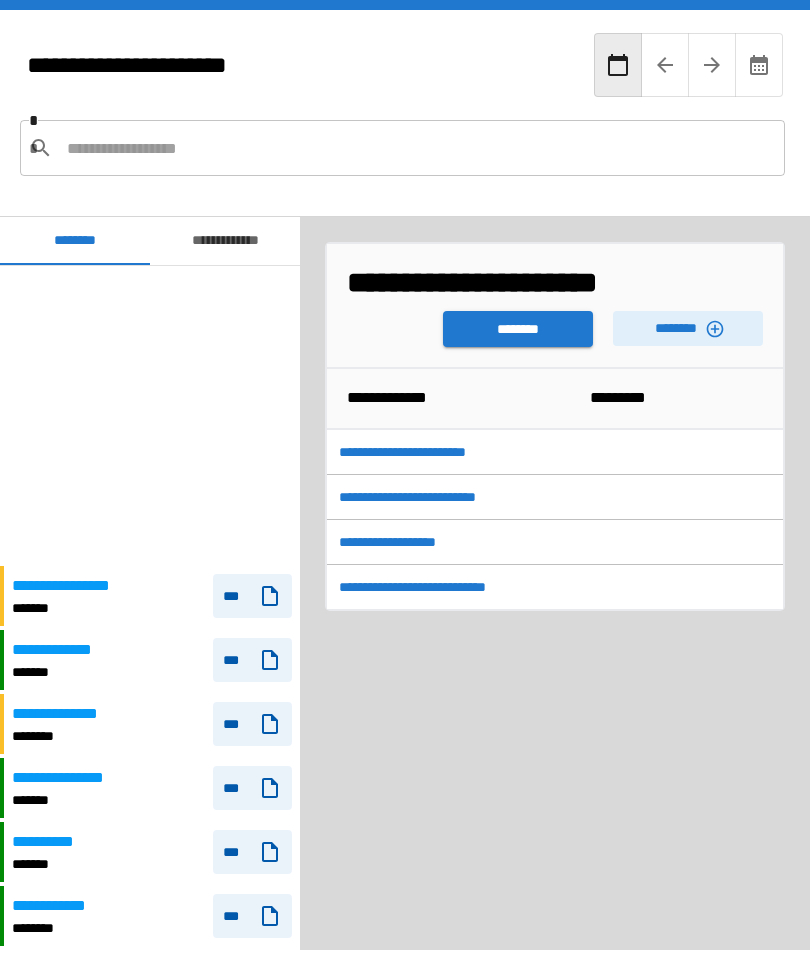 scroll, scrollTop: 64, scrollLeft: 0, axis: vertical 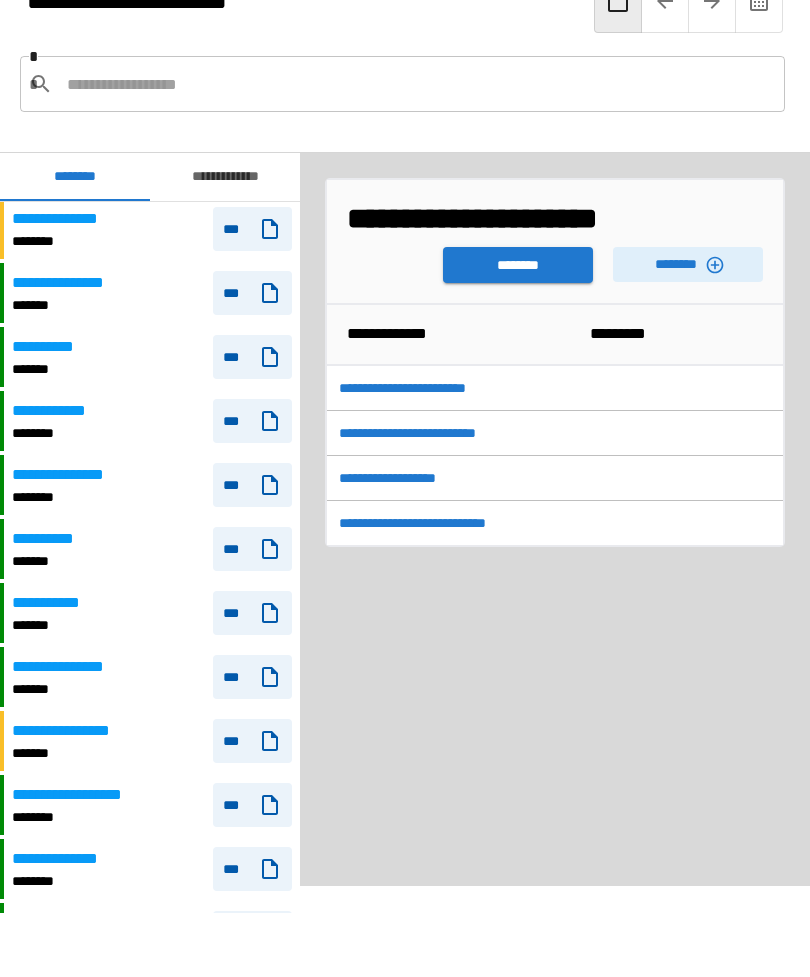 click on "***" at bounding box center (252, 741) 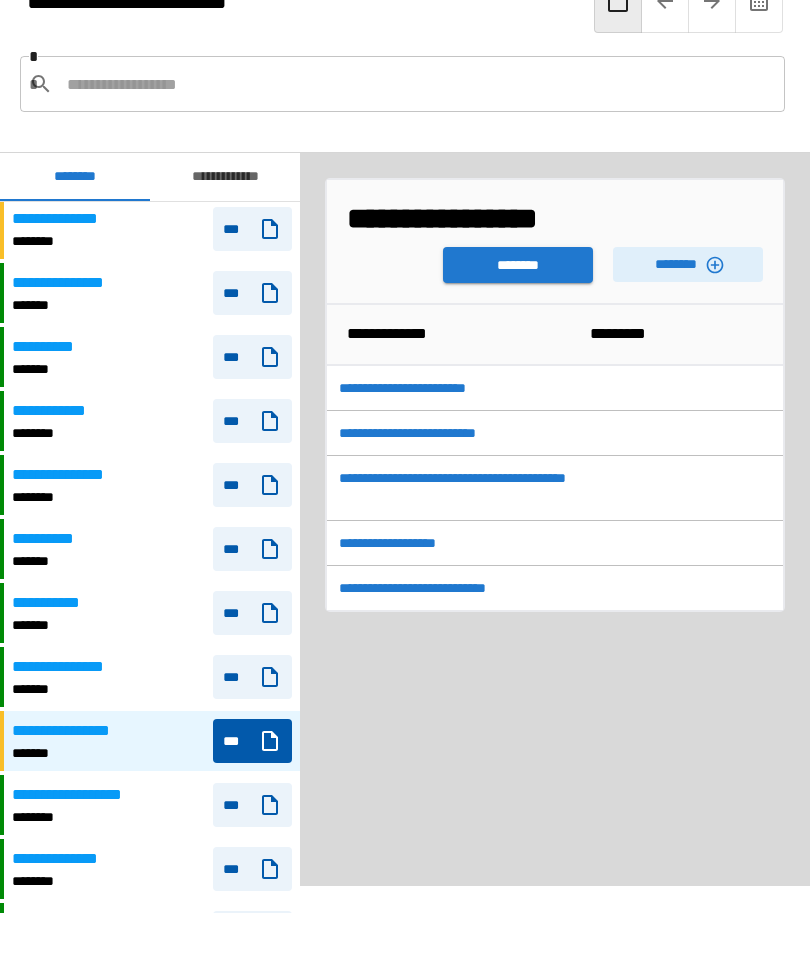 click on "********" at bounding box center [518, 265] 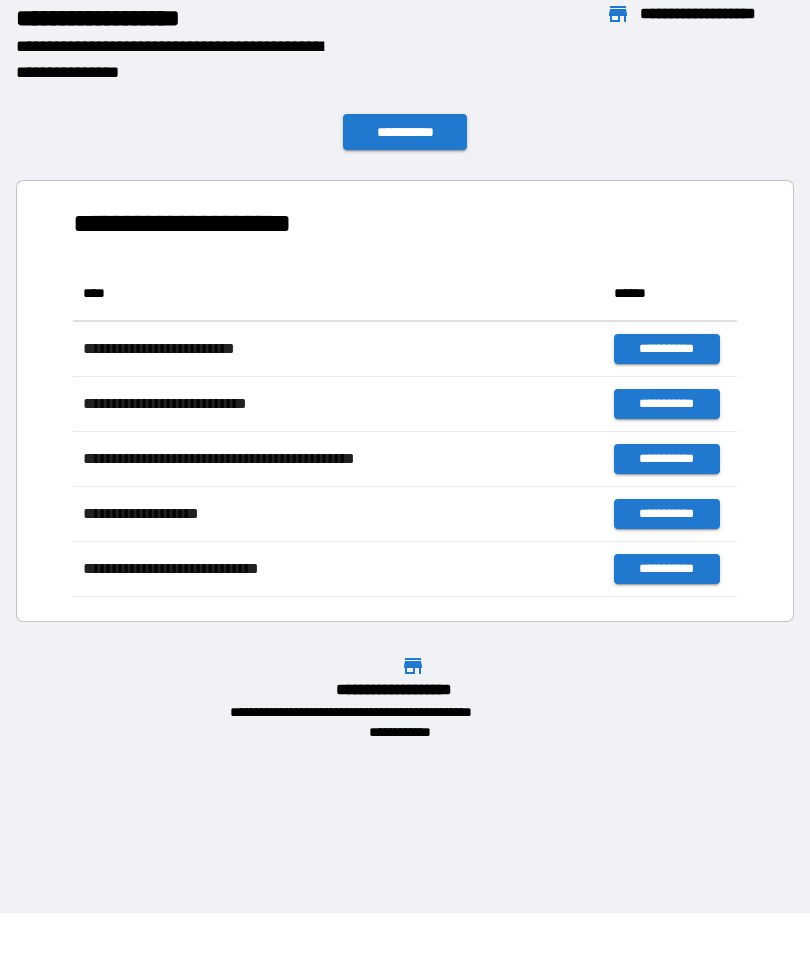 scroll, scrollTop: 1, scrollLeft: 1, axis: both 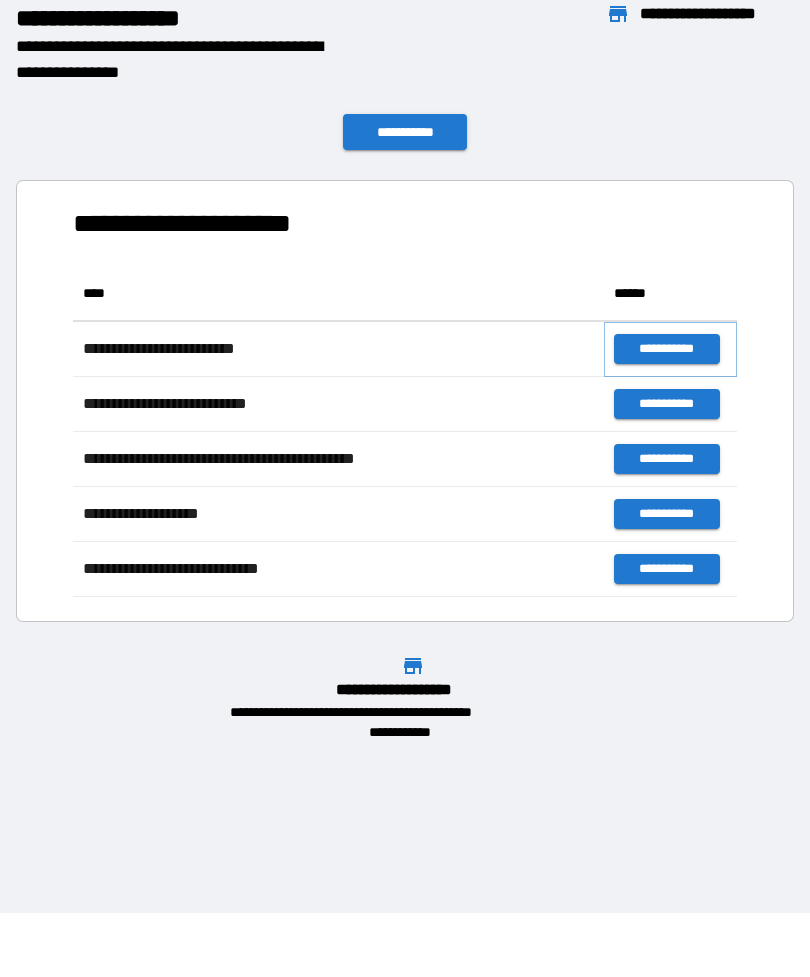 click on "**********" at bounding box center [666, 349] 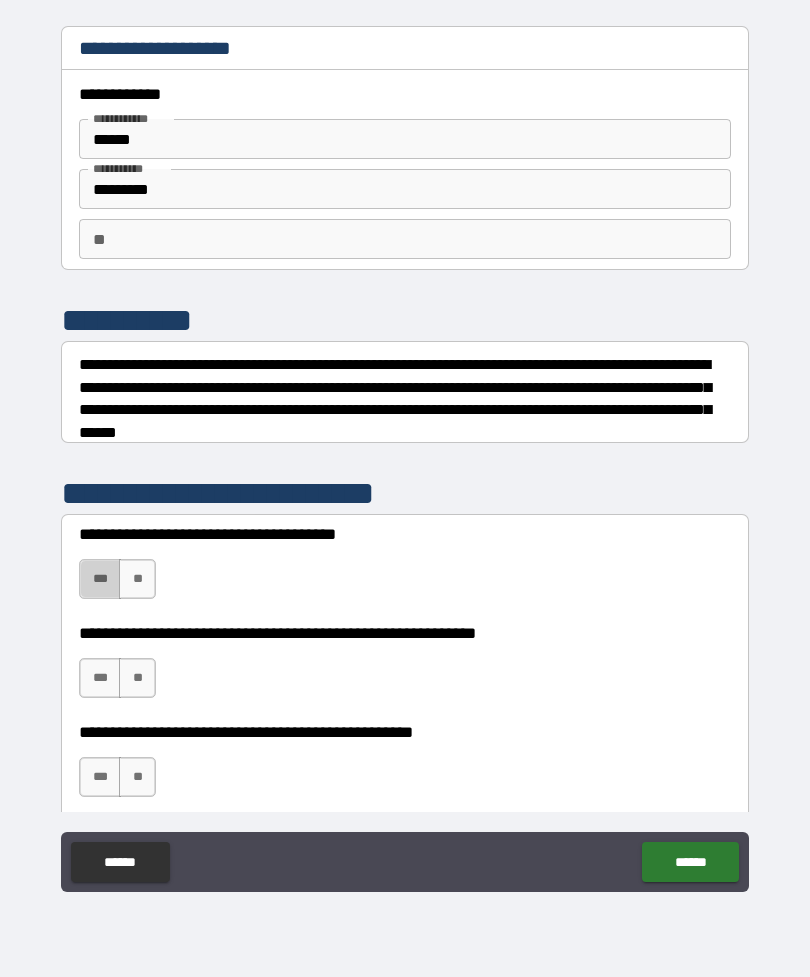 click on "***" at bounding box center [100, 579] 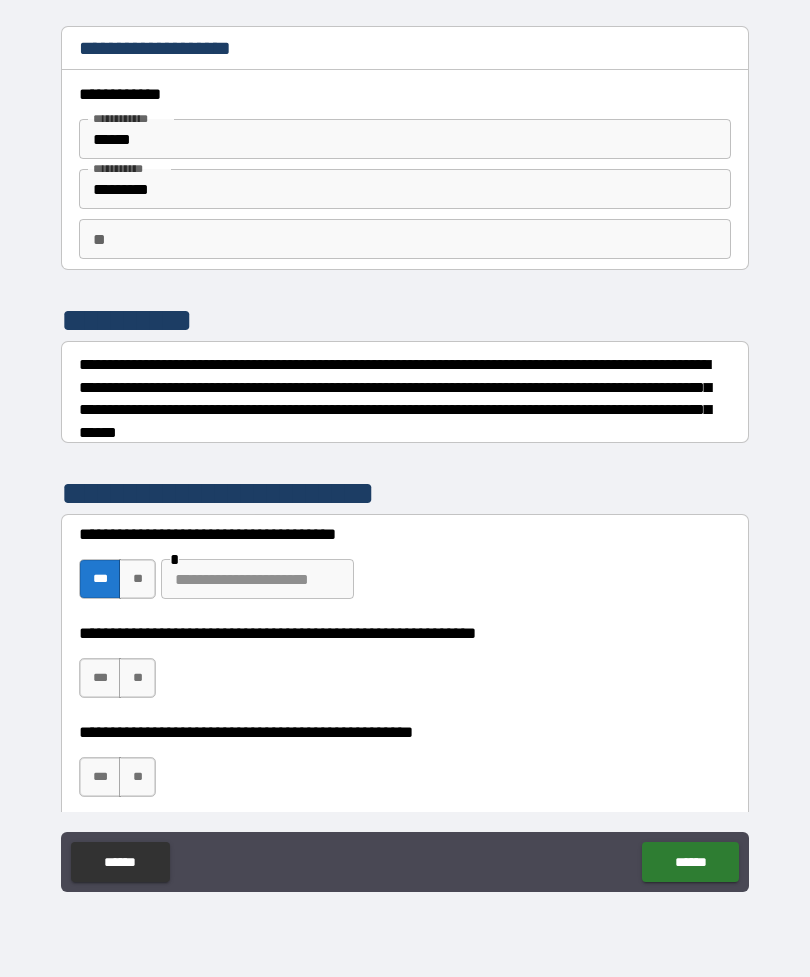 click on "***" at bounding box center [100, 678] 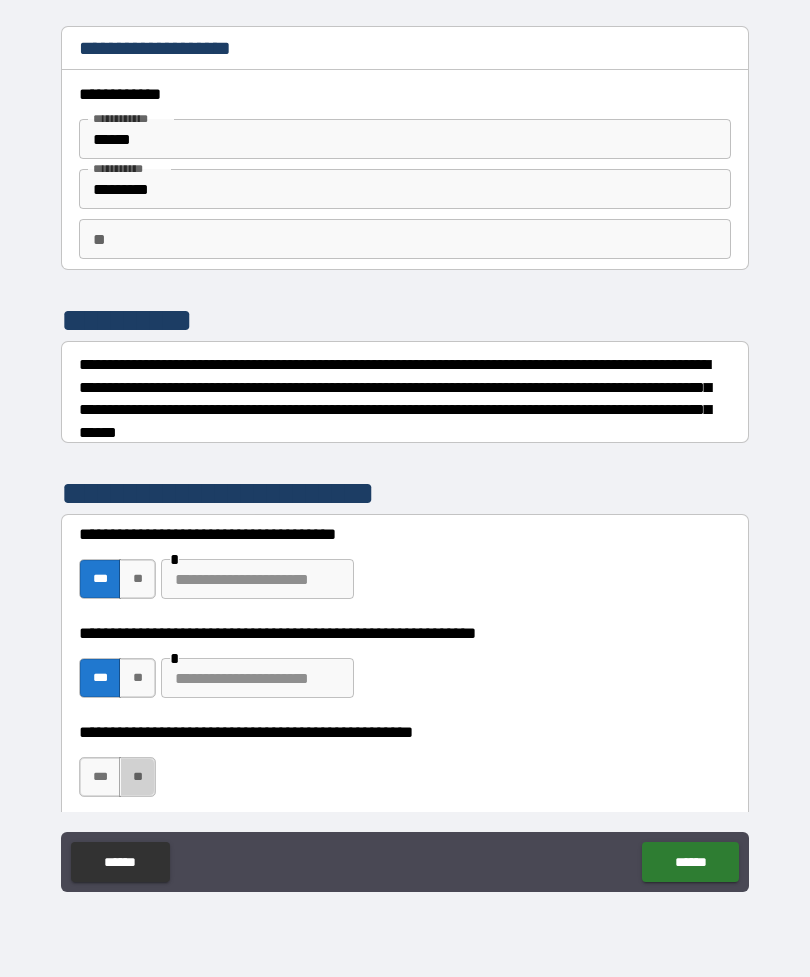 click on "**" at bounding box center (137, 777) 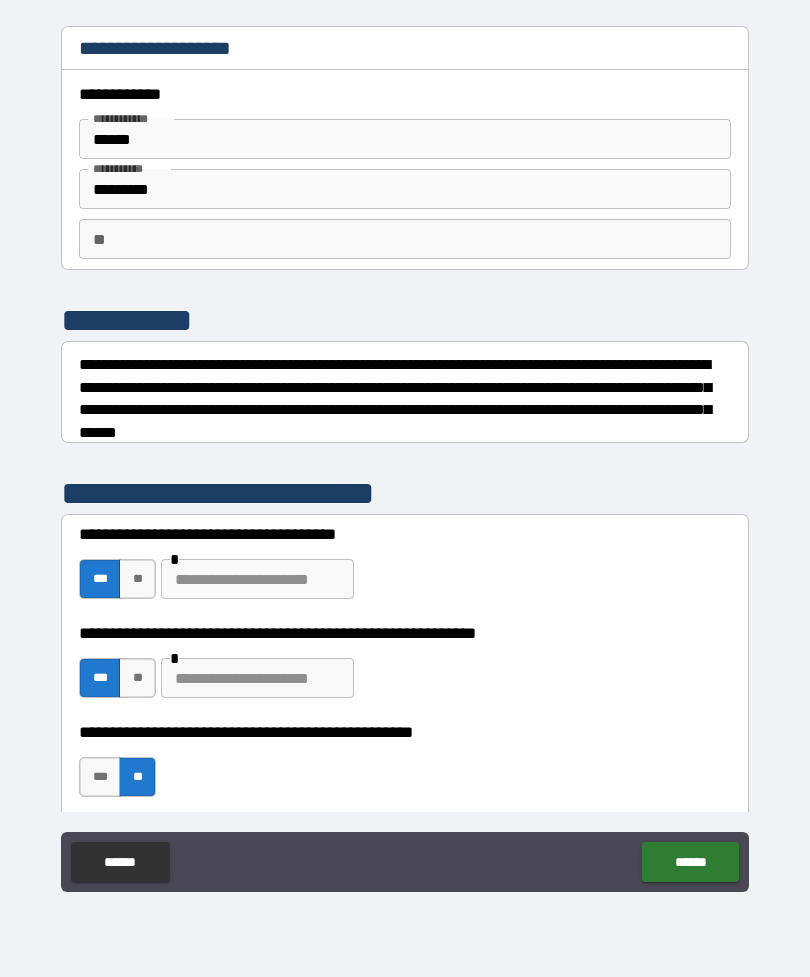 click on "******" at bounding box center (690, 862) 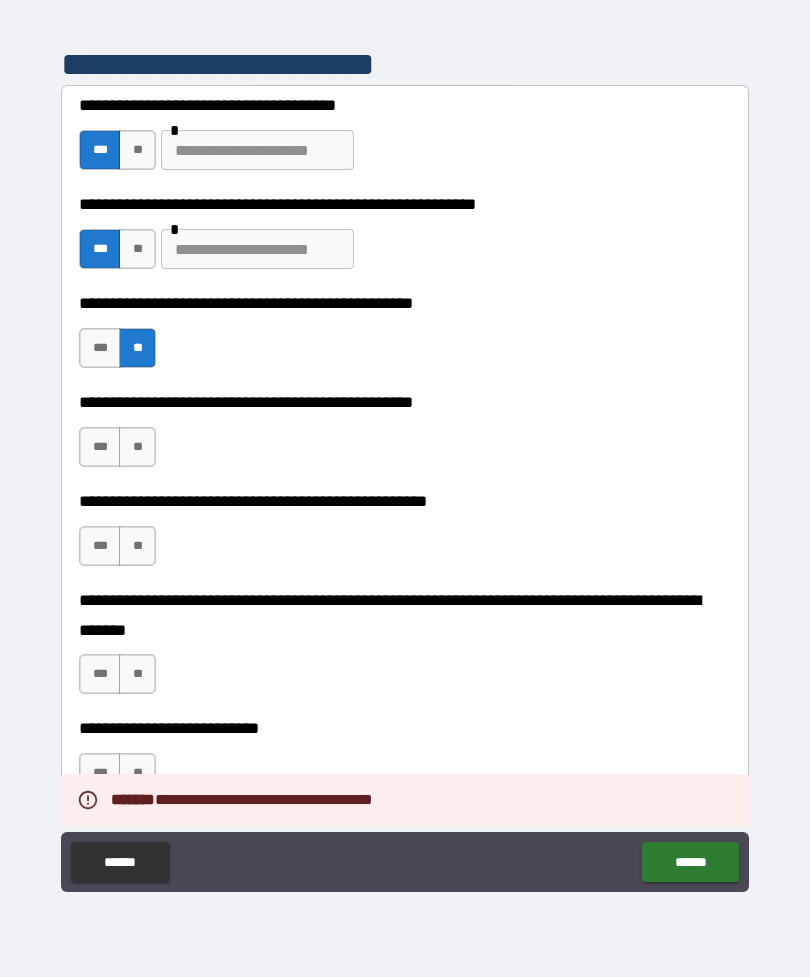 scroll, scrollTop: 461, scrollLeft: 0, axis: vertical 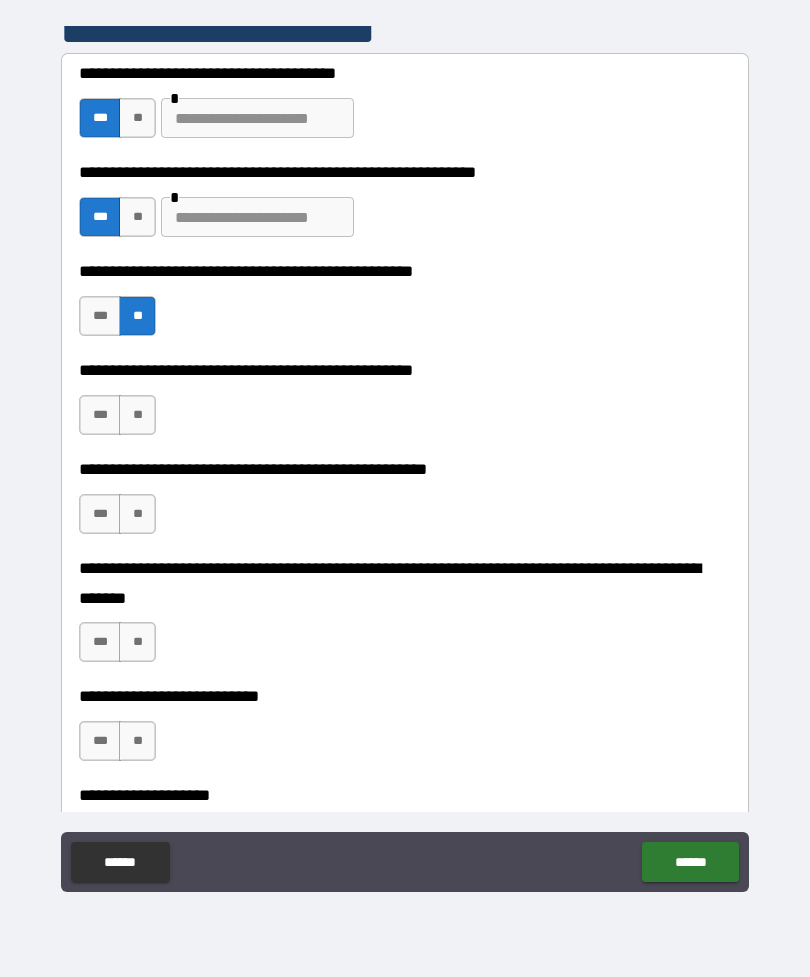click on "***" at bounding box center [100, 415] 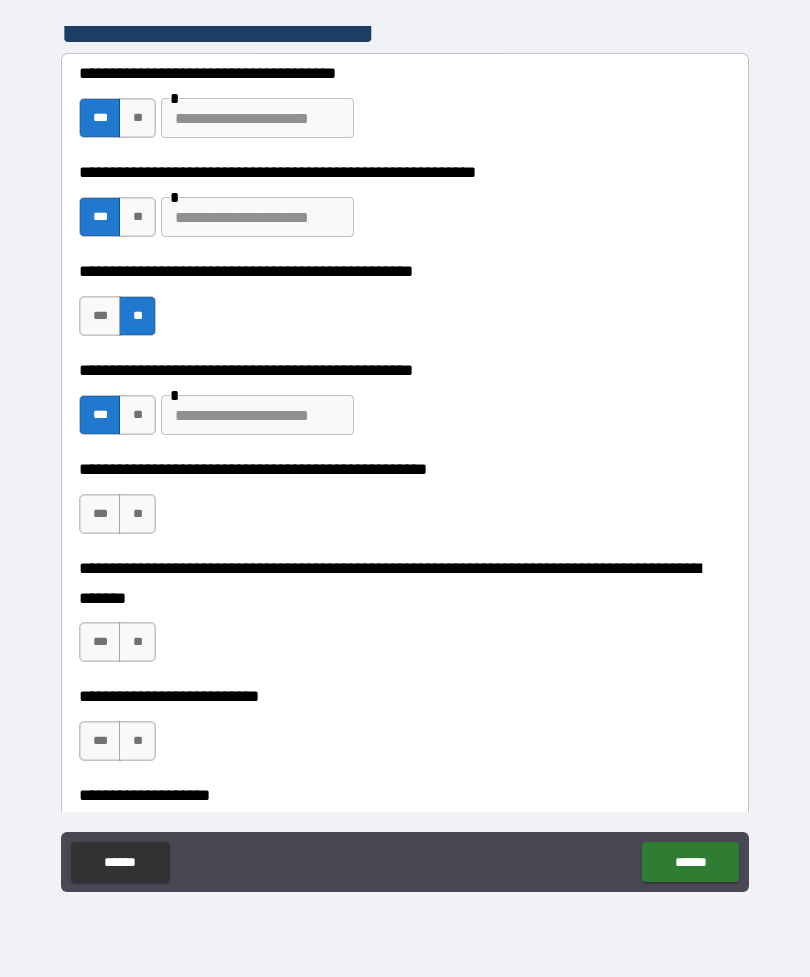 click on "**" at bounding box center [137, 514] 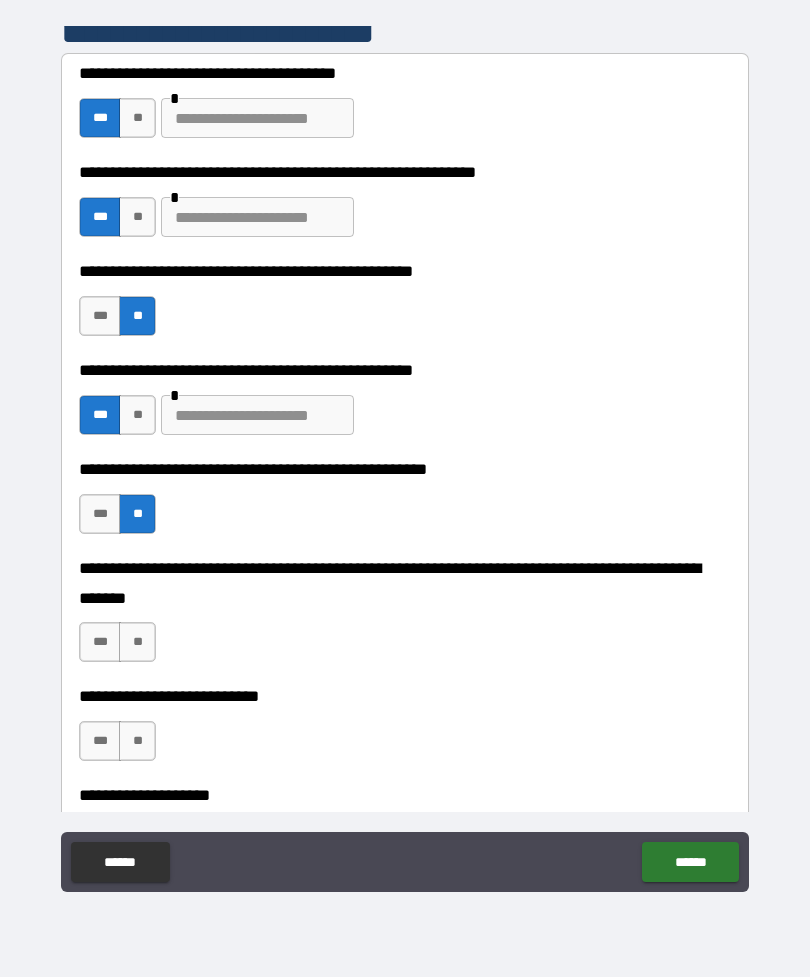 click on "**" at bounding box center (137, 642) 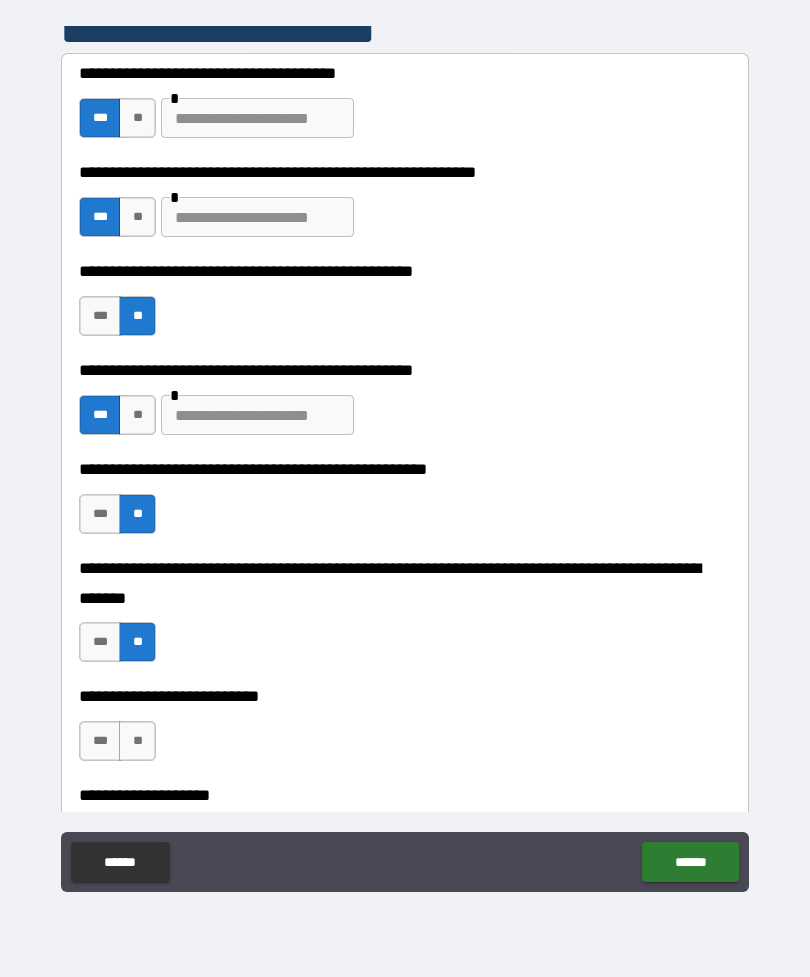 click on "**" at bounding box center (137, 741) 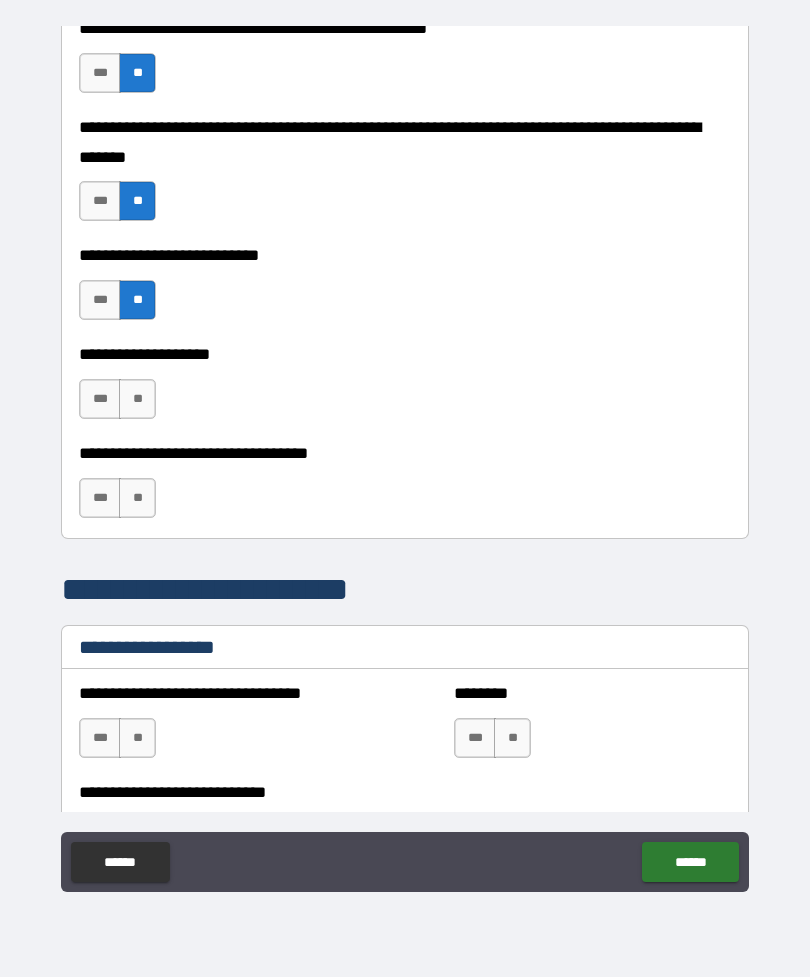 scroll, scrollTop: 905, scrollLeft: 0, axis: vertical 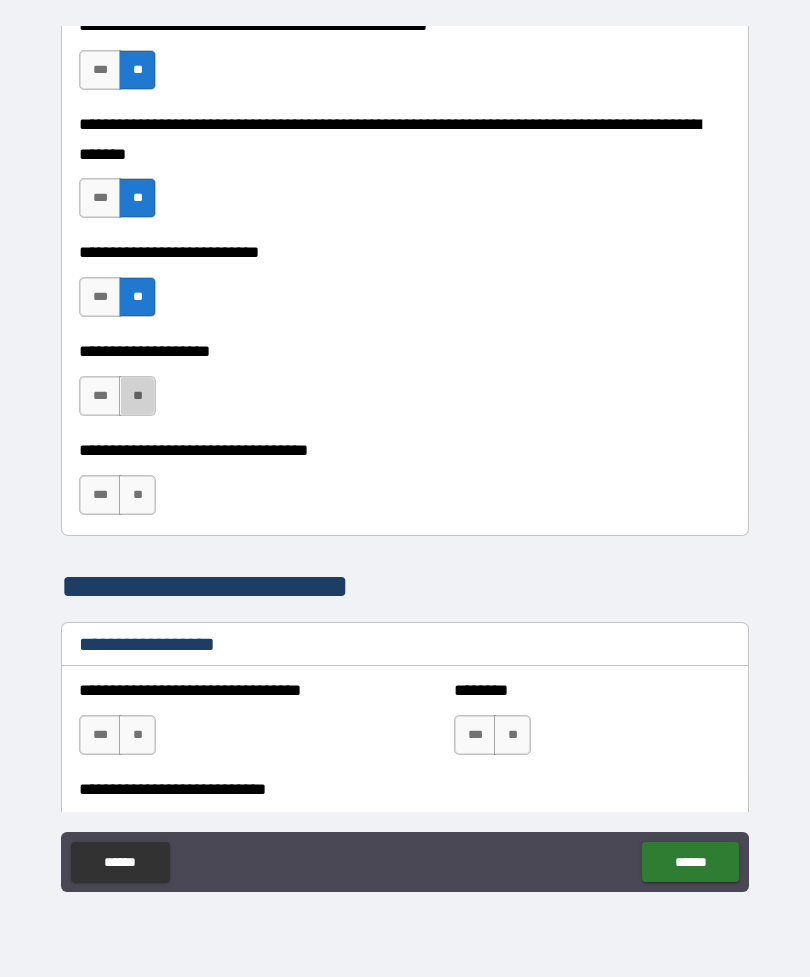 click on "**" at bounding box center (137, 396) 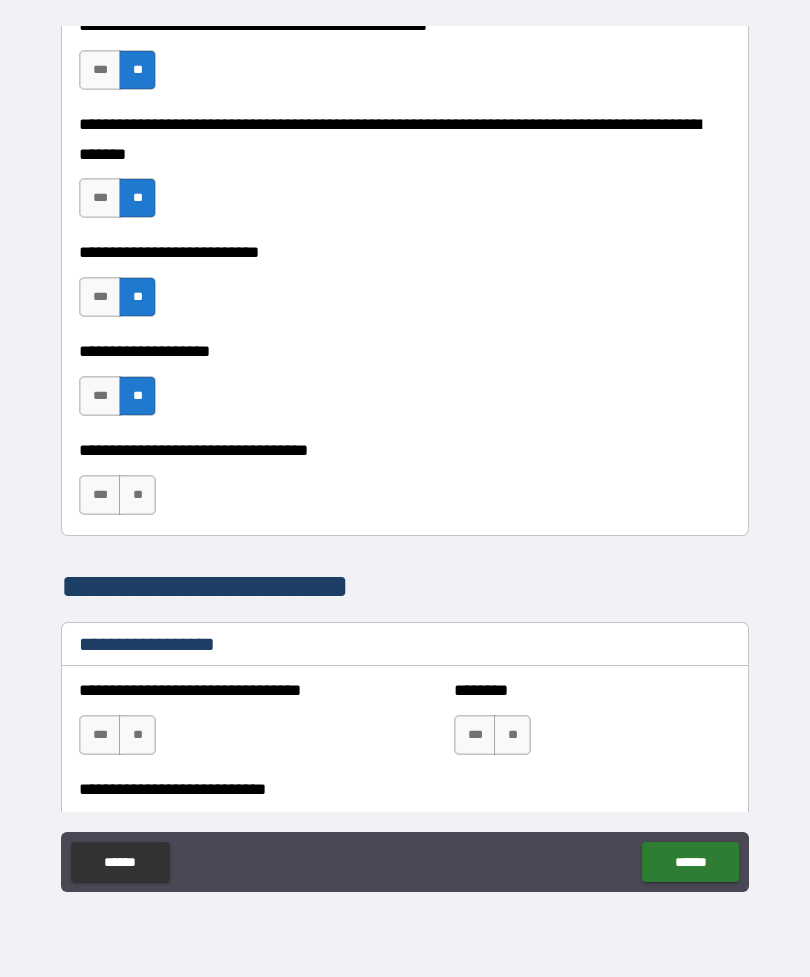 click on "**" at bounding box center [137, 495] 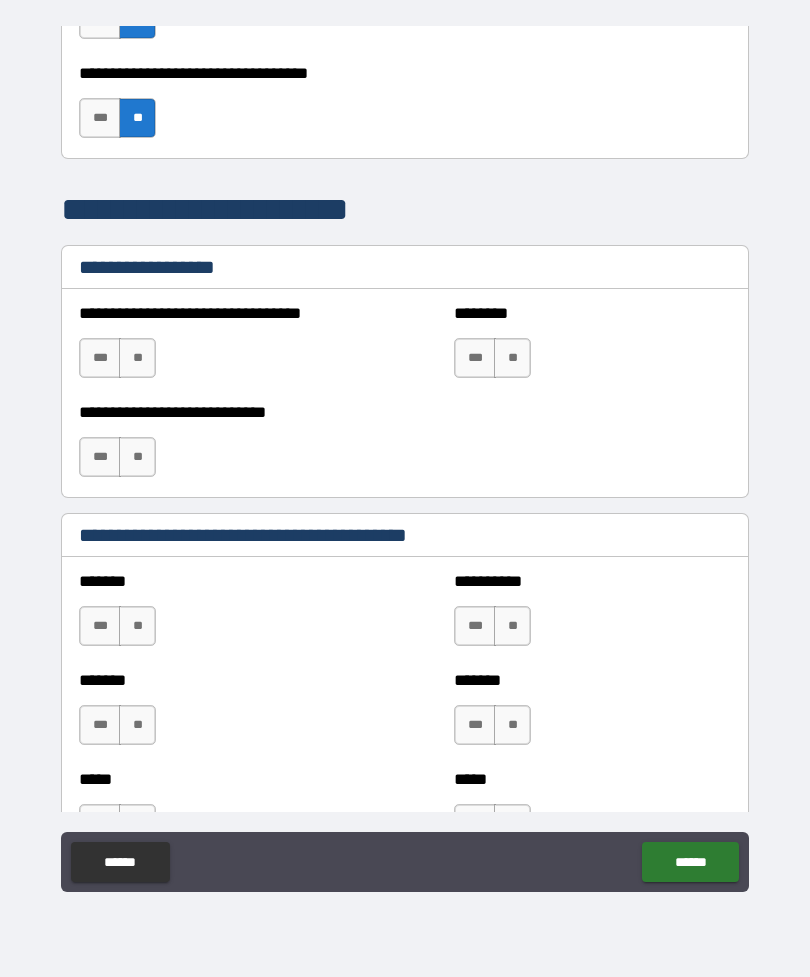 scroll, scrollTop: 1334, scrollLeft: 0, axis: vertical 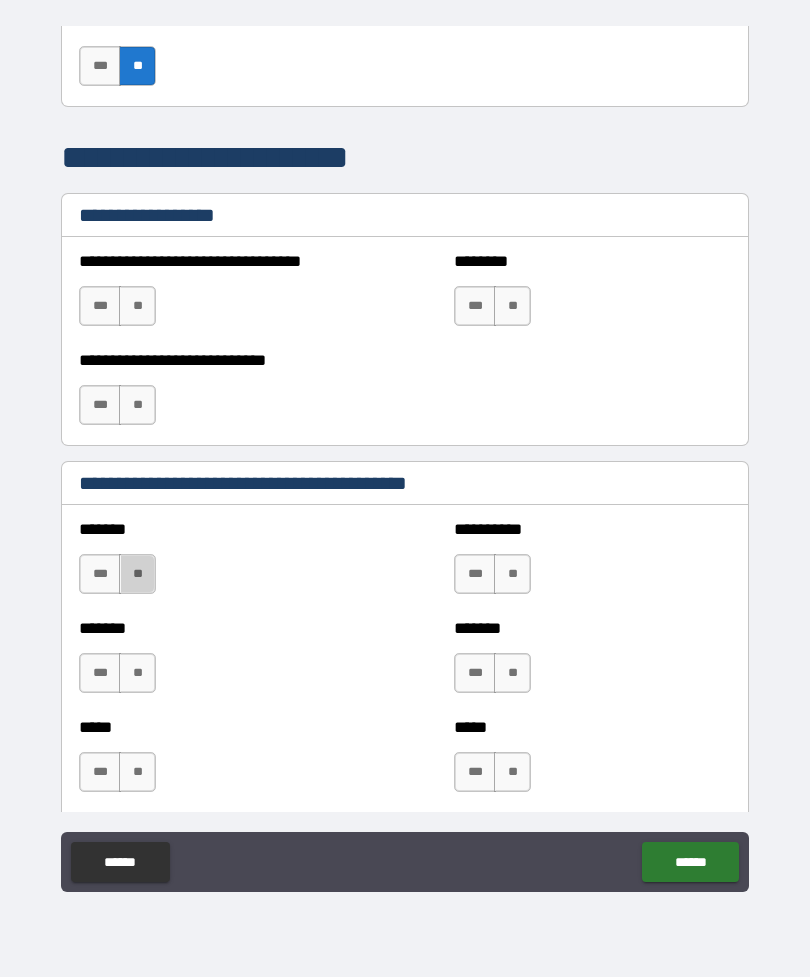 click on "**" at bounding box center (137, 574) 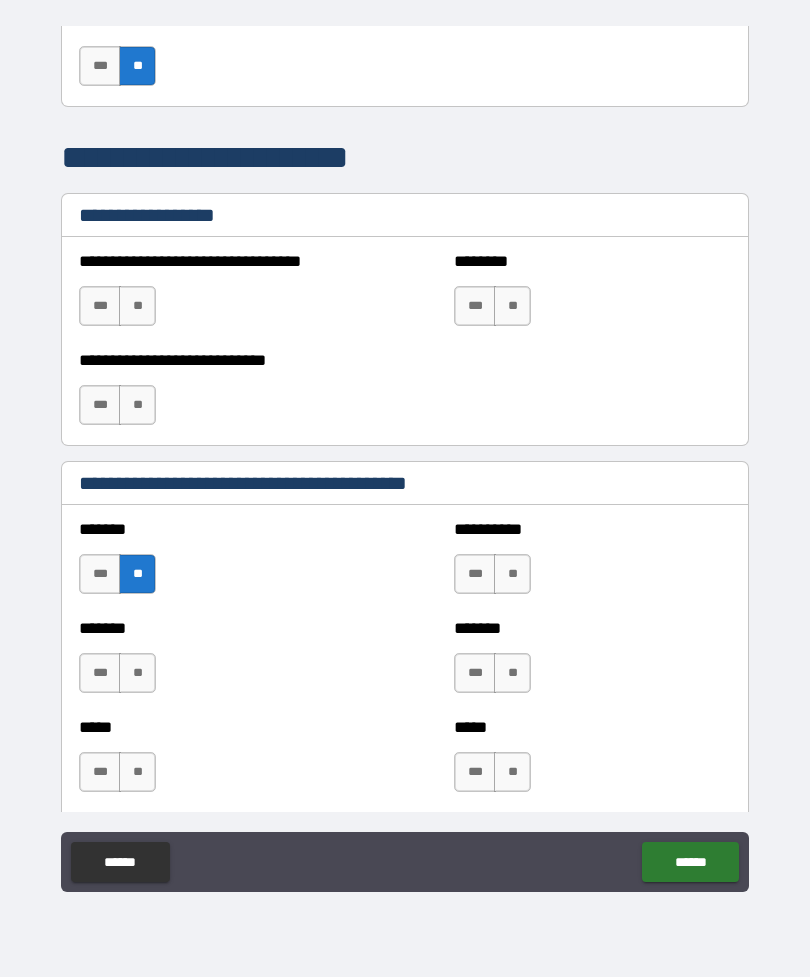 click on "**" at bounding box center [137, 673] 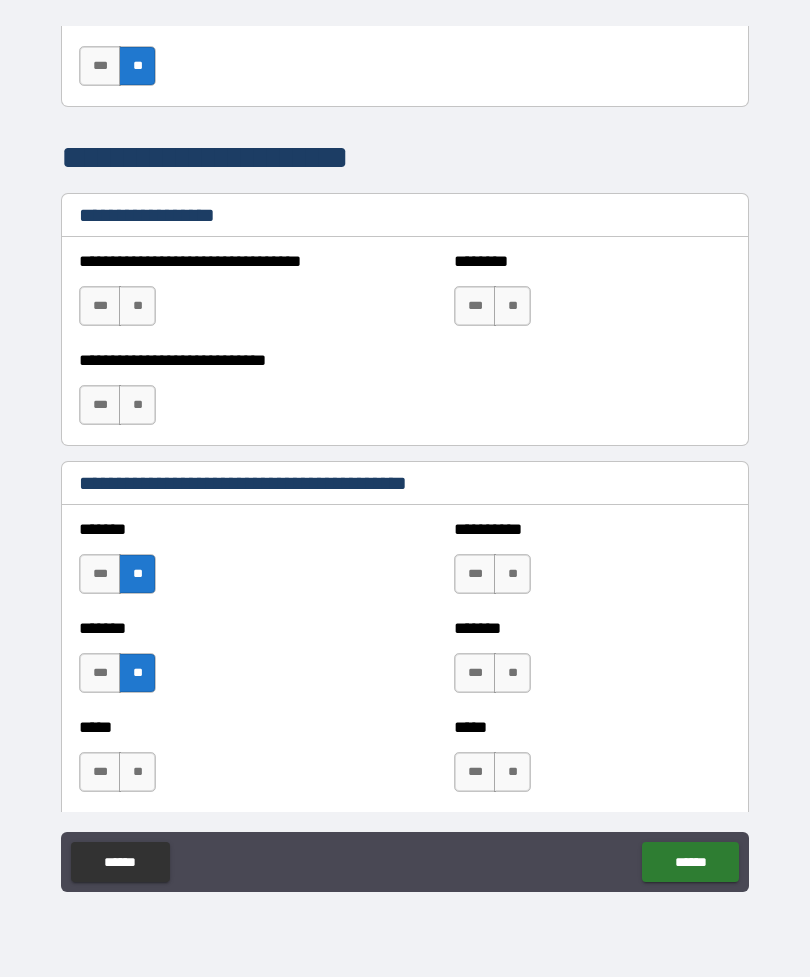 click on "**" at bounding box center (137, 772) 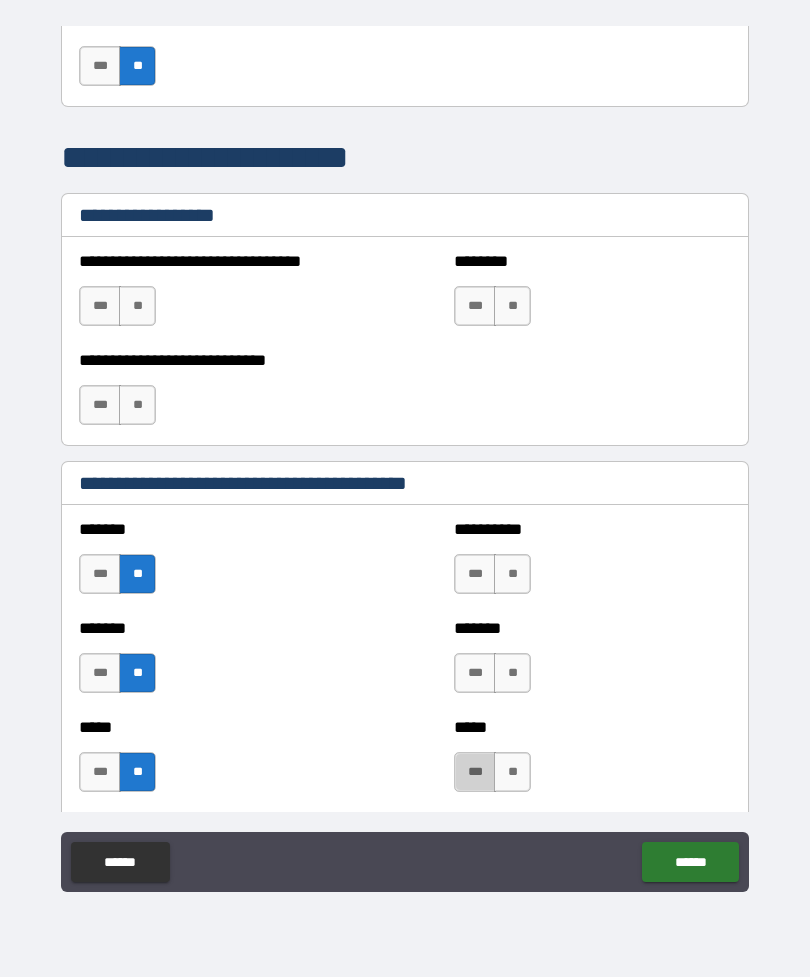click on "***" at bounding box center [475, 772] 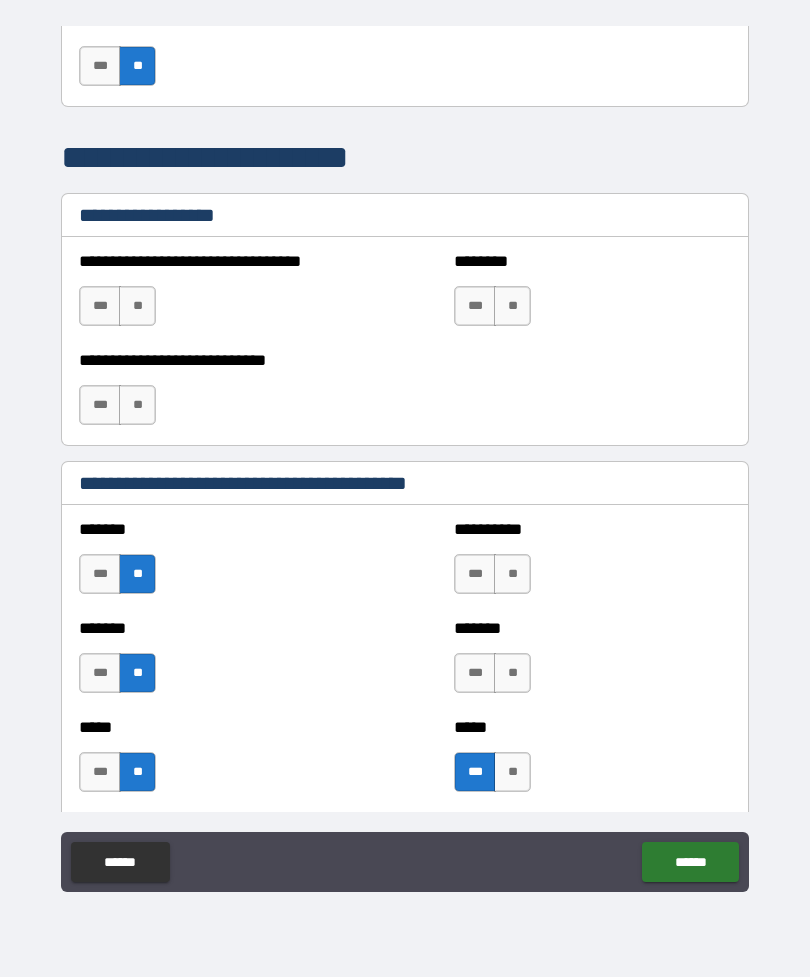 click on "**" at bounding box center [512, 673] 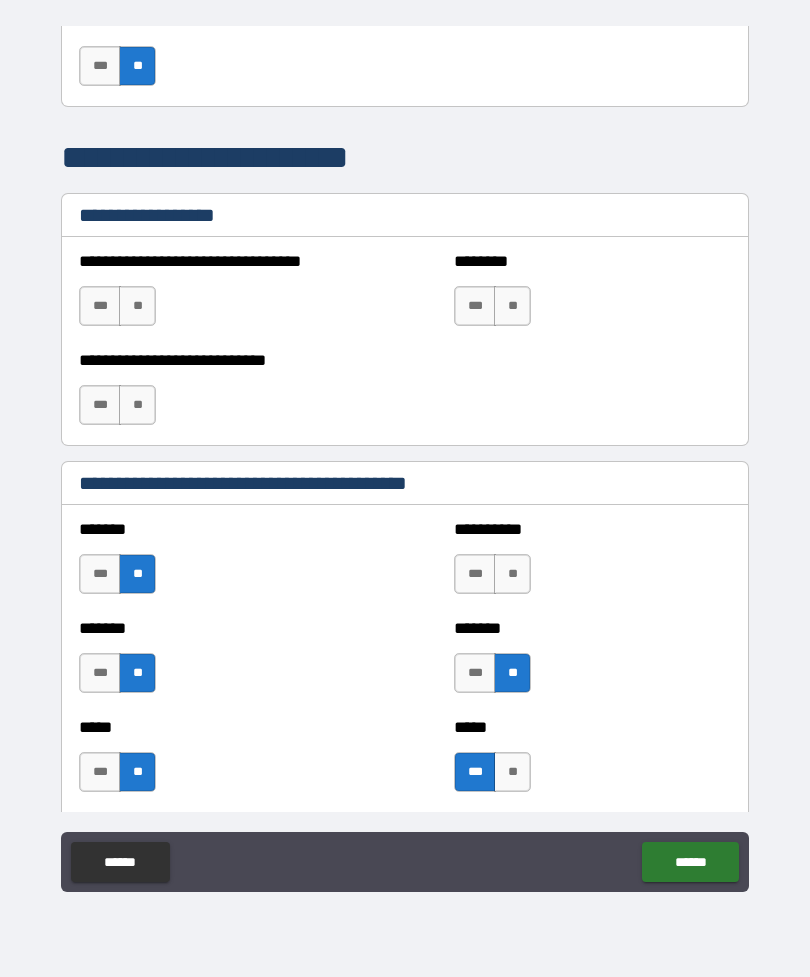 click on "**" at bounding box center (512, 574) 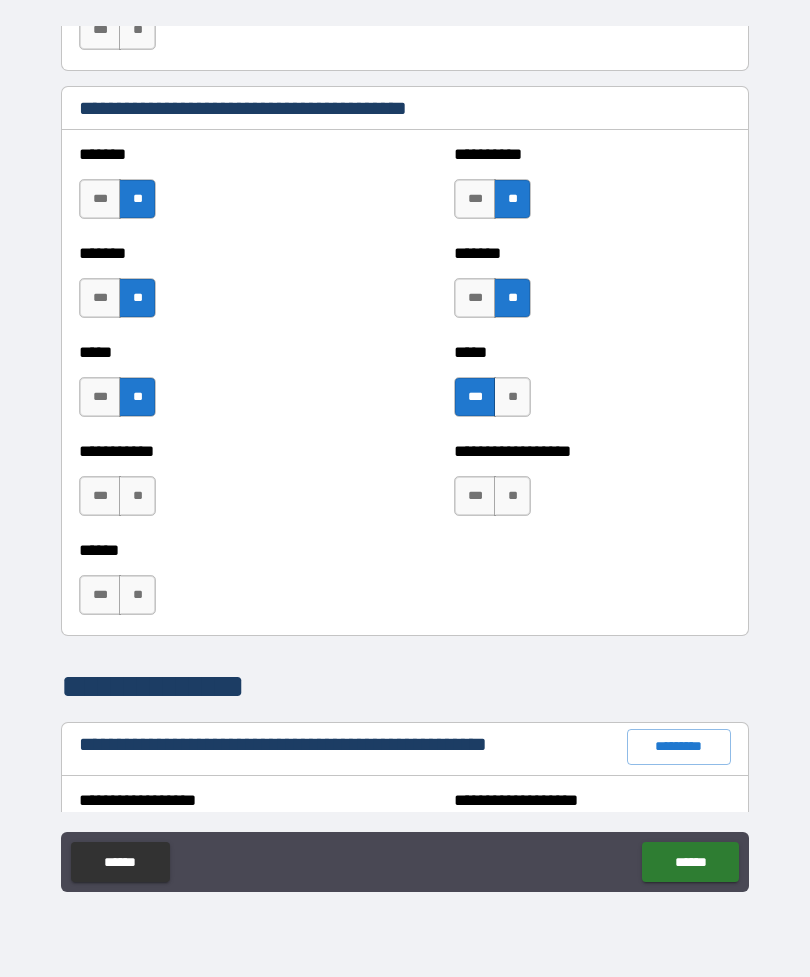 scroll, scrollTop: 1708, scrollLeft: 0, axis: vertical 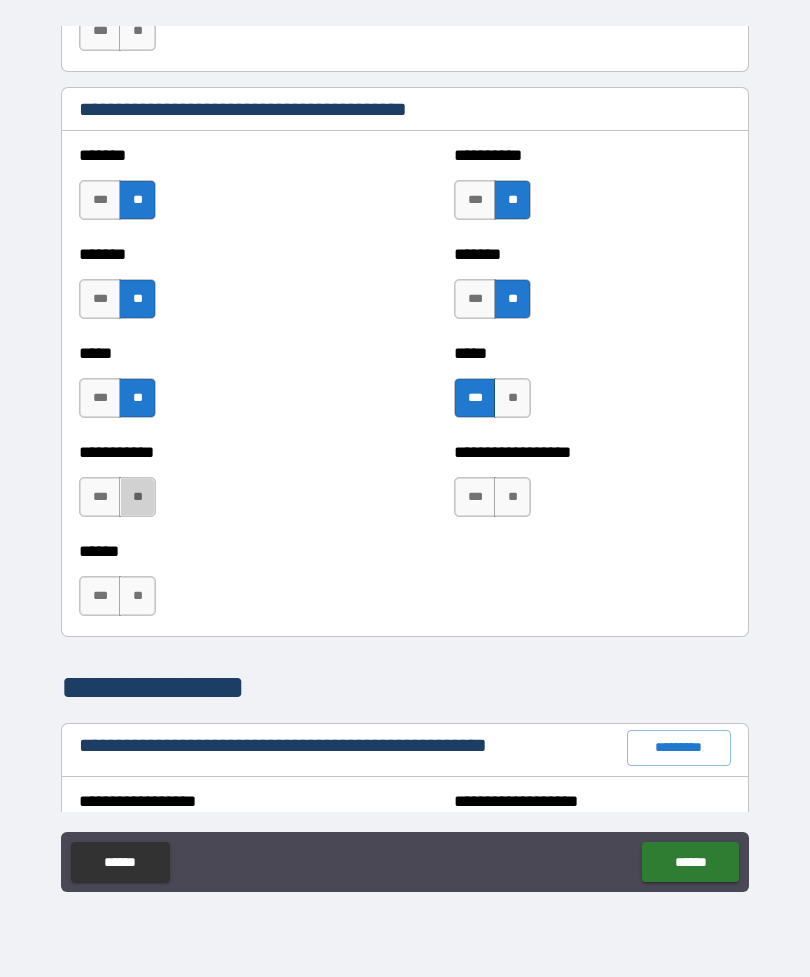 click on "**" at bounding box center [137, 497] 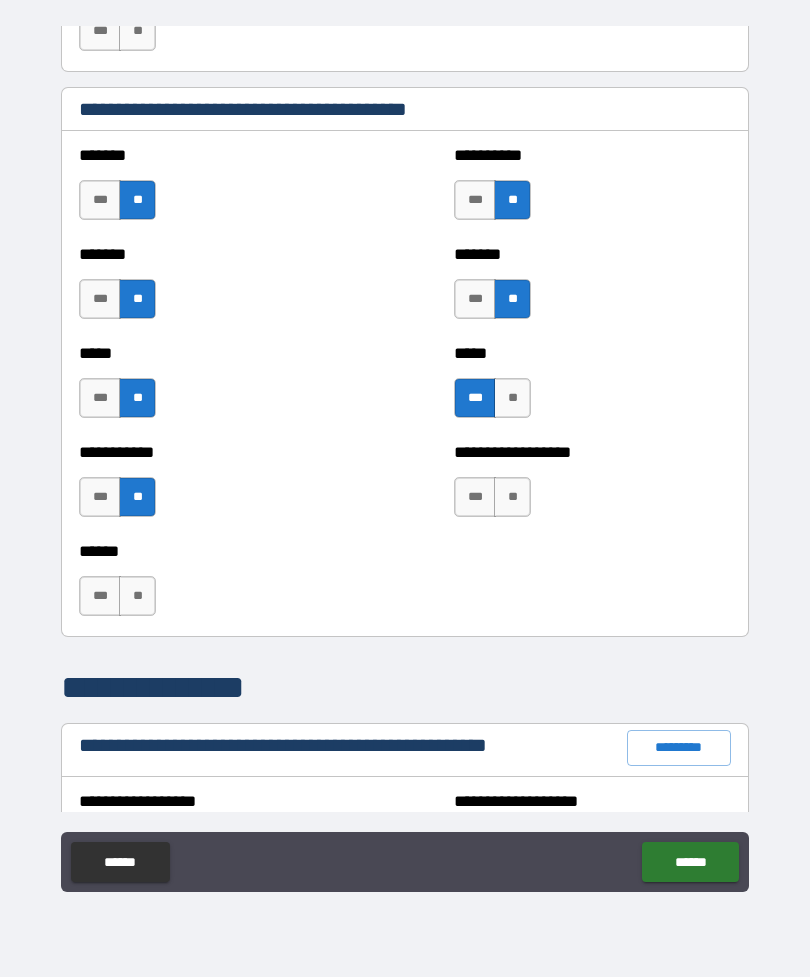 click on "**" at bounding box center (137, 596) 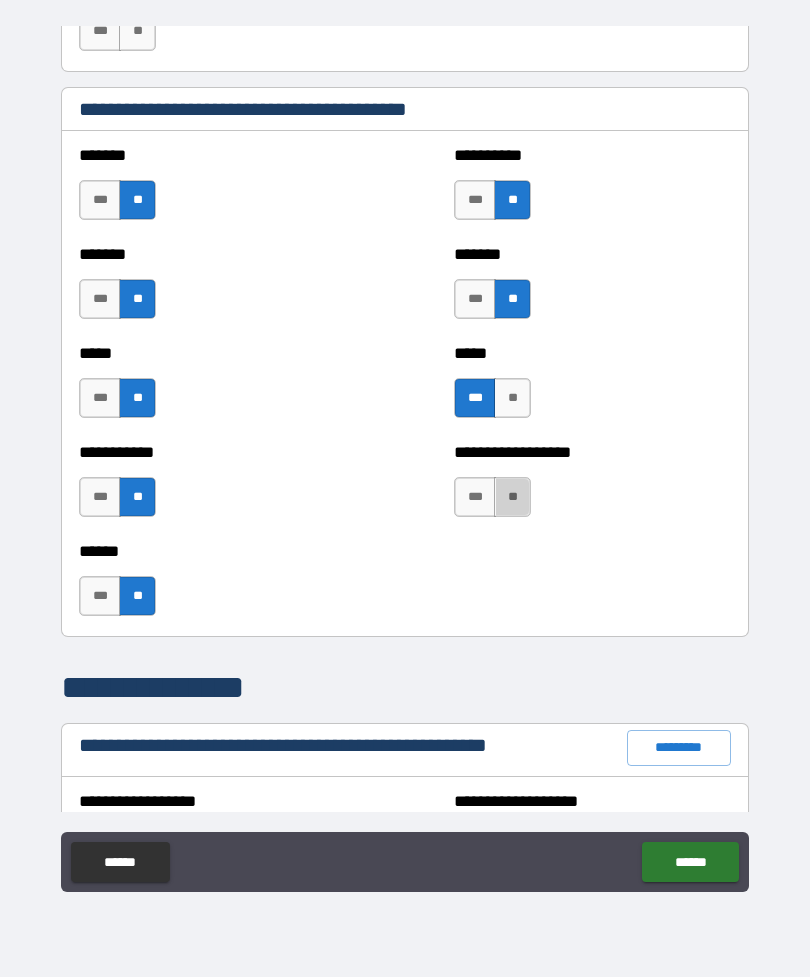click on "**" at bounding box center [512, 497] 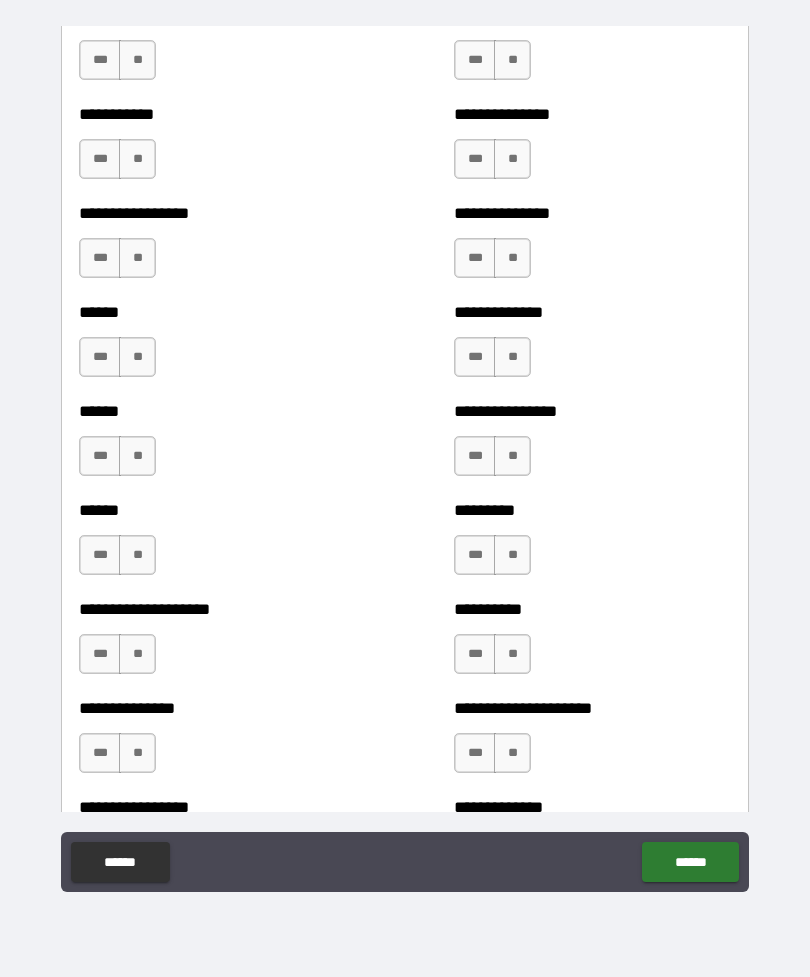 scroll, scrollTop: 2786, scrollLeft: 0, axis: vertical 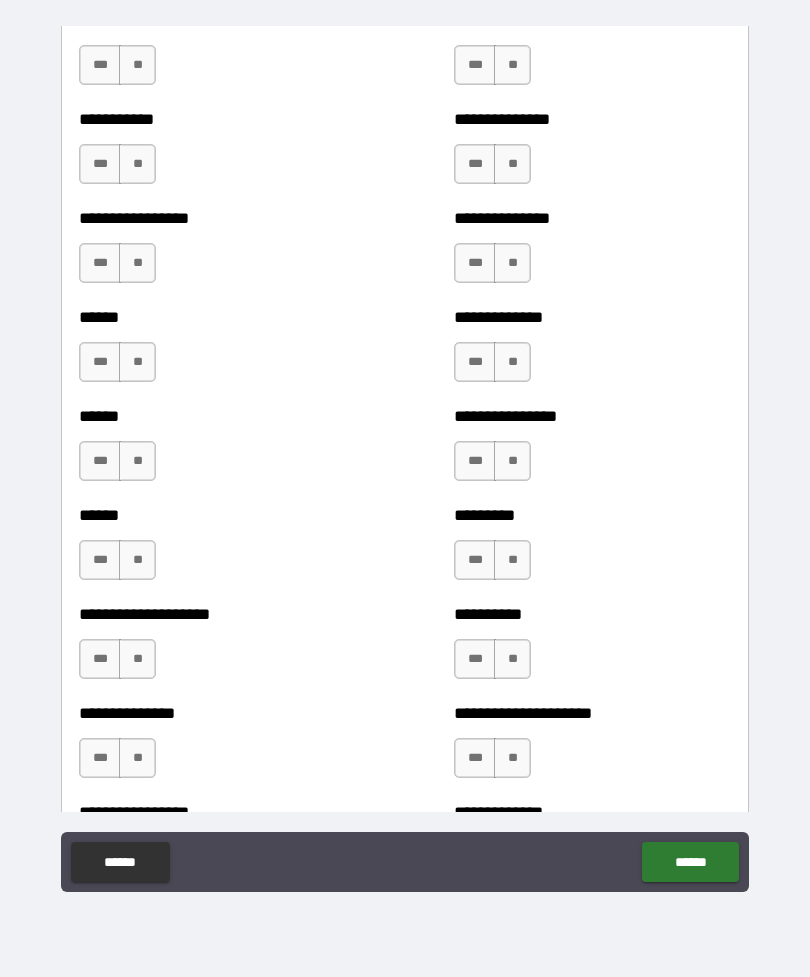 click on "***" at bounding box center (100, 659) 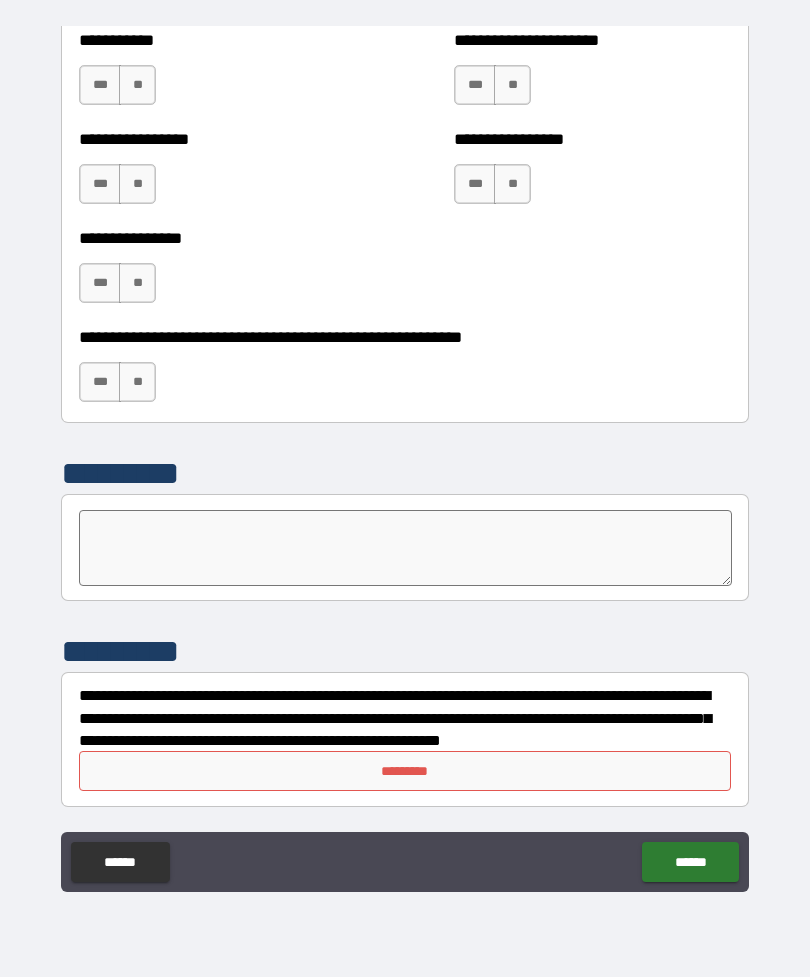 scroll, scrollTop: 6033, scrollLeft: 0, axis: vertical 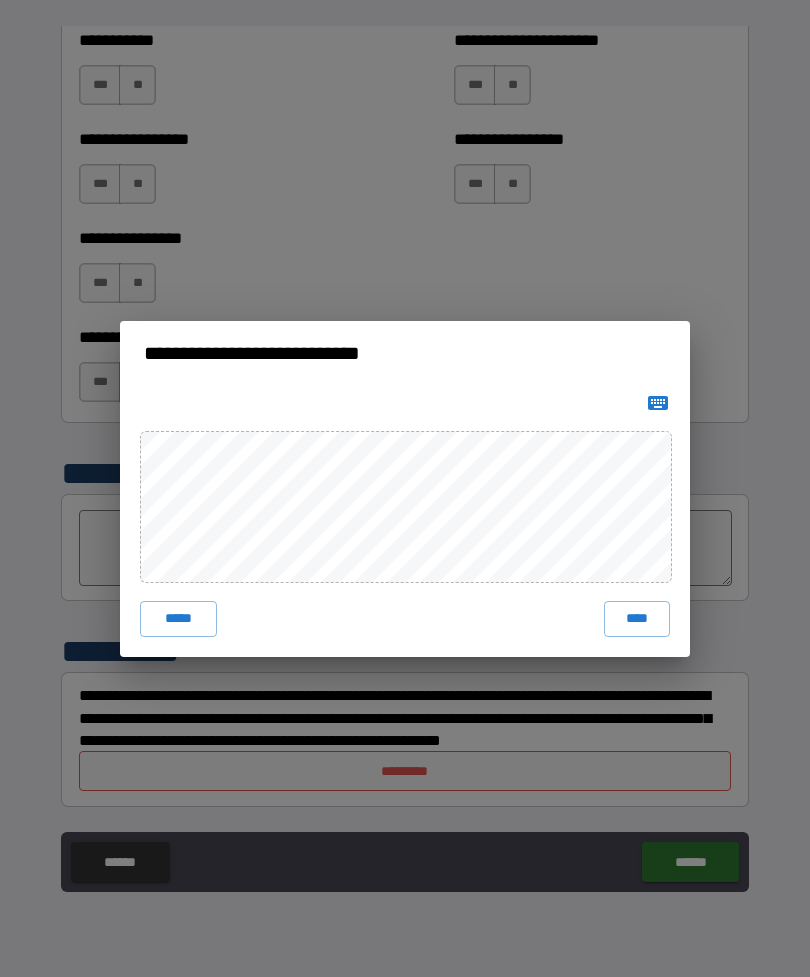 click on "****" at bounding box center (637, 619) 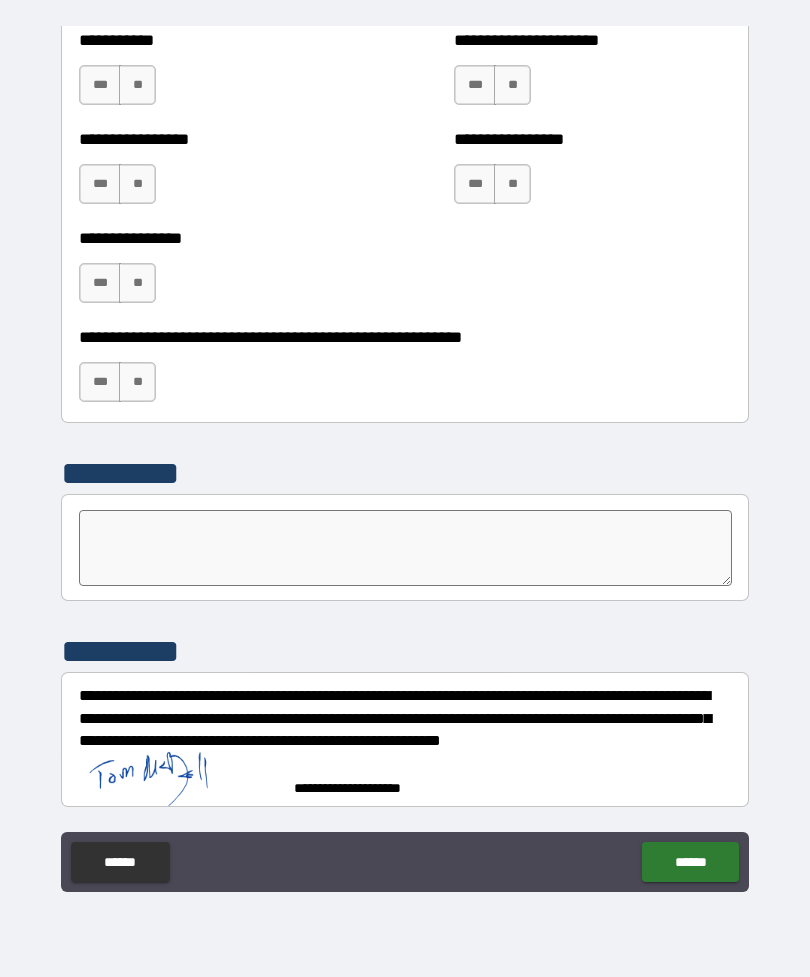 scroll, scrollTop: 6023, scrollLeft: 0, axis: vertical 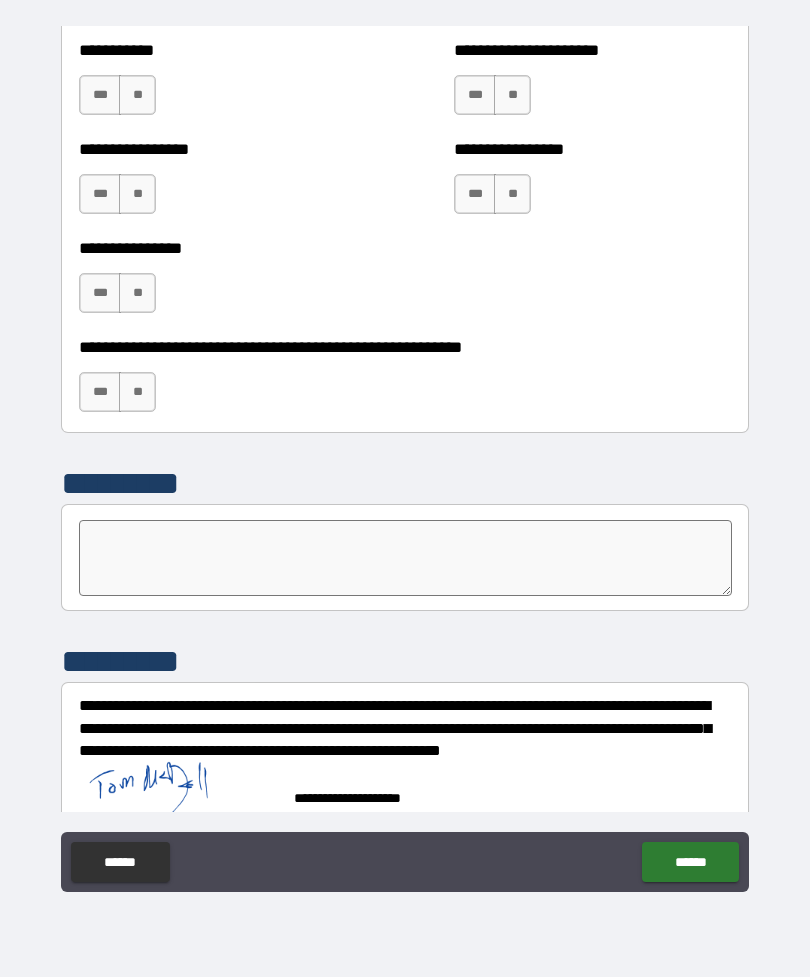 click on "******" at bounding box center (690, 862) 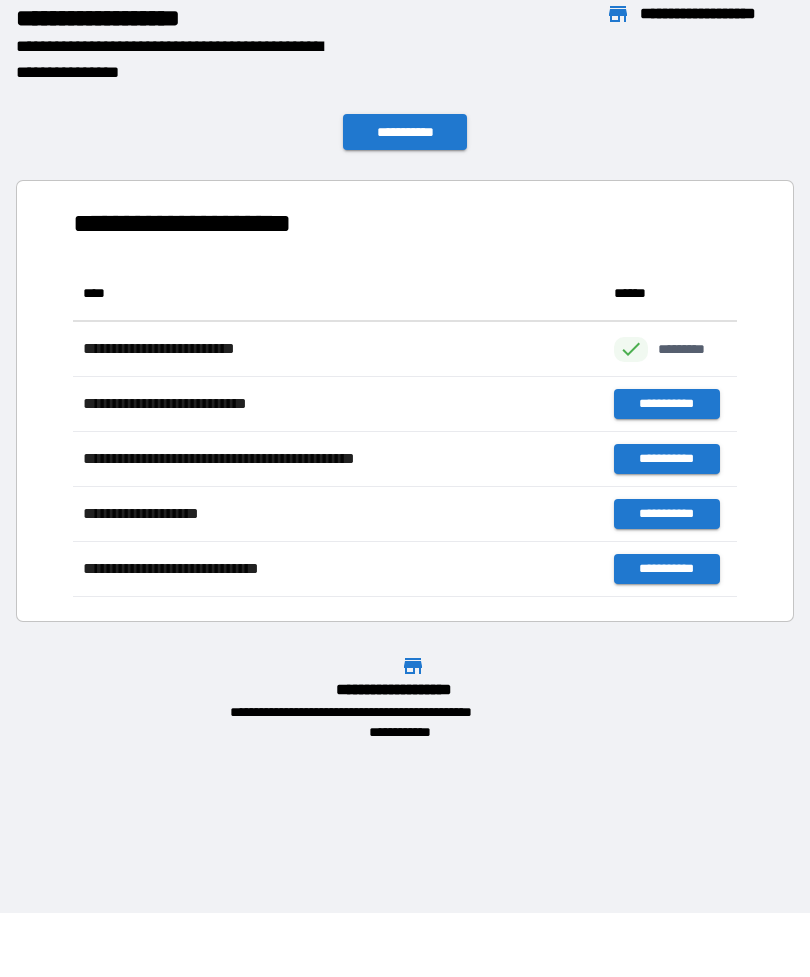scroll, scrollTop: 1, scrollLeft: 1, axis: both 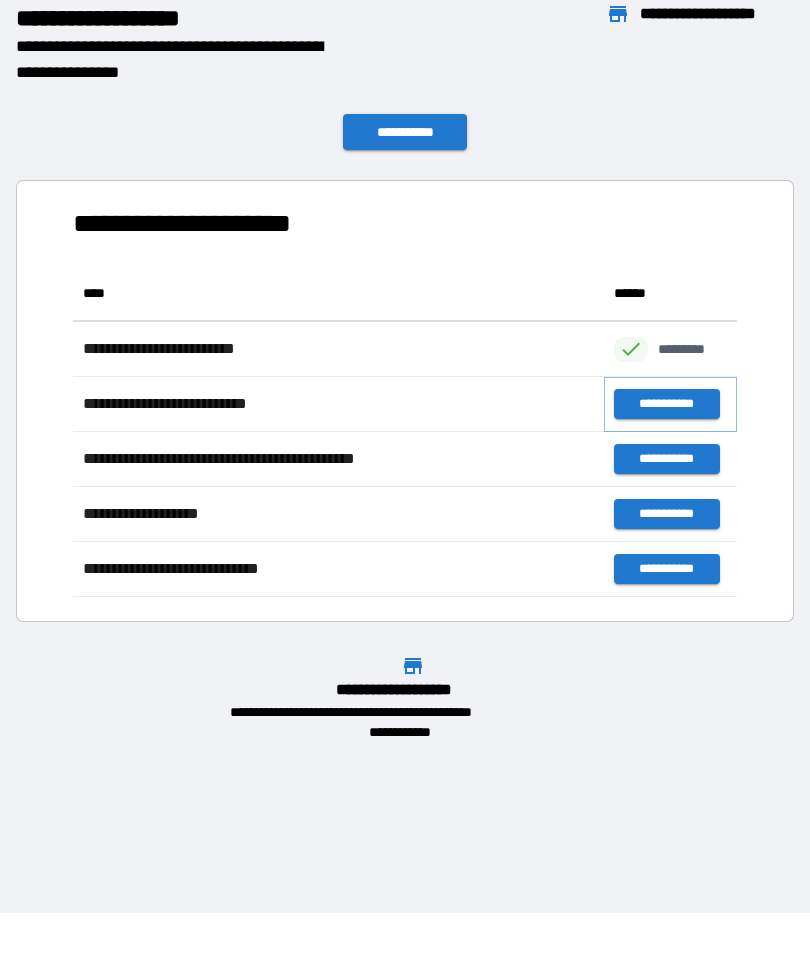 click on "**********" at bounding box center [666, 404] 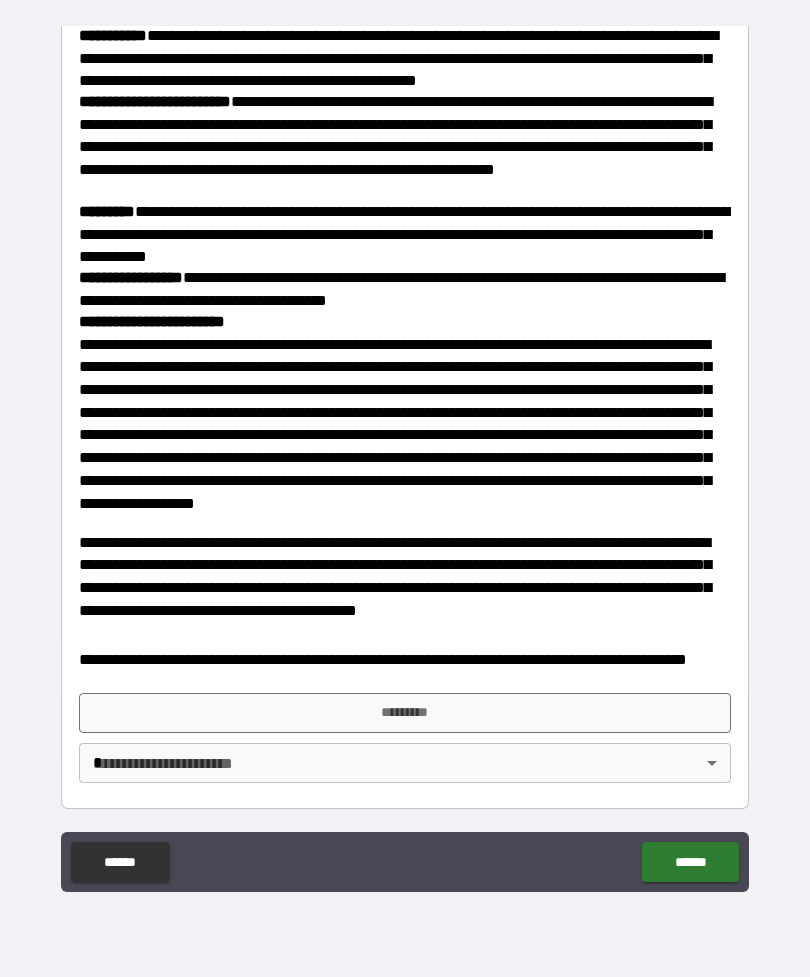 scroll, scrollTop: 2036, scrollLeft: 0, axis: vertical 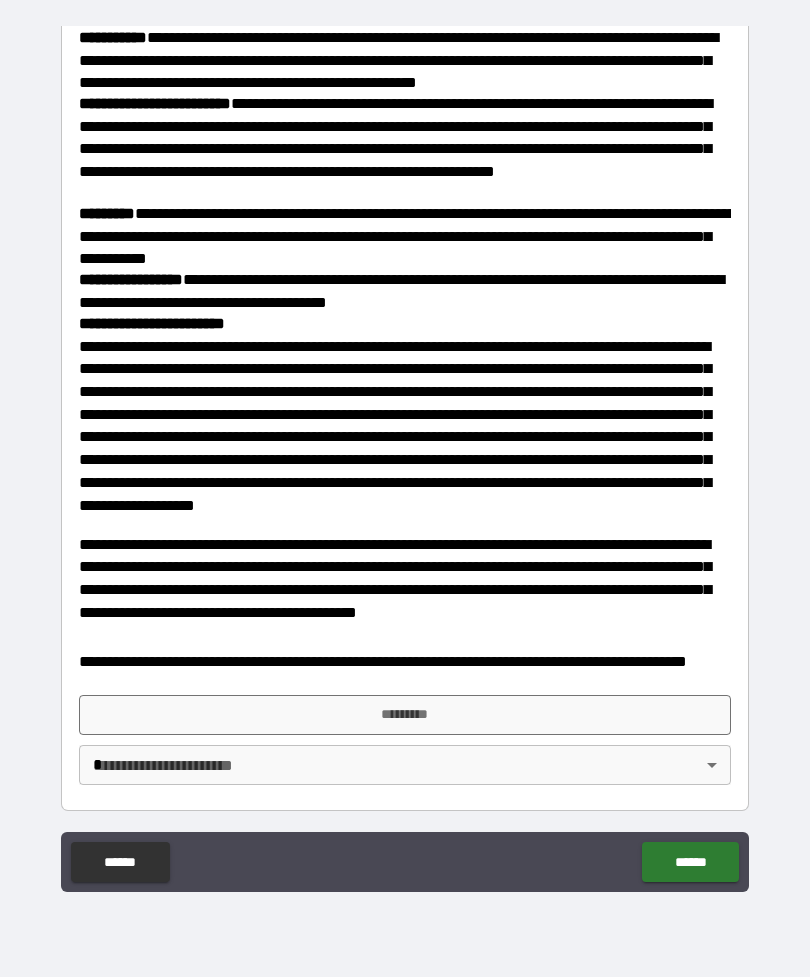 click on "*********" at bounding box center [405, 715] 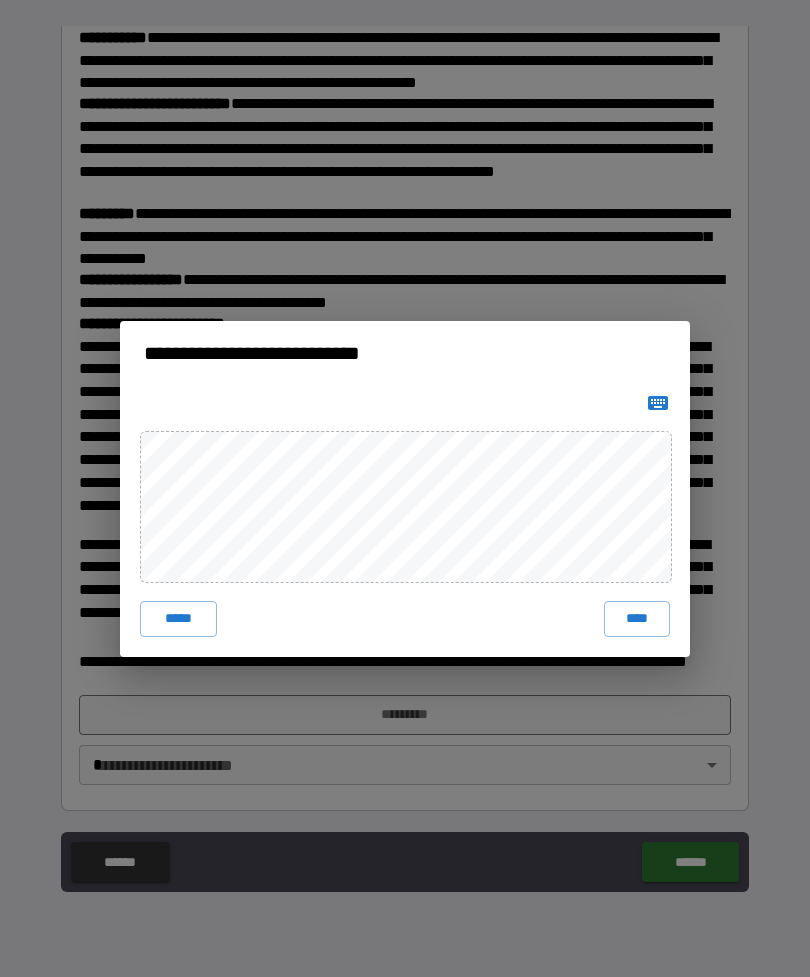 click on "****" at bounding box center (637, 619) 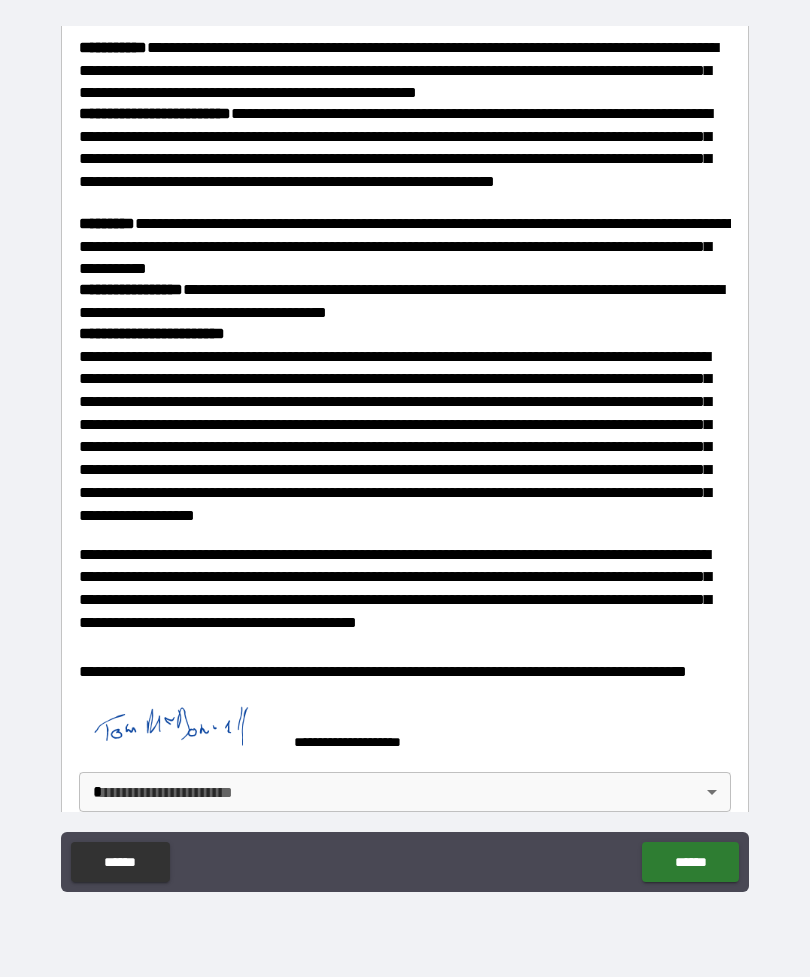 click on "******" at bounding box center [690, 862] 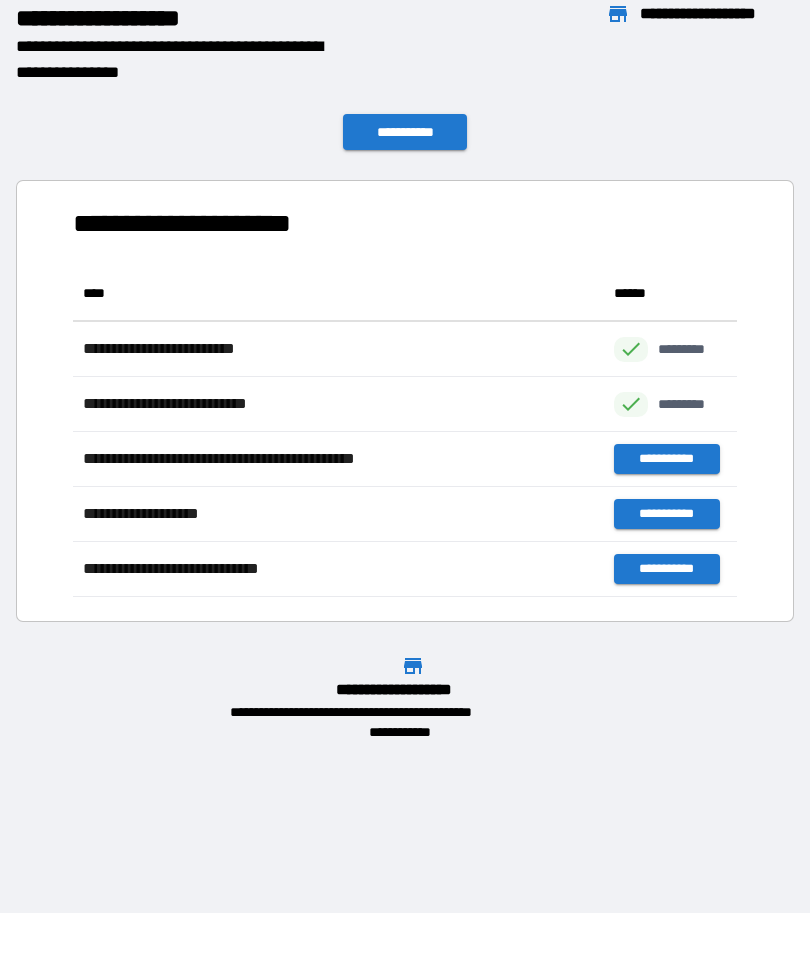 scroll, scrollTop: 1, scrollLeft: 1, axis: both 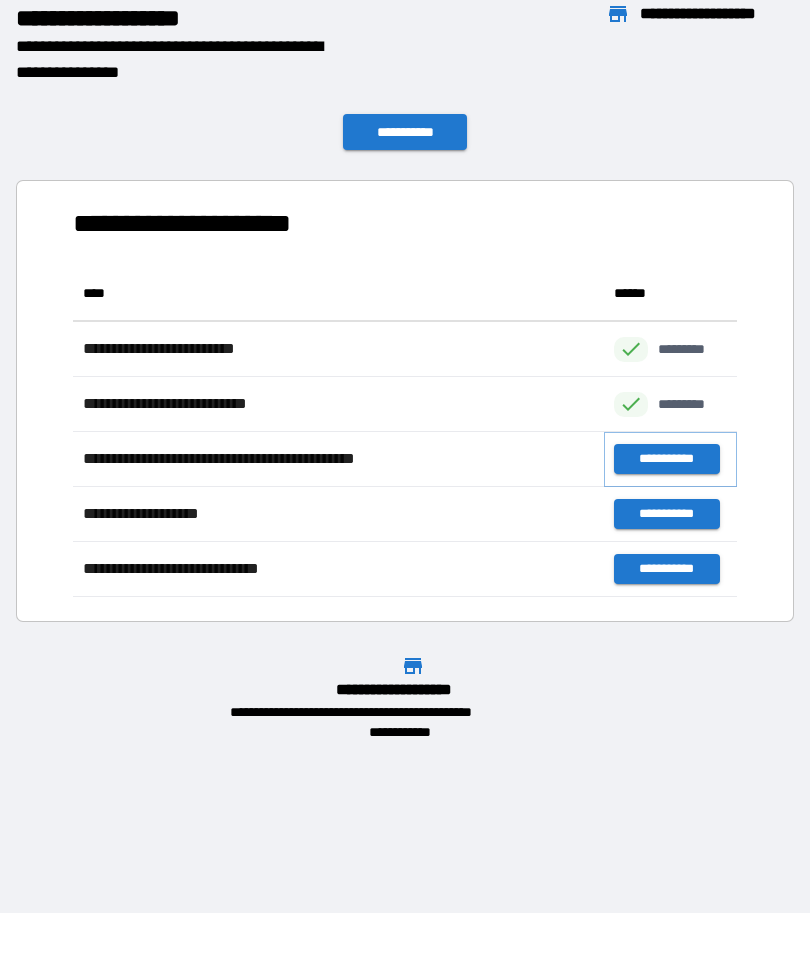 click on "**********" at bounding box center [666, 459] 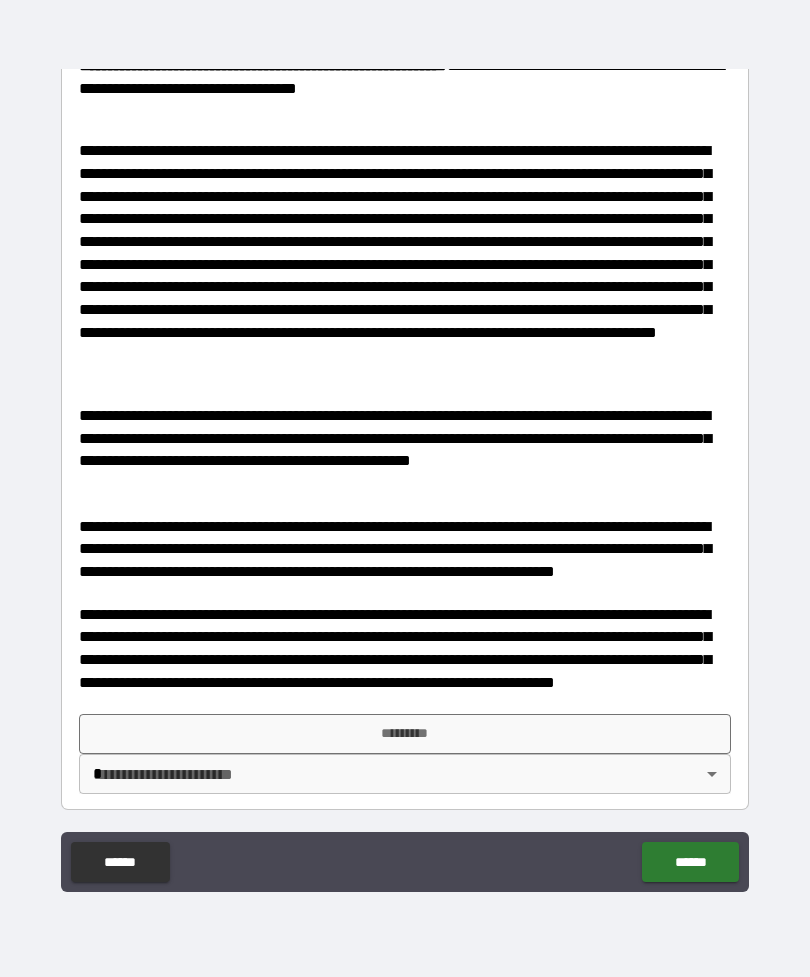 scroll, scrollTop: 597, scrollLeft: 0, axis: vertical 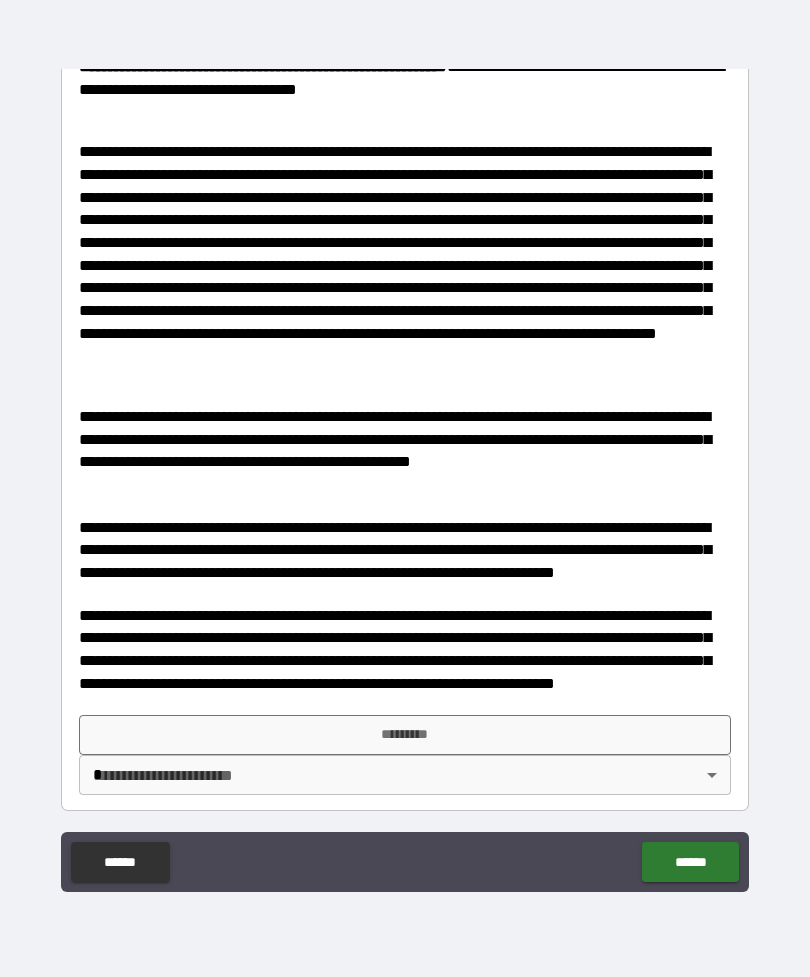 click on "*********" at bounding box center [405, 735] 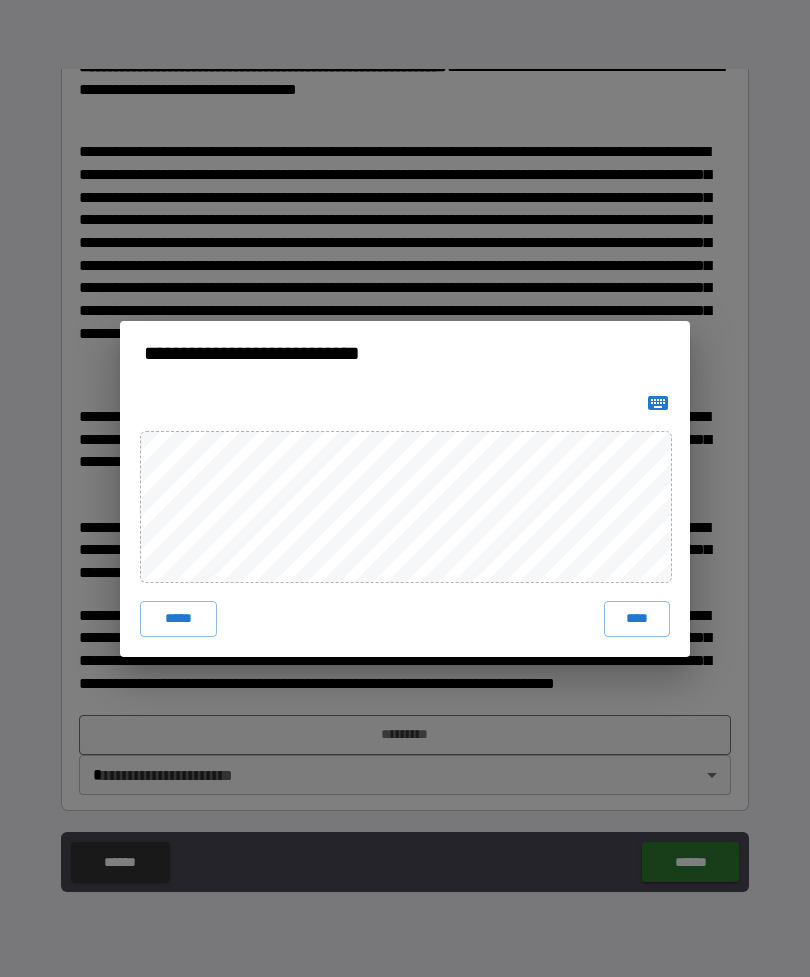 click on "**********" at bounding box center [405, 488] 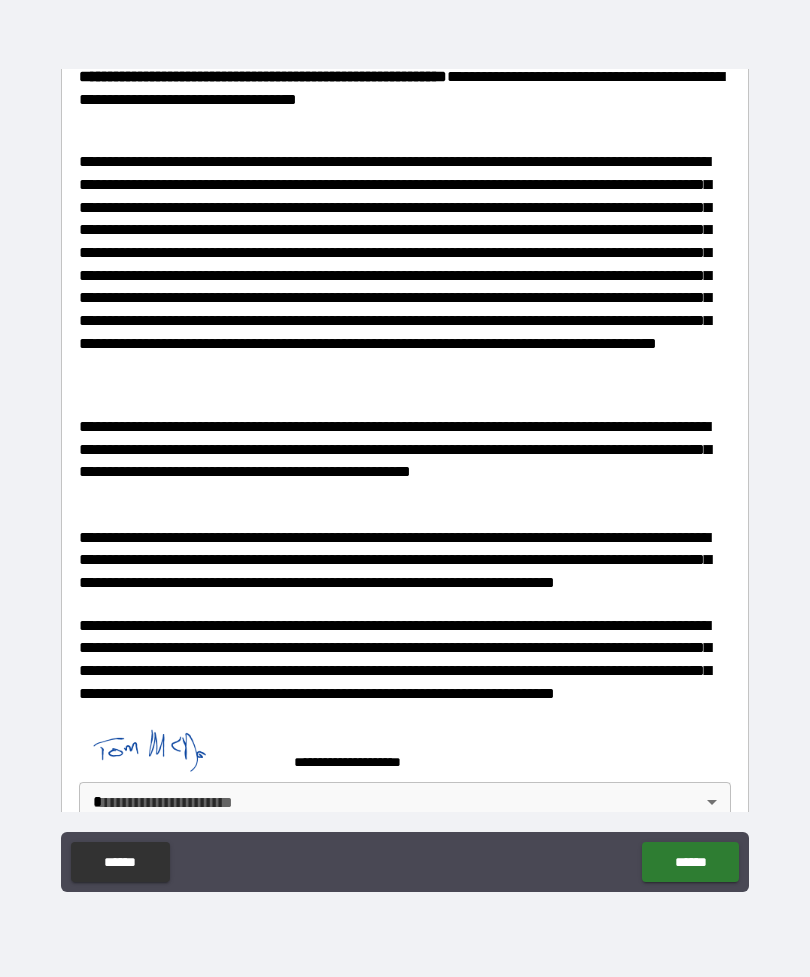 scroll, scrollTop: 590, scrollLeft: 0, axis: vertical 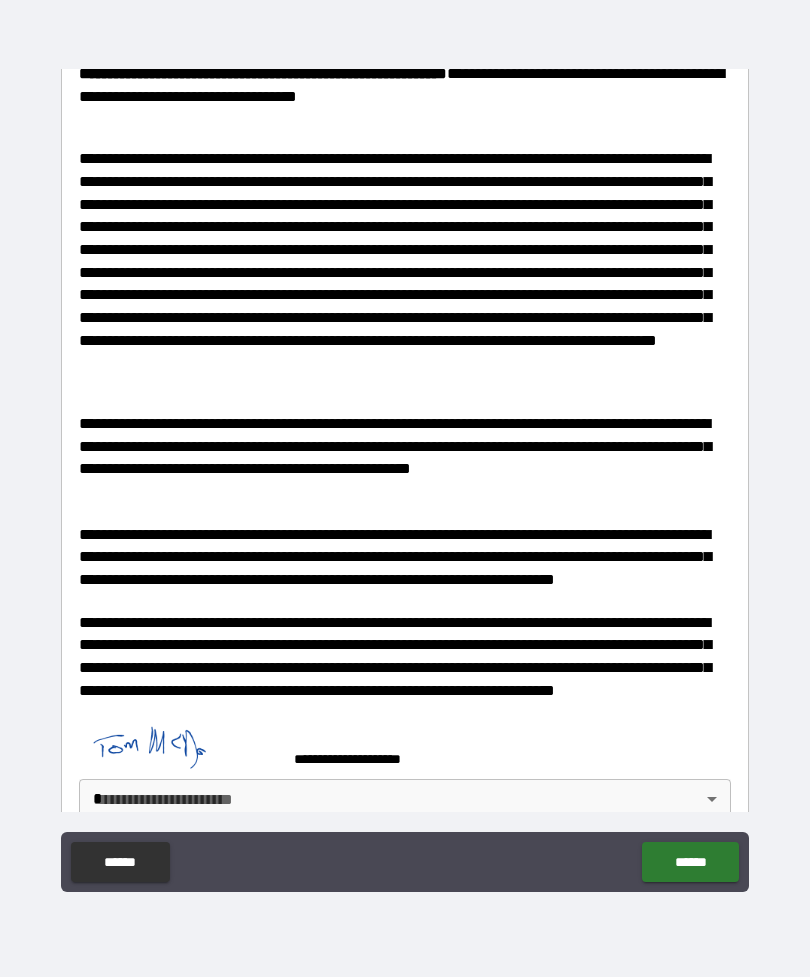 click on "******" at bounding box center [690, 862] 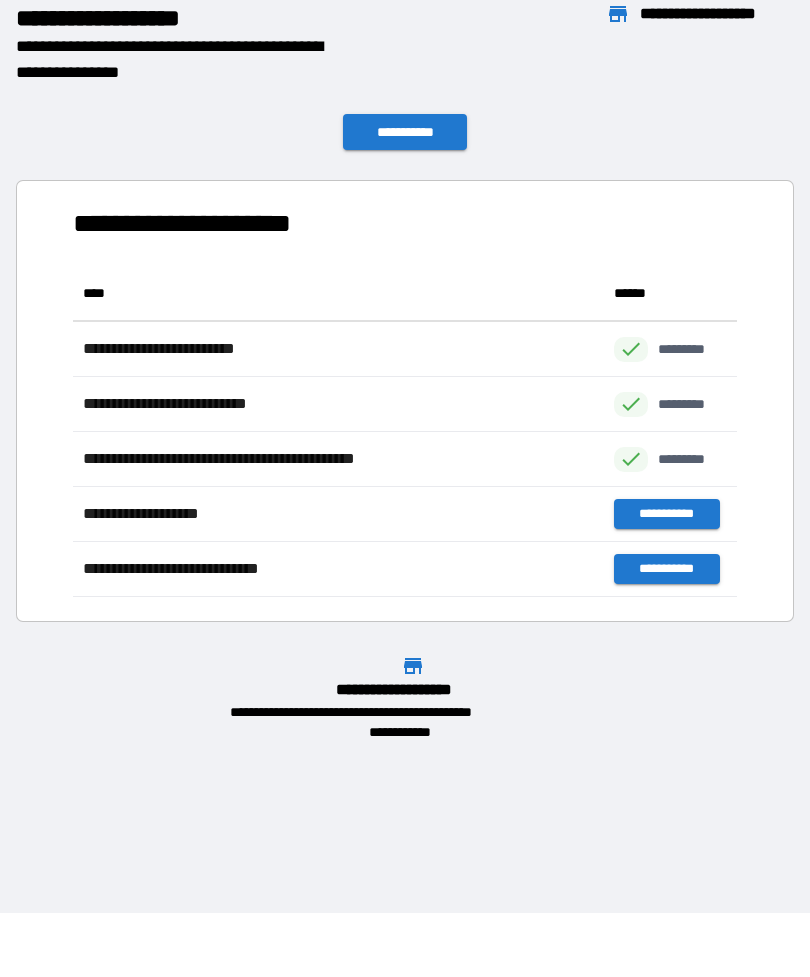scroll, scrollTop: 1, scrollLeft: 1, axis: both 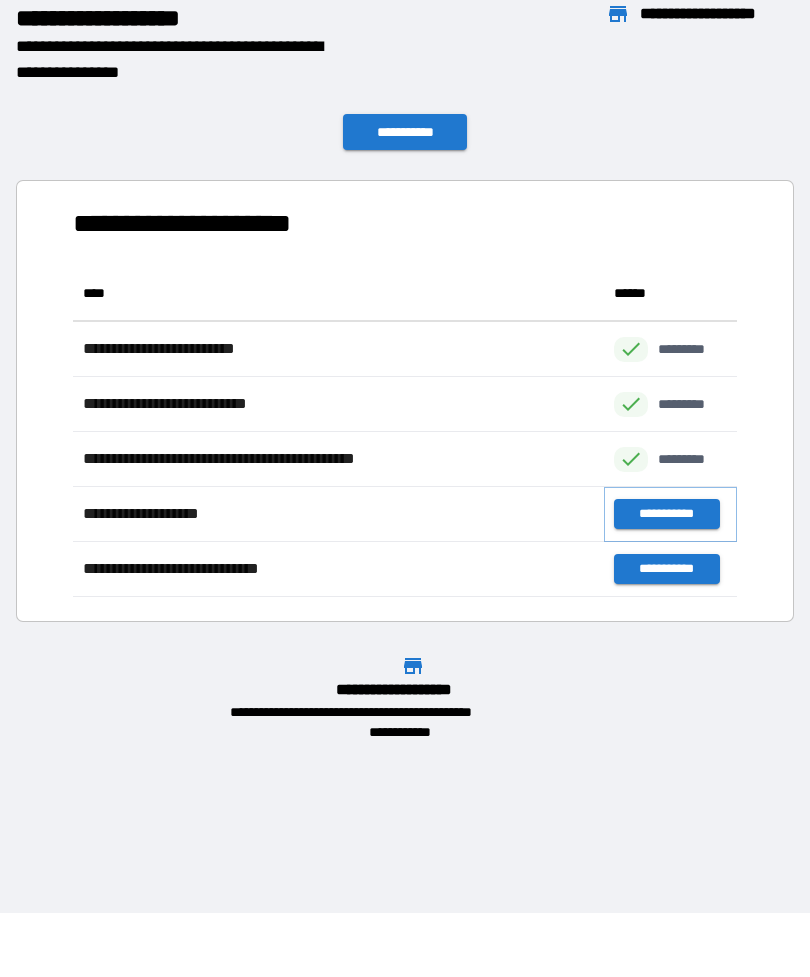 click on "**********" at bounding box center (666, 514) 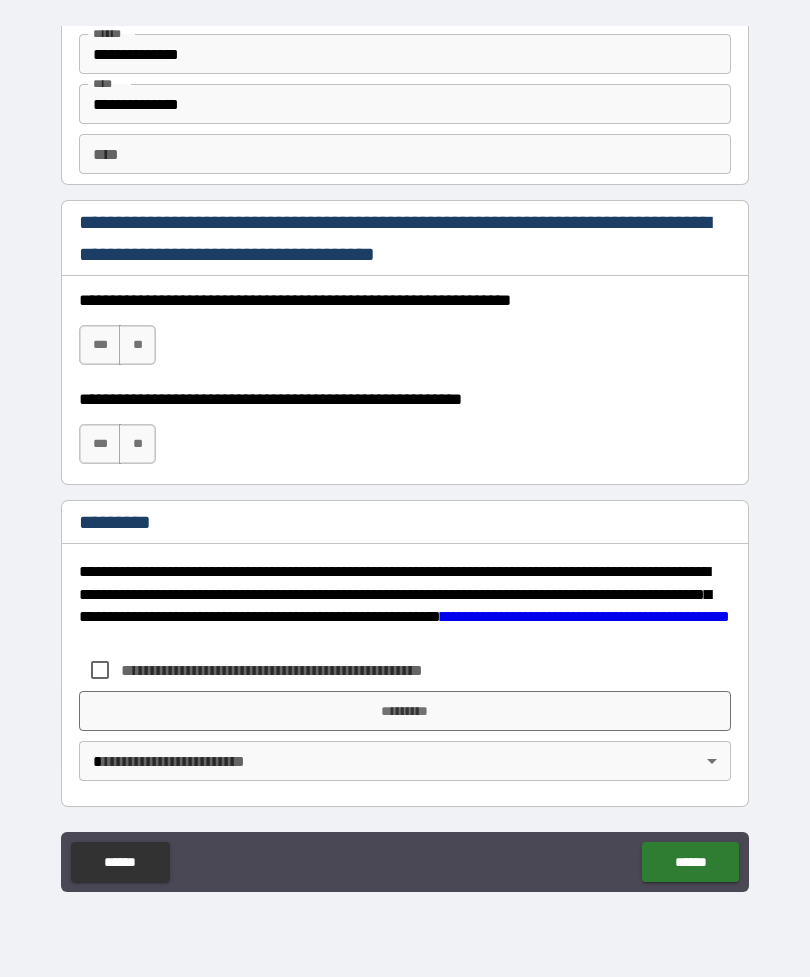 scroll, scrollTop: 2520, scrollLeft: 0, axis: vertical 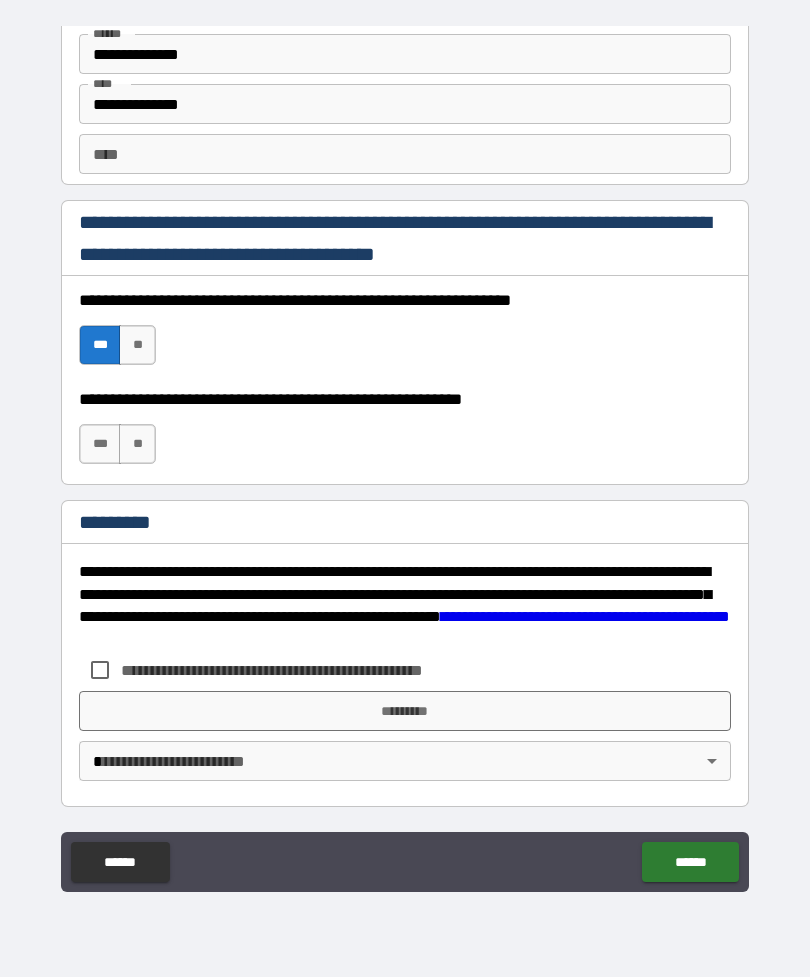 click on "***" at bounding box center [100, 444] 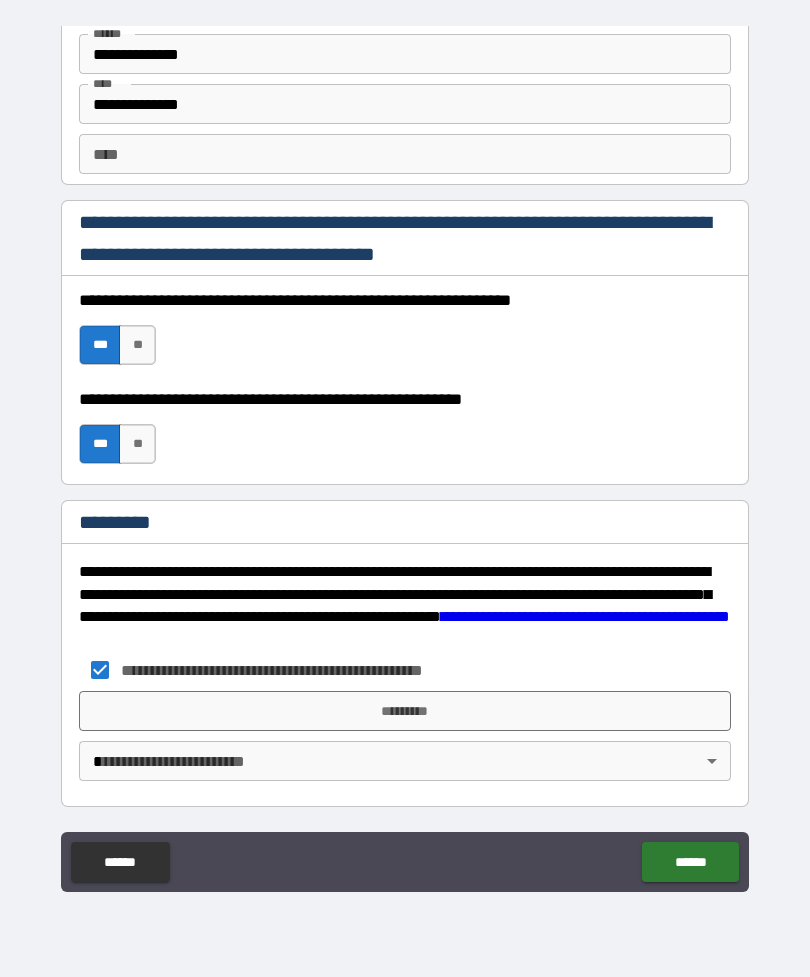 click on "*********" at bounding box center (405, 711) 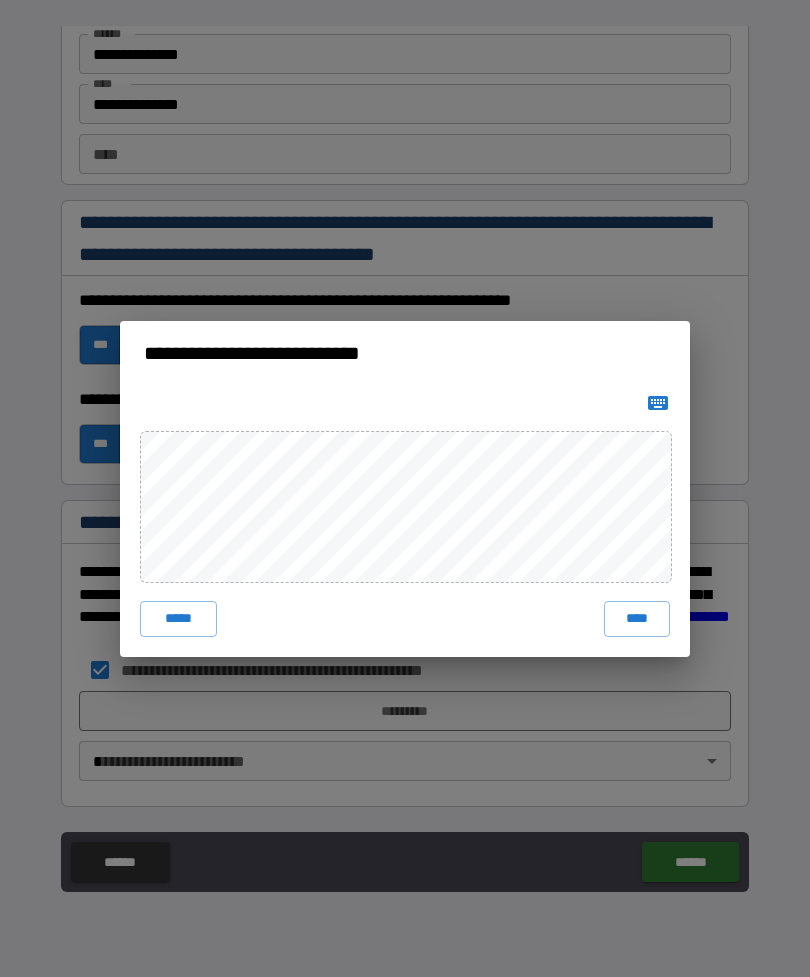 click on "****" at bounding box center (637, 619) 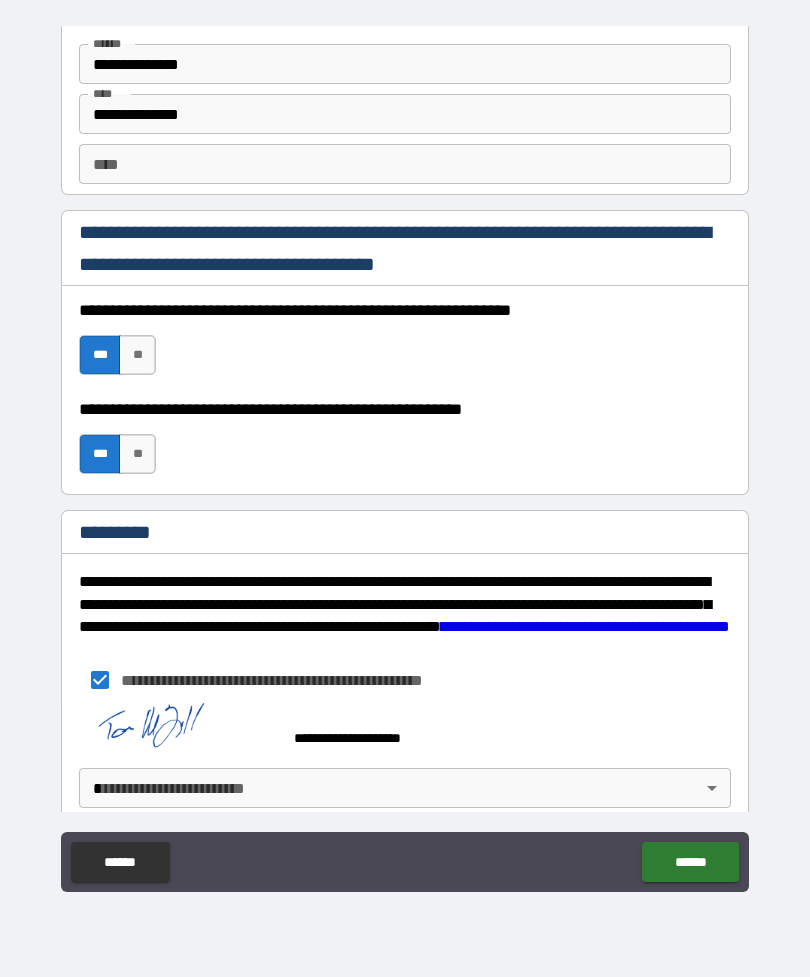 click on "******" at bounding box center (690, 862) 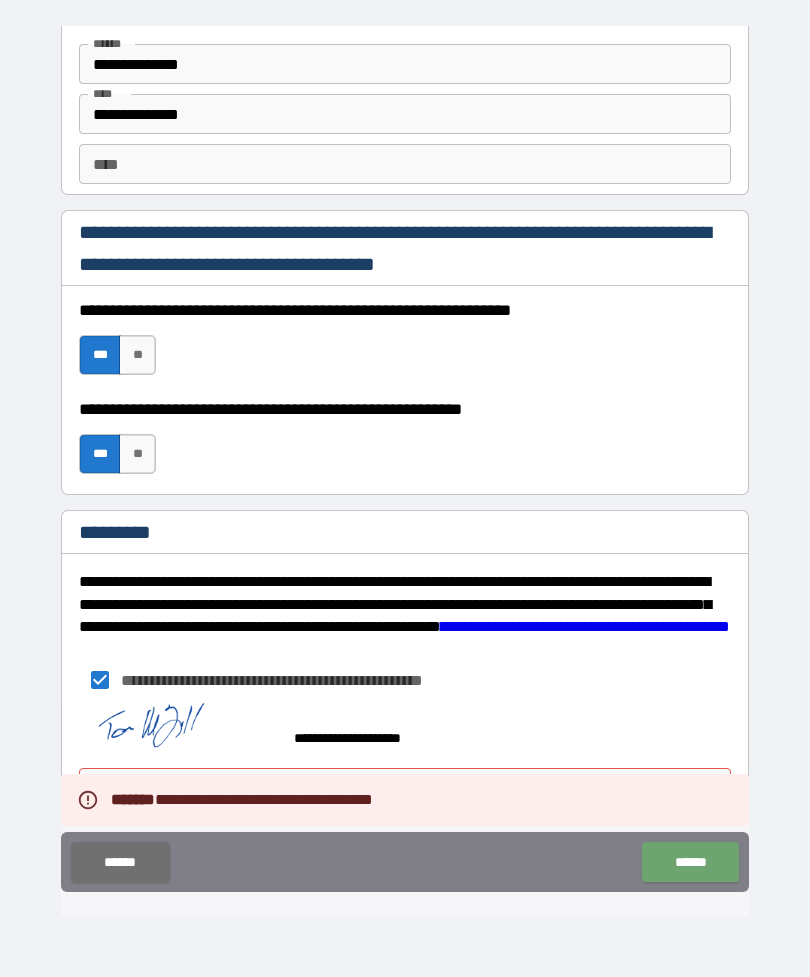click on "******" at bounding box center (690, 862) 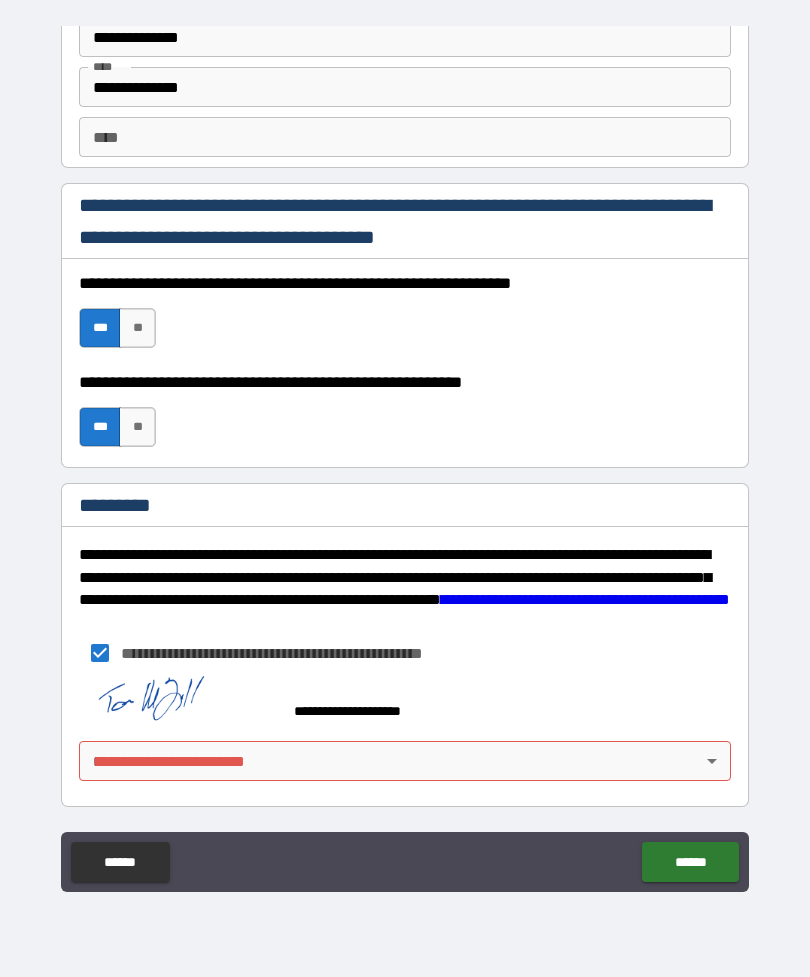 scroll, scrollTop: 2537, scrollLeft: 0, axis: vertical 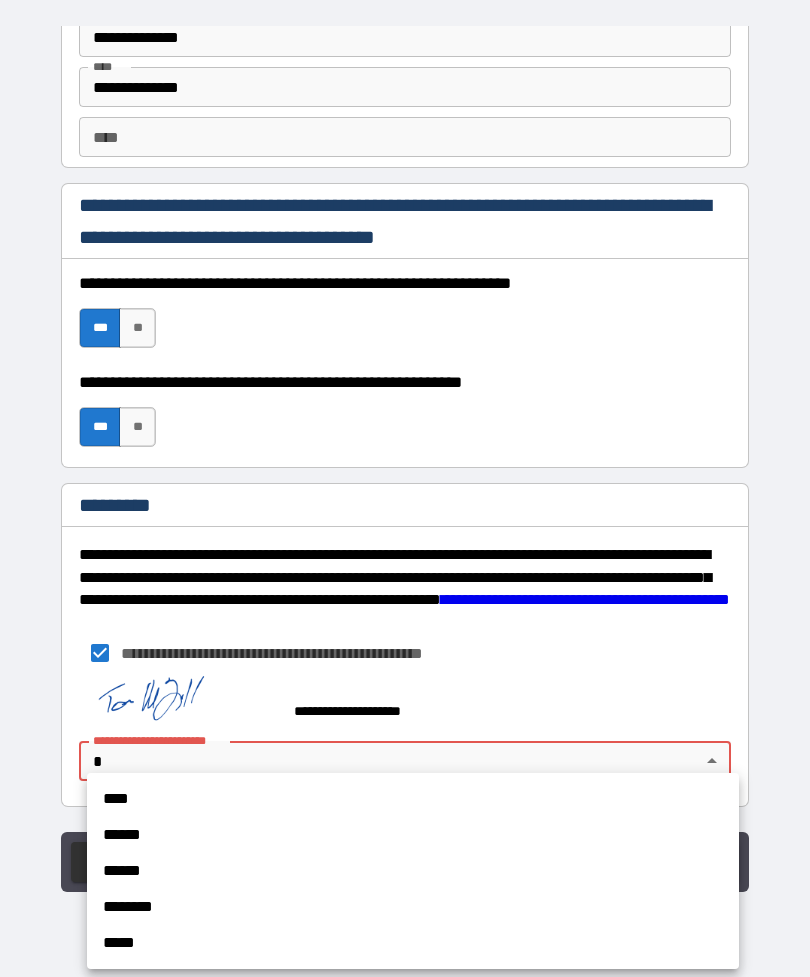 click on "****" at bounding box center [413, 799] 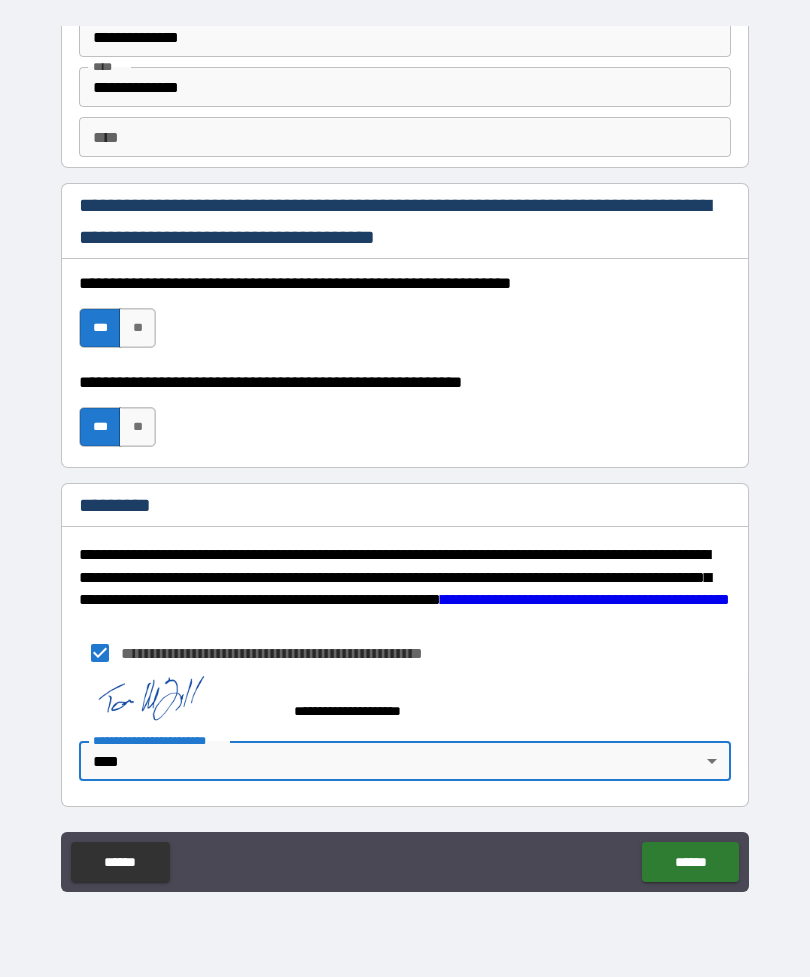 click on "******" at bounding box center (690, 862) 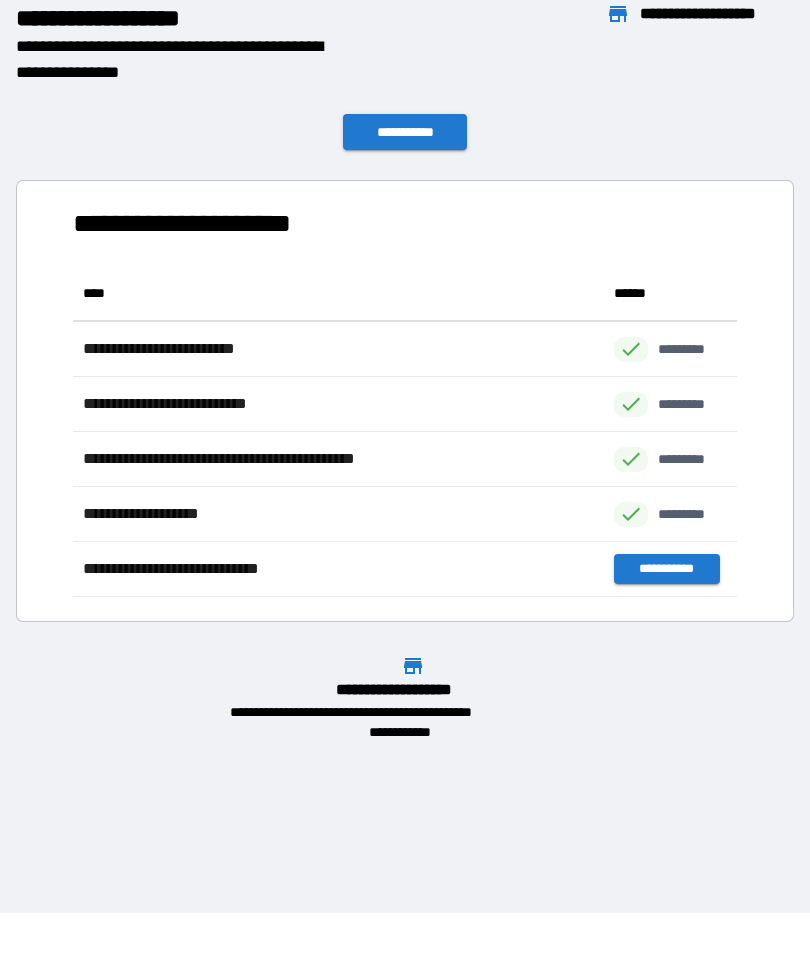scroll, scrollTop: 1, scrollLeft: 1, axis: both 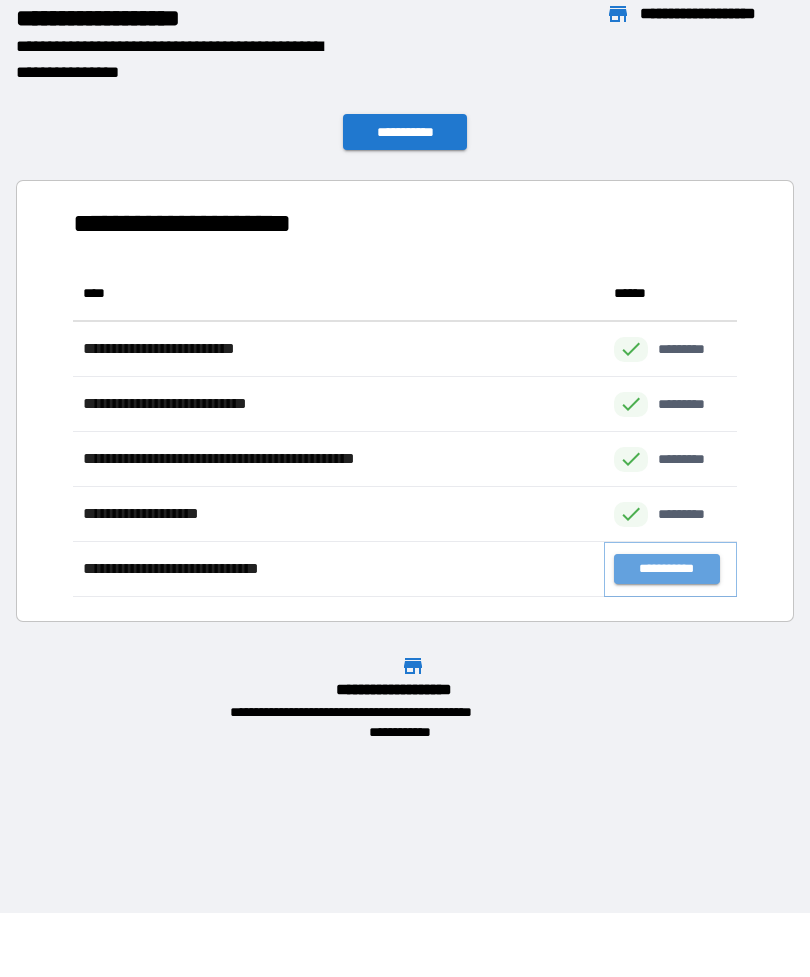 click on "**********" at bounding box center [666, 569] 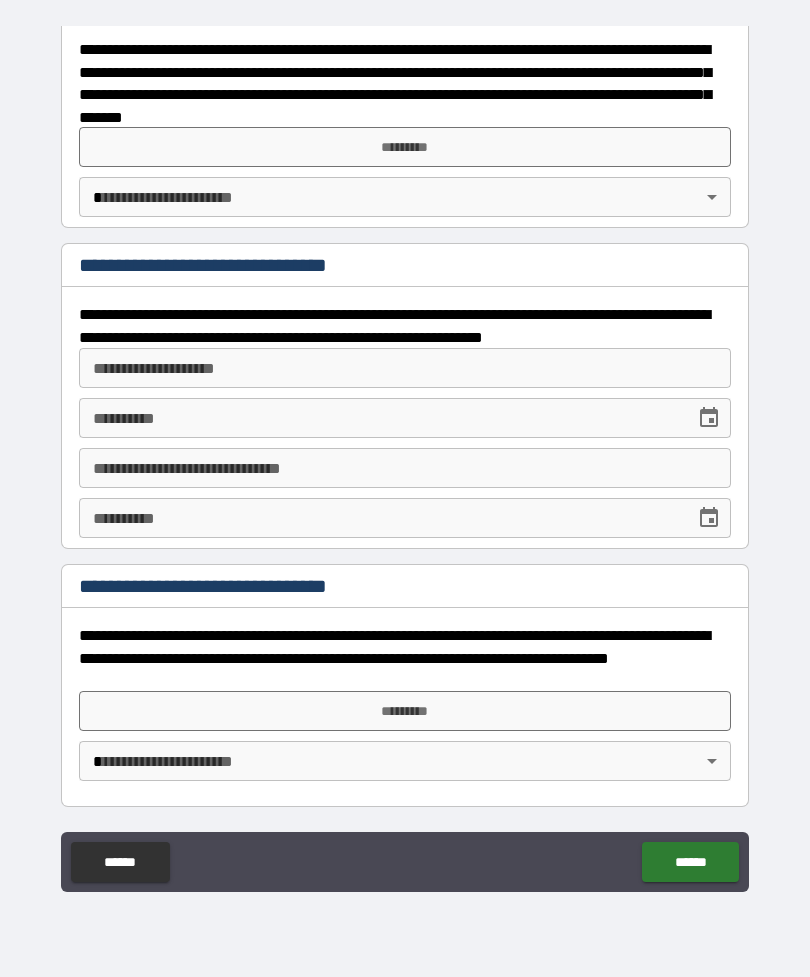 scroll, scrollTop: 145, scrollLeft: 0, axis: vertical 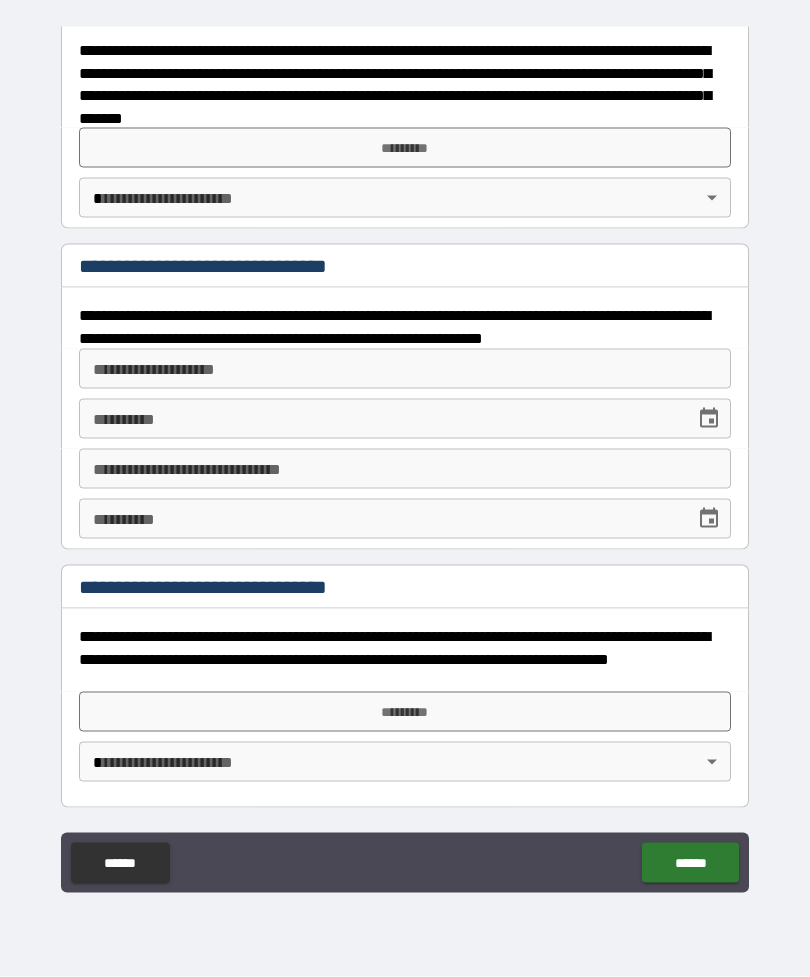 click on "**********" at bounding box center (405, 457) 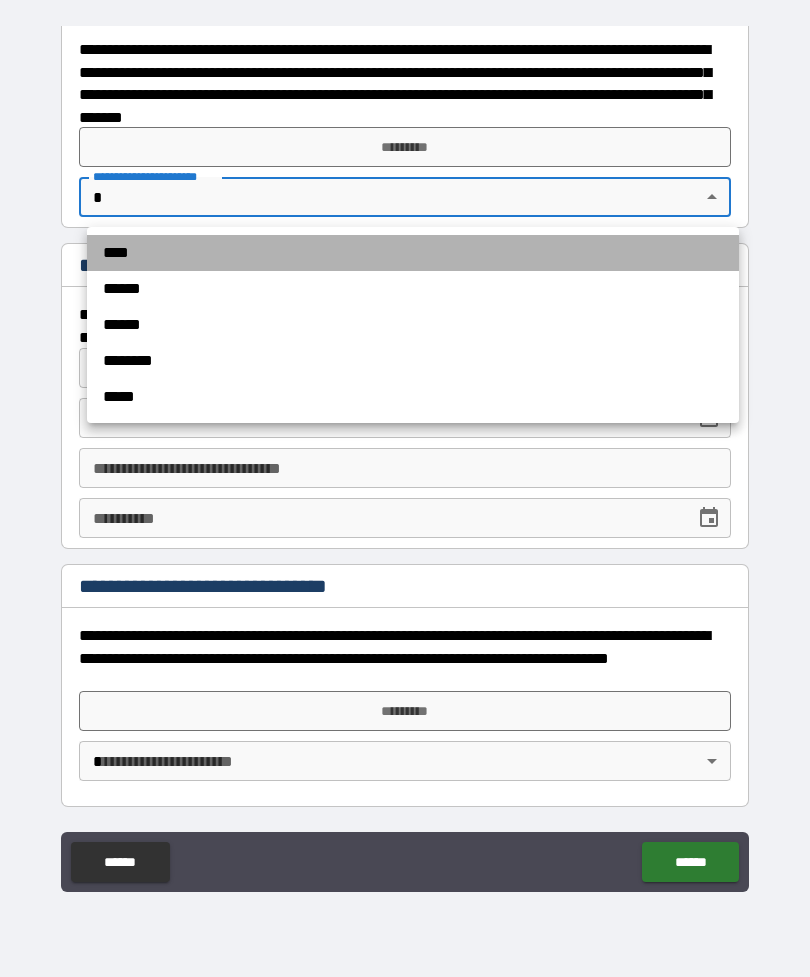 click on "****" at bounding box center (413, 253) 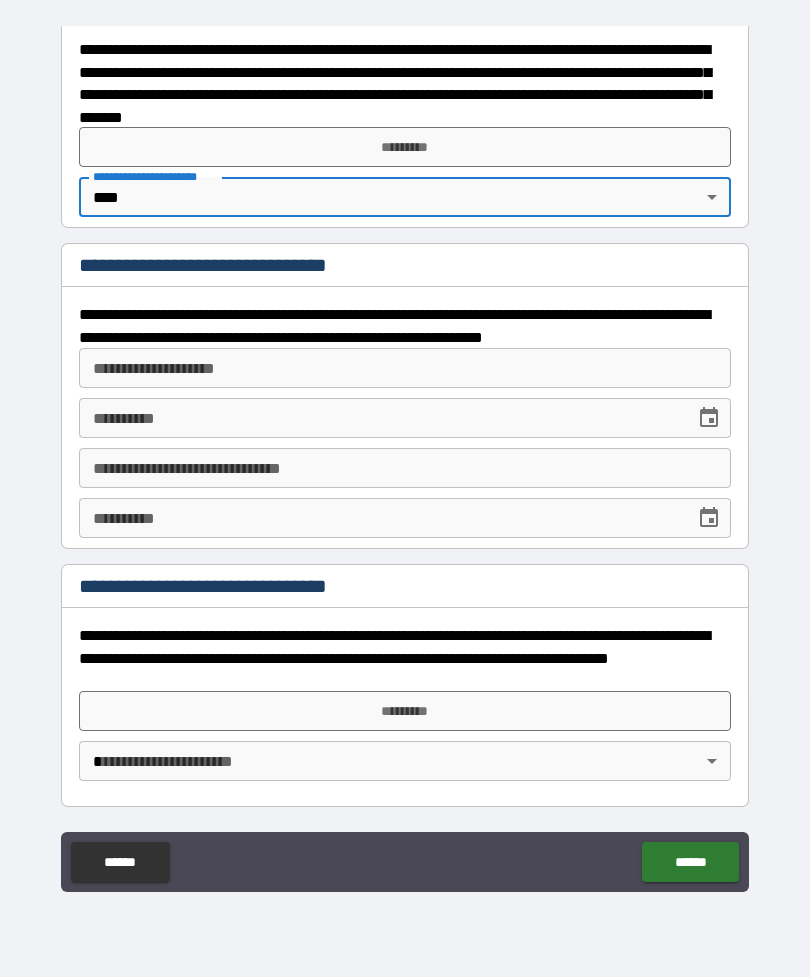 type on "*" 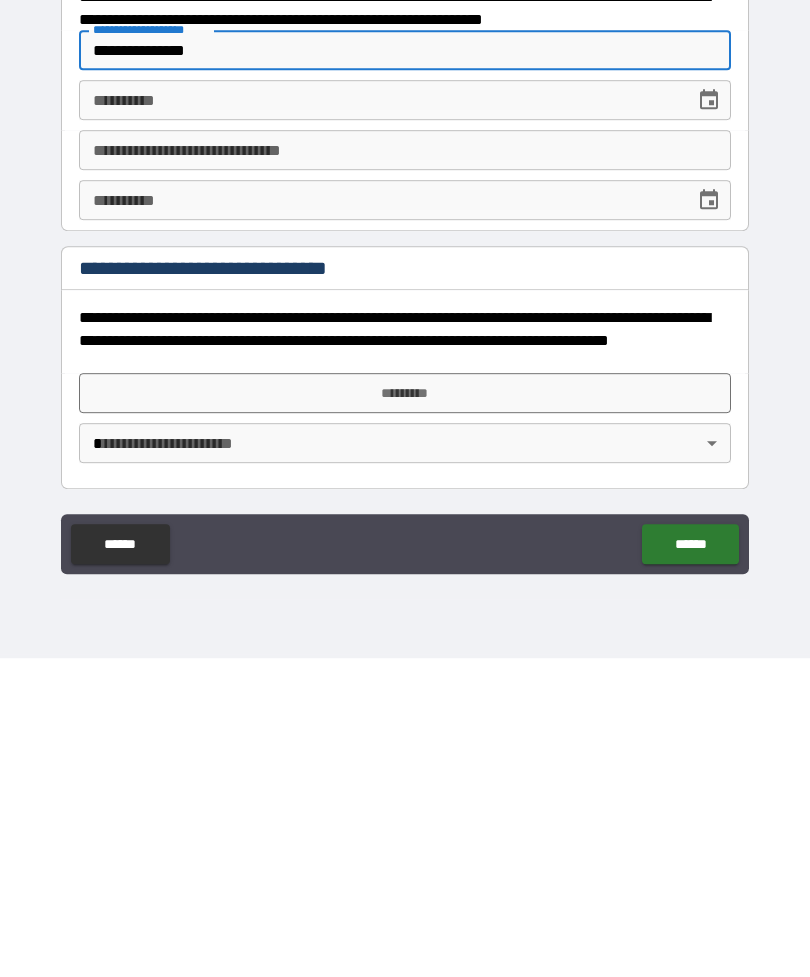 scroll, scrollTop: 64, scrollLeft: 0, axis: vertical 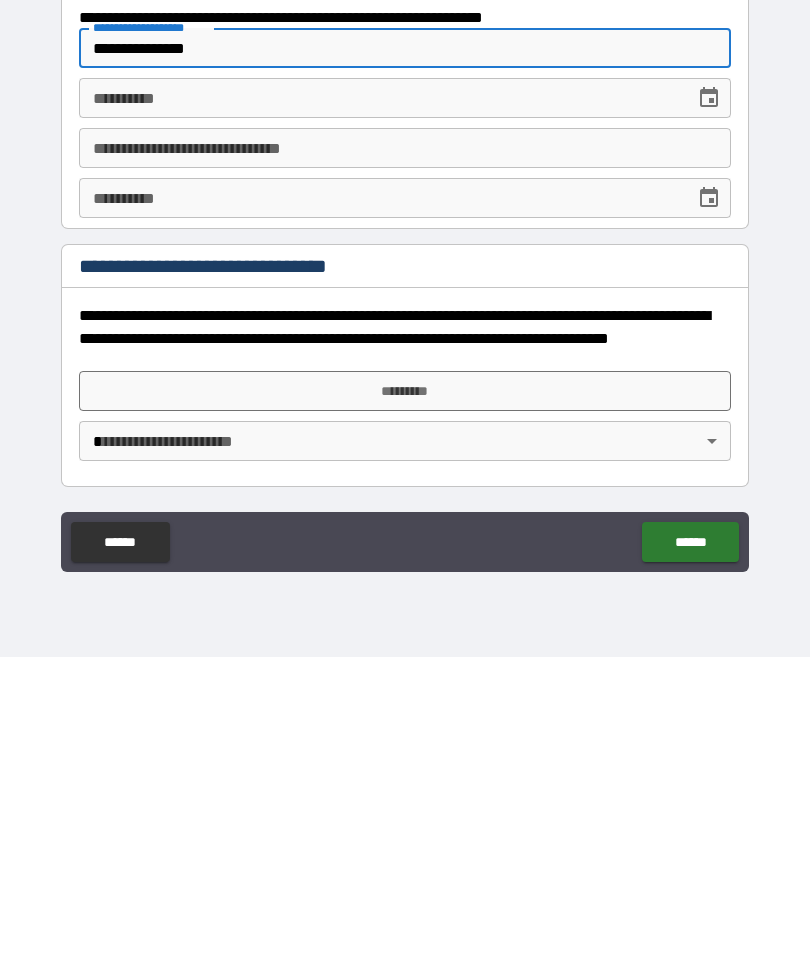 type on "**********" 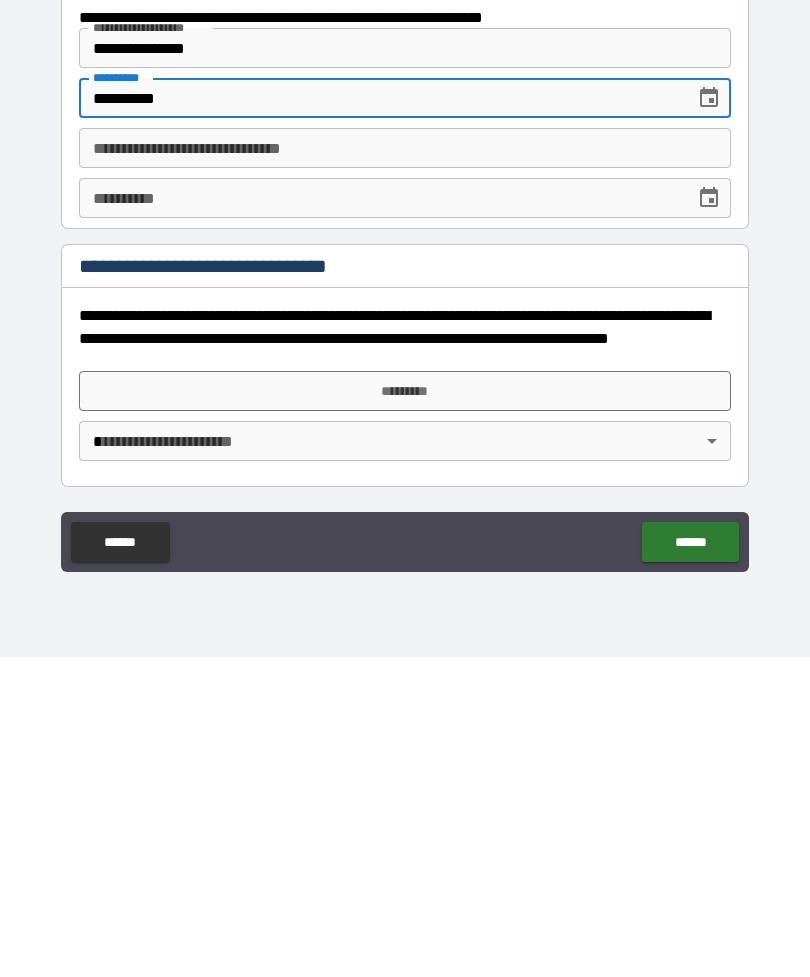 type on "**********" 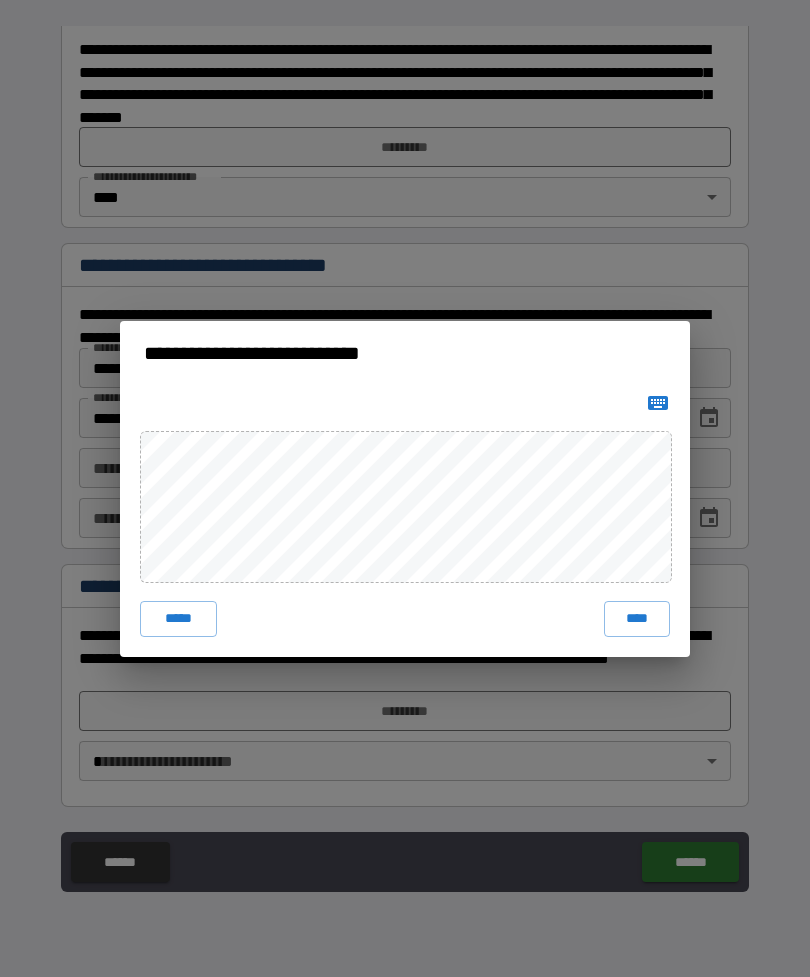 click on "****" at bounding box center [637, 619] 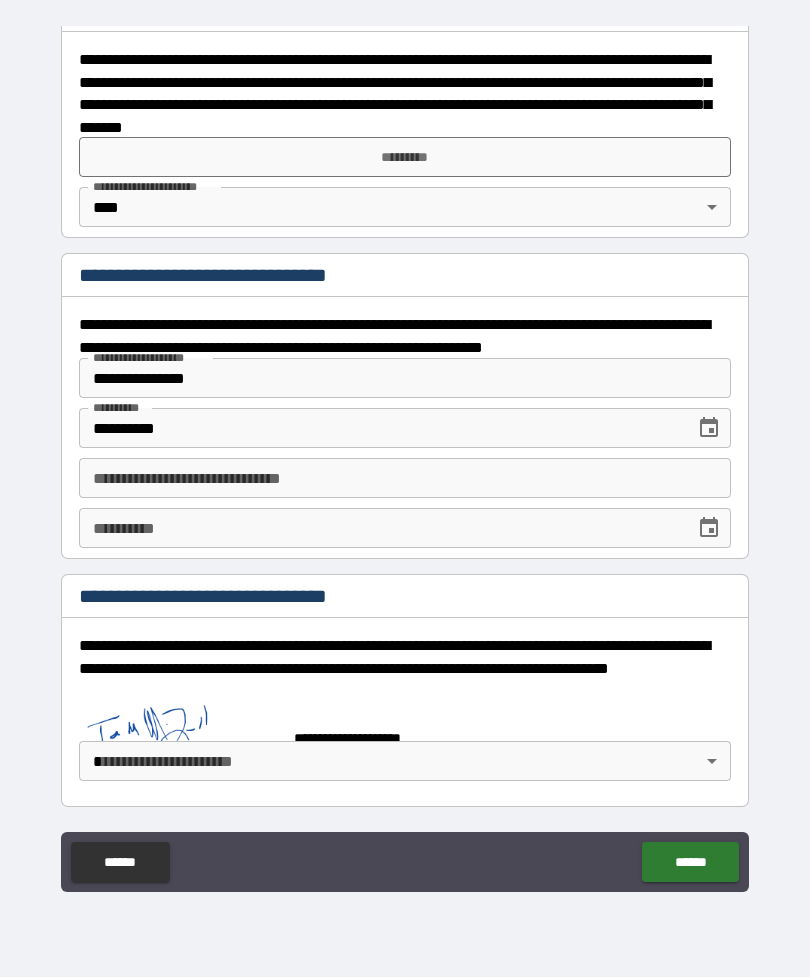scroll, scrollTop: 135, scrollLeft: 0, axis: vertical 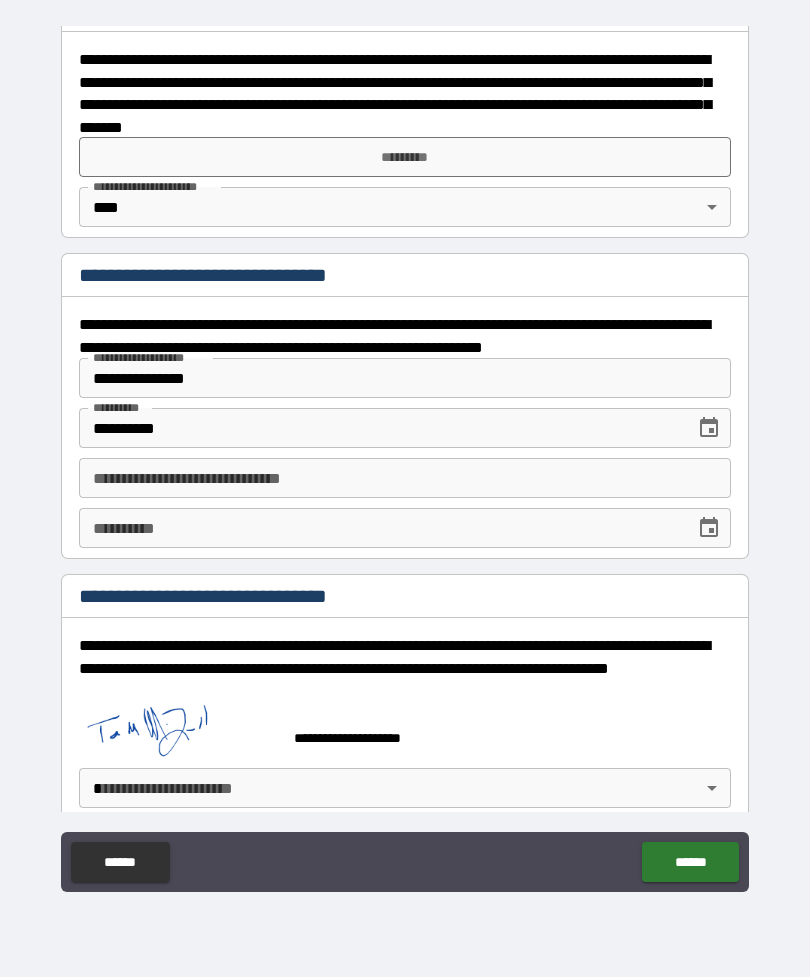 click on "******" at bounding box center (690, 862) 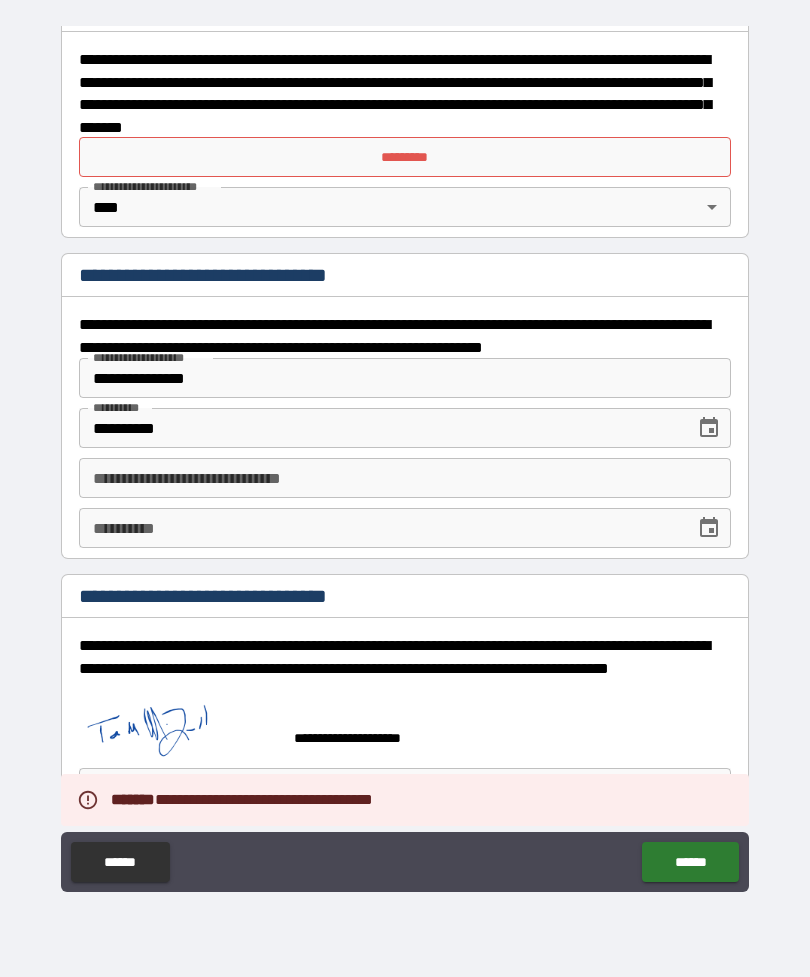 click on "**********" at bounding box center (405, 456) 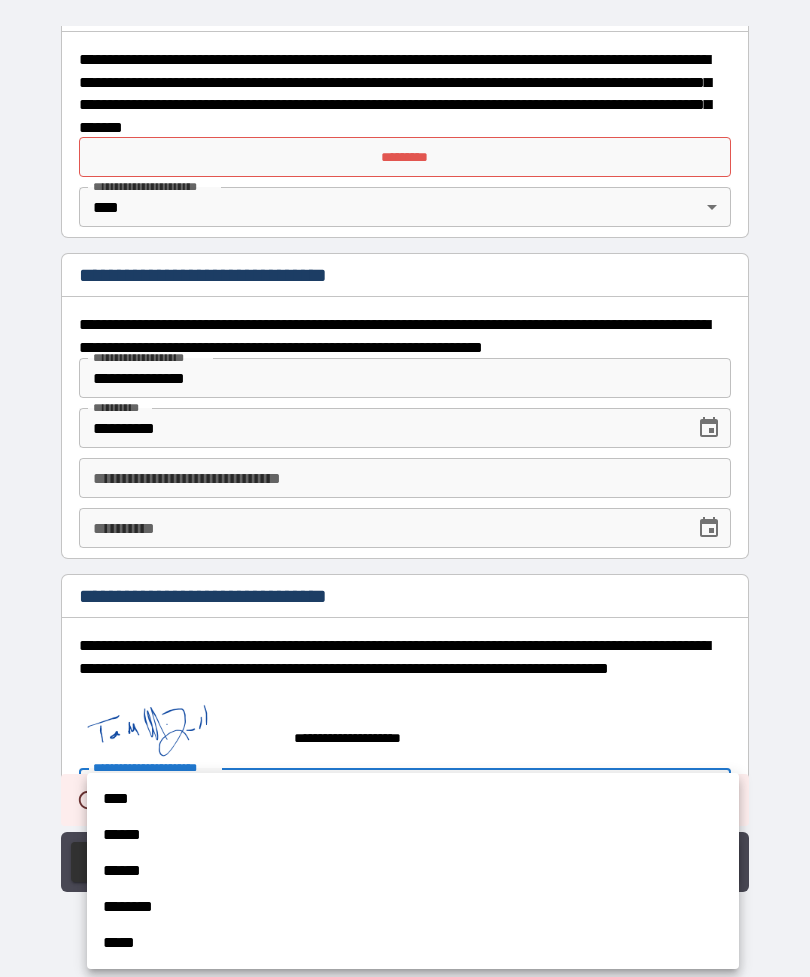 click on "****" at bounding box center (413, 799) 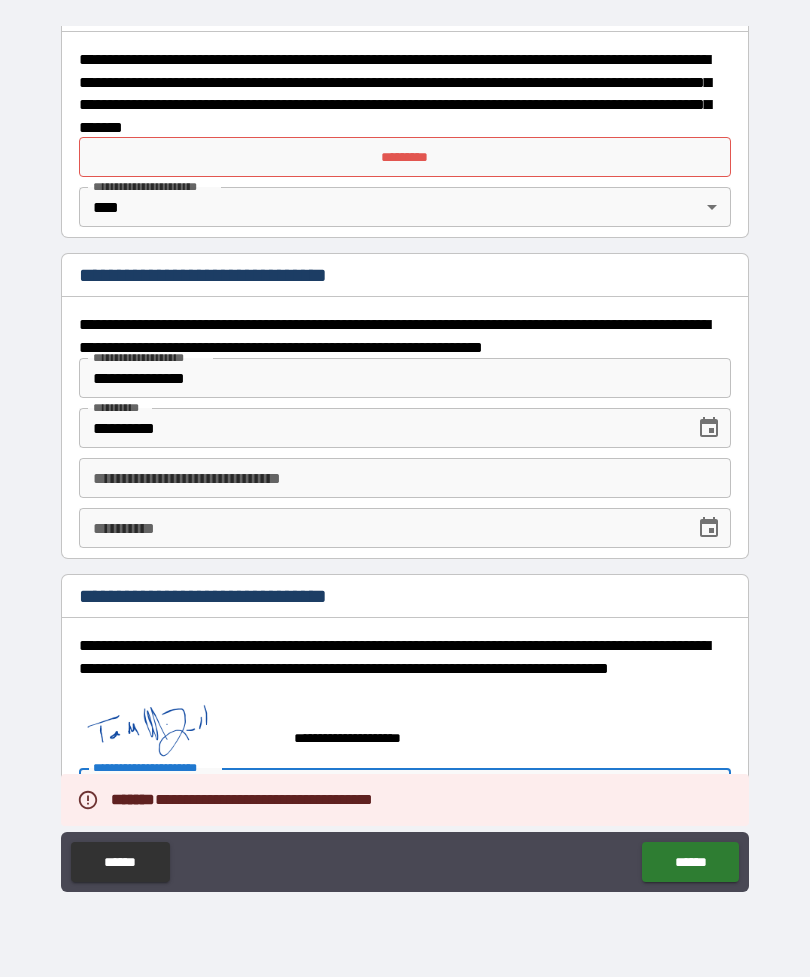 type on "*" 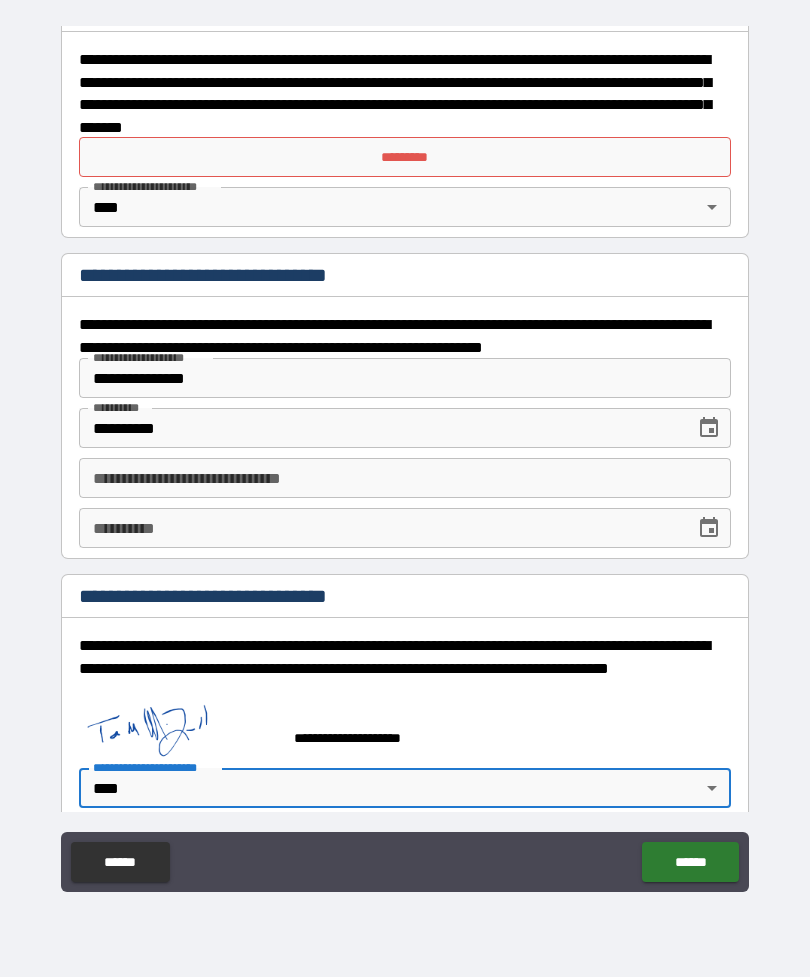 click on "******" at bounding box center [690, 862] 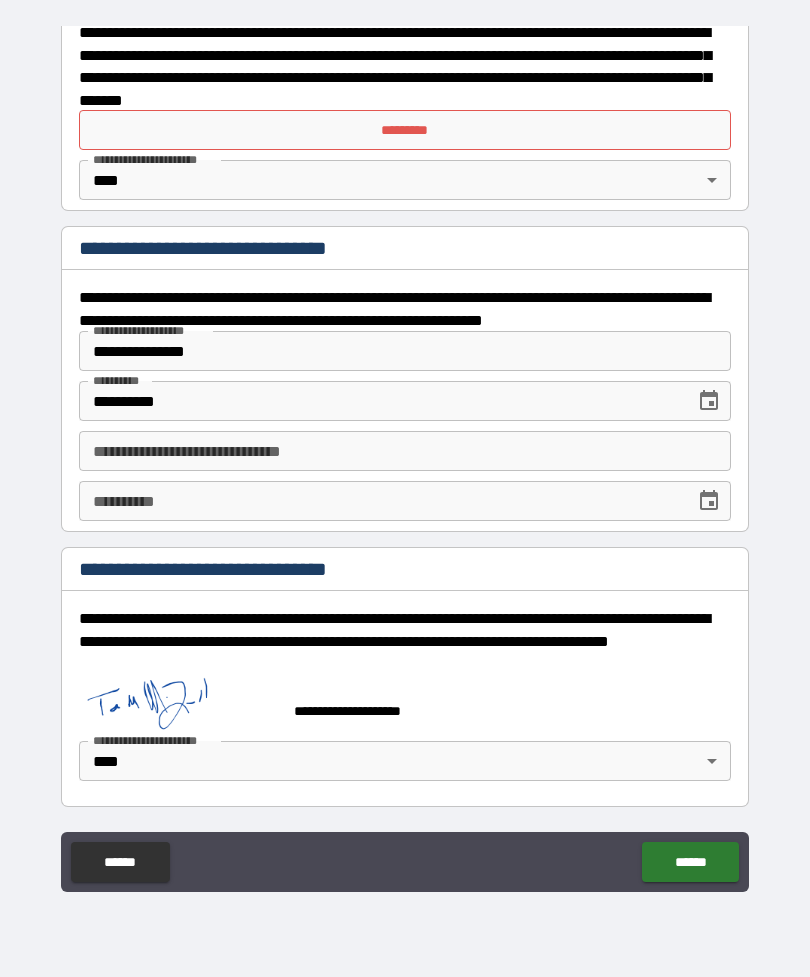 scroll, scrollTop: 162, scrollLeft: 0, axis: vertical 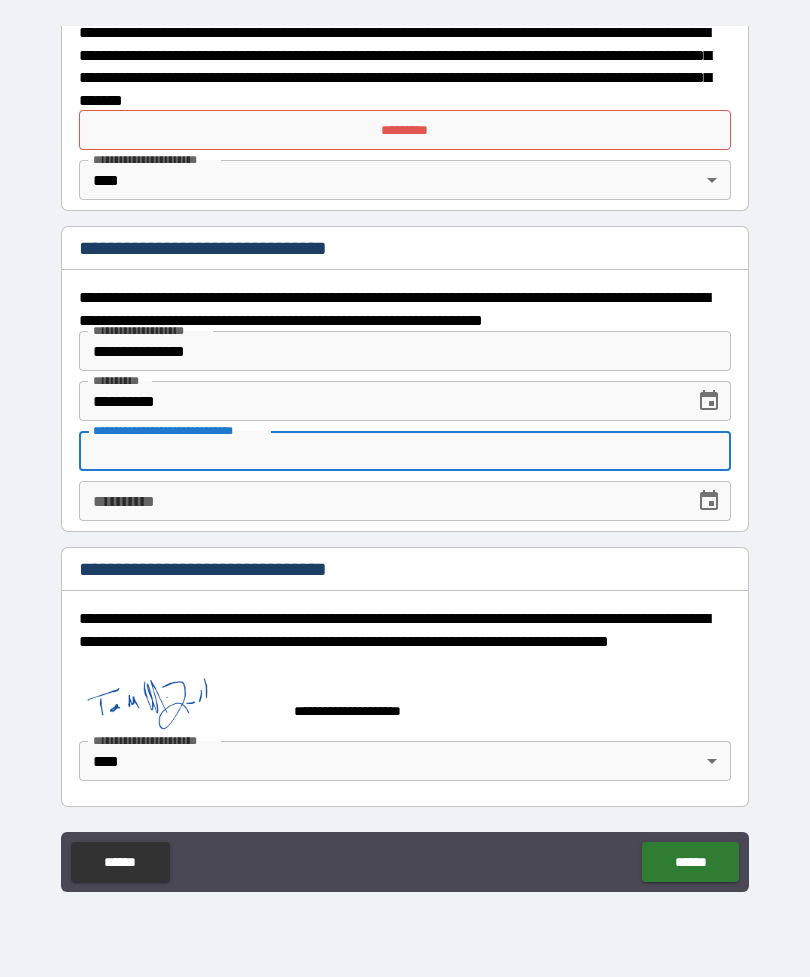 click on "**********" at bounding box center (405, 459) 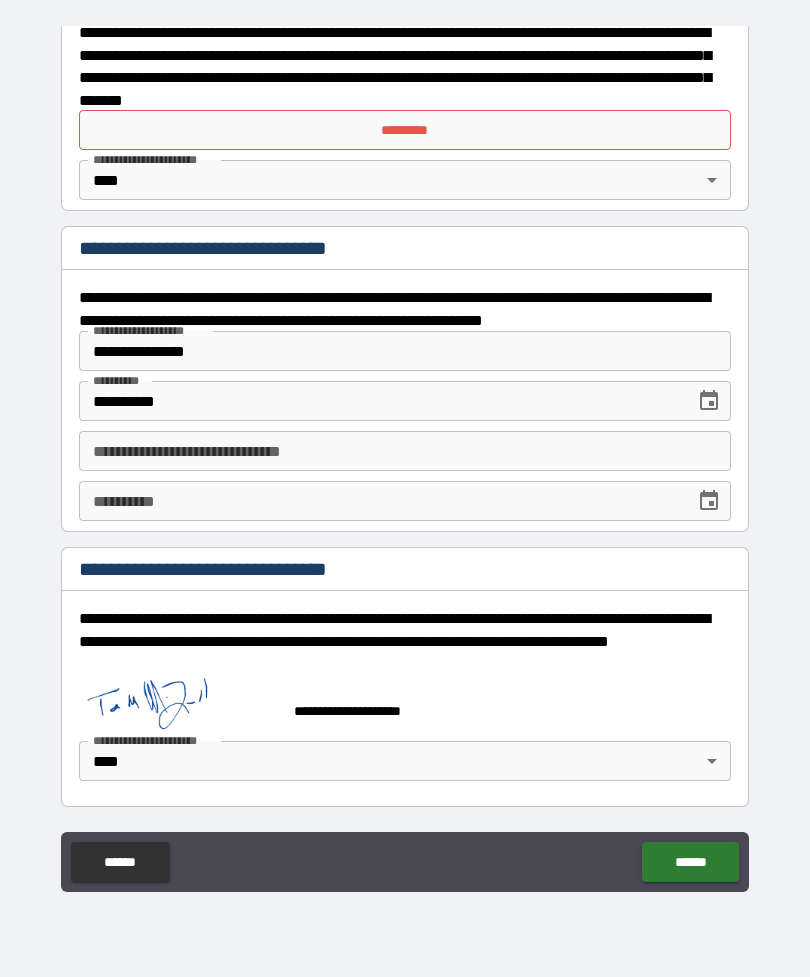 scroll, scrollTop: 162, scrollLeft: 0, axis: vertical 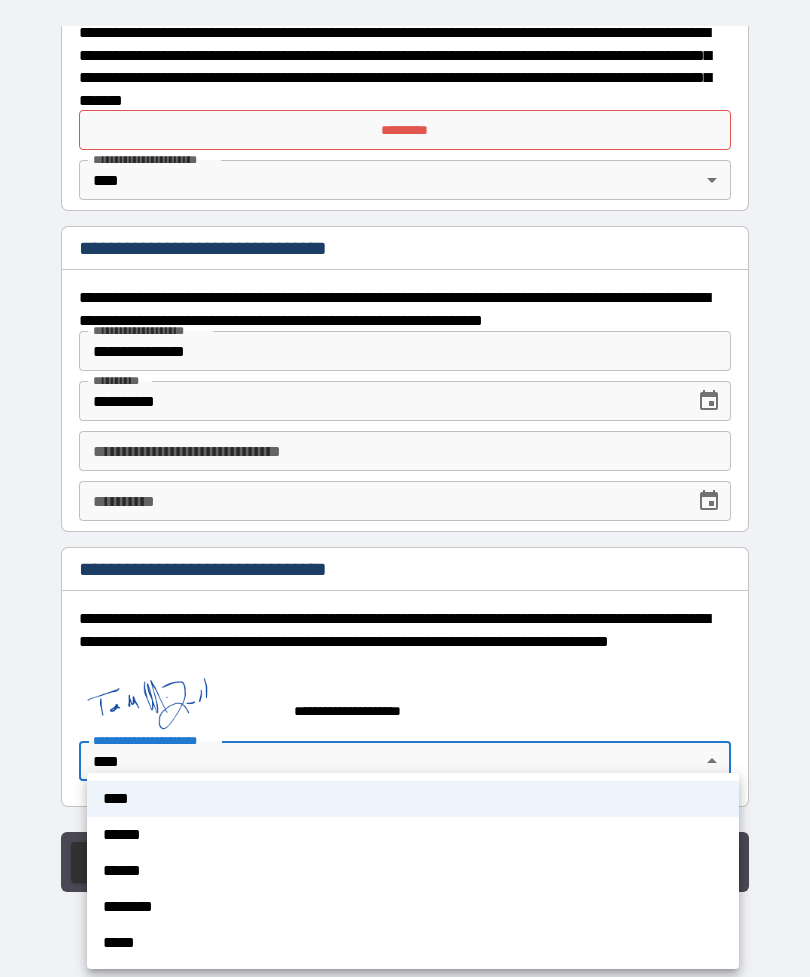 click on "****" at bounding box center (413, 799) 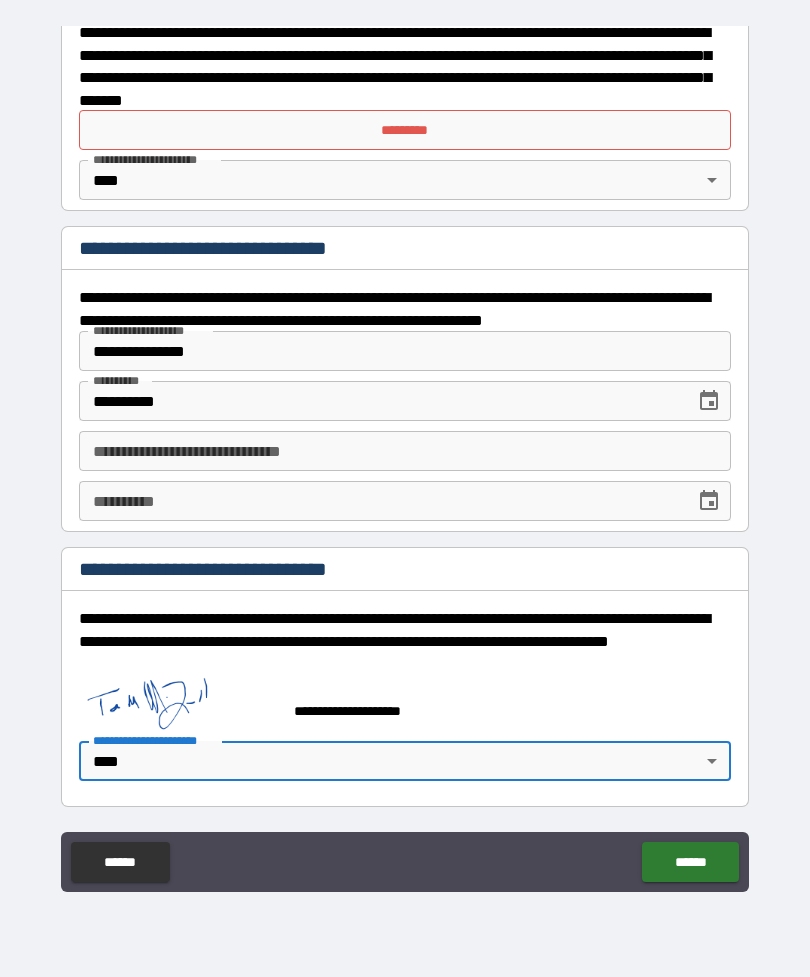 click on "******" at bounding box center (690, 862) 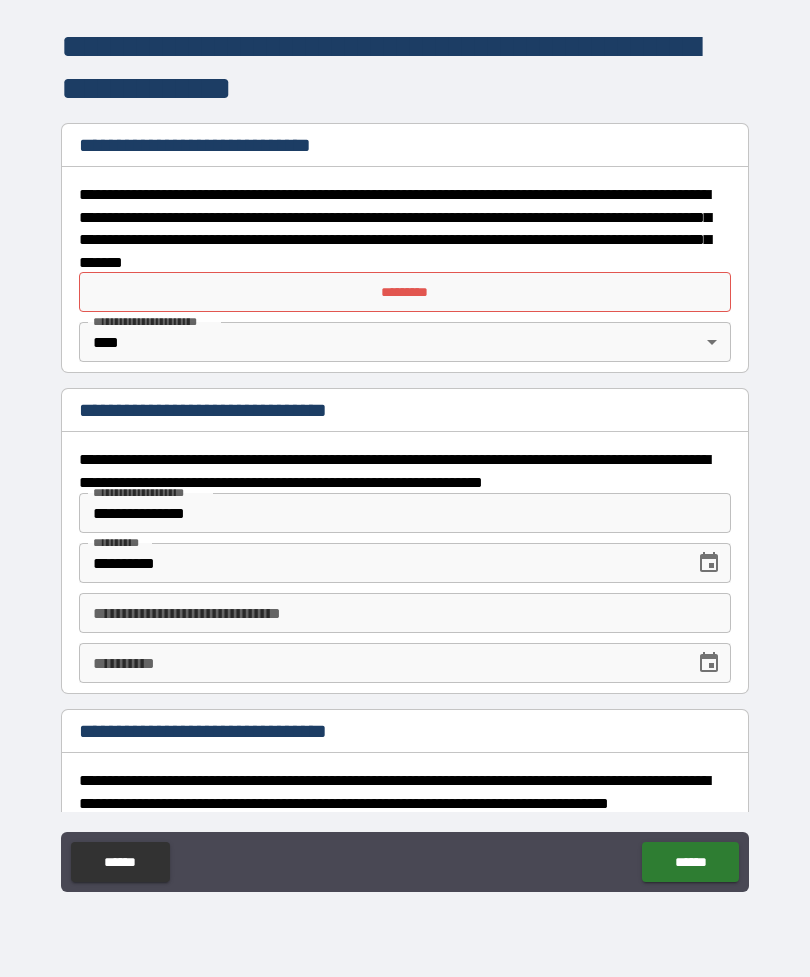 scroll, scrollTop: 0, scrollLeft: 0, axis: both 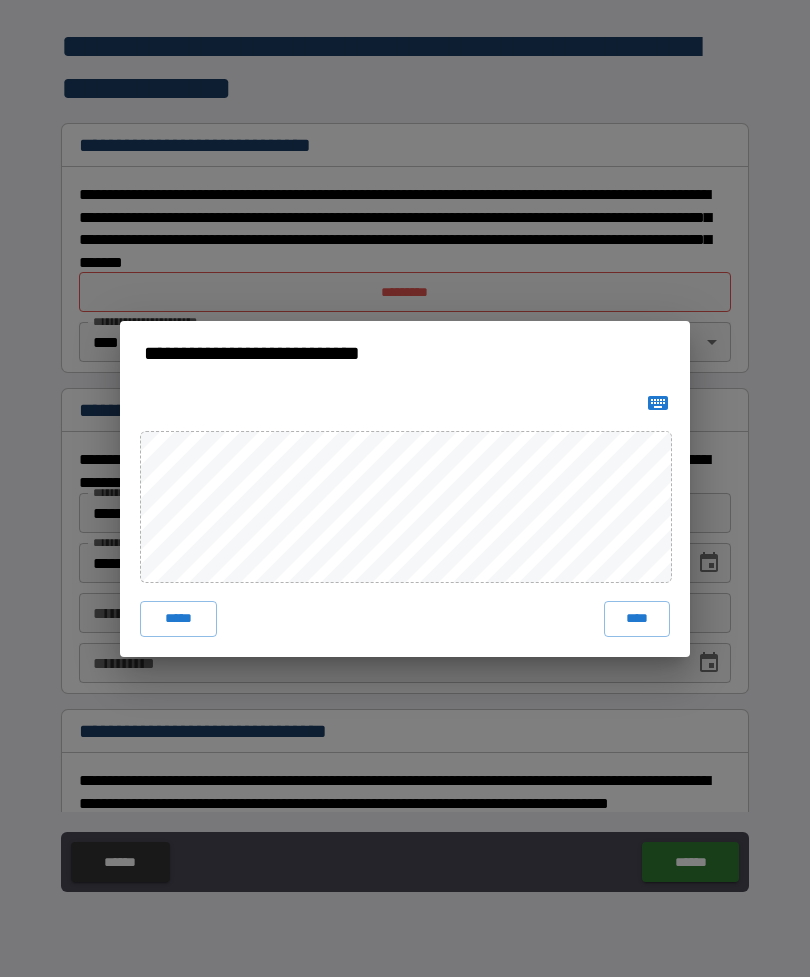 click on "****" at bounding box center (637, 619) 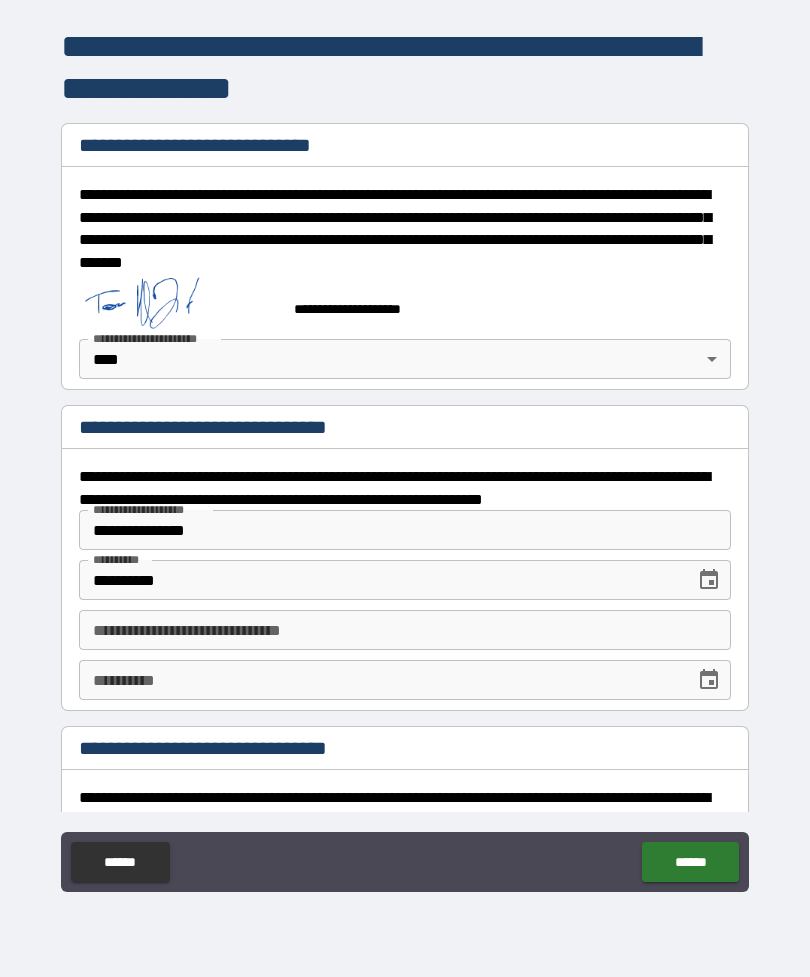 click on "******" at bounding box center (690, 862) 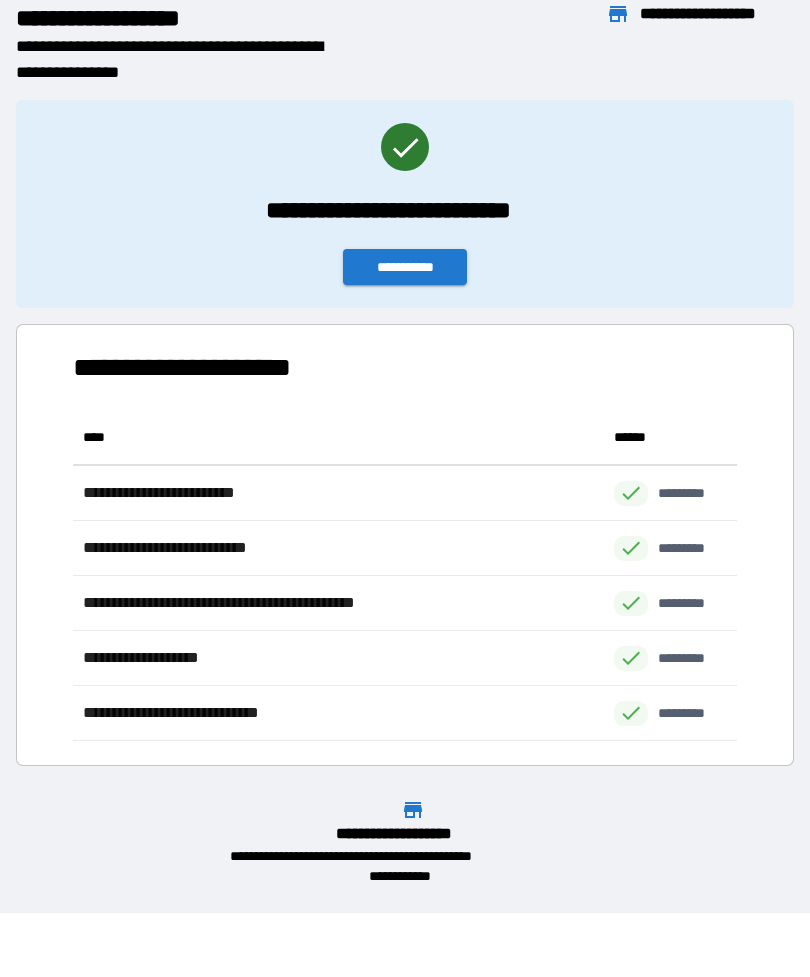 scroll, scrollTop: 1, scrollLeft: 1, axis: both 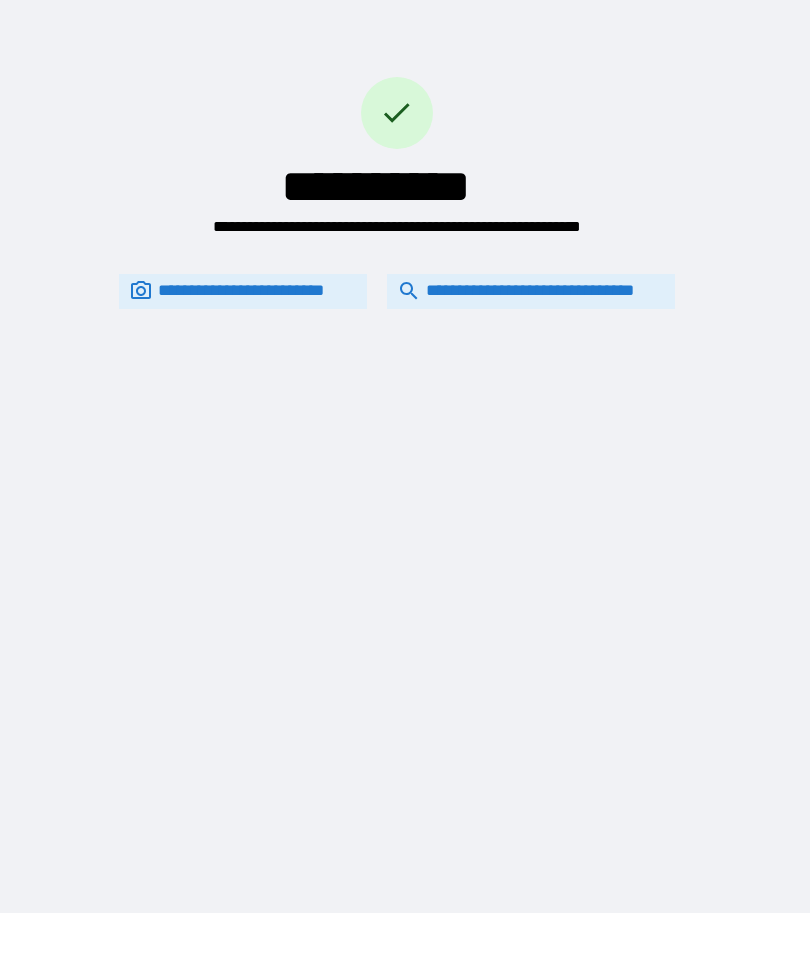 click on "**********" at bounding box center [405, 424] 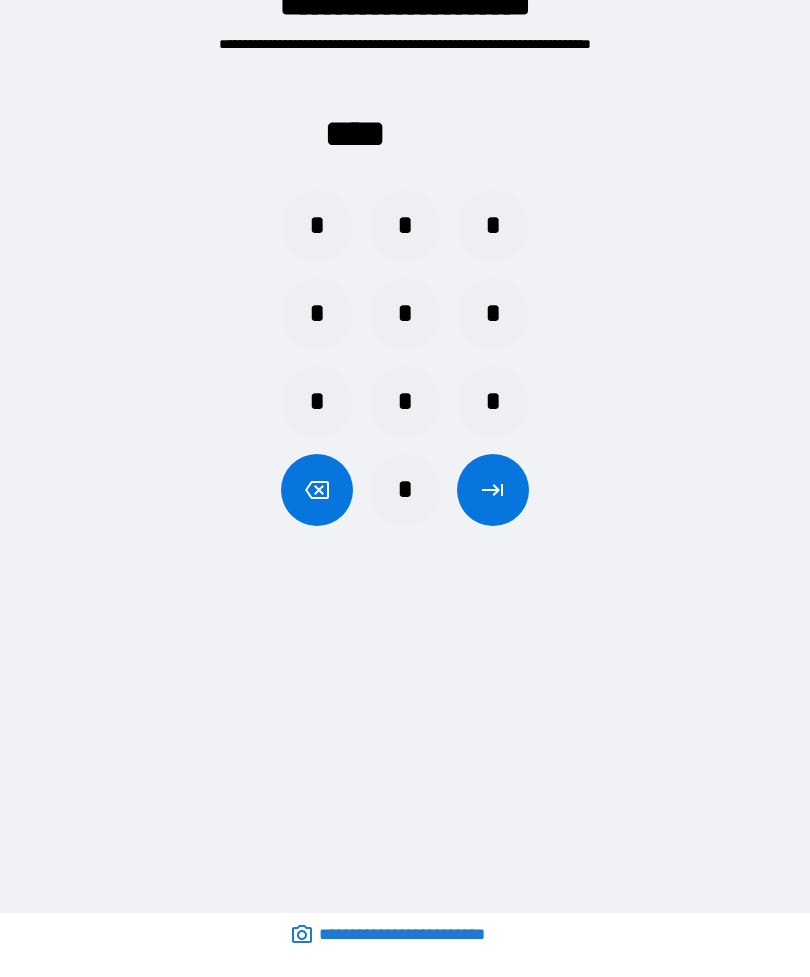 click on "*" at bounding box center (405, 490) 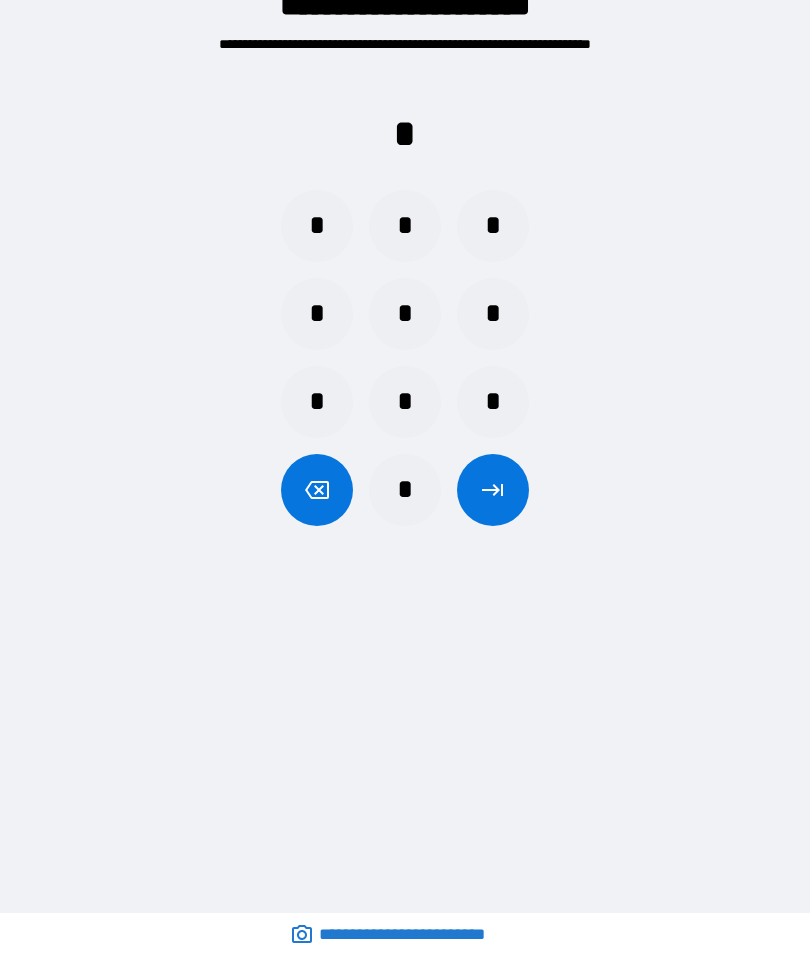 click on "*" at bounding box center [405, 226] 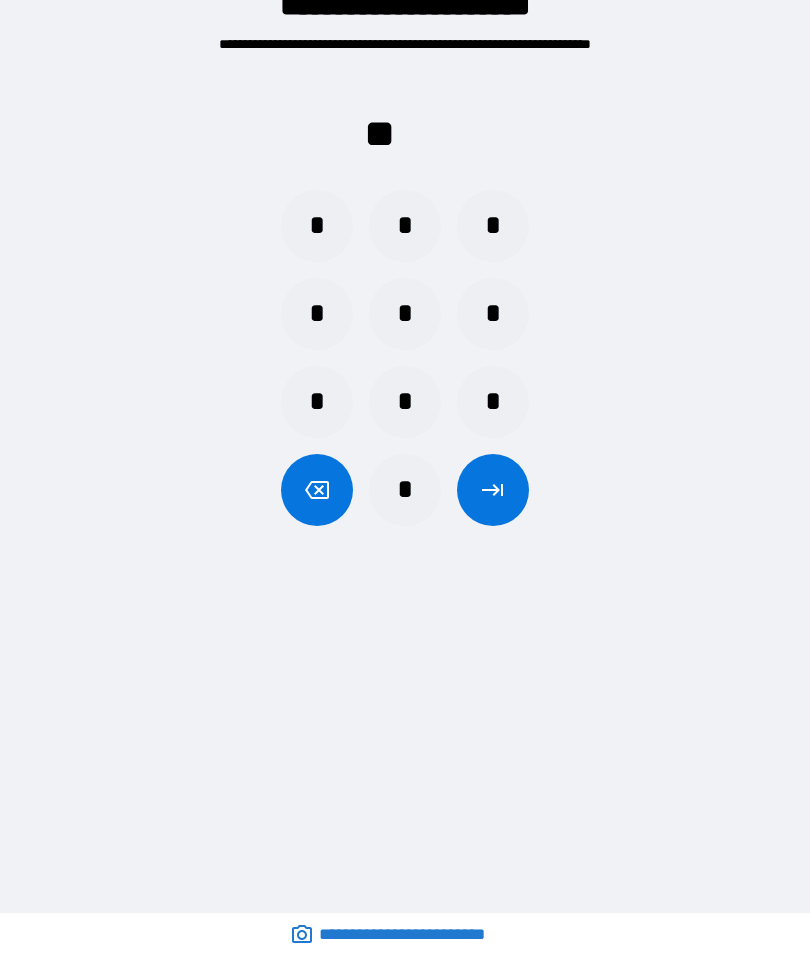 click on "*" at bounding box center (405, 490) 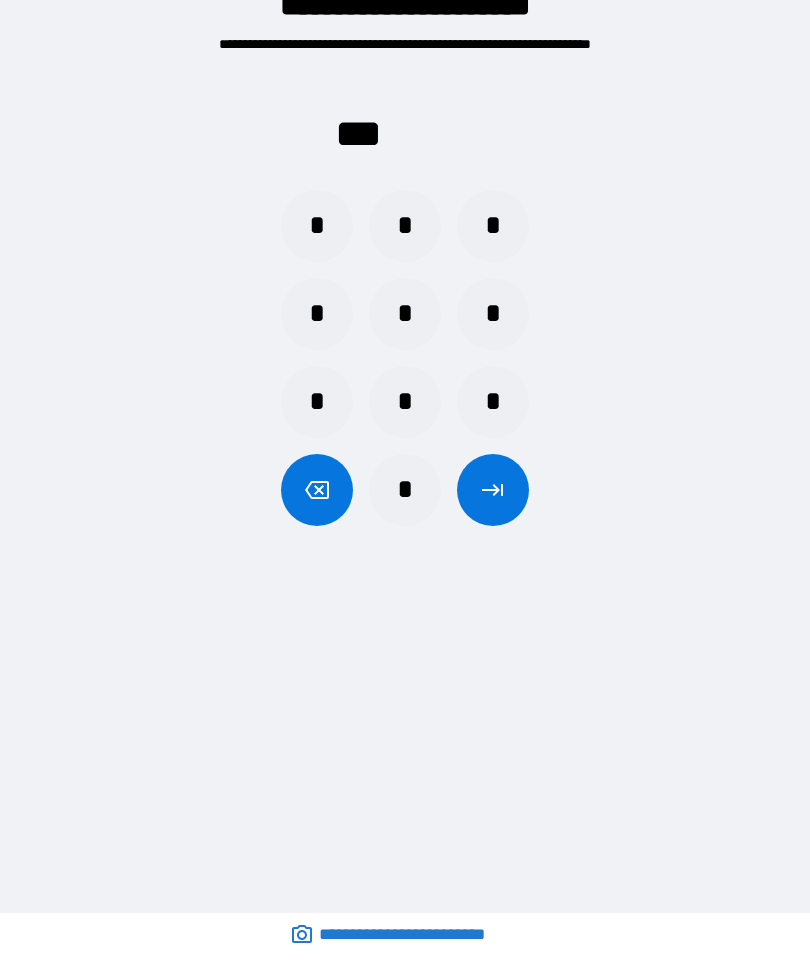 click on "*" at bounding box center [405, 314] 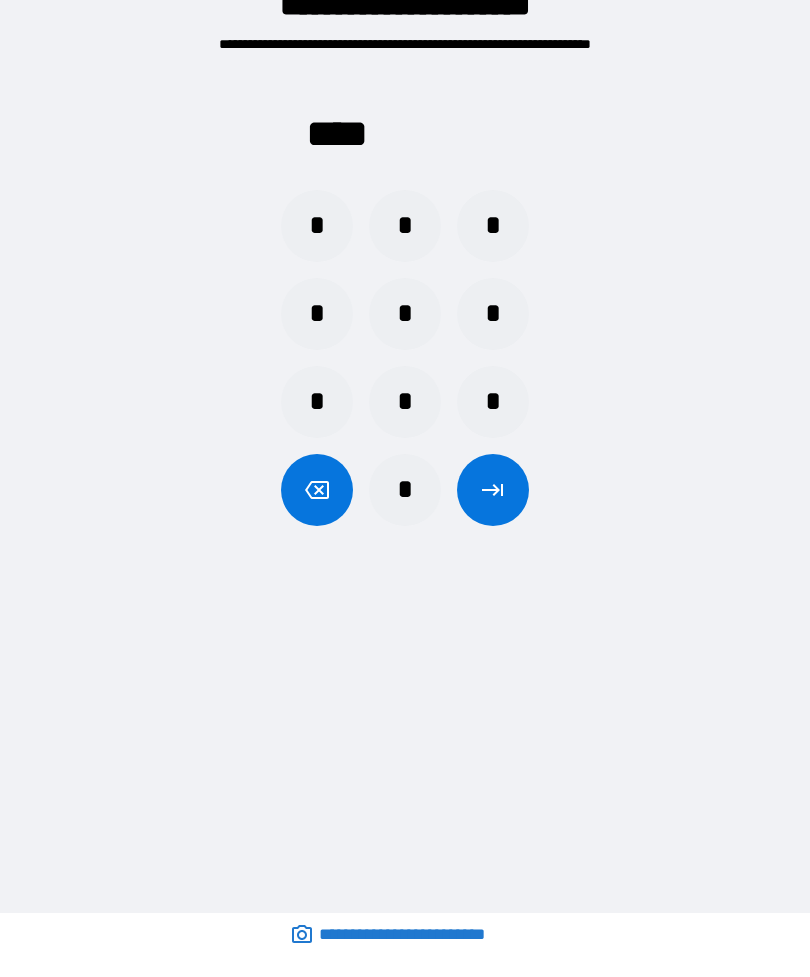 click at bounding box center (493, 490) 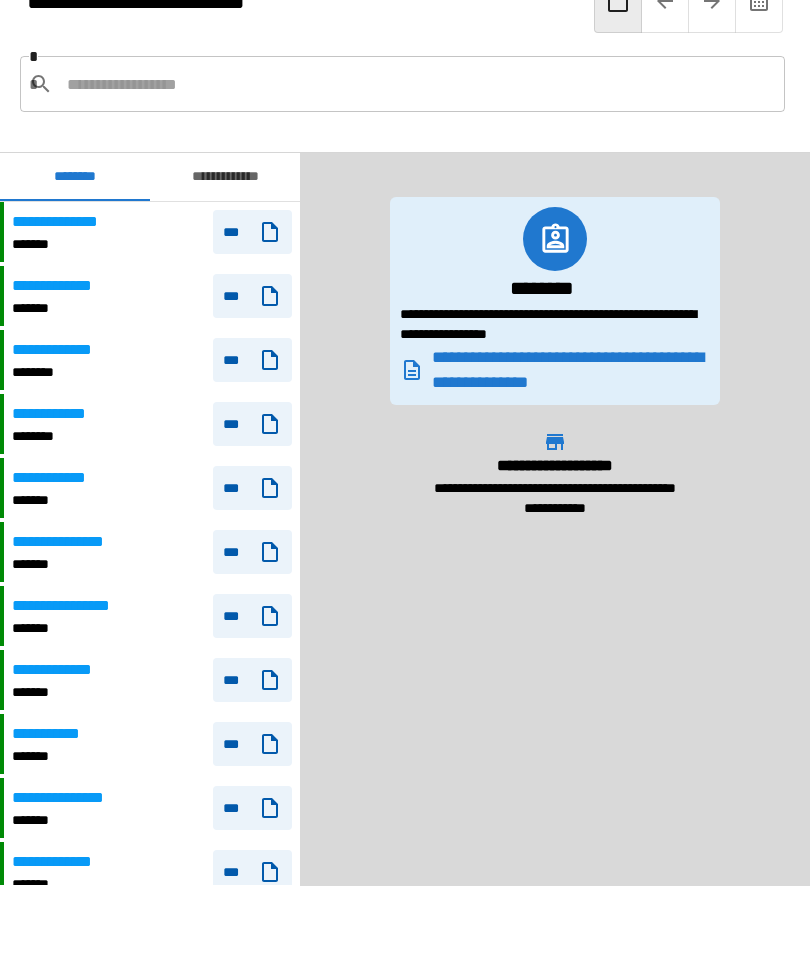 click on "* *" at bounding box center (402, 84) 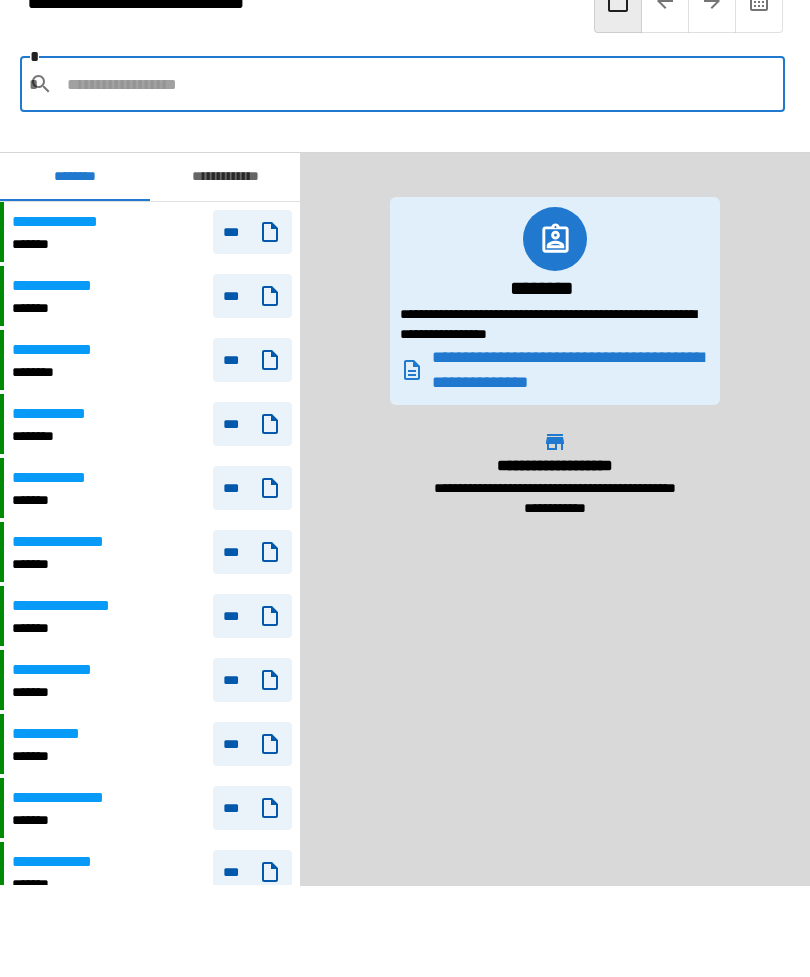 click at bounding box center (618, 1) 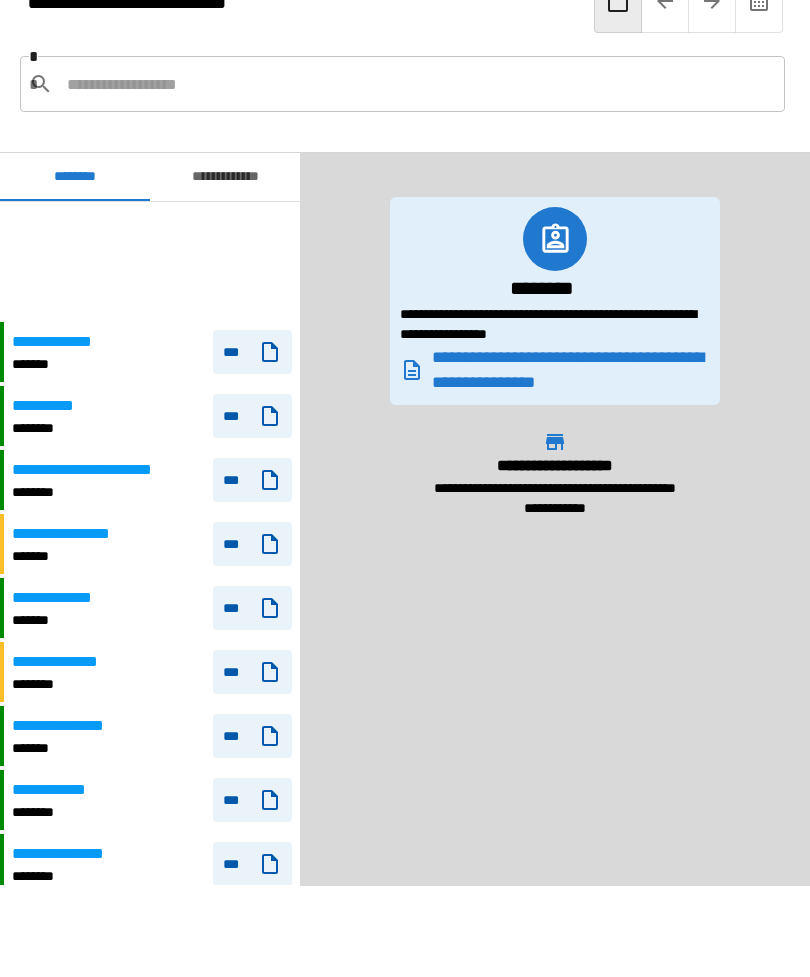 scroll, scrollTop: 120, scrollLeft: 0, axis: vertical 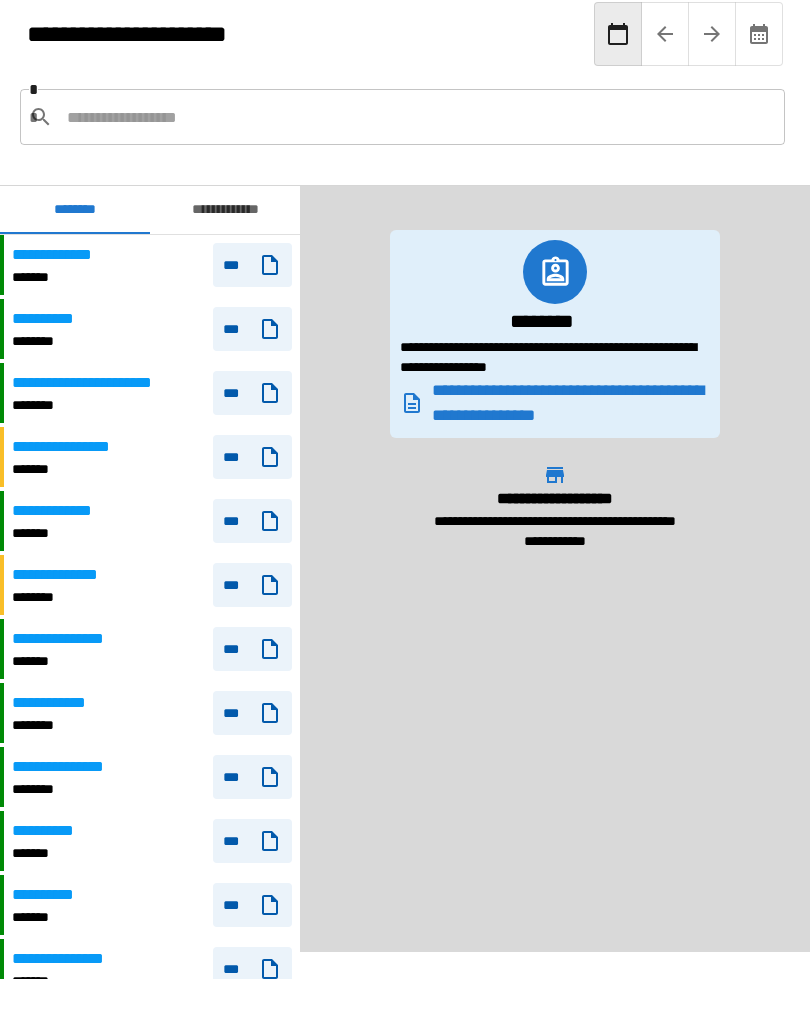 click 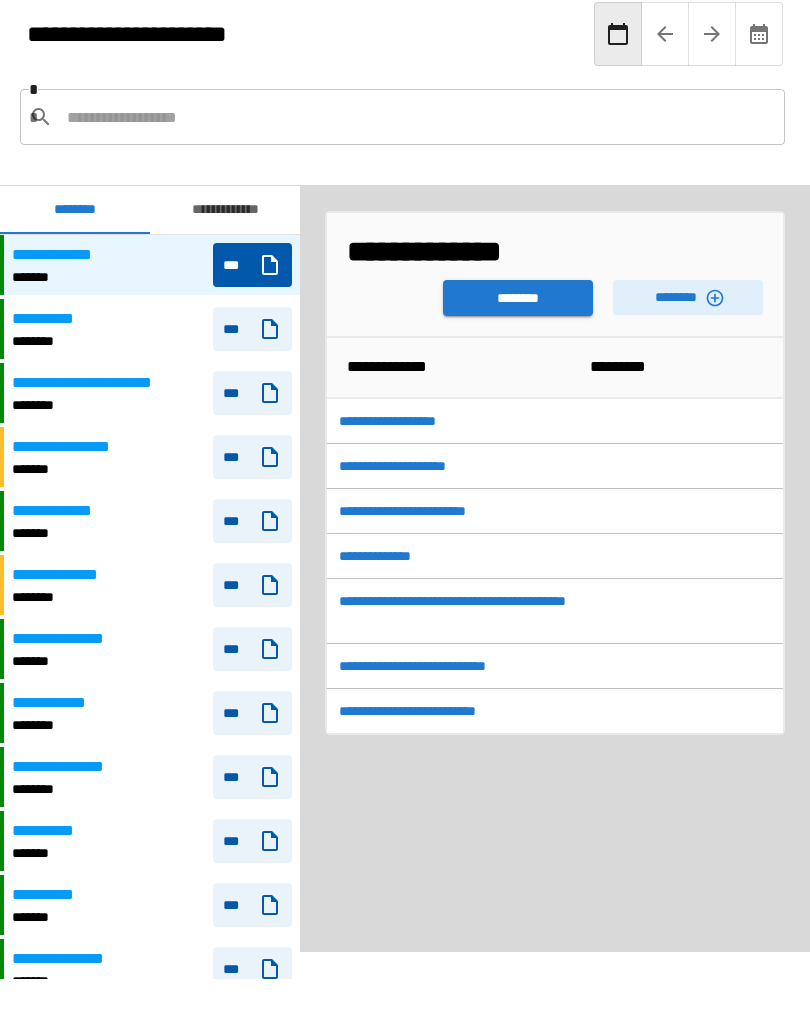 click on "********" at bounding box center (518, 298) 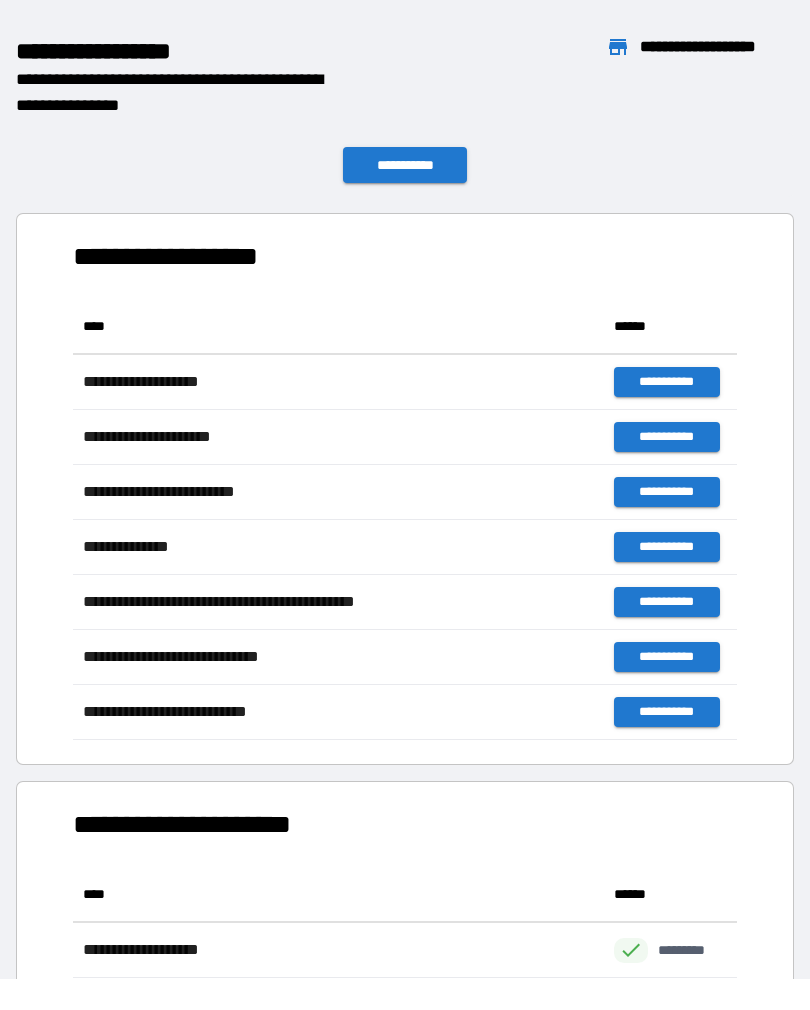 scroll, scrollTop: 1, scrollLeft: 1, axis: both 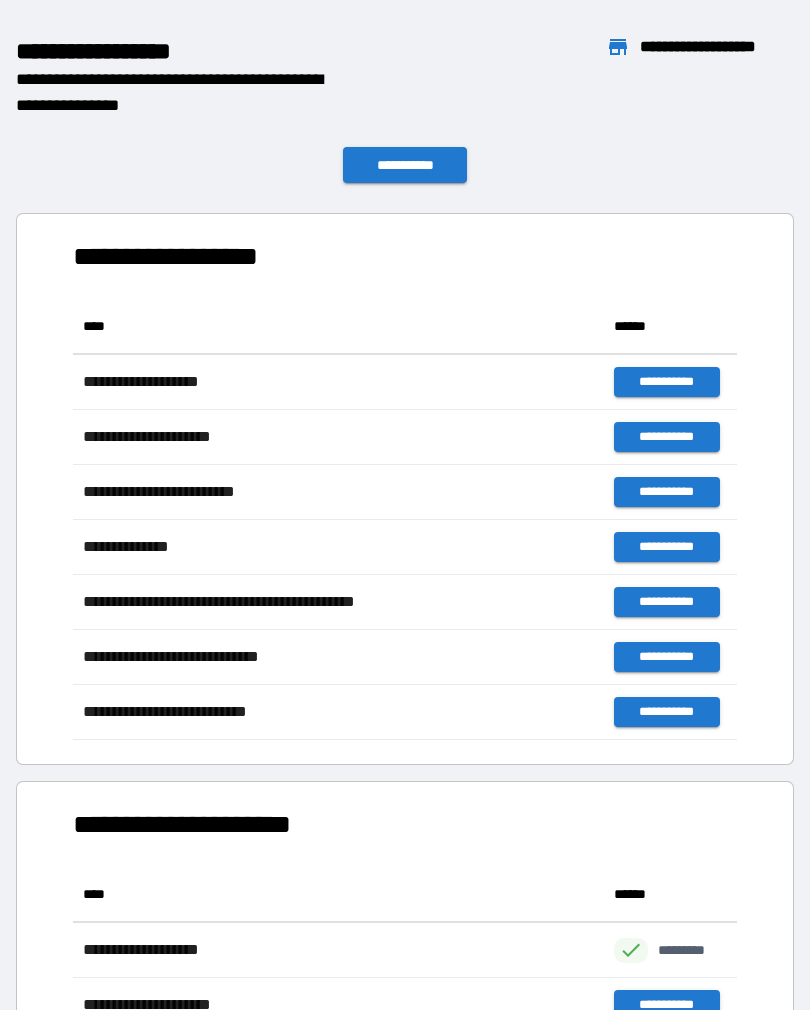 click on "**********" at bounding box center [405, 489] 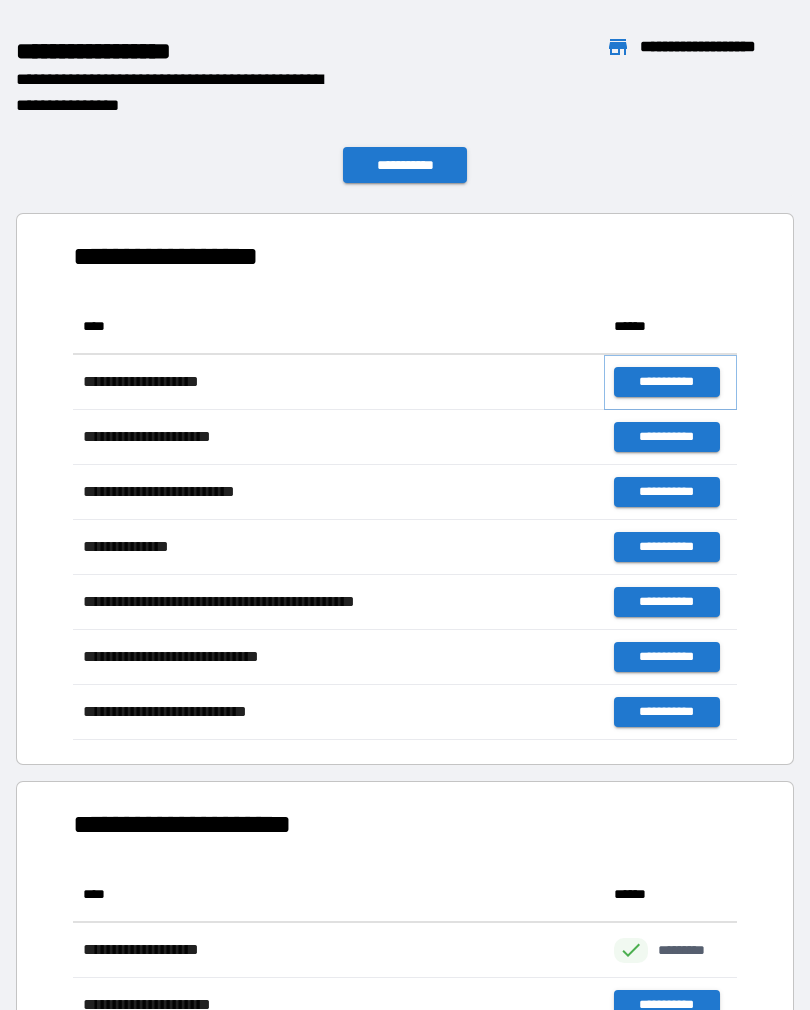 click on "**********" at bounding box center (666, 382) 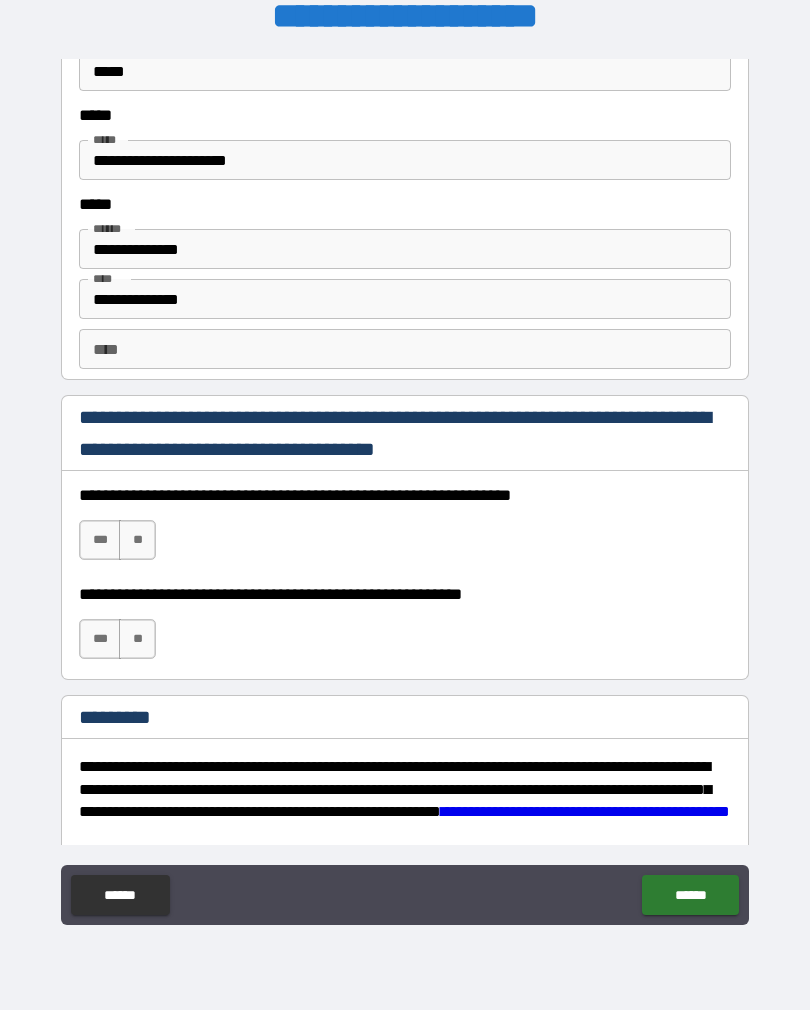 scroll, scrollTop: 2364, scrollLeft: 0, axis: vertical 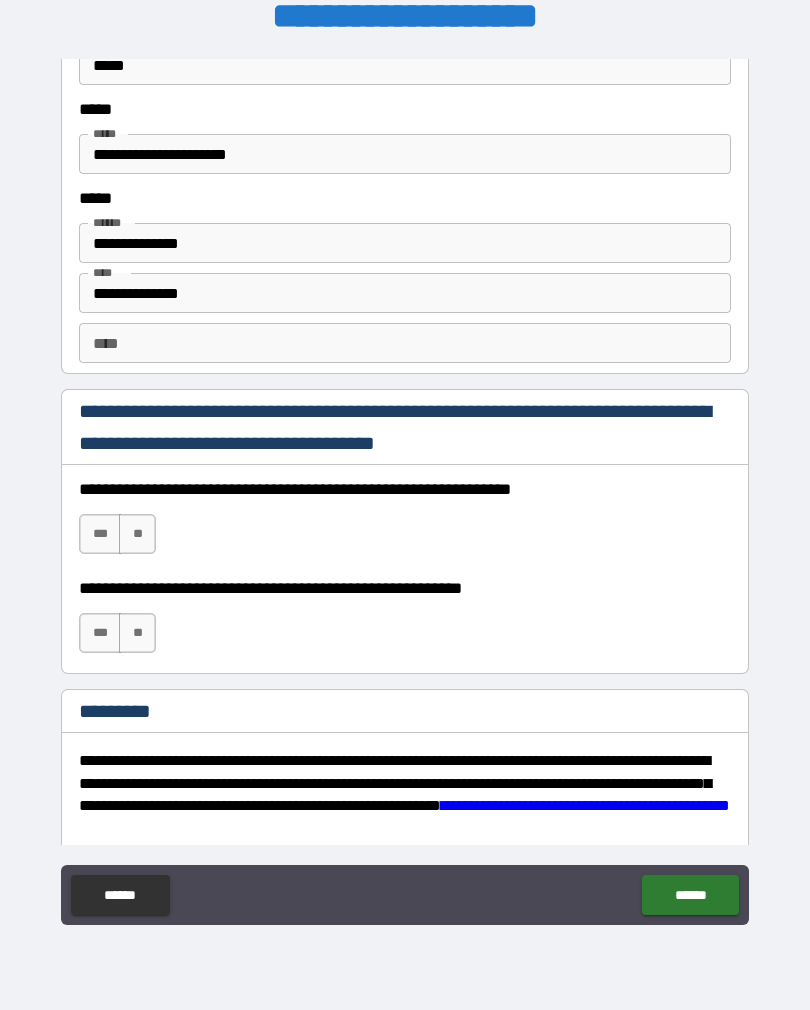 click on "***" at bounding box center [100, 534] 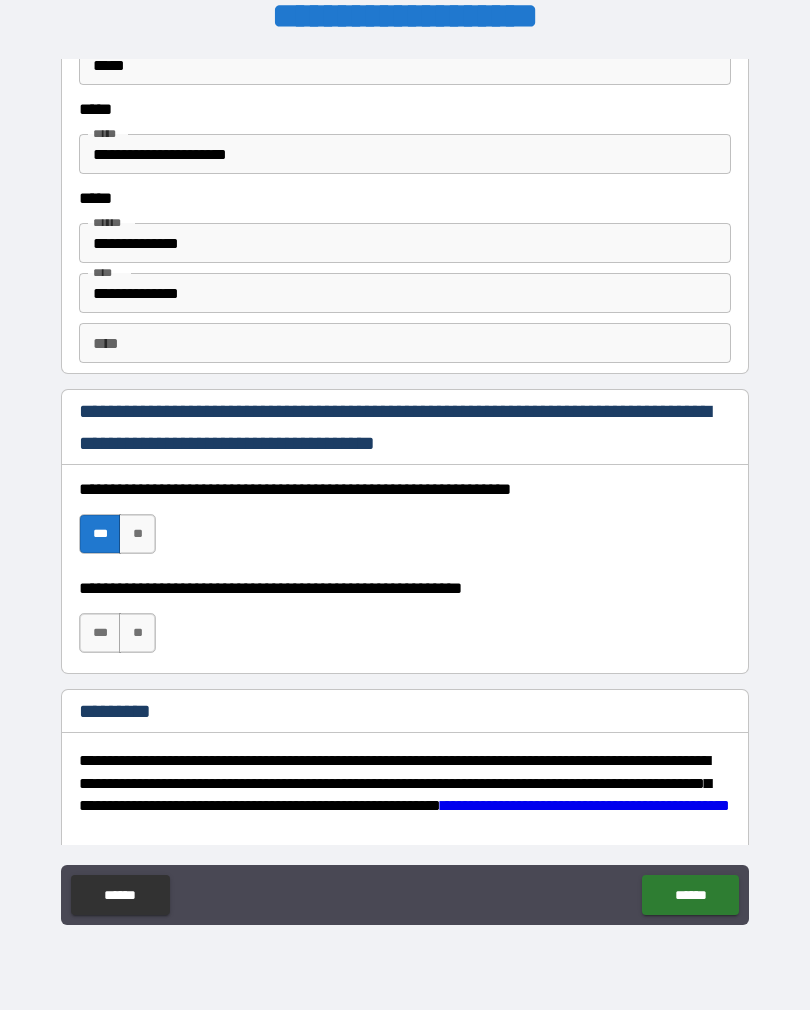 click on "***" at bounding box center [100, 633] 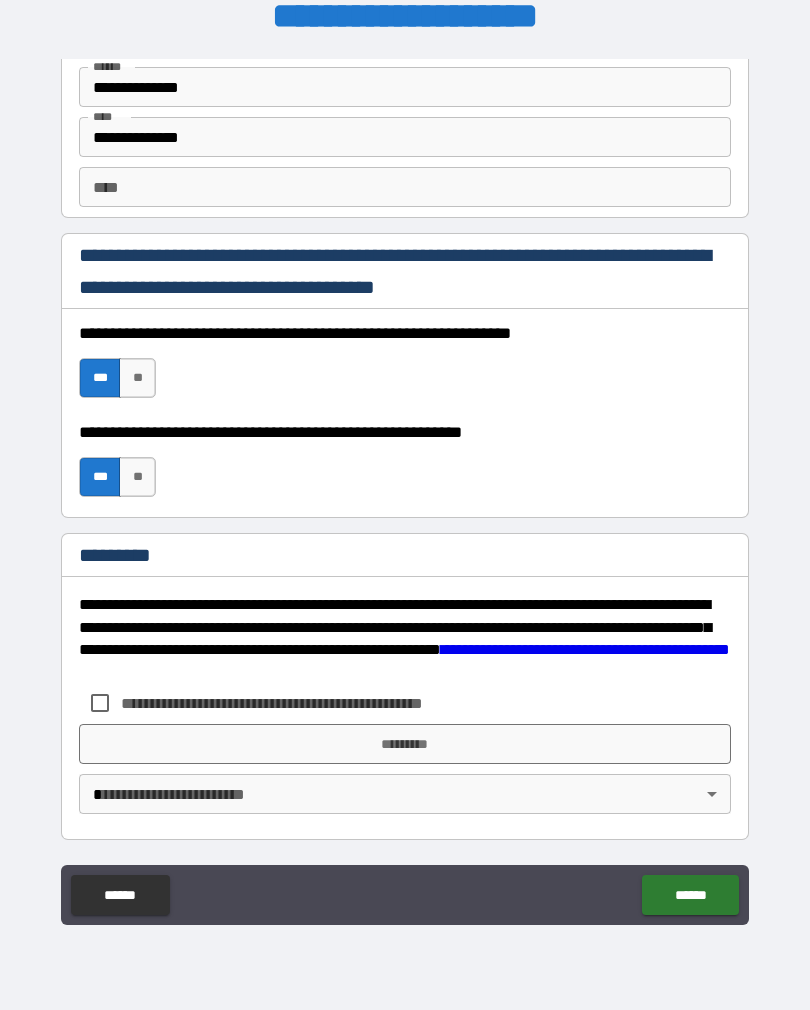 scroll, scrollTop: 2520, scrollLeft: 0, axis: vertical 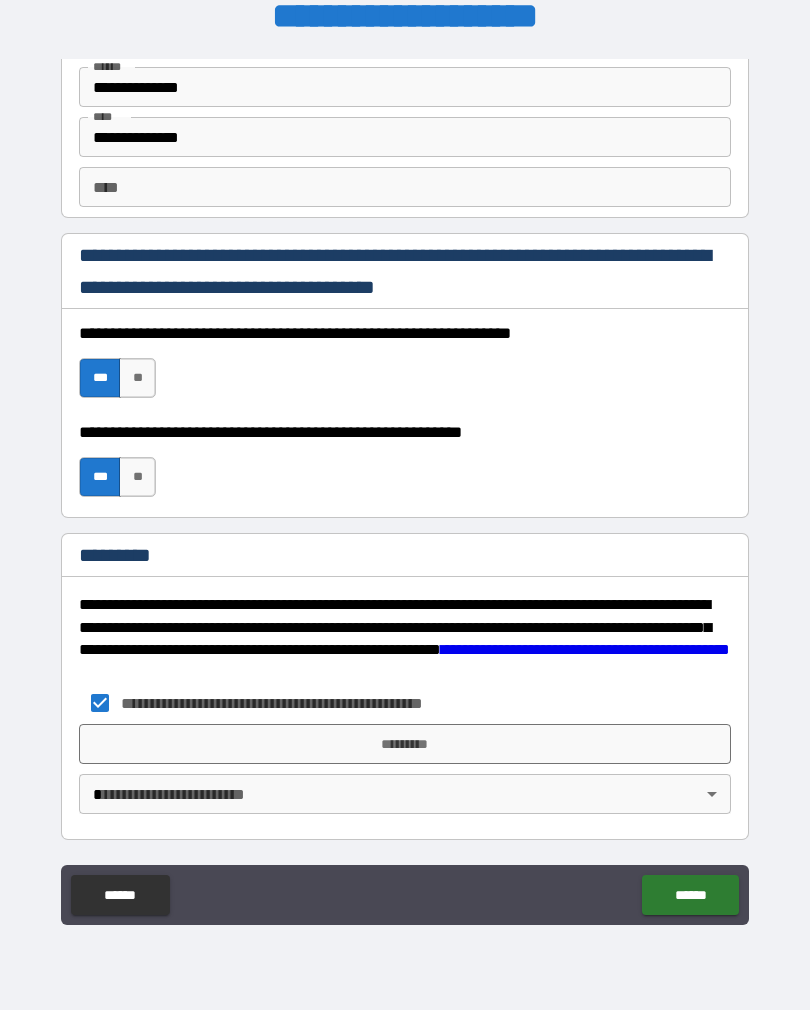 click on "*********" at bounding box center (405, 744) 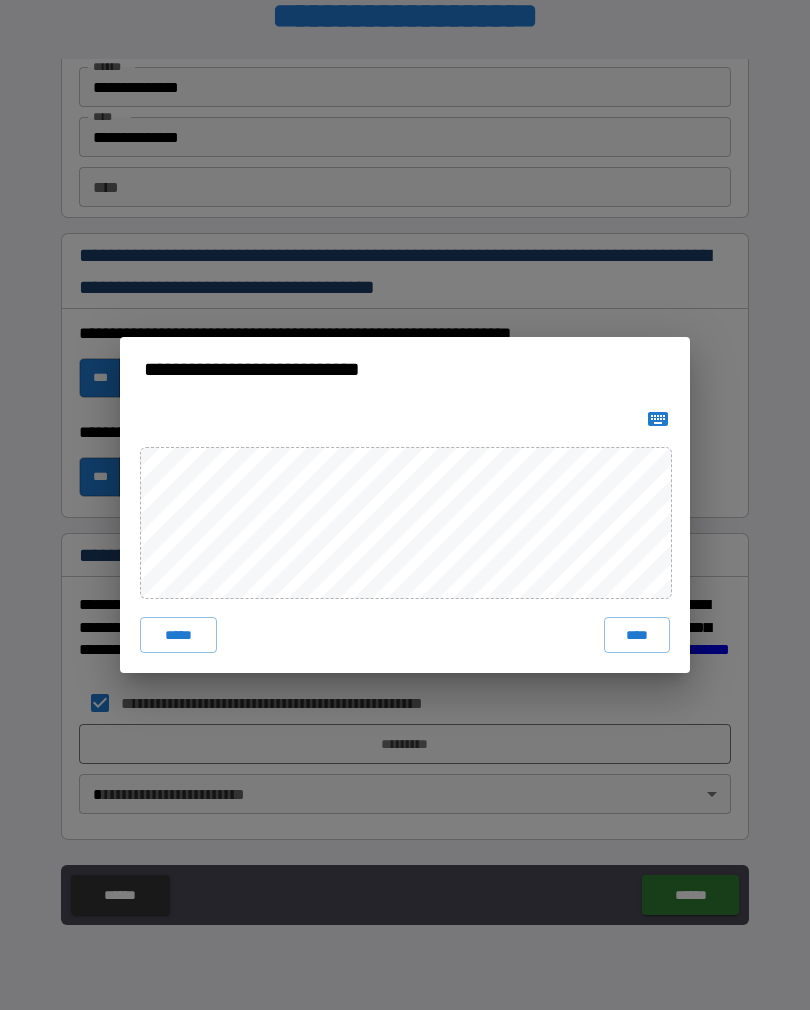 click on "****" at bounding box center (637, 635) 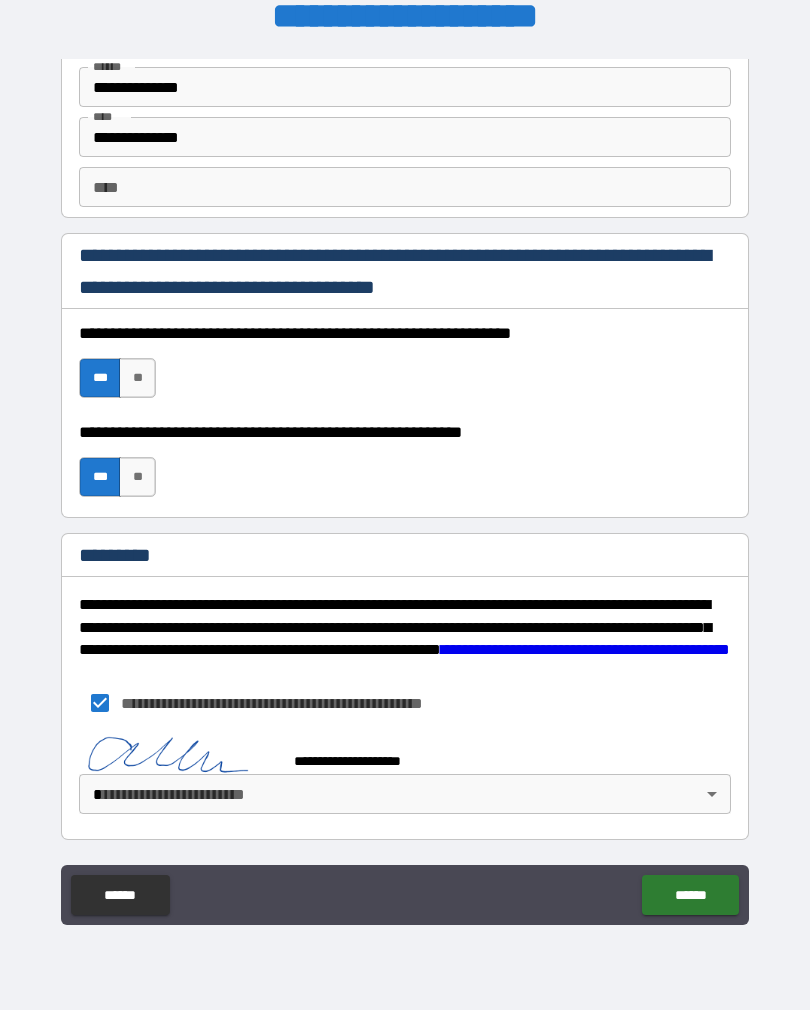scroll, scrollTop: 2510, scrollLeft: 0, axis: vertical 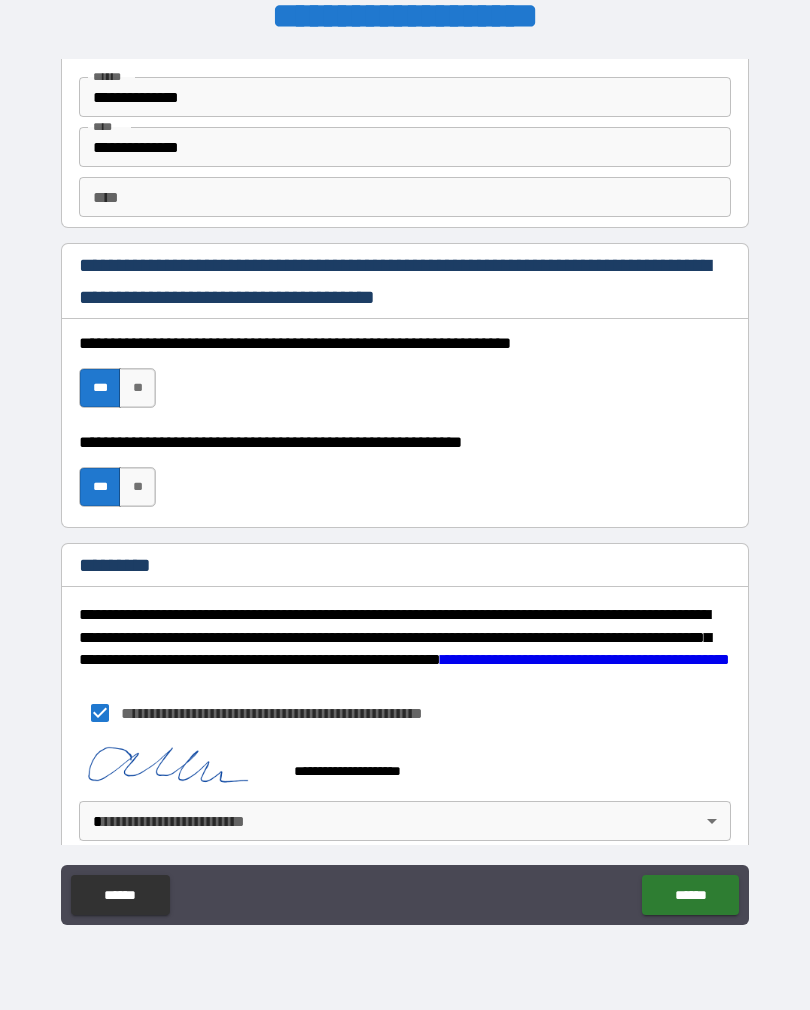click on "**********" at bounding box center [405, 489] 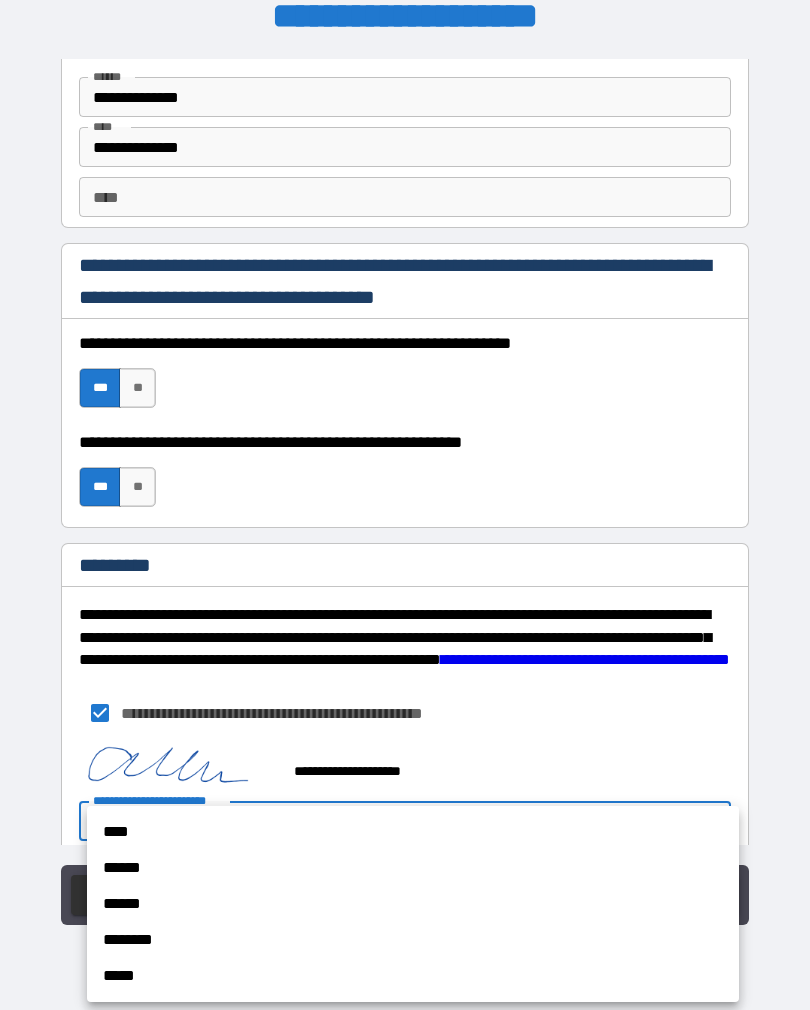 click on "****" at bounding box center [413, 832] 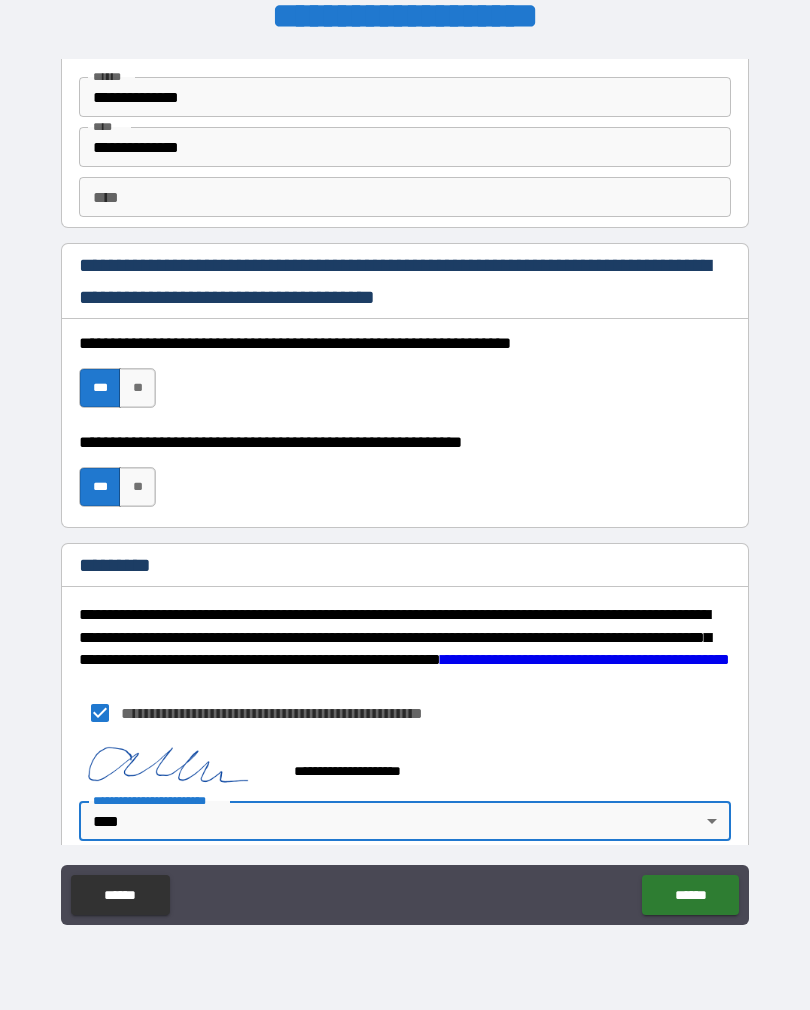 type on "*" 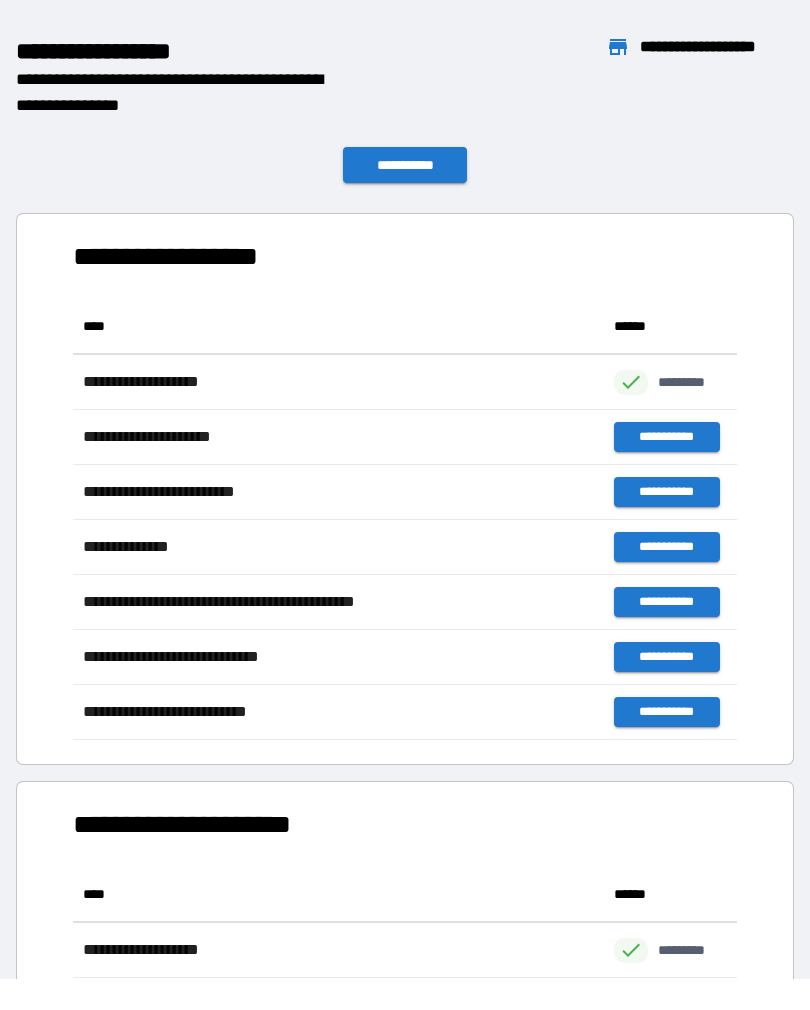 scroll, scrollTop: 1, scrollLeft: 1, axis: both 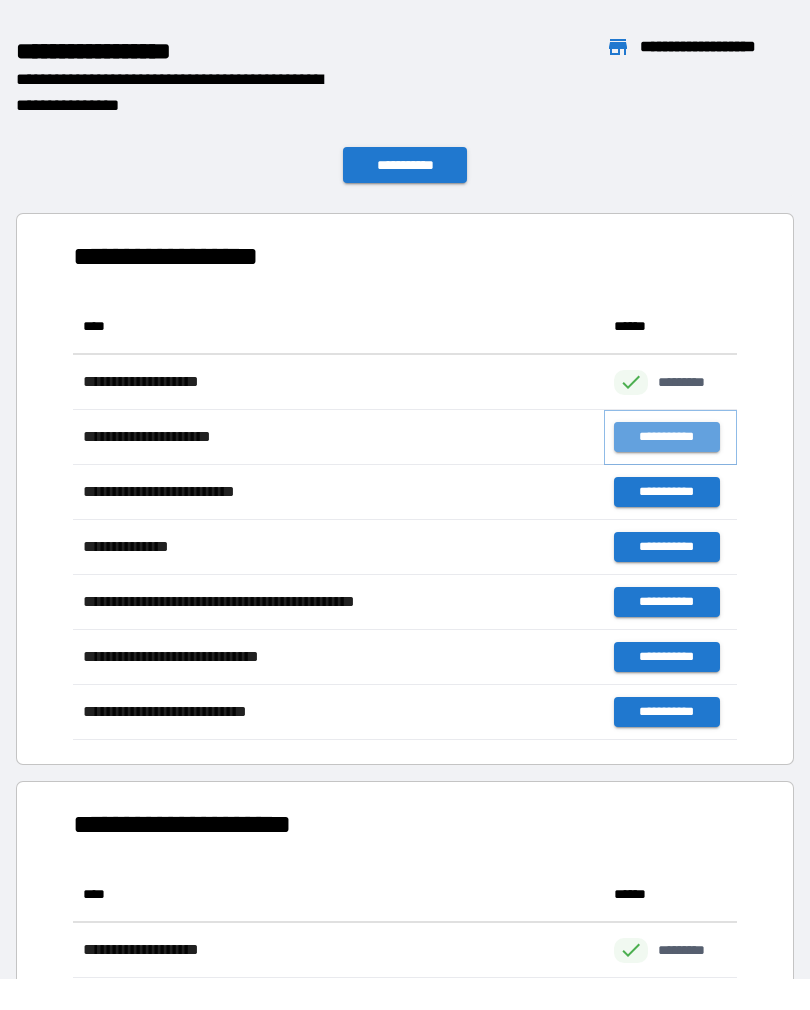 click on "**********" at bounding box center (666, 437) 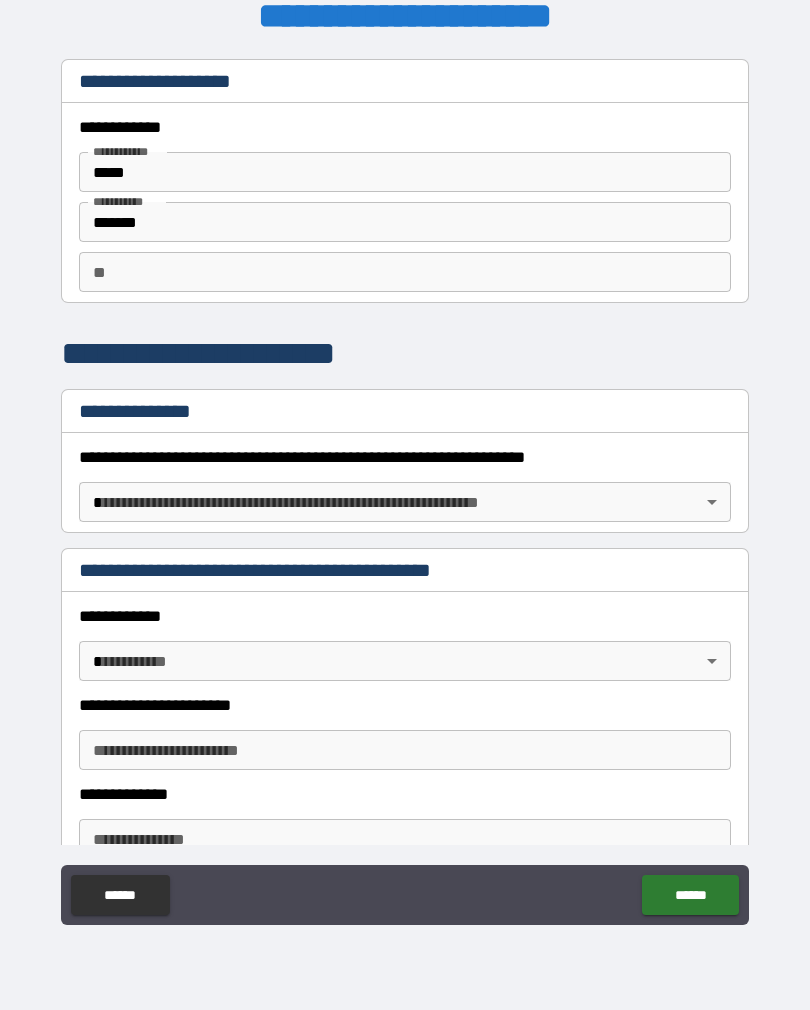 click on "**********" at bounding box center (405, 489) 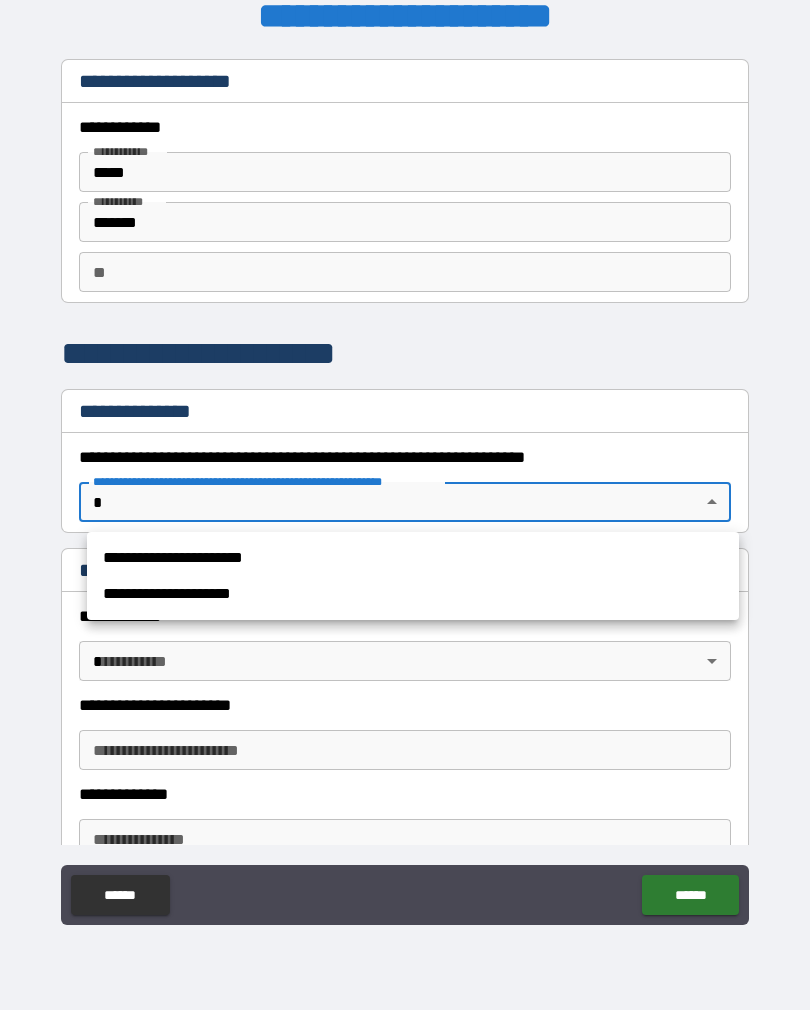 click on "**********" at bounding box center (413, 558) 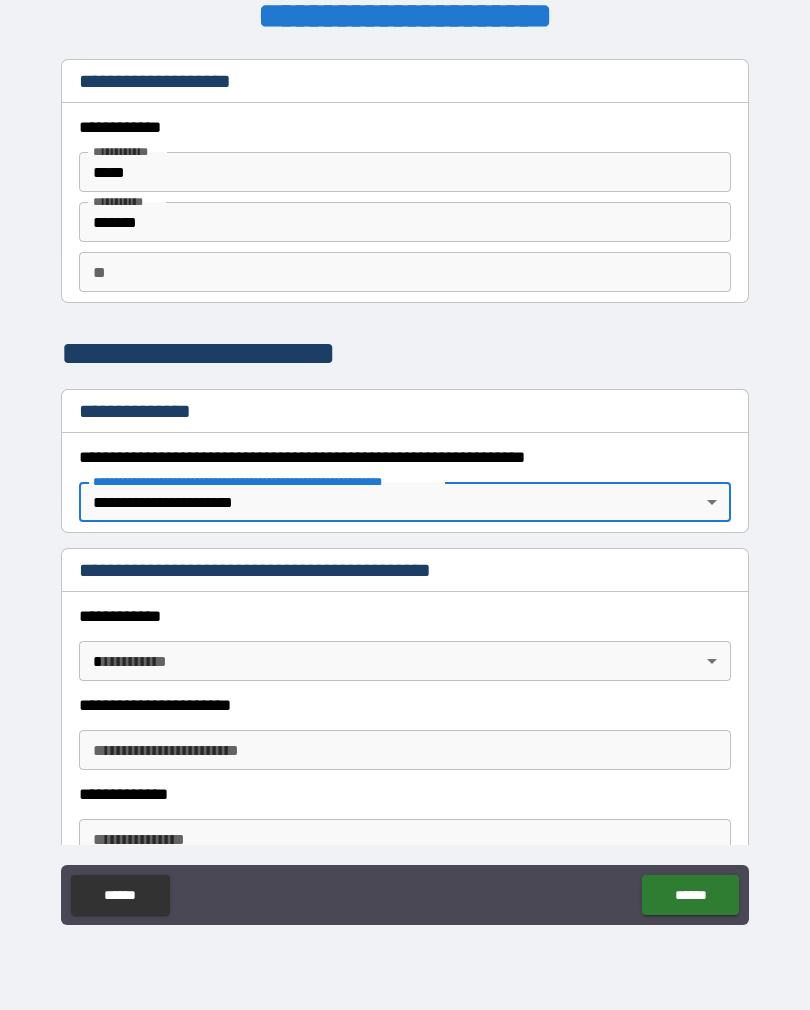 click on "**********" at bounding box center [405, 489] 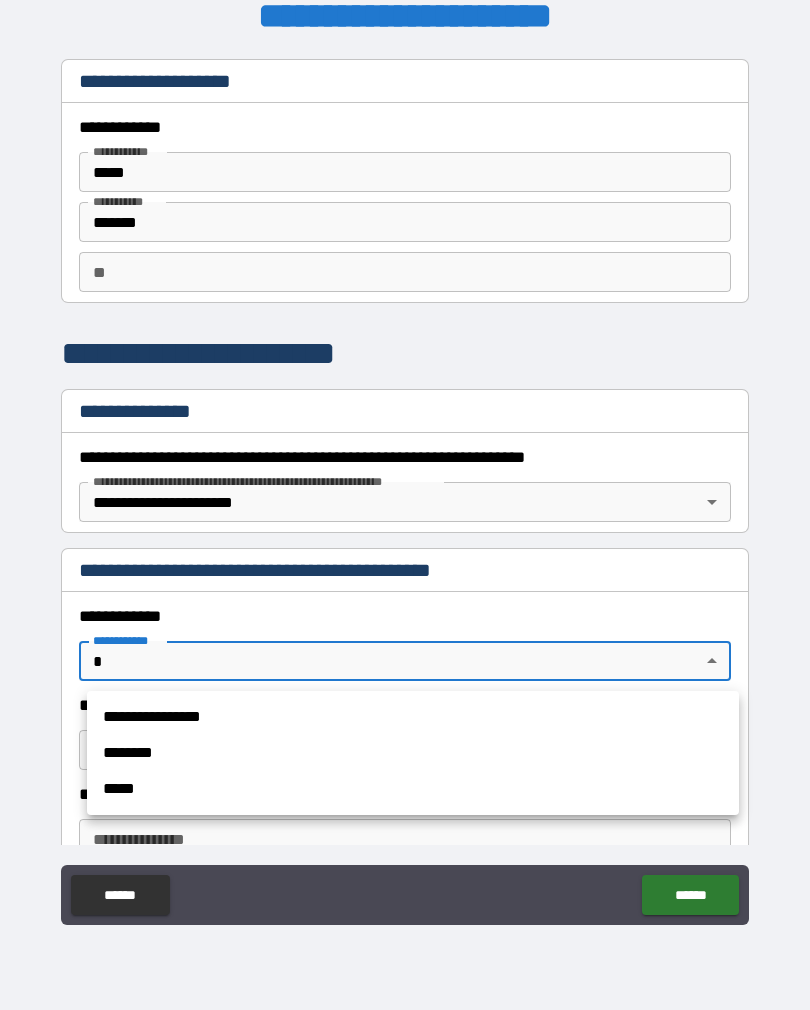 click on "**********" at bounding box center (413, 717) 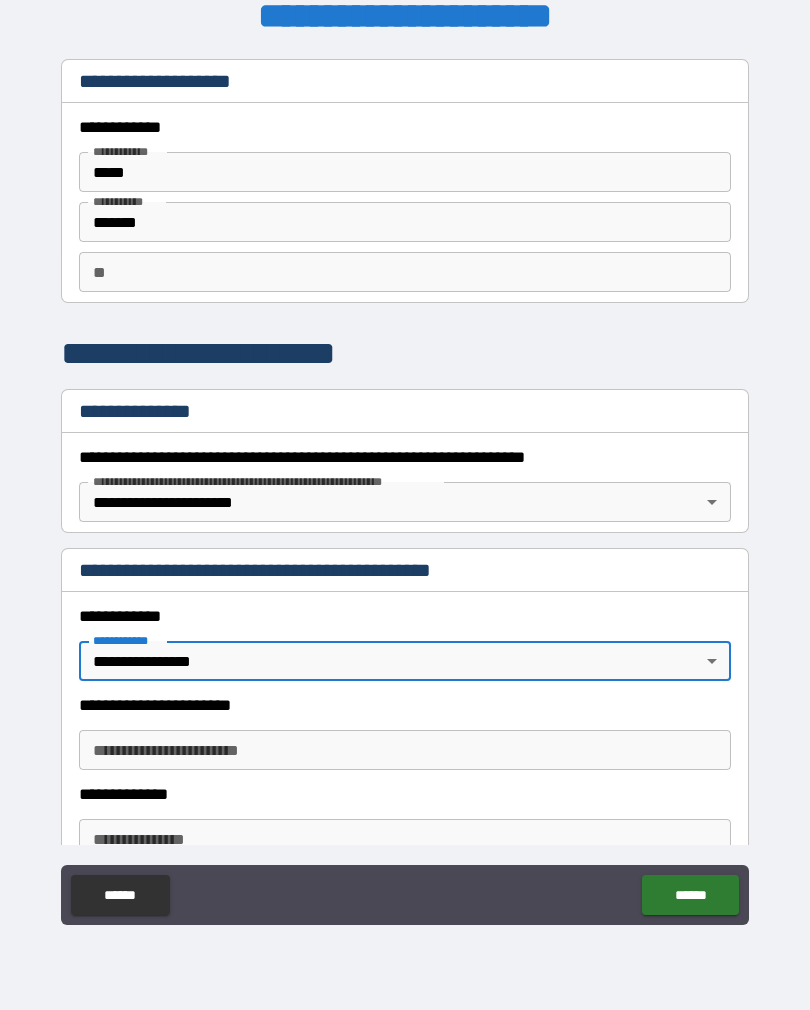 type on "*" 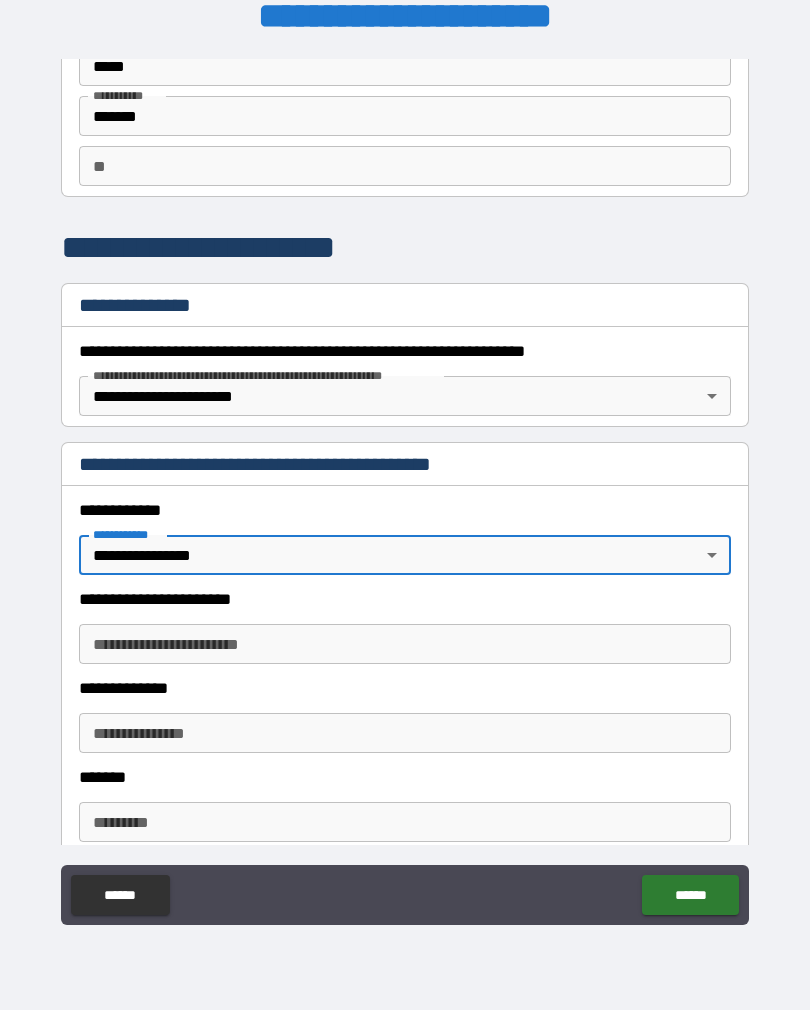 scroll, scrollTop: 107, scrollLeft: 0, axis: vertical 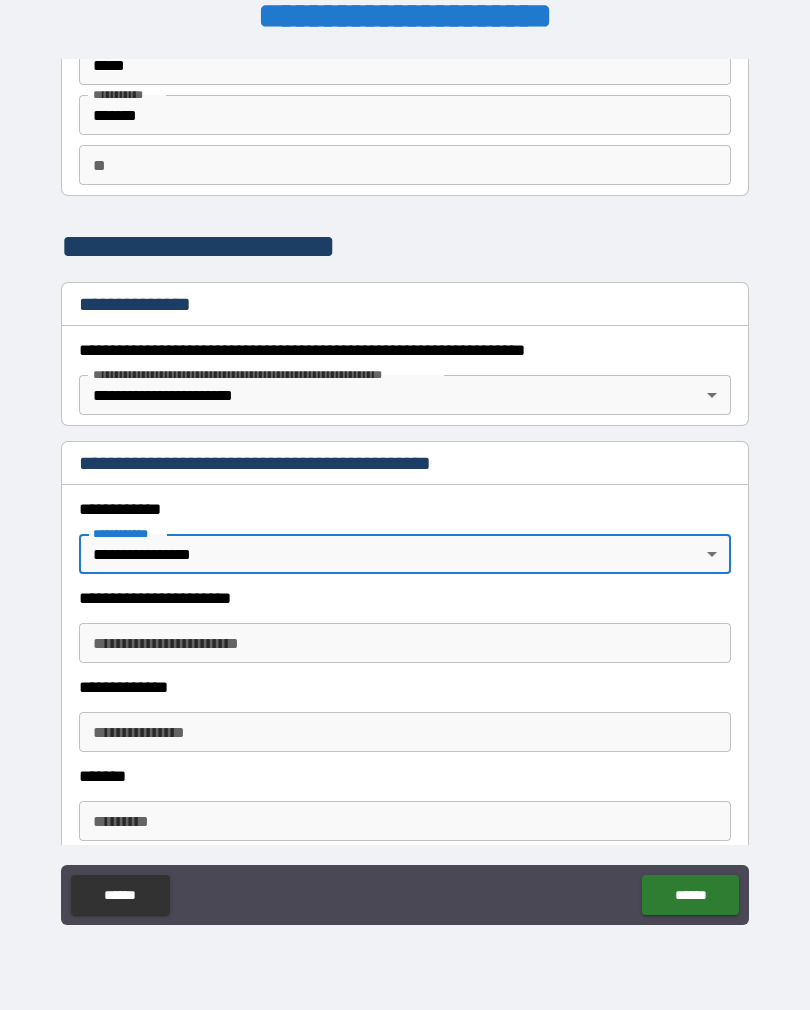 click on "**********" at bounding box center [405, 643] 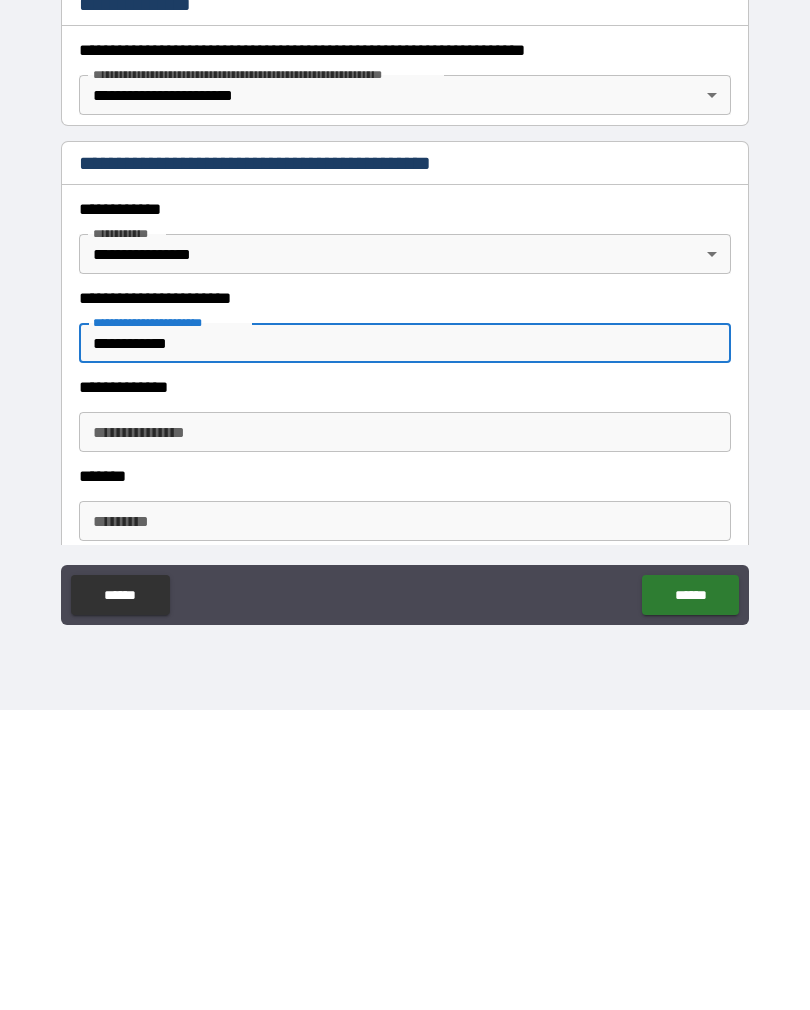 type on "**********" 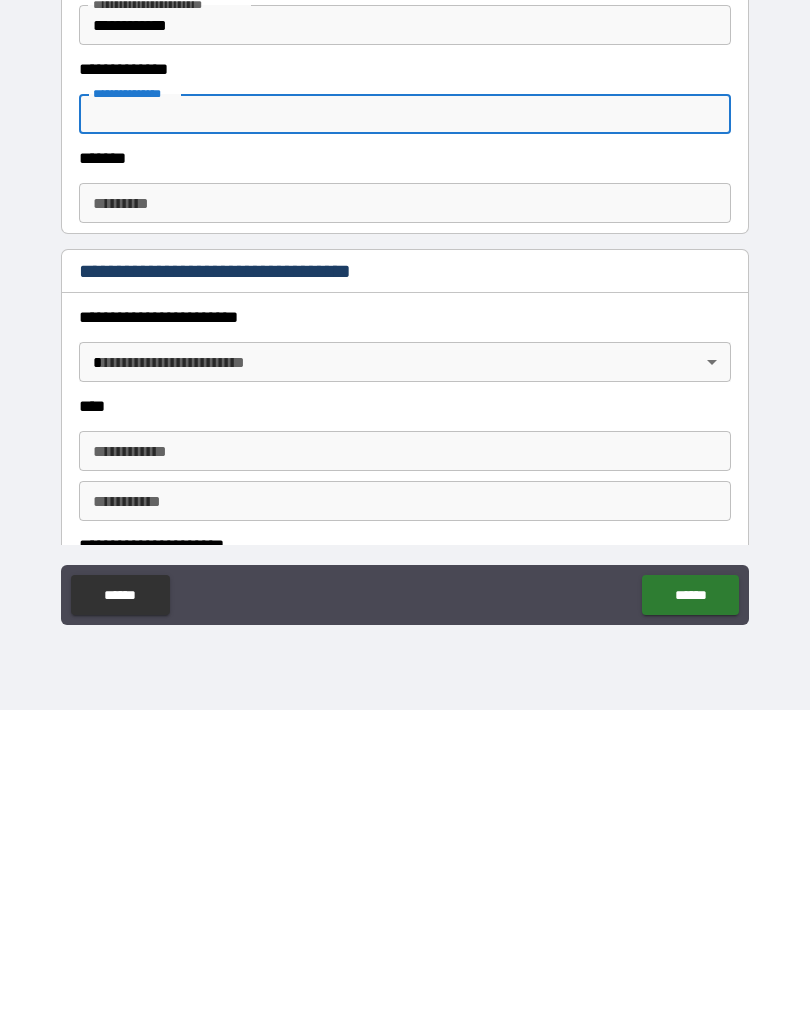 scroll, scrollTop: 433, scrollLeft: 0, axis: vertical 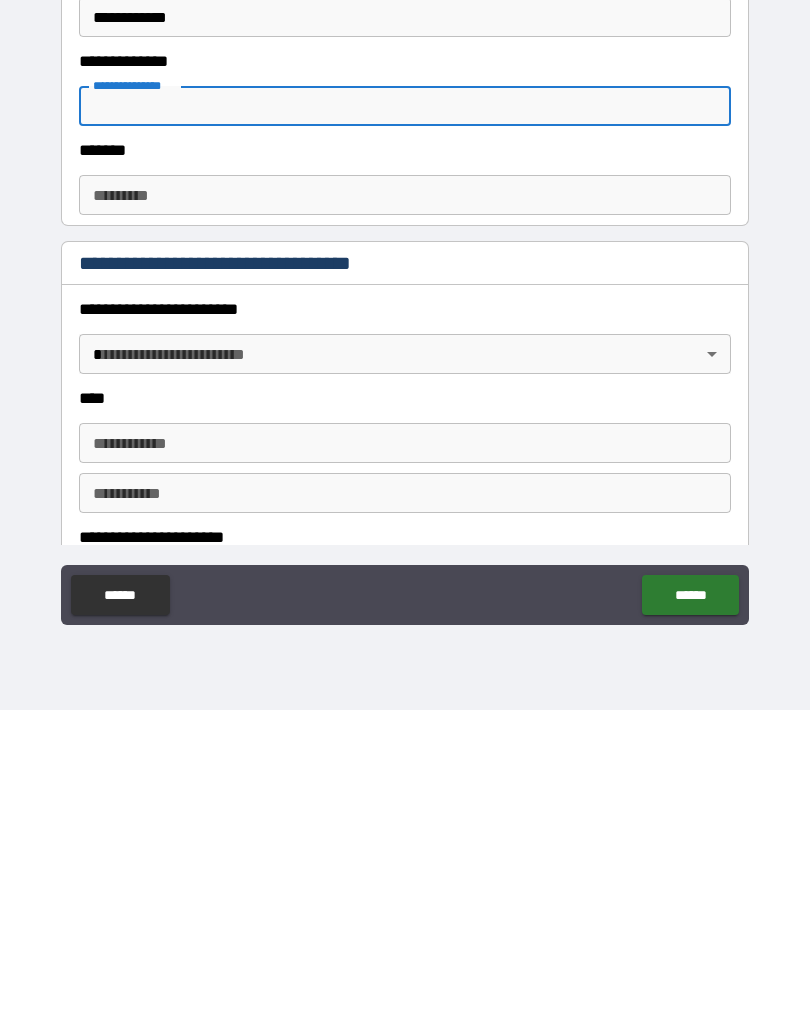 click on "**********" at bounding box center [405, 489] 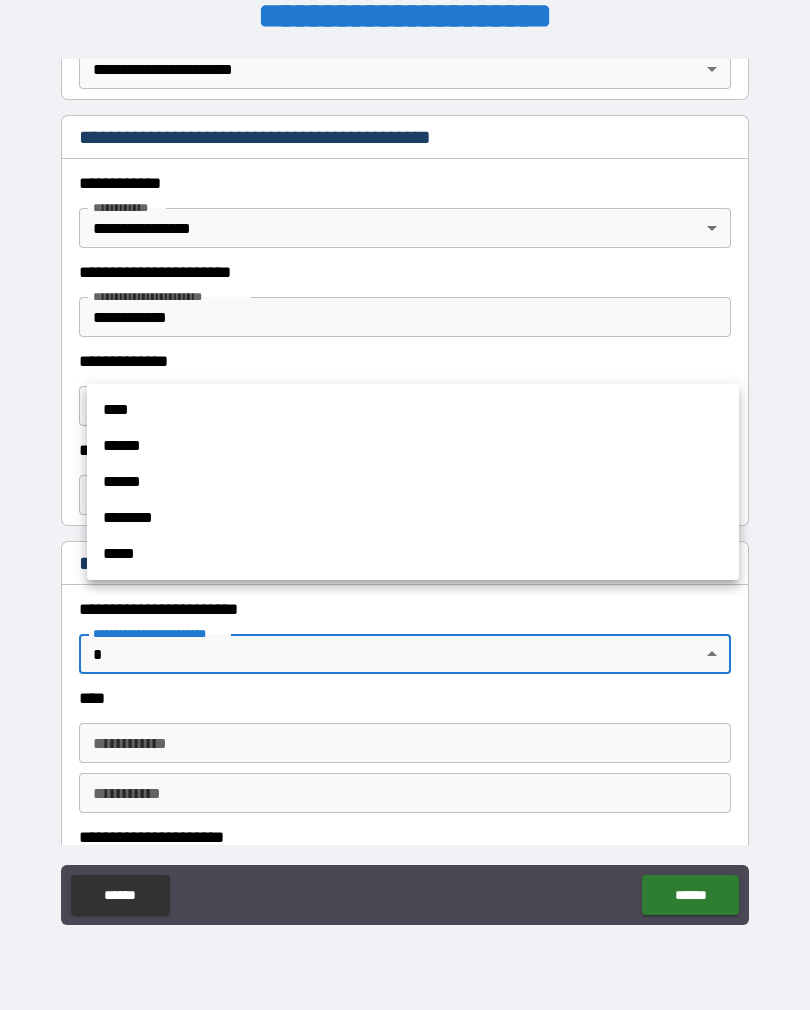 click on "****" at bounding box center [413, 410] 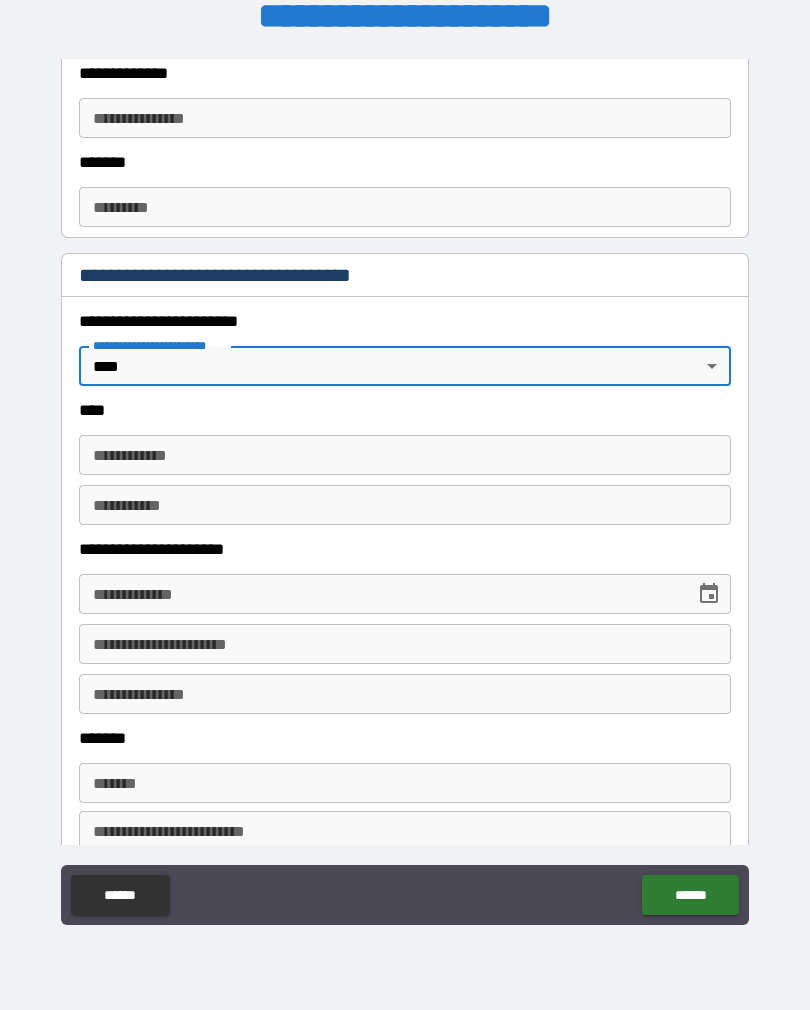scroll, scrollTop: 725, scrollLeft: 0, axis: vertical 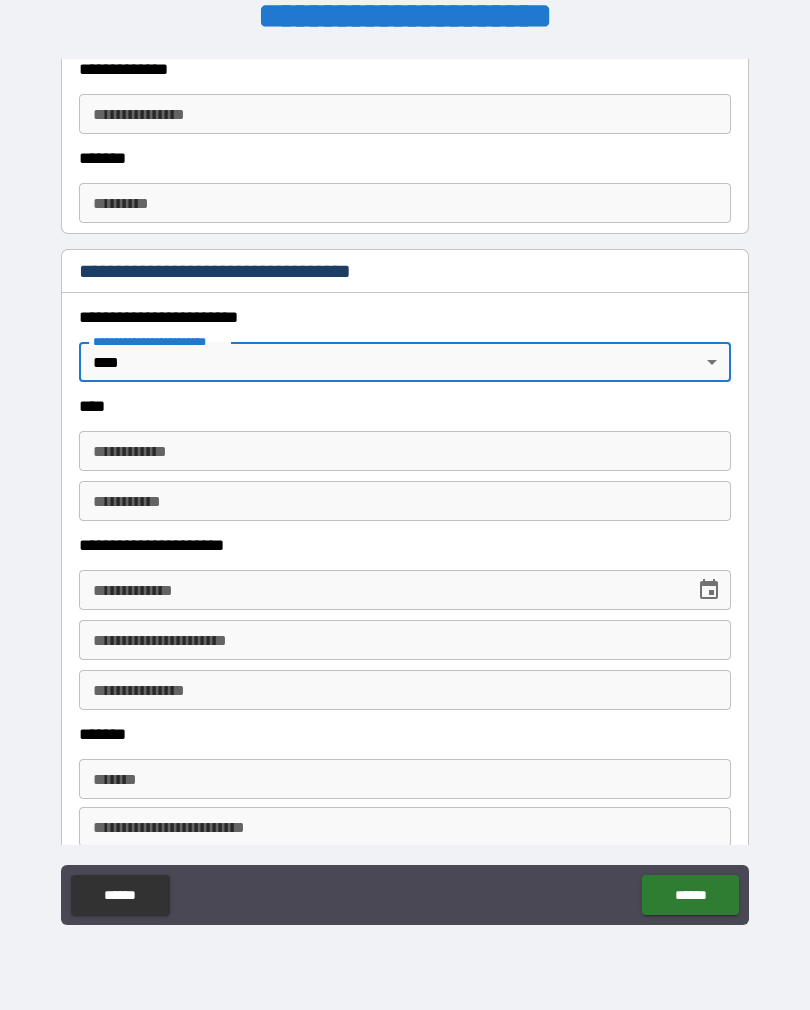 click on "**********" at bounding box center (405, 451) 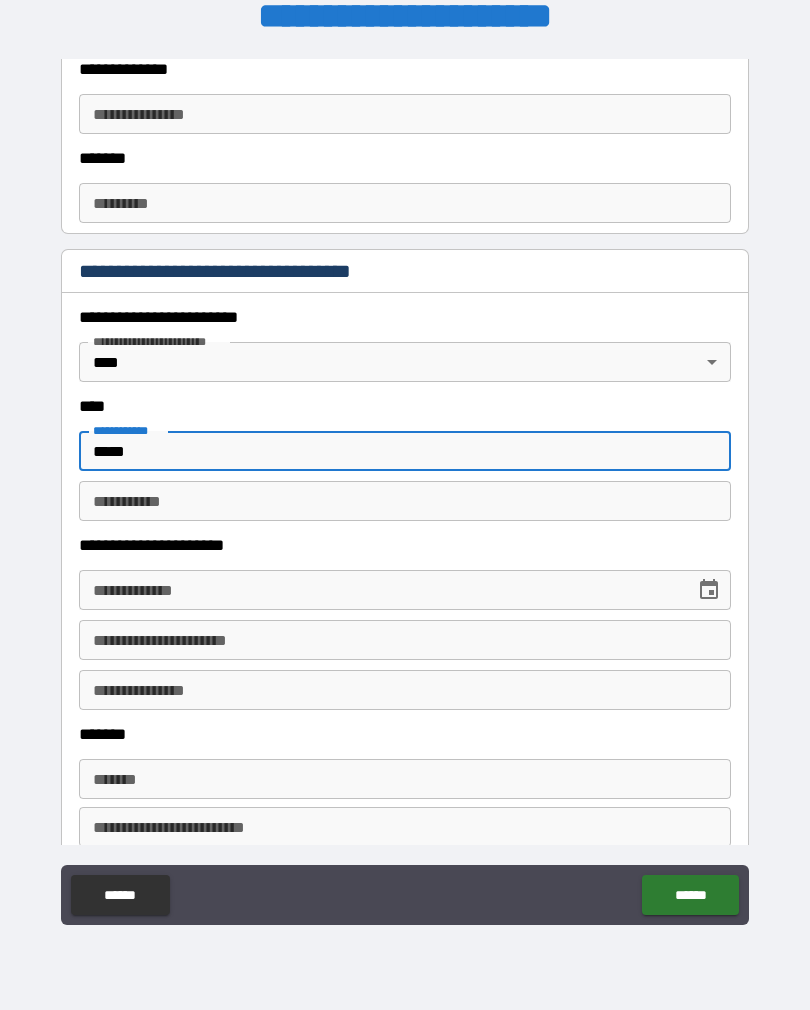 type on "*****" 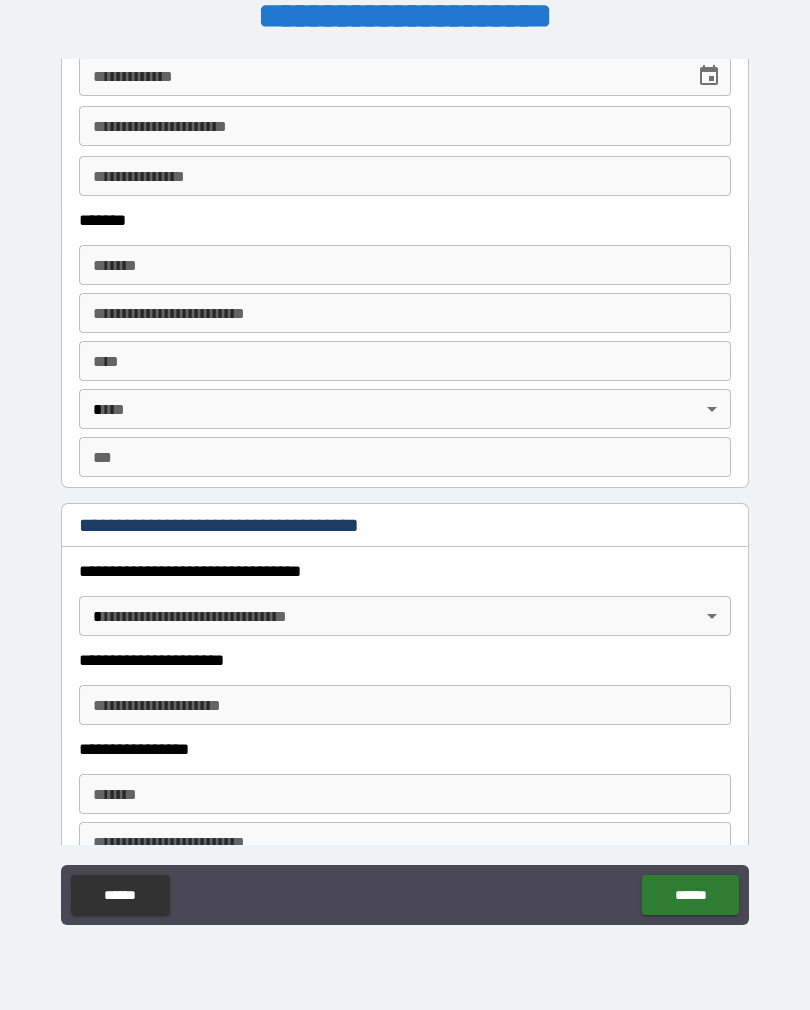 scroll, scrollTop: 1243, scrollLeft: 0, axis: vertical 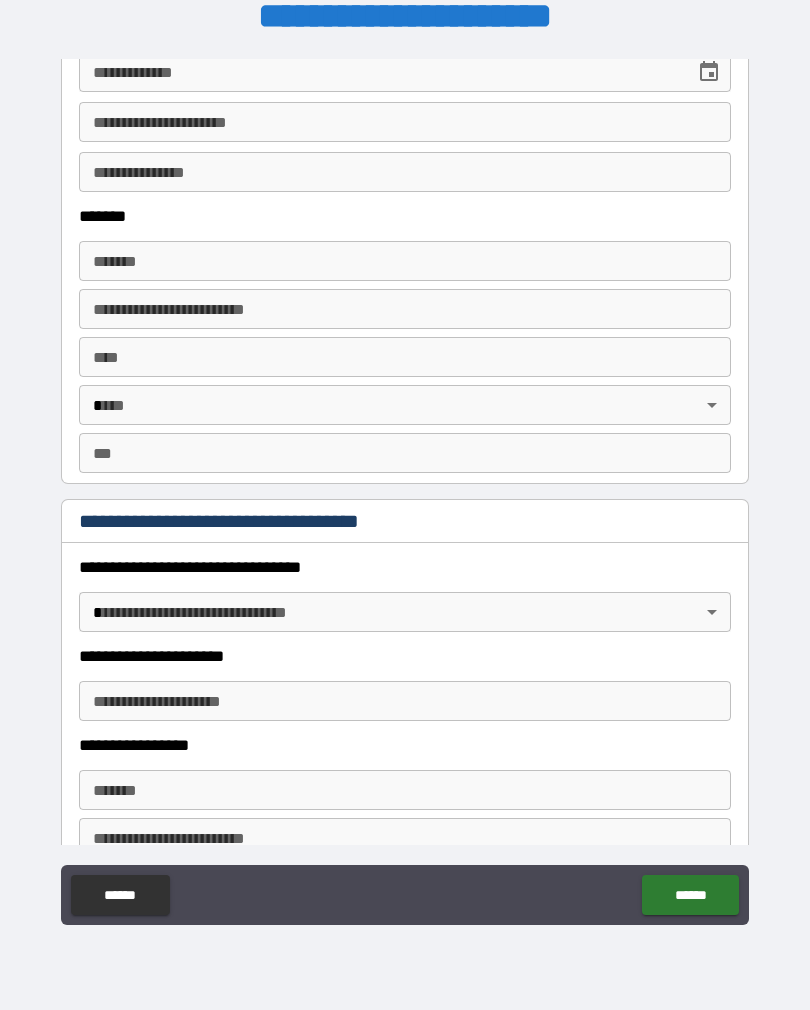 type on "*******" 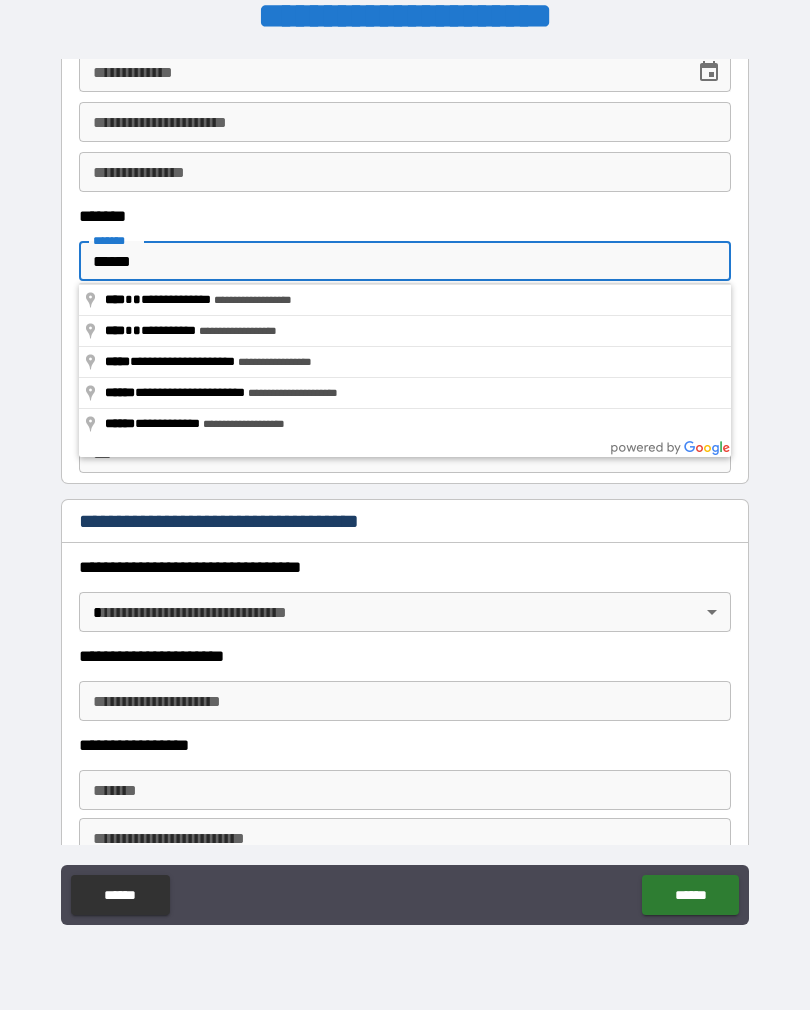 type on "**********" 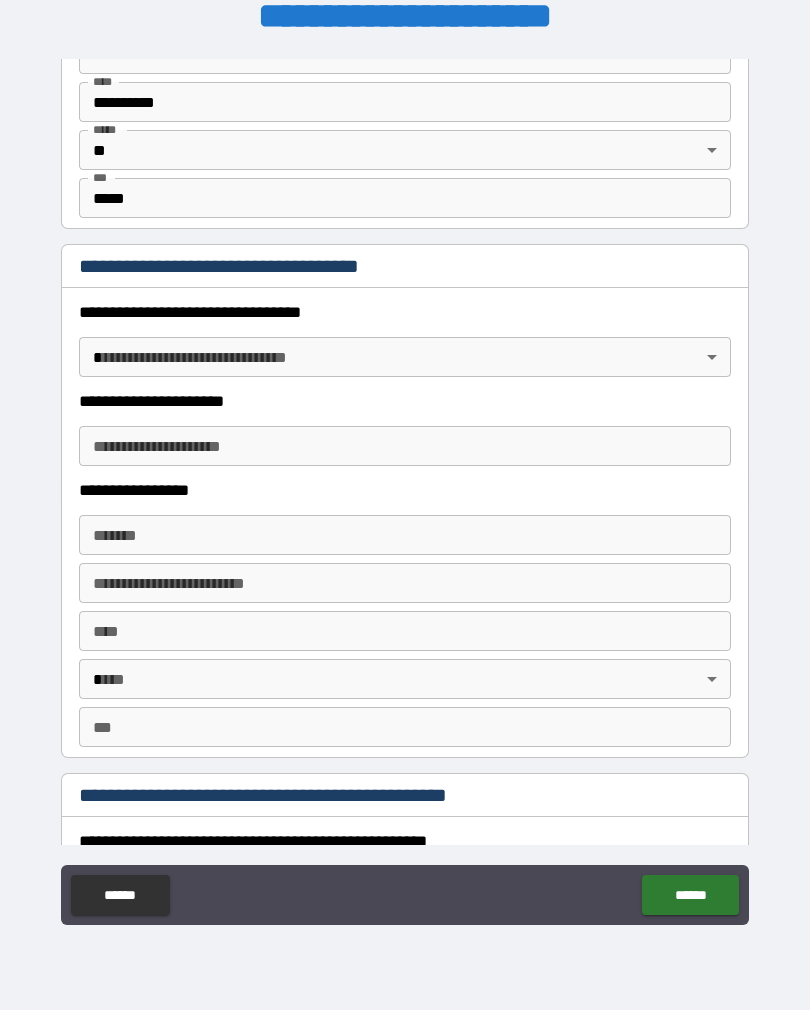 scroll, scrollTop: 1499, scrollLeft: 0, axis: vertical 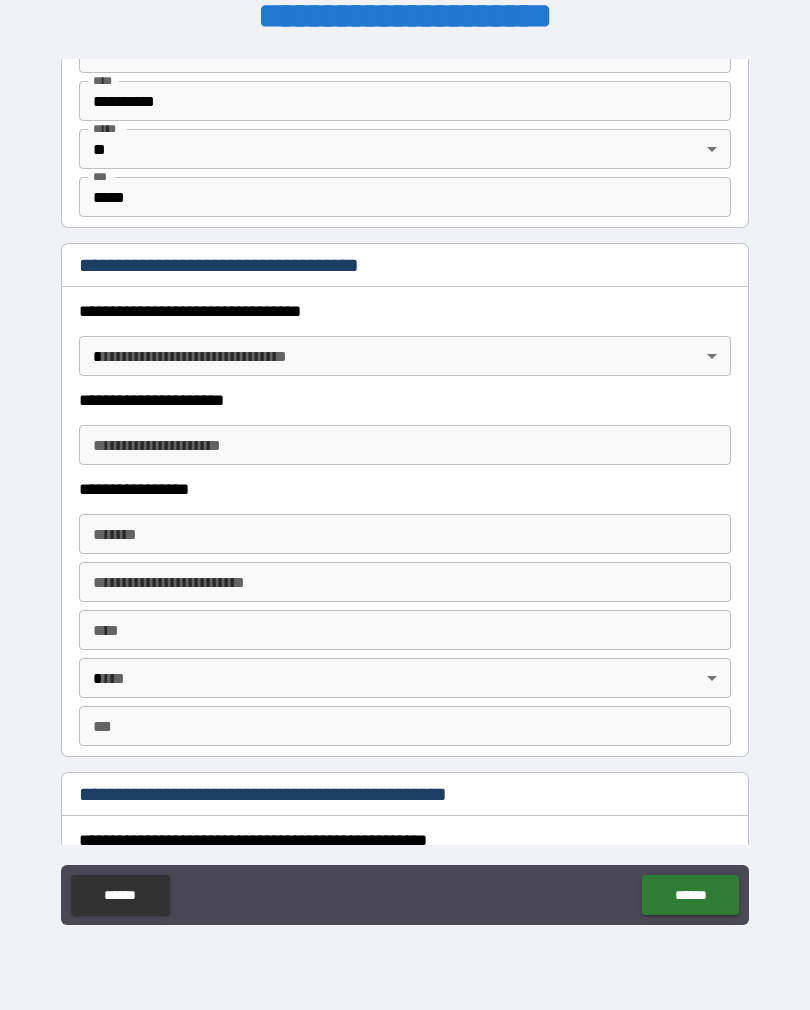 click on "**********" at bounding box center [405, 489] 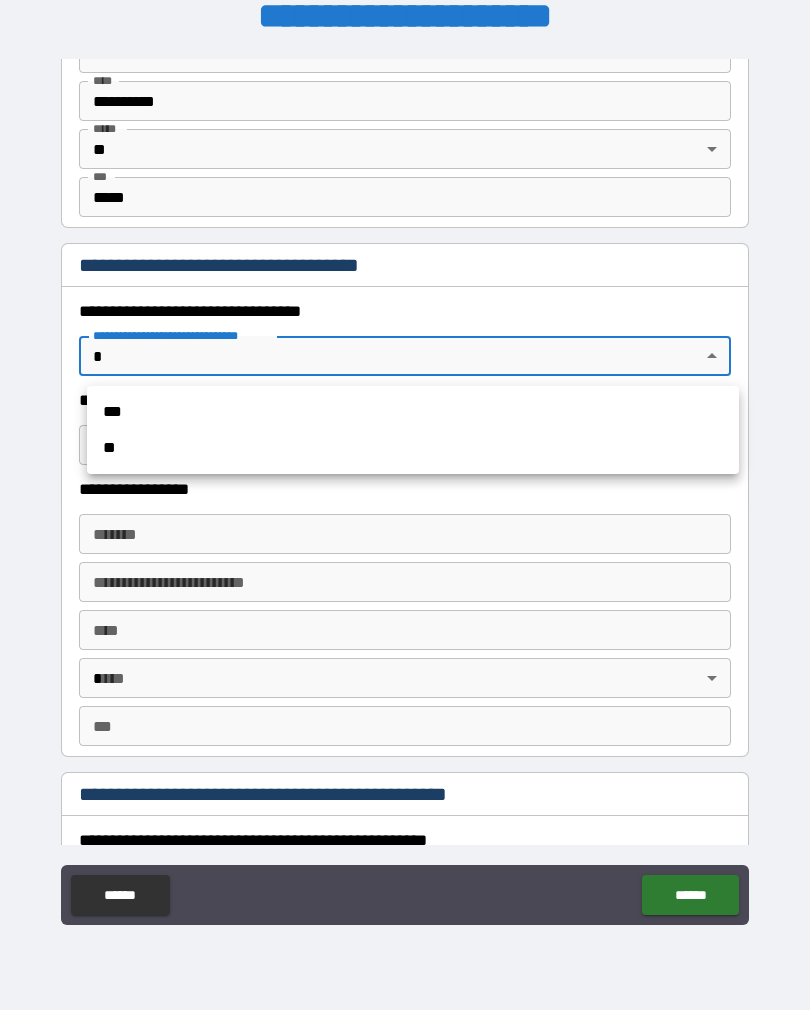 click on "***" at bounding box center (413, 412) 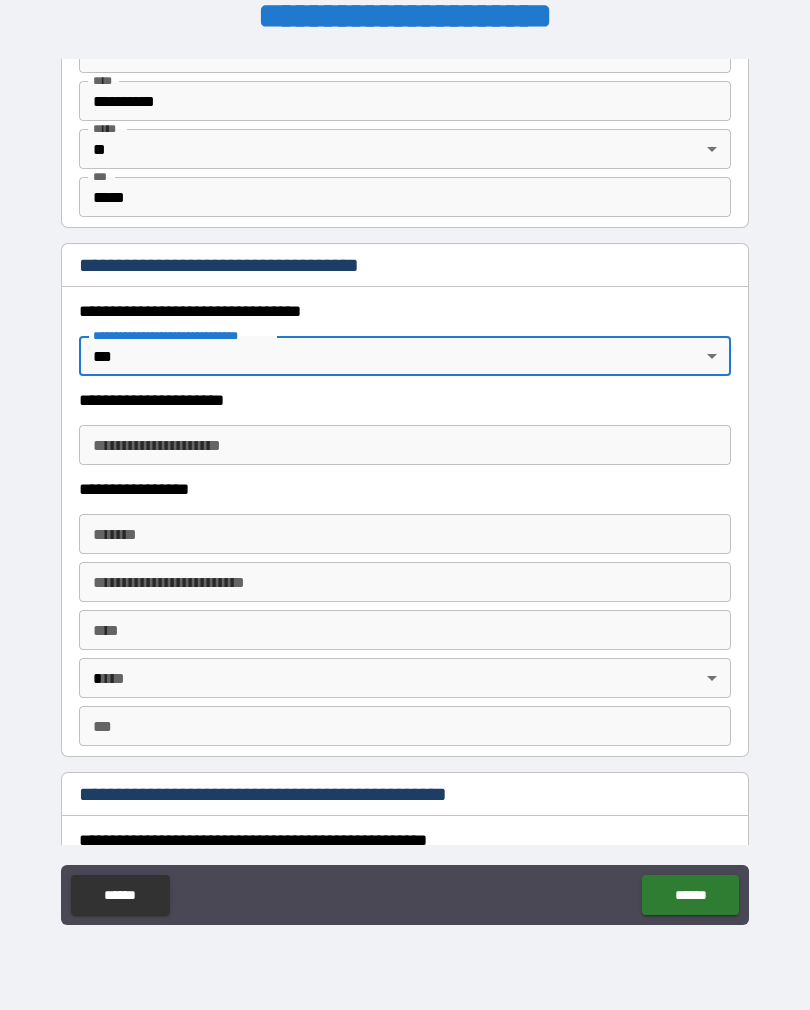 click on "**********" at bounding box center (405, 445) 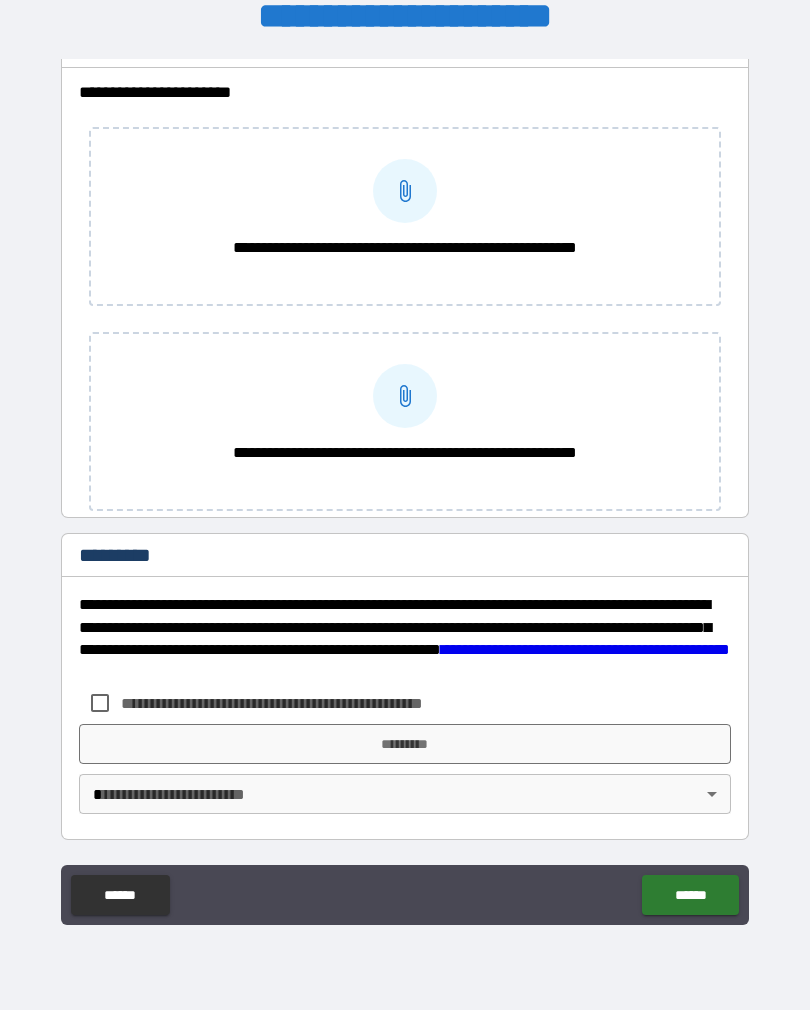 scroll, scrollTop: 4059, scrollLeft: 0, axis: vertical 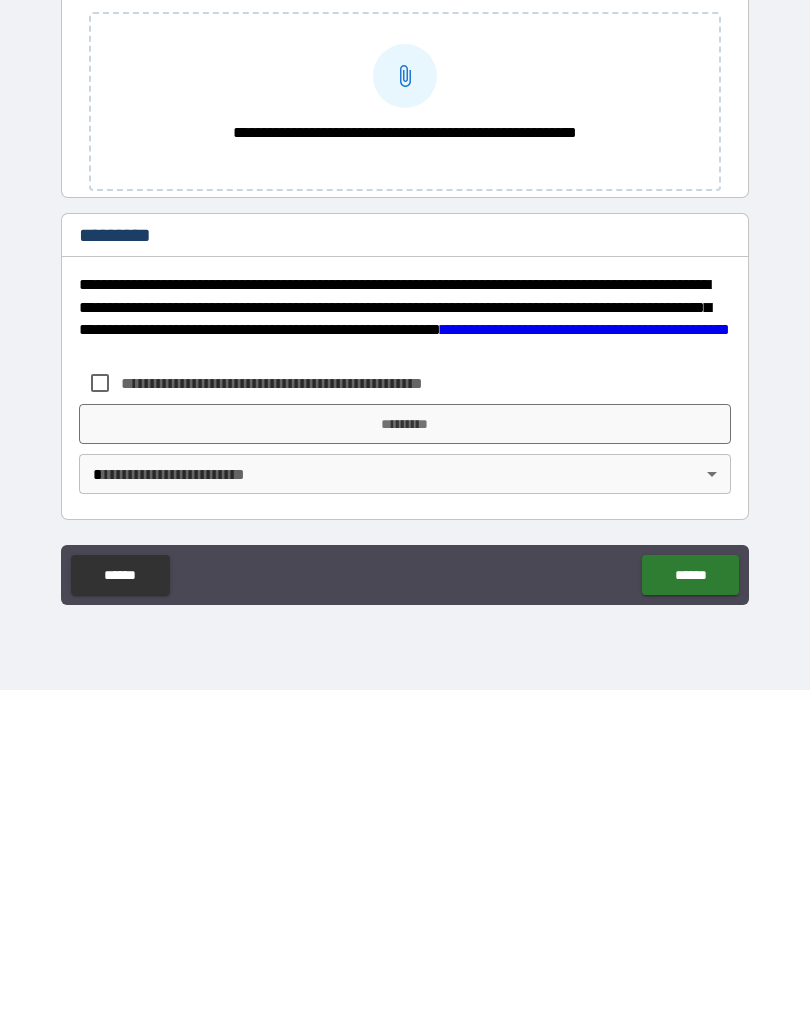 type on "**********" 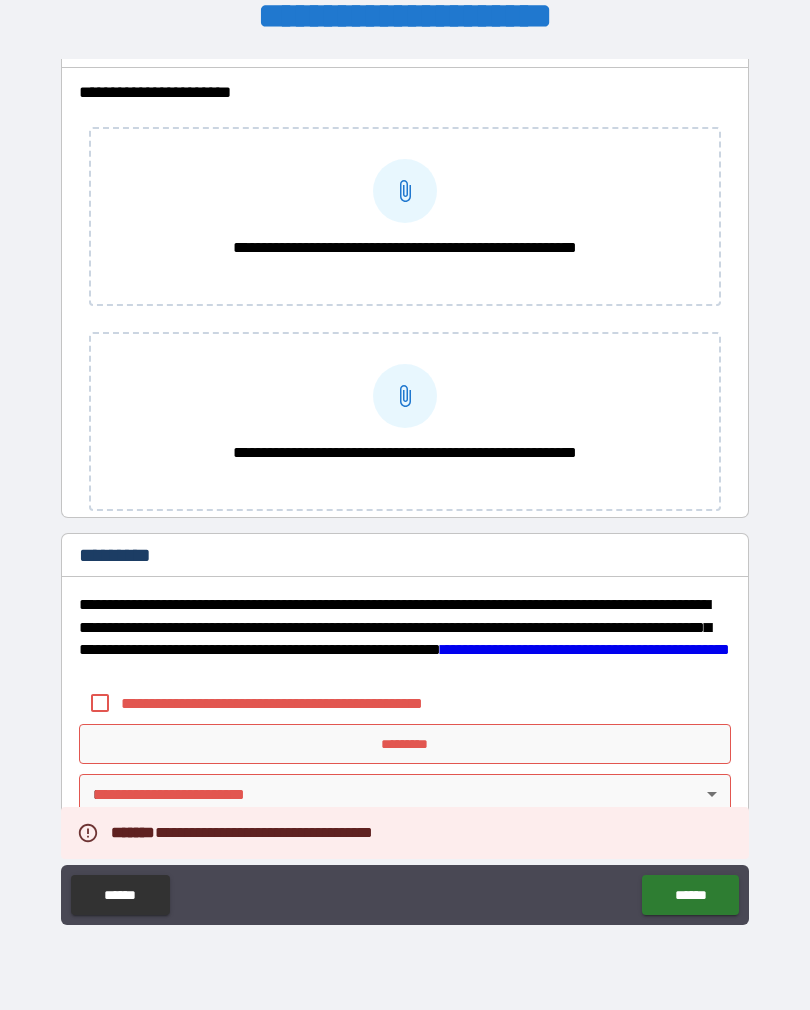 click on "**********" at bounding box center [405, 703] 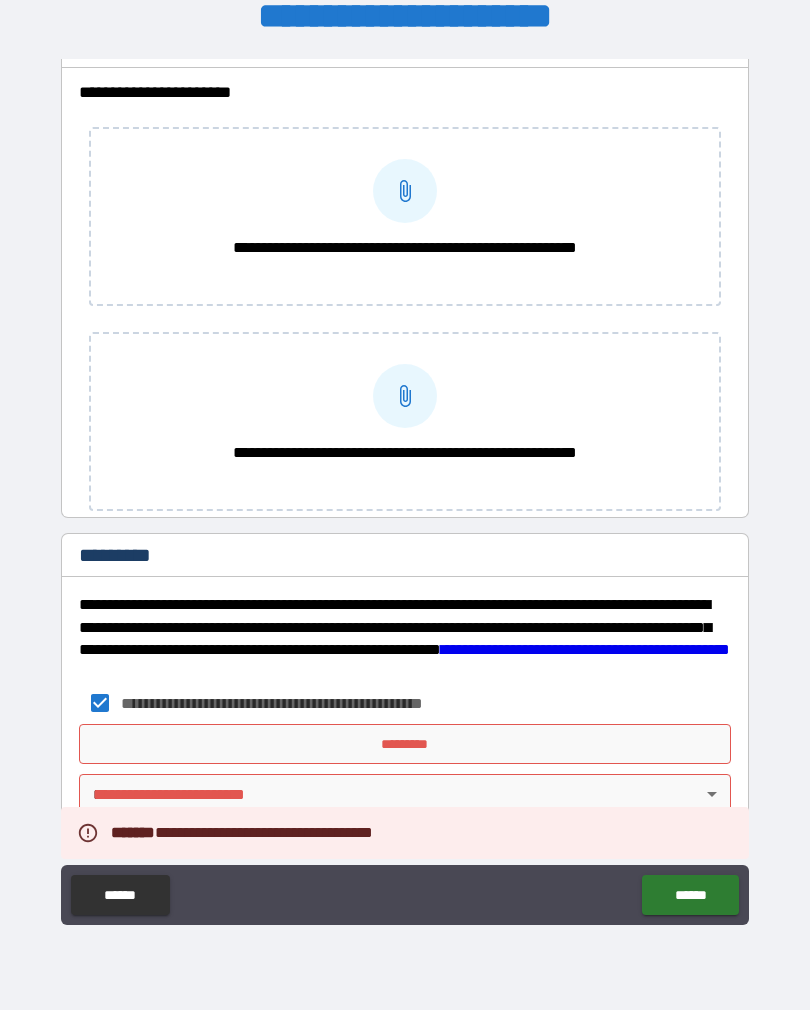 click on "*********" at bounding box center (405, 744) 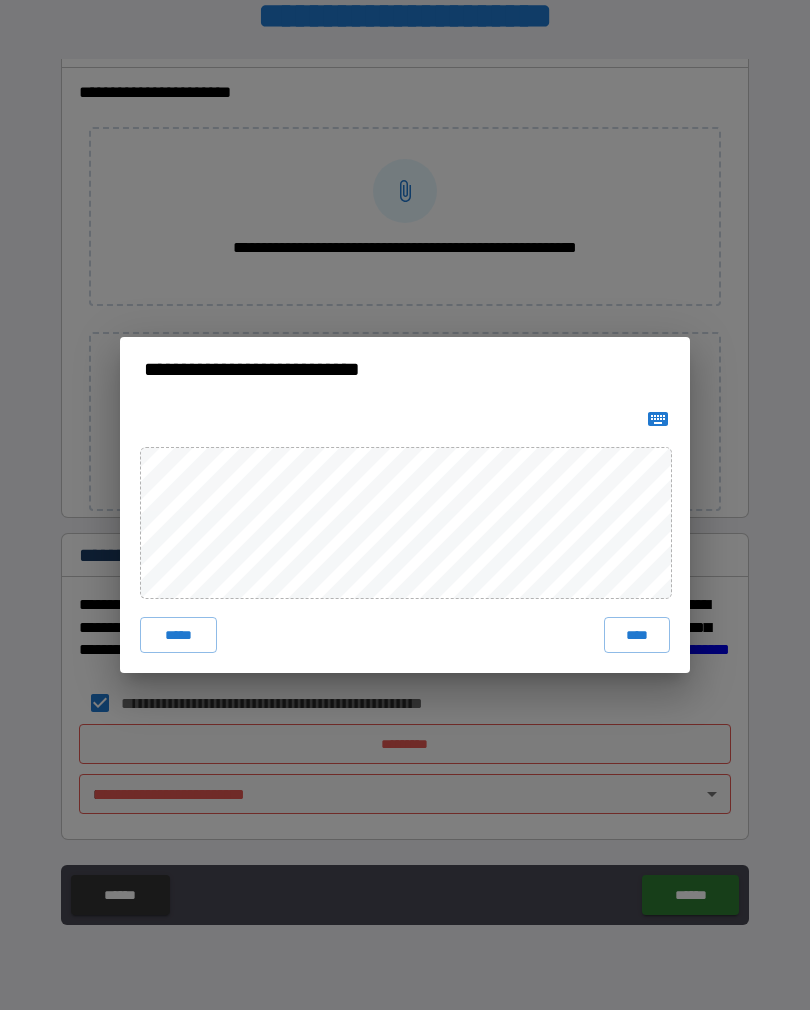 click on "****" at bounding box center (637, 635) 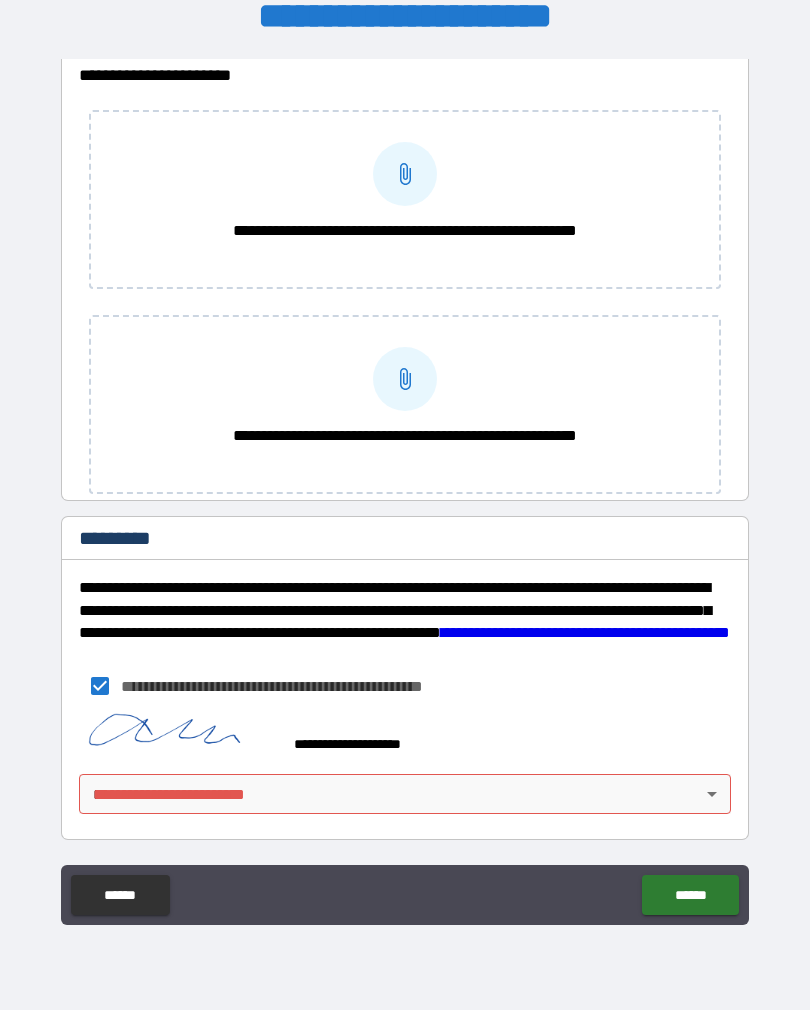 scroll, scrollTop: 4076, scrollLeft: 0, axis: vertical 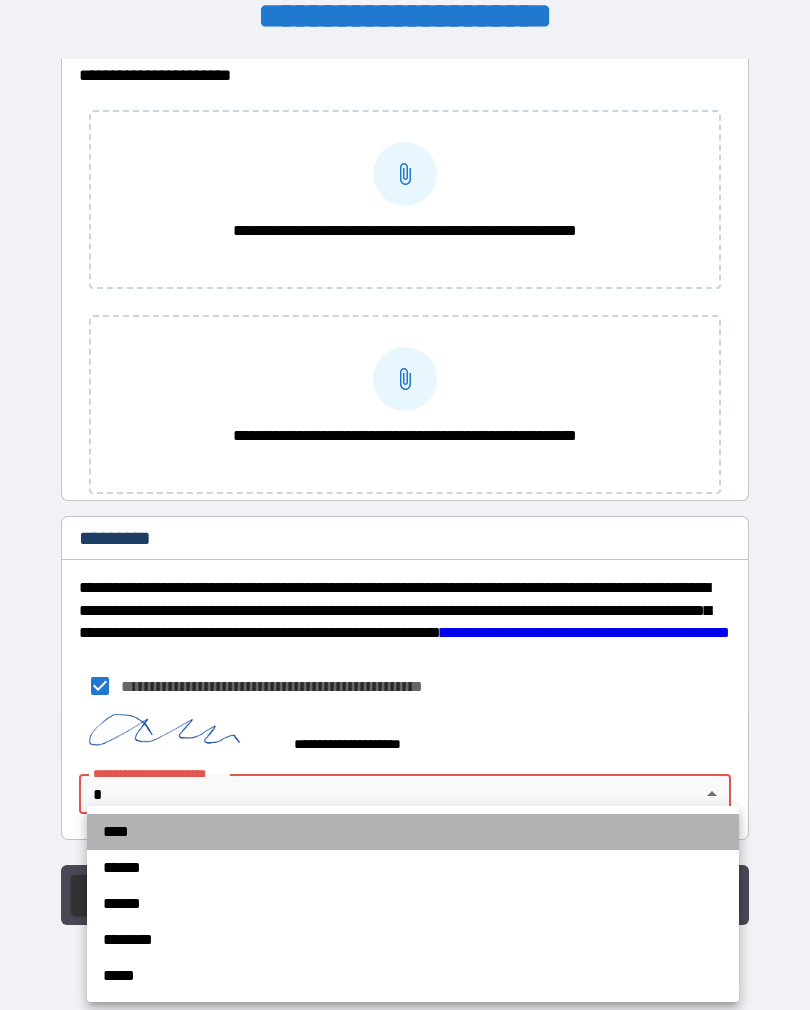 click on "****" at bounding box center (413, 832) 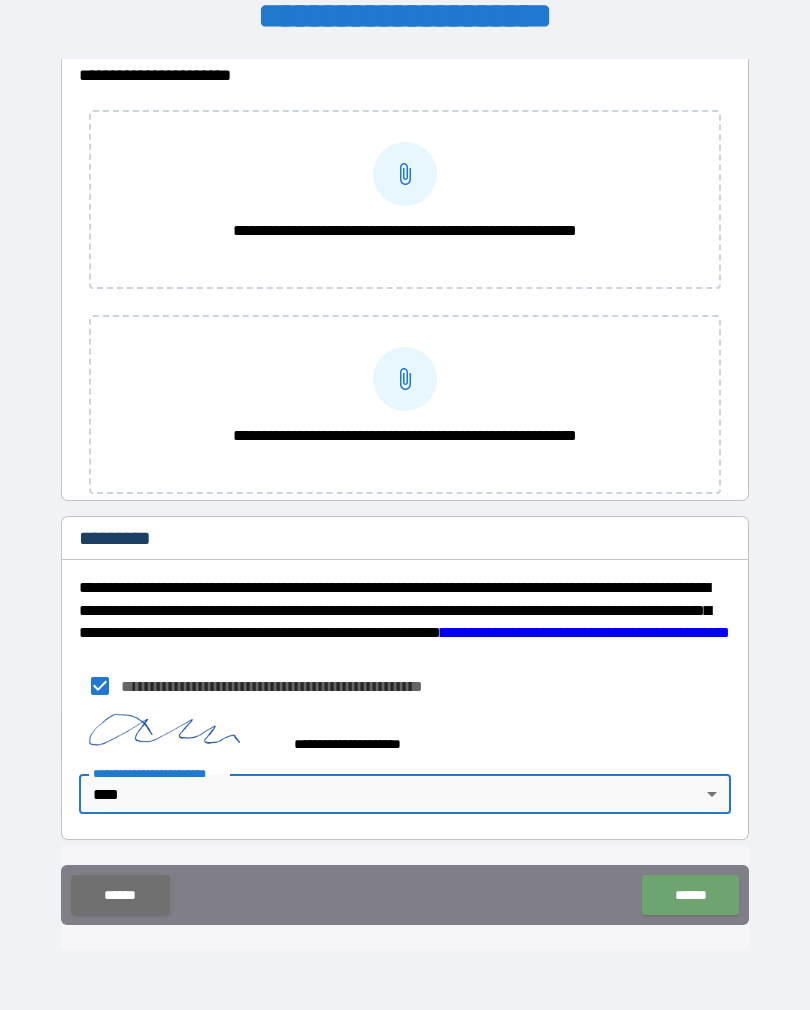 click on "******" at bounding box center [690, 895] 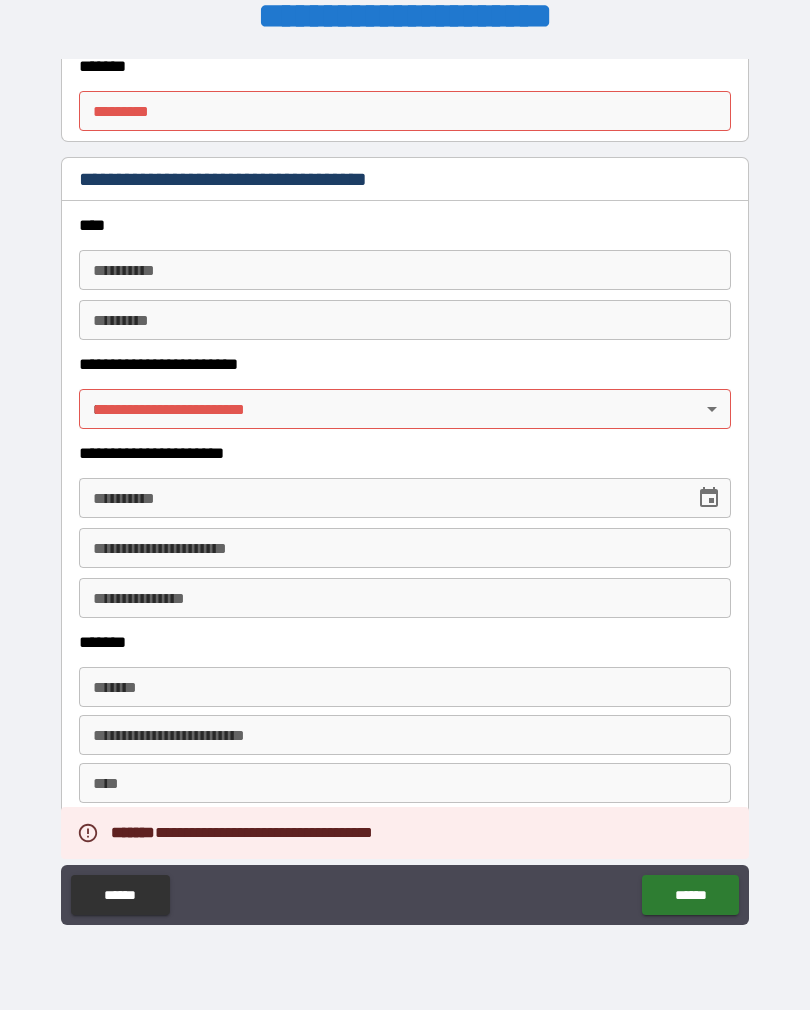 scroll, scrollTop: 2619, scrollLeft: 0, axis: vertical 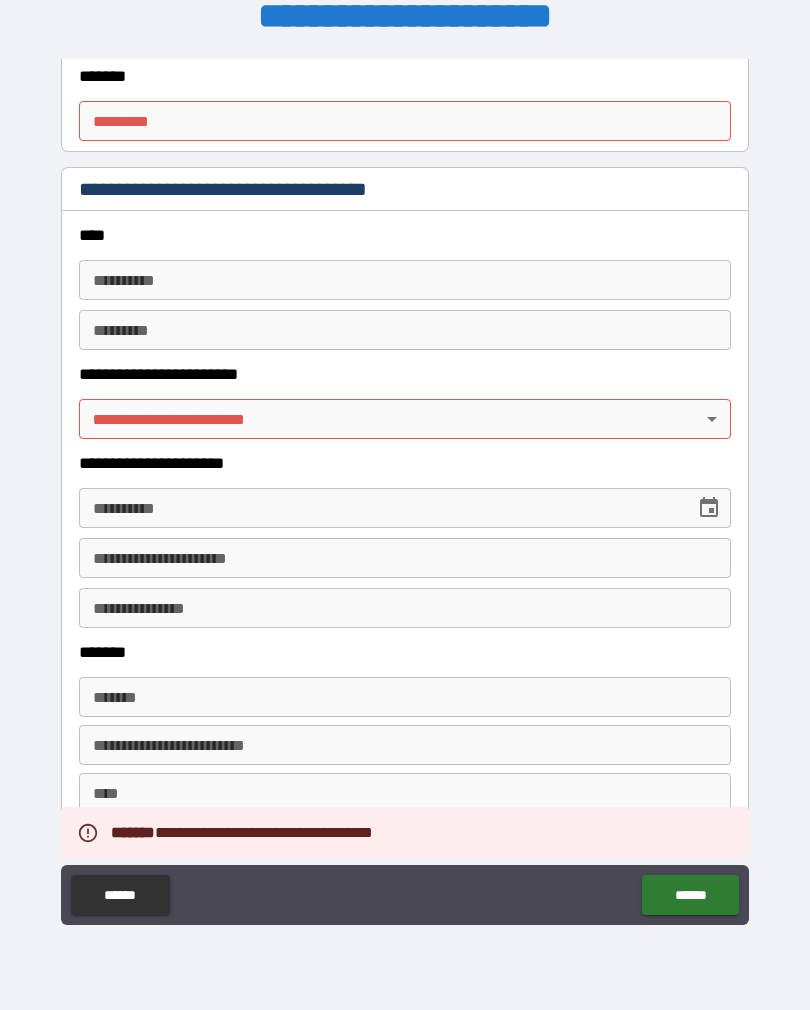 click on "**********" at bounding box center [405, 489] 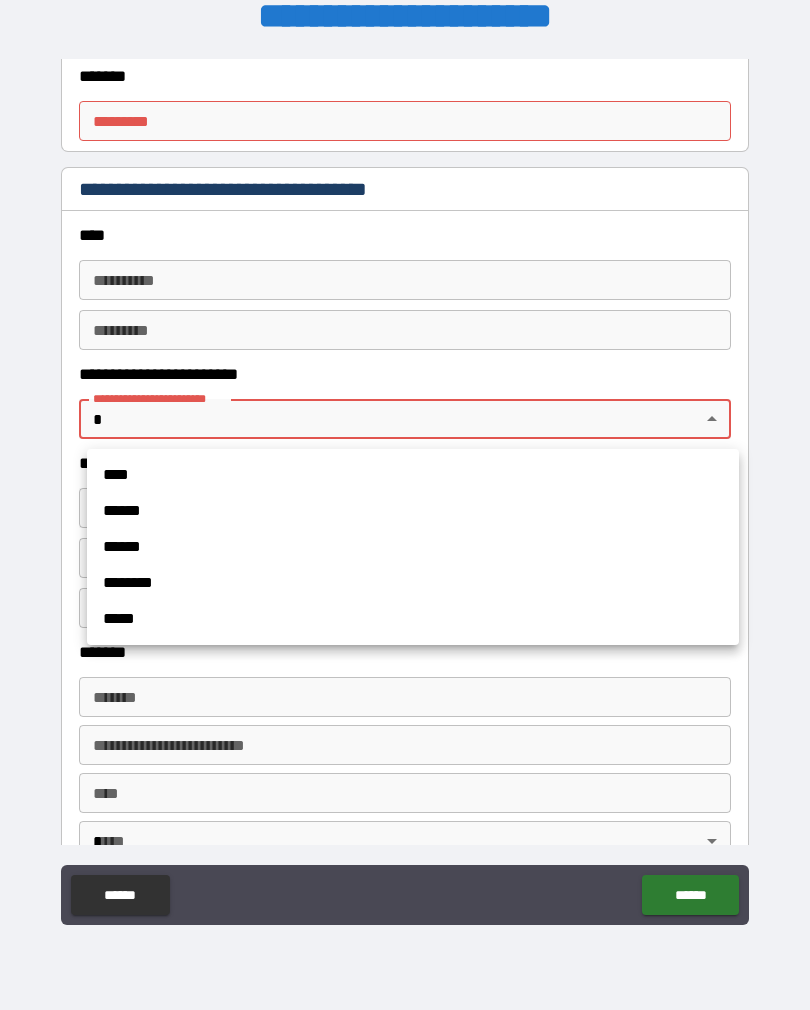 click on "****" at bounding box center (413, 475) 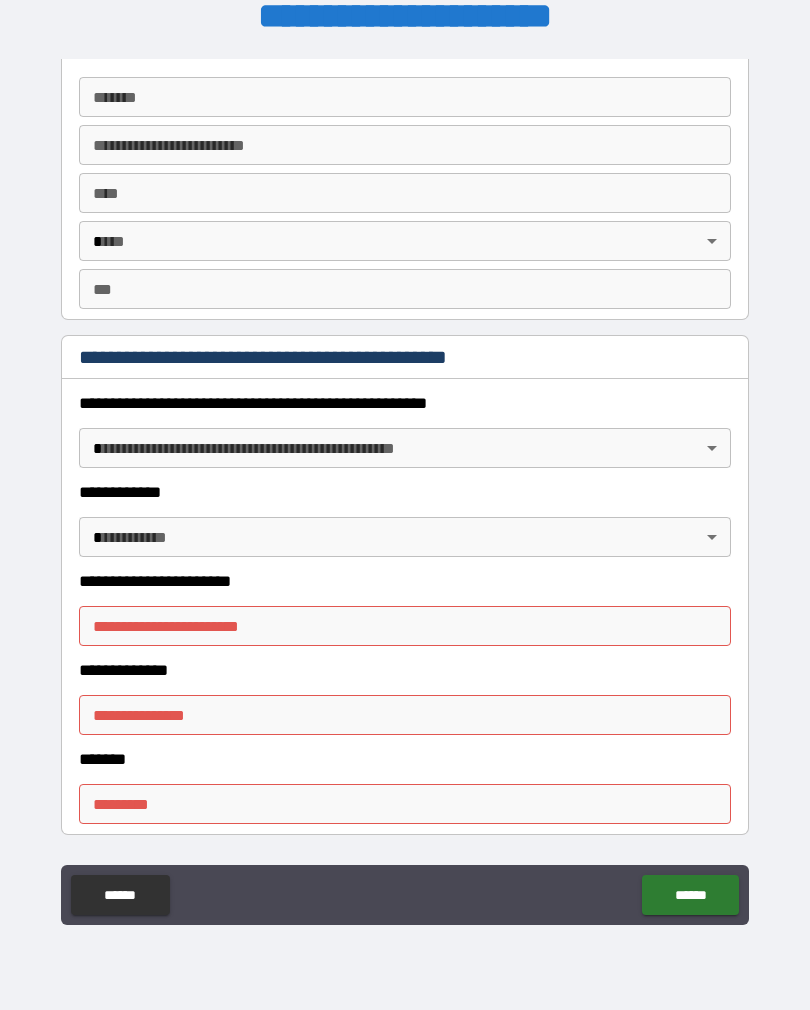 scroll, scrollTop: 1938, scrollLeft: 0, axis: vertical 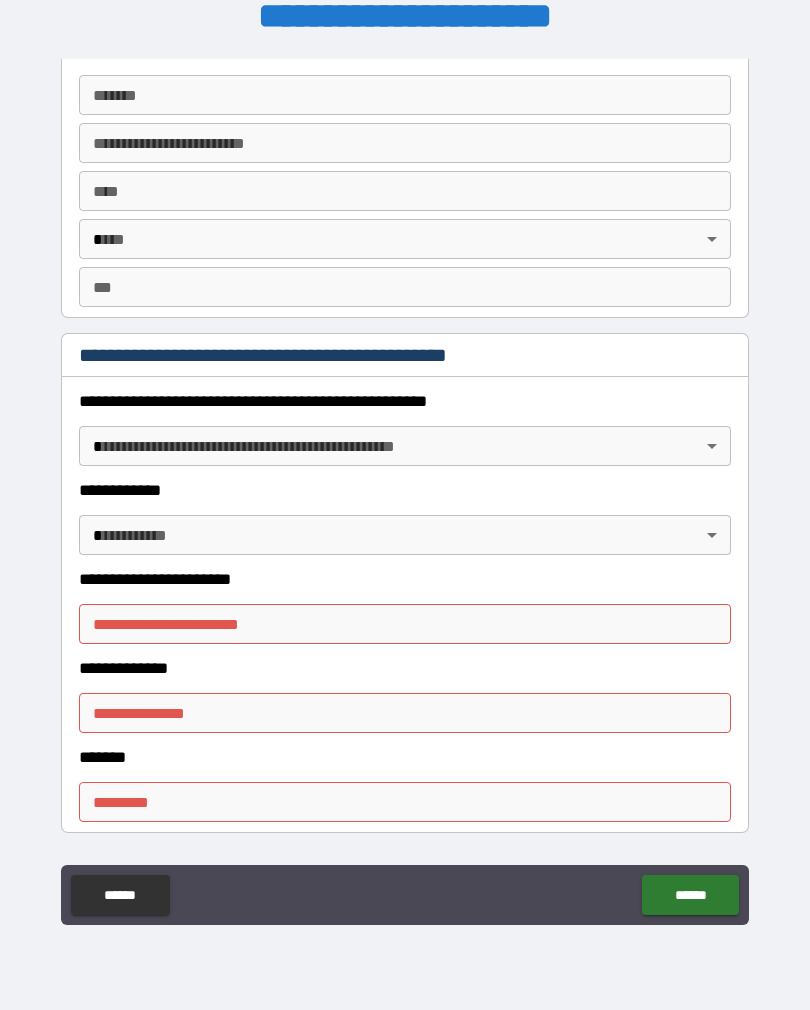 click on "**********" at bounding box center (405, 489) 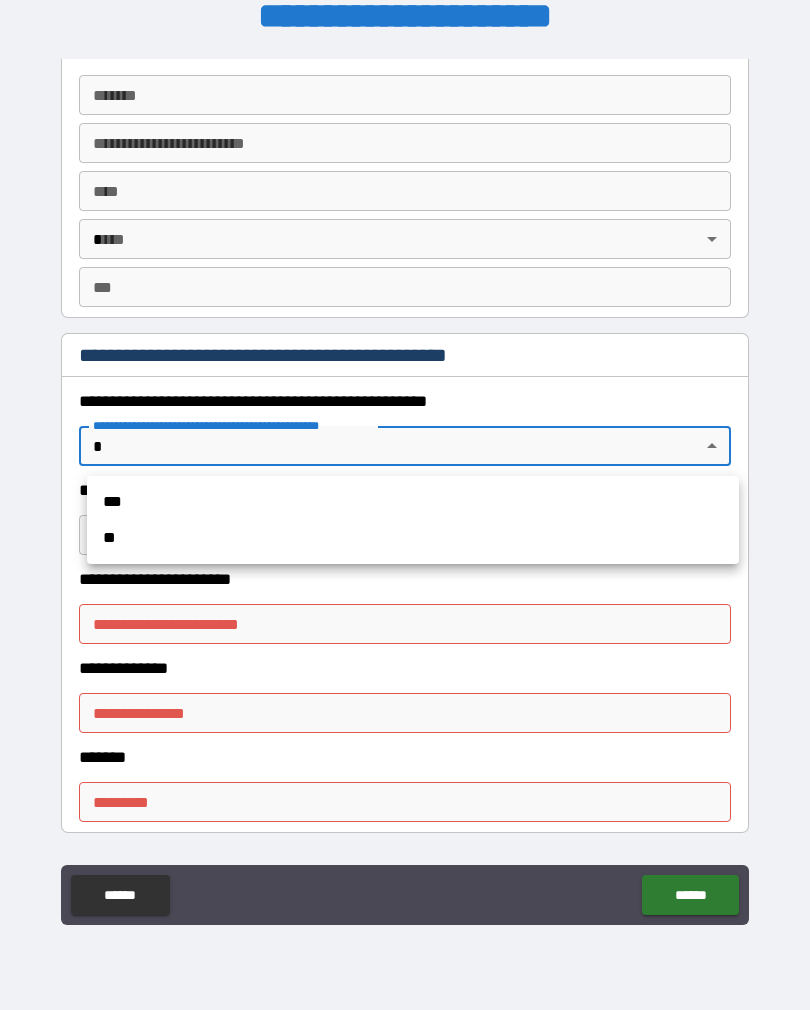 click on "**" at bounding box center (413, 538) 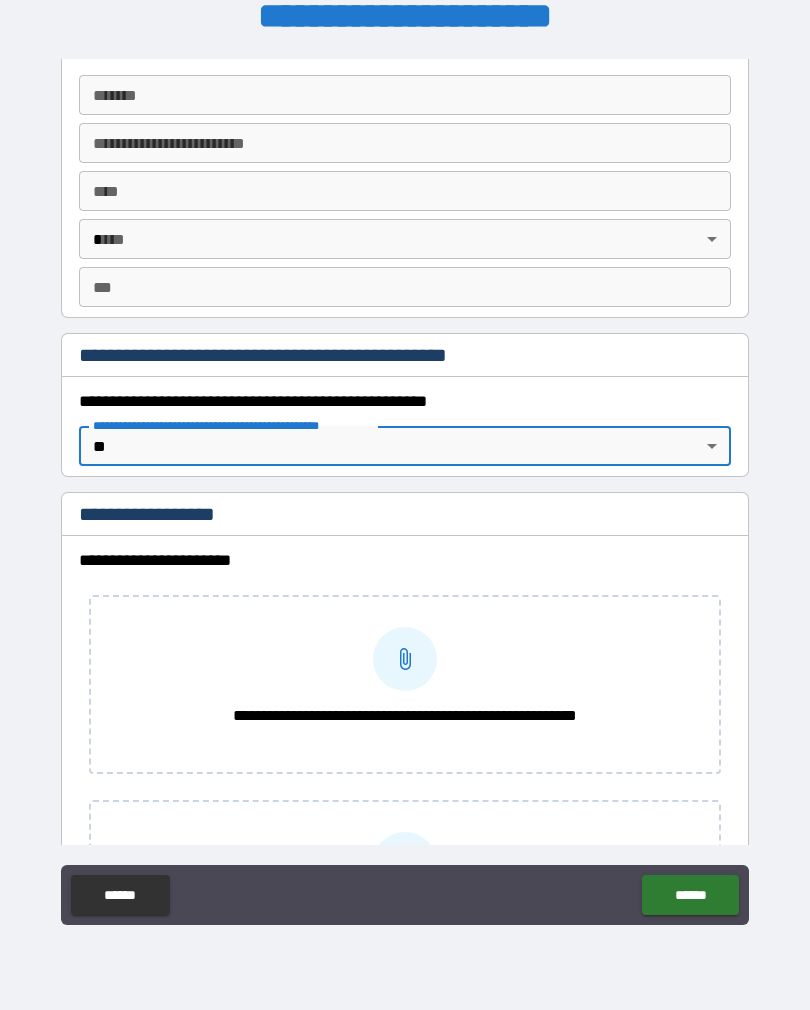 click on "******" at bounding box center [690, 895] 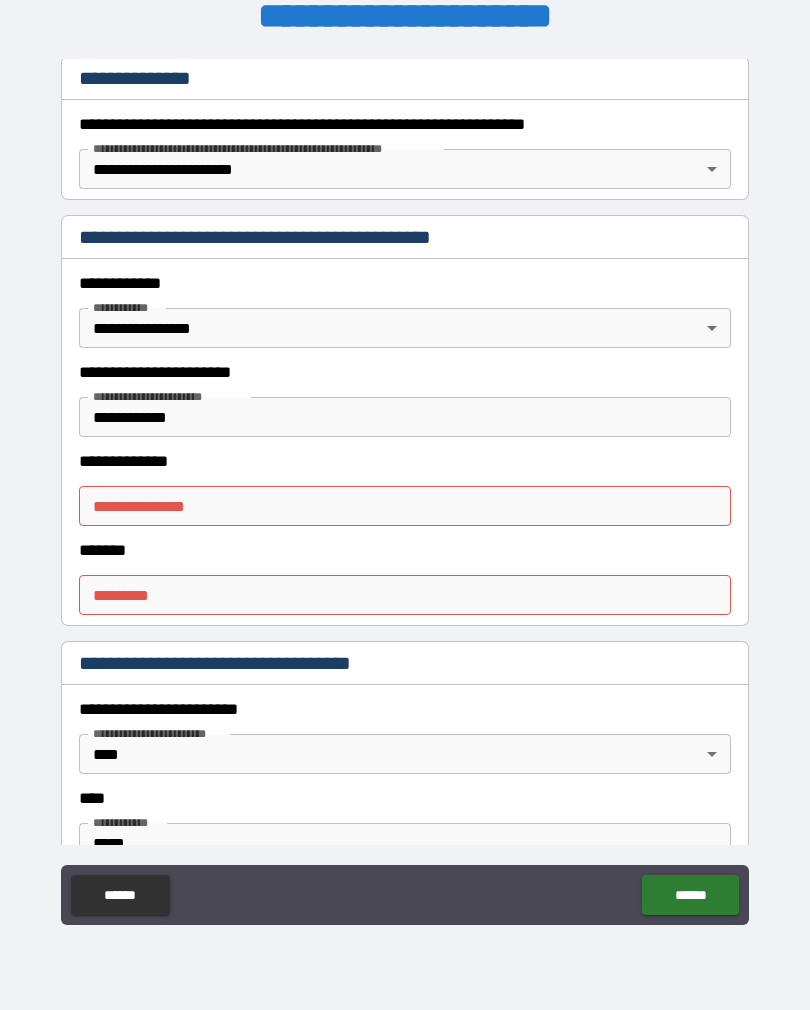 click on "******" at bounding box center (120, 895) 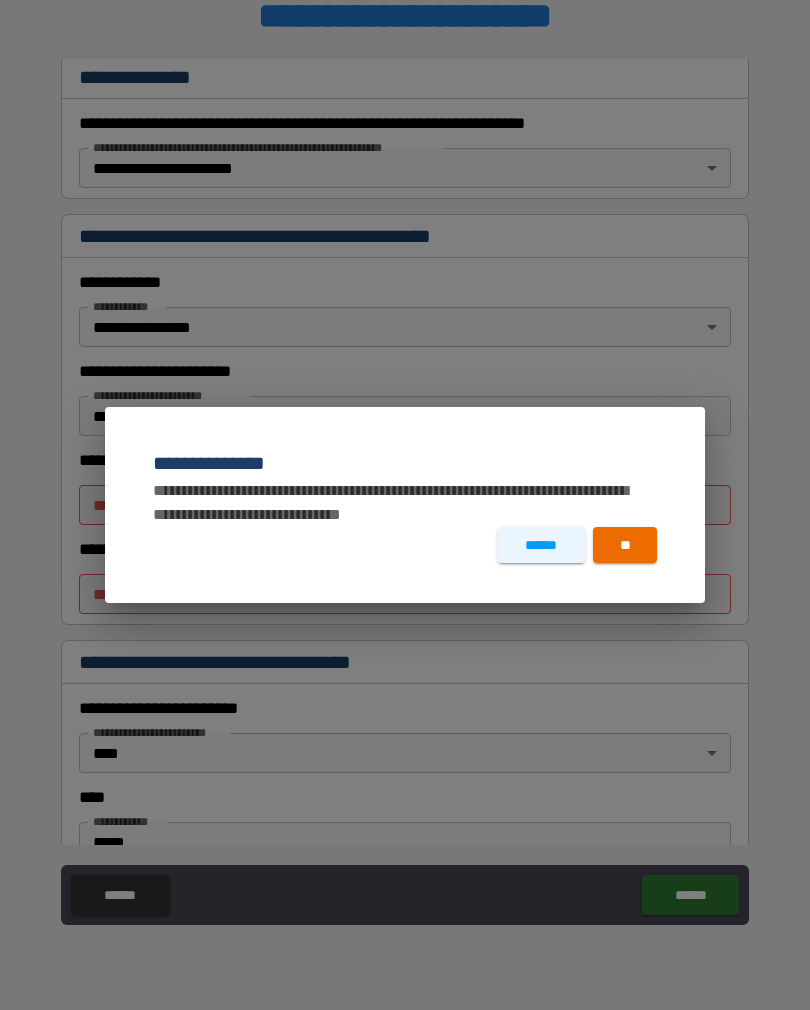 scroll, scrollTop: 335, scrollLeft: 0, axis: vertical 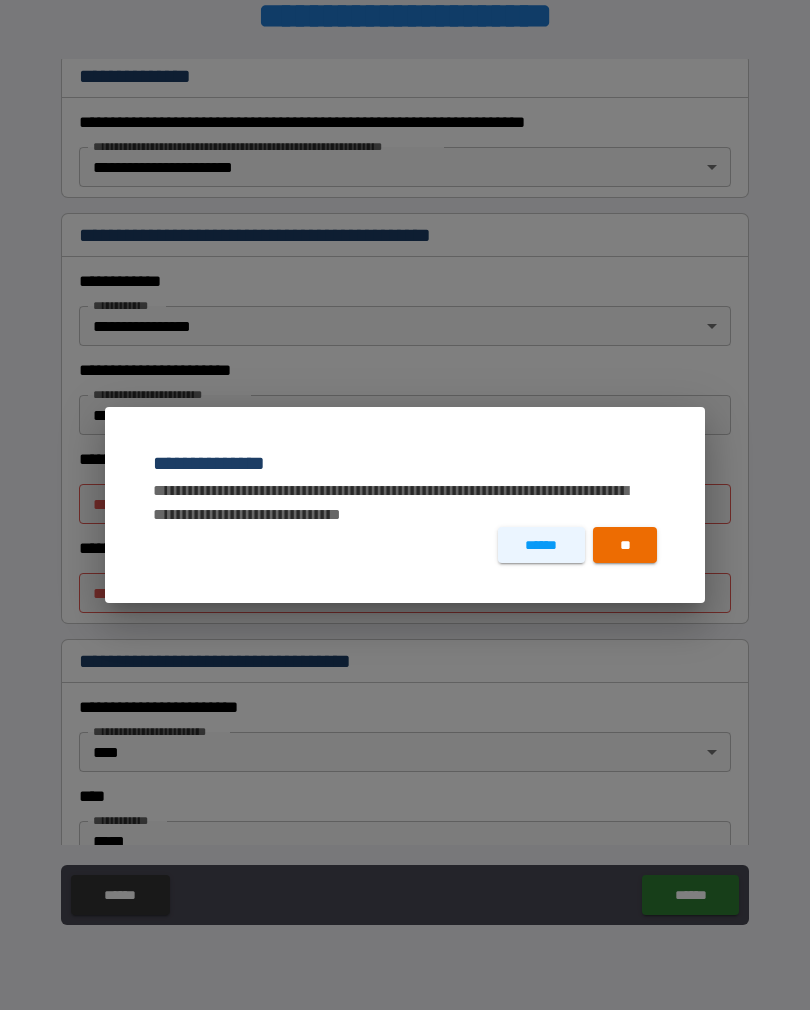 click on "**" at bounding box center (625, 545) 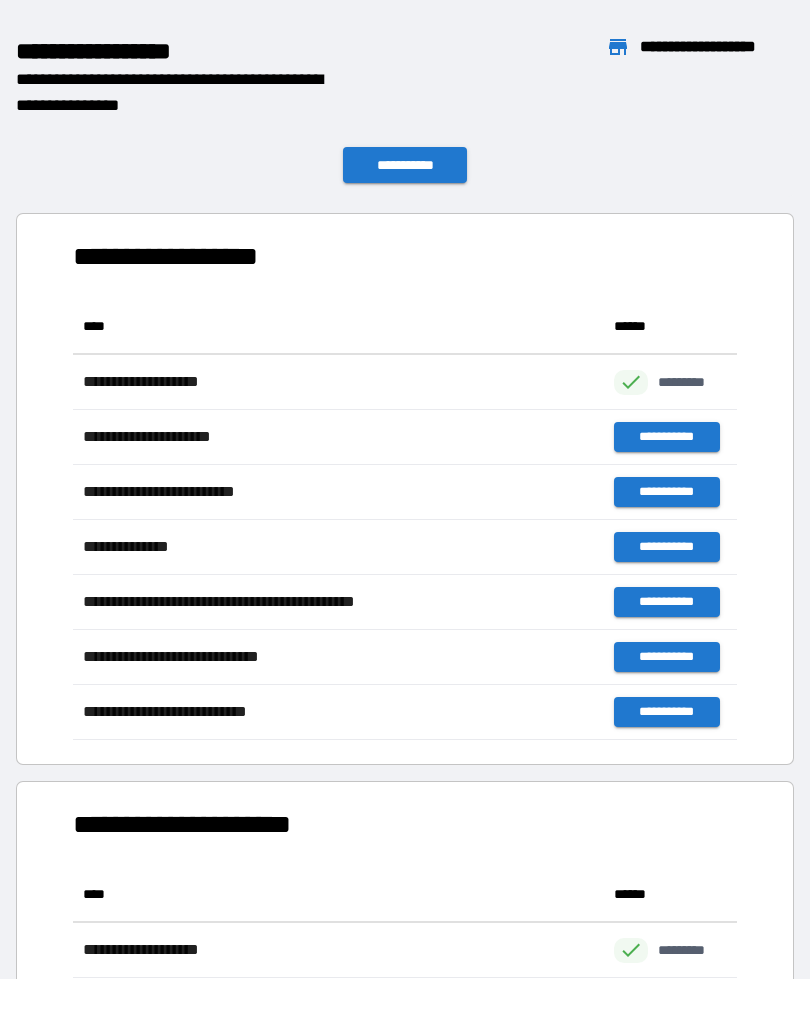 scroll, scrollTop: 1, scrollLeft: 1, axis: both 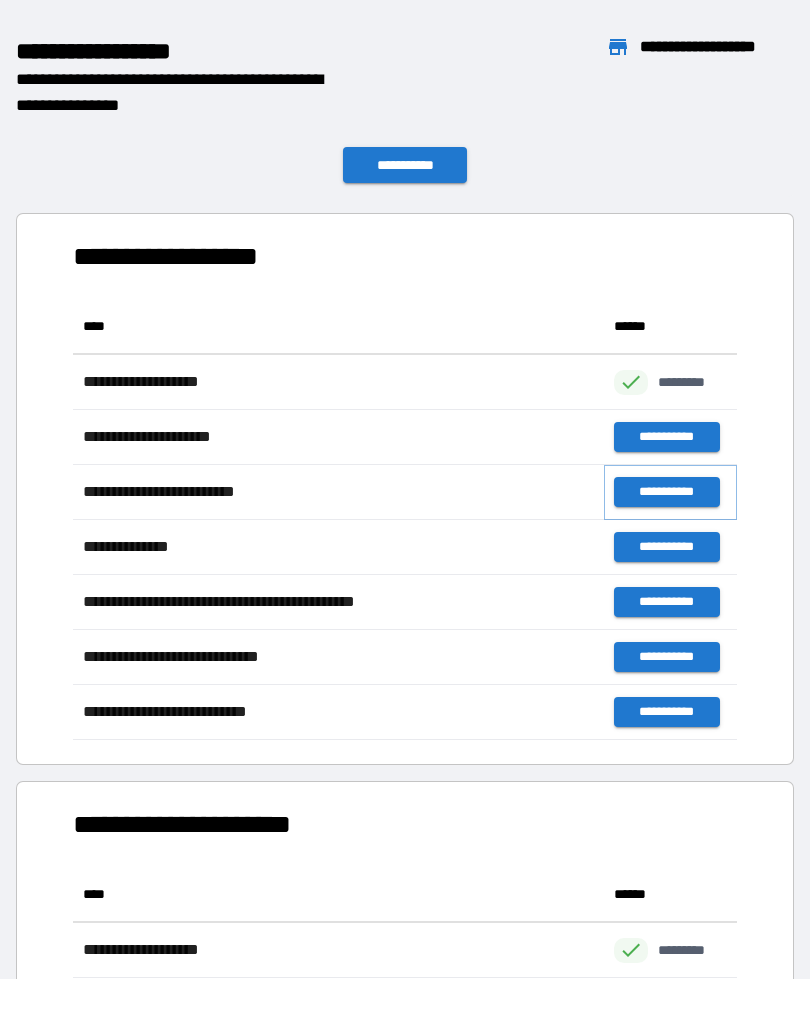 click on "**********" at bounding box center [666, 492] 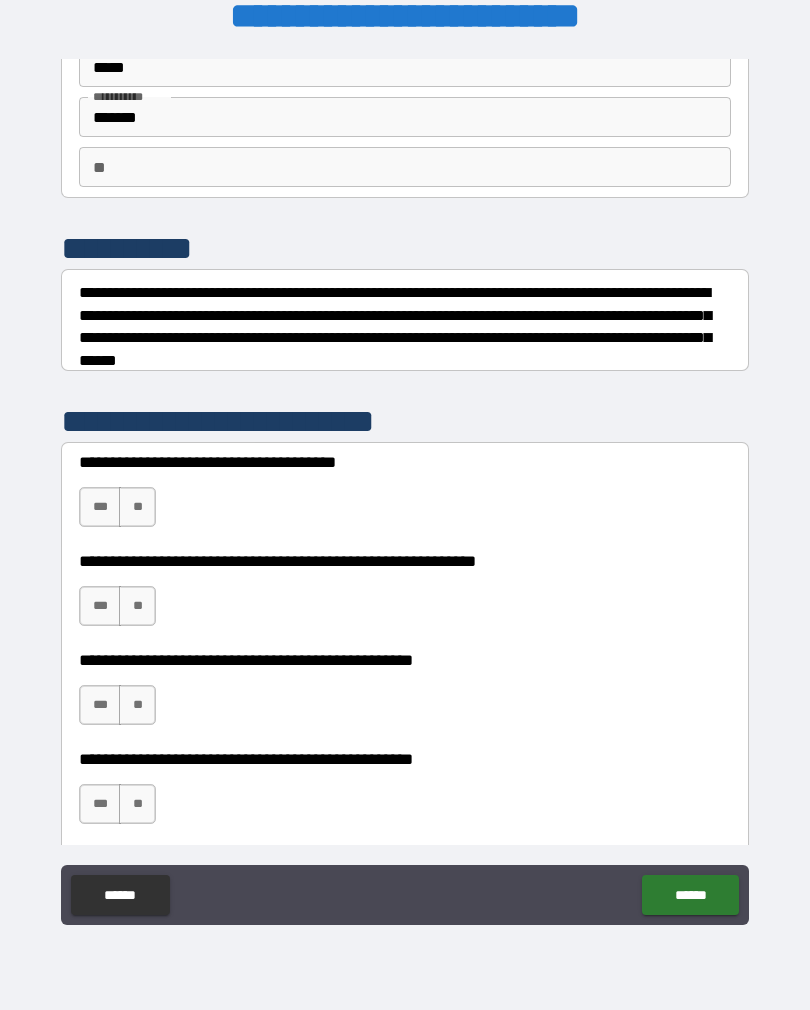 scroll, scrollTop: 125, scrollLeft: 0, axis: vertical 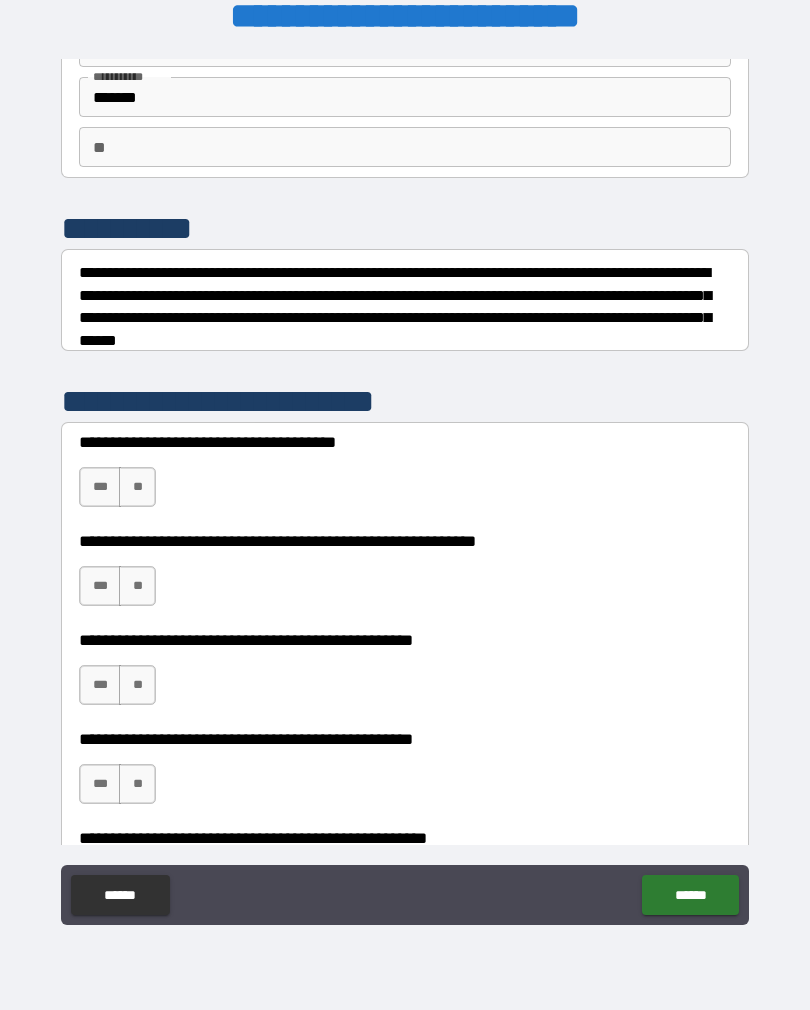 click on "**" at bounding box center [137, 487] 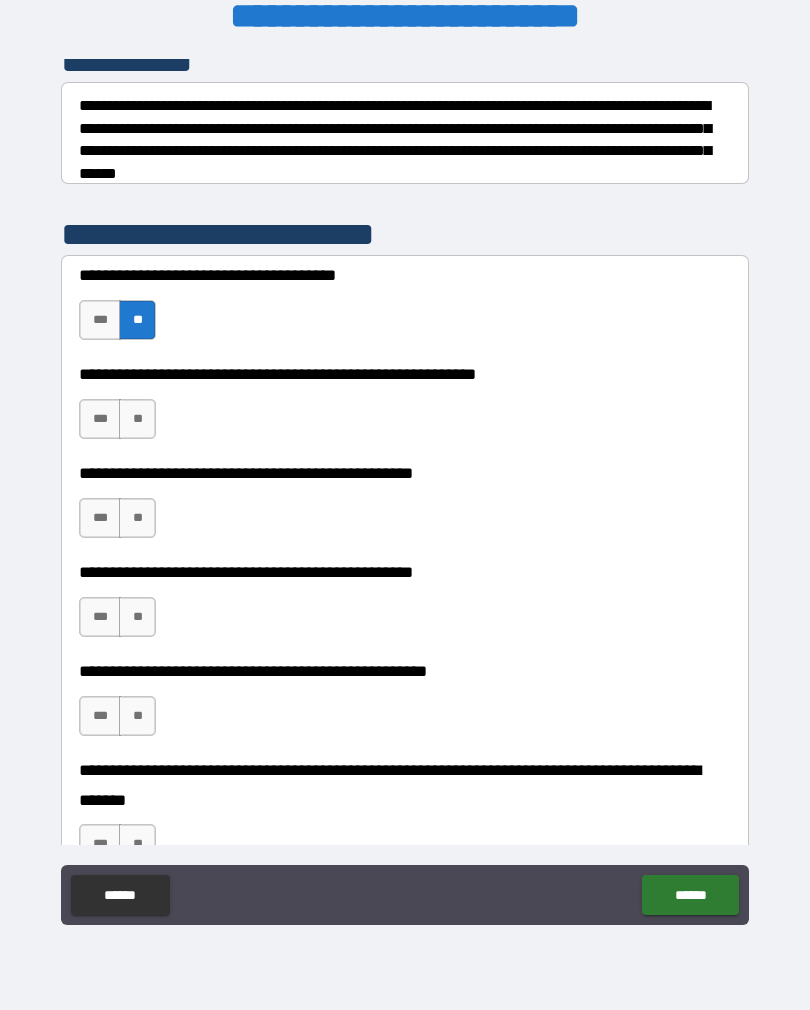 scroll, scrollTop: 302, scrollLeft: 0, axis: vertical 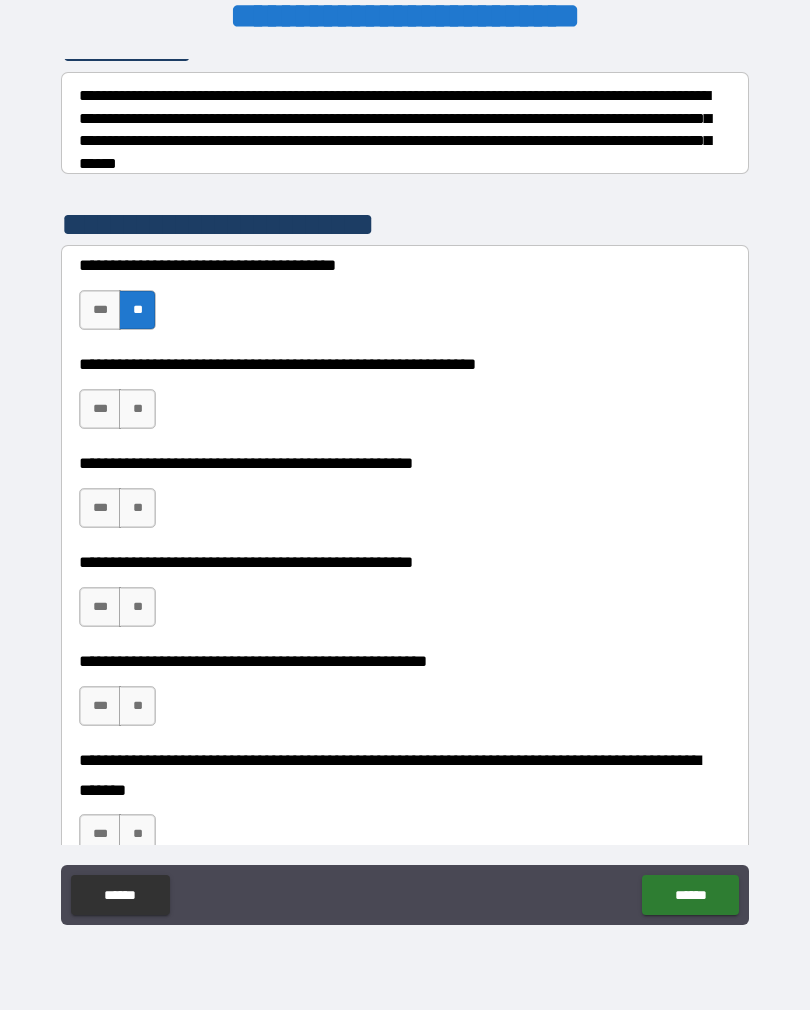 click on "**" at bounding box center [137, 409] 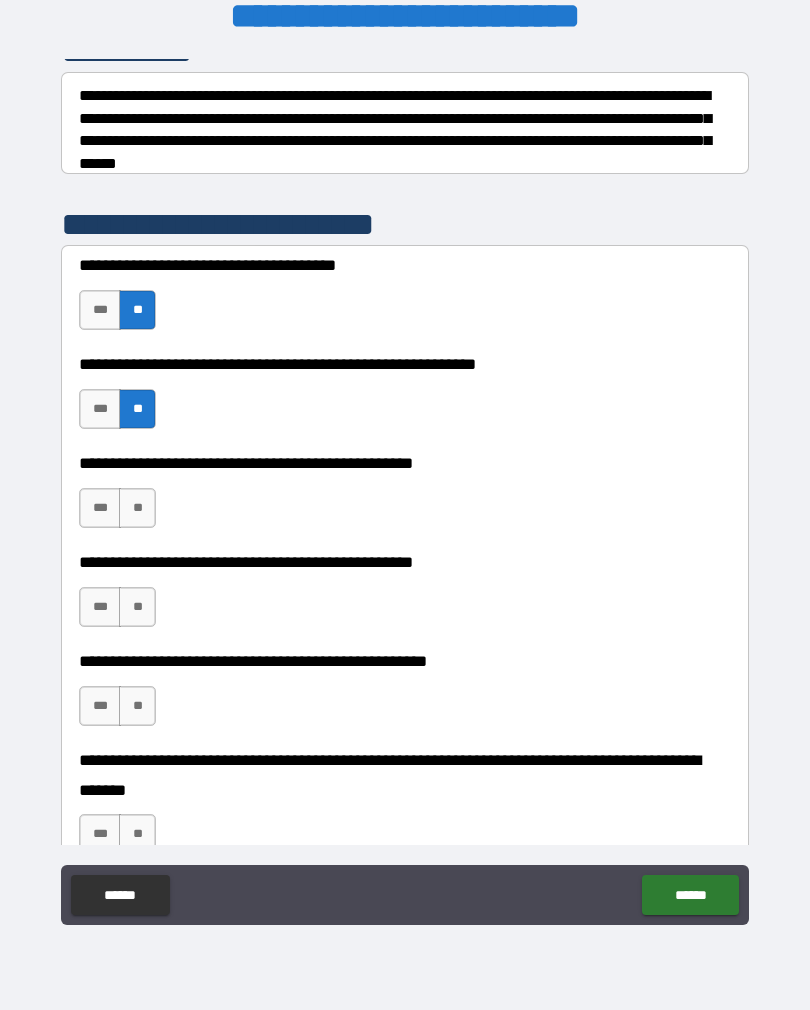 click on "**" at bounding box center [137, 508] 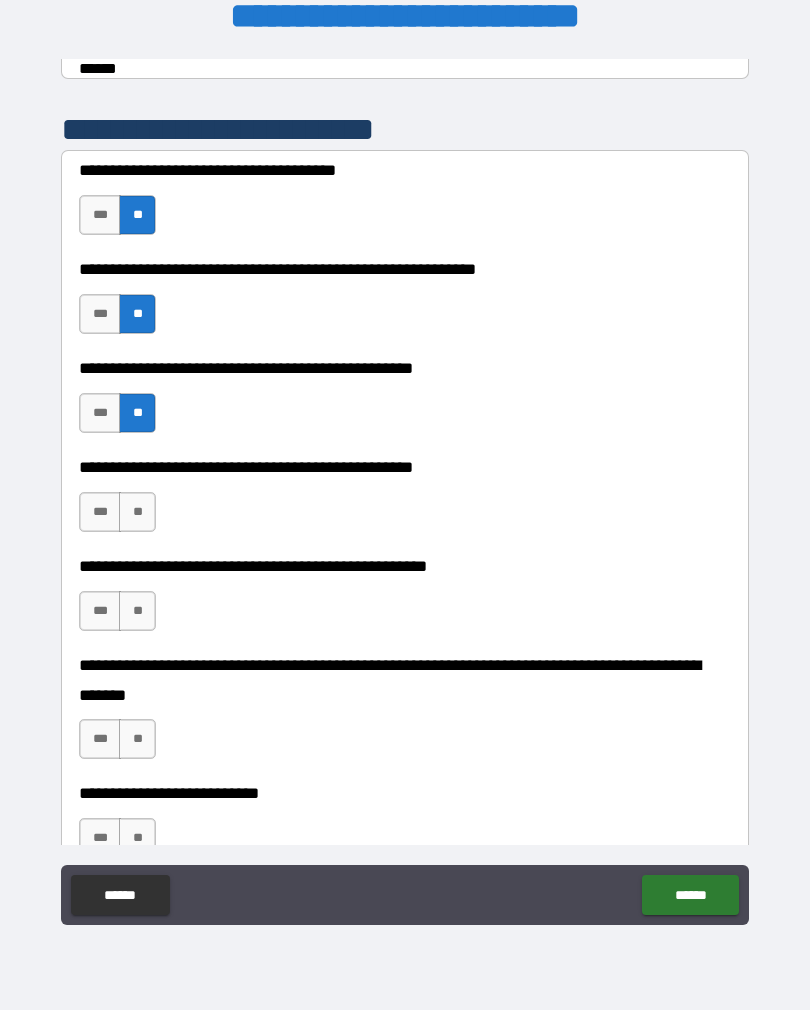 scroll, scrollTop: 401, scrollLeft: 0, axis: vertical 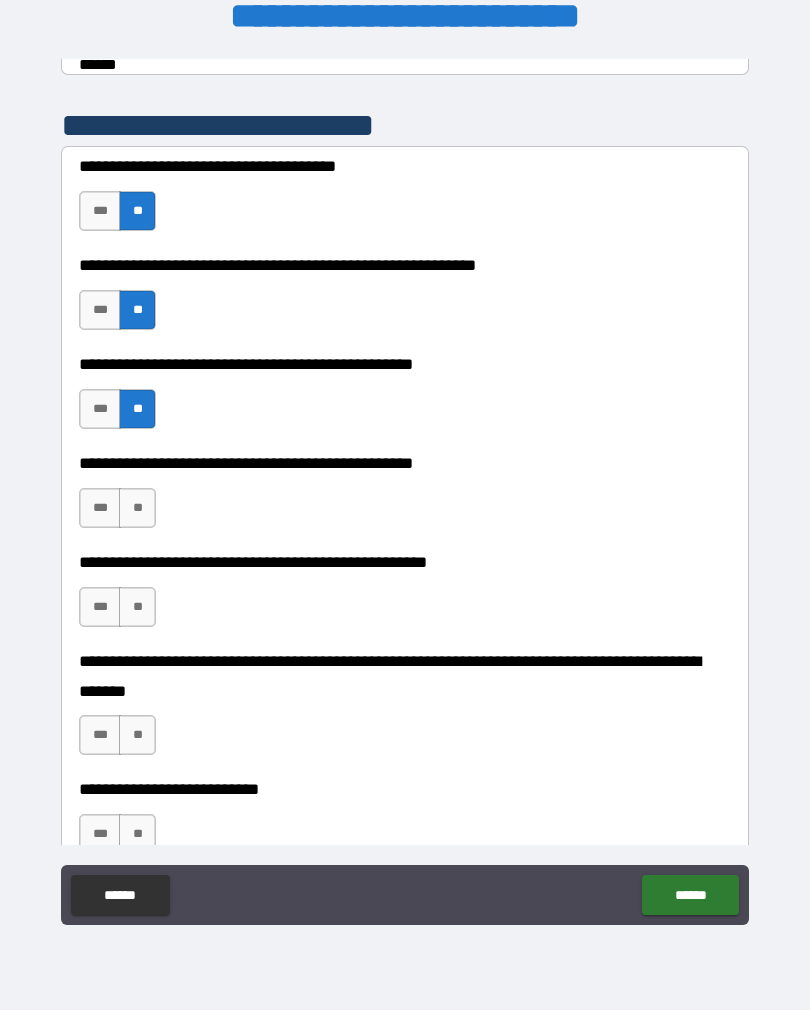 click on "***" at bounding box center (100, 508) 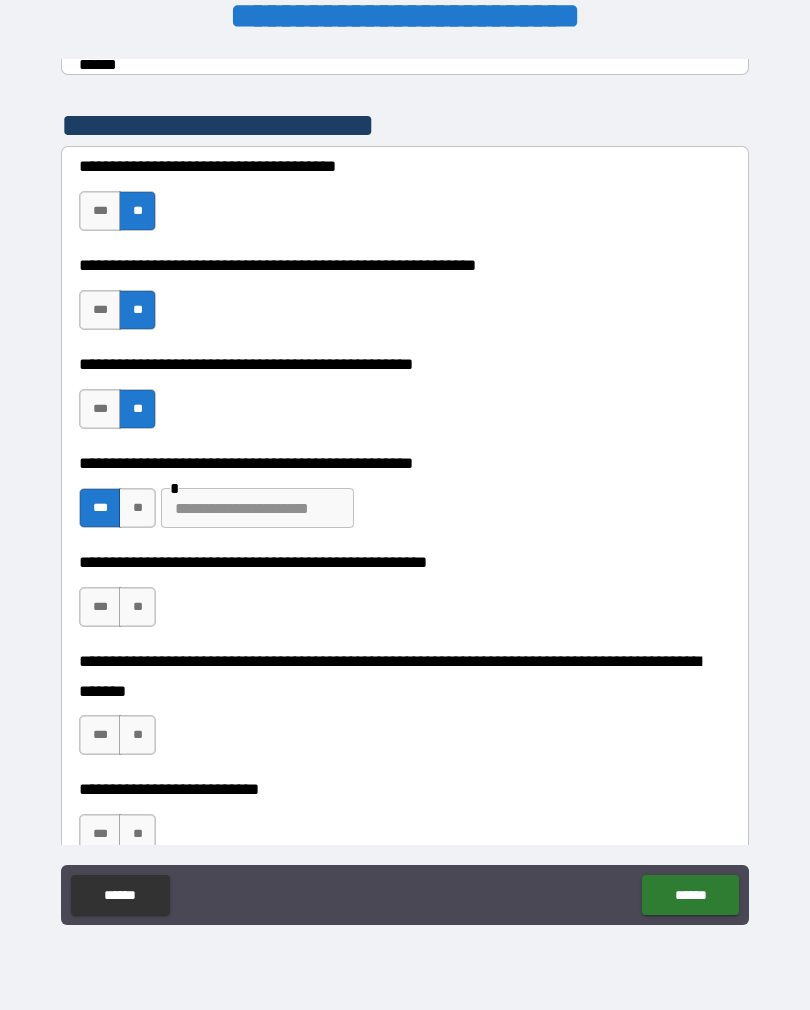 click at bounding box center (257, 508) 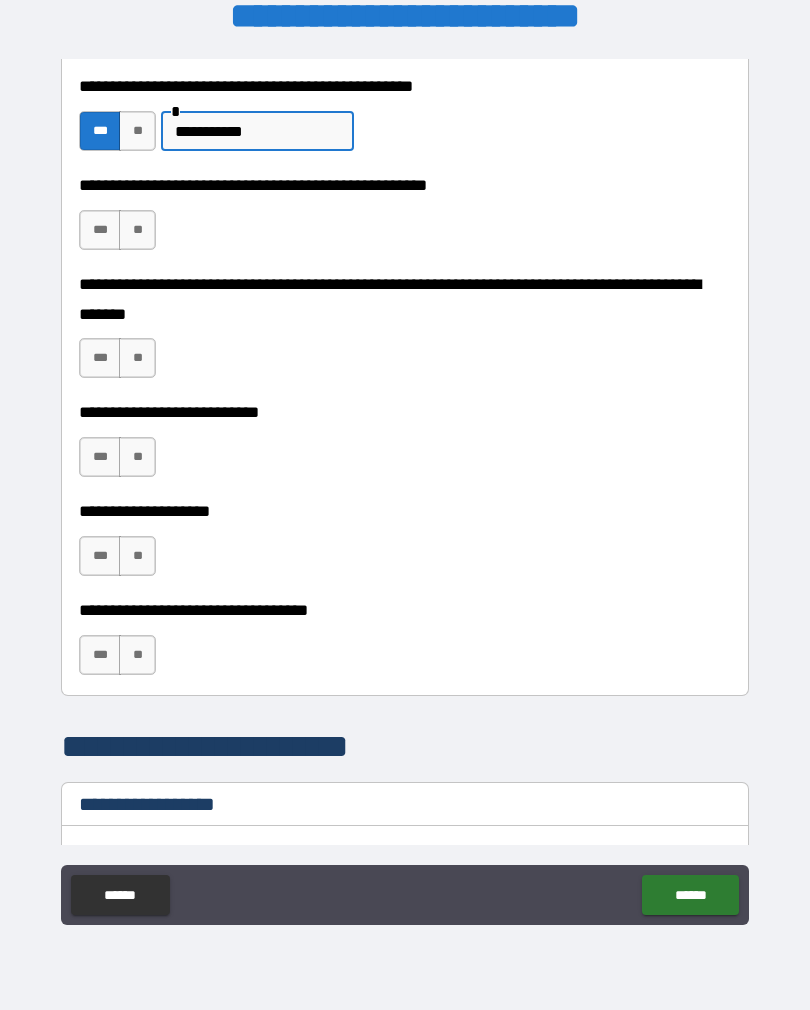 scroll, scrollTop: 811, scrollLeft: 0, axis: vertical 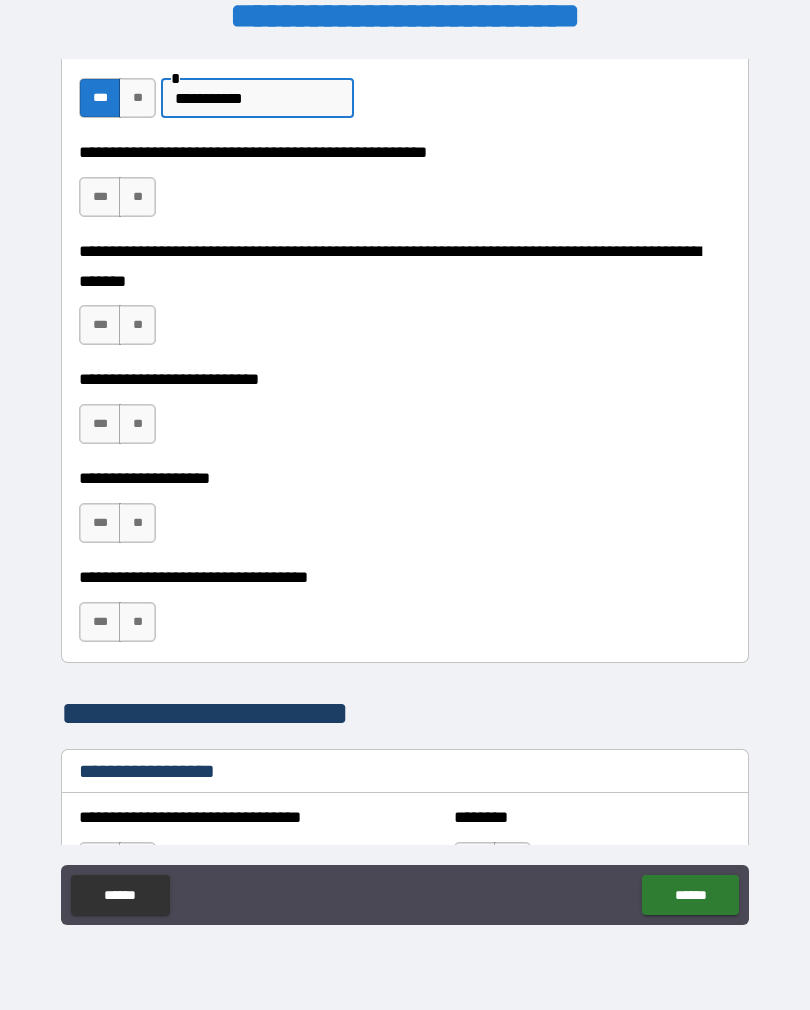 type on "**********" 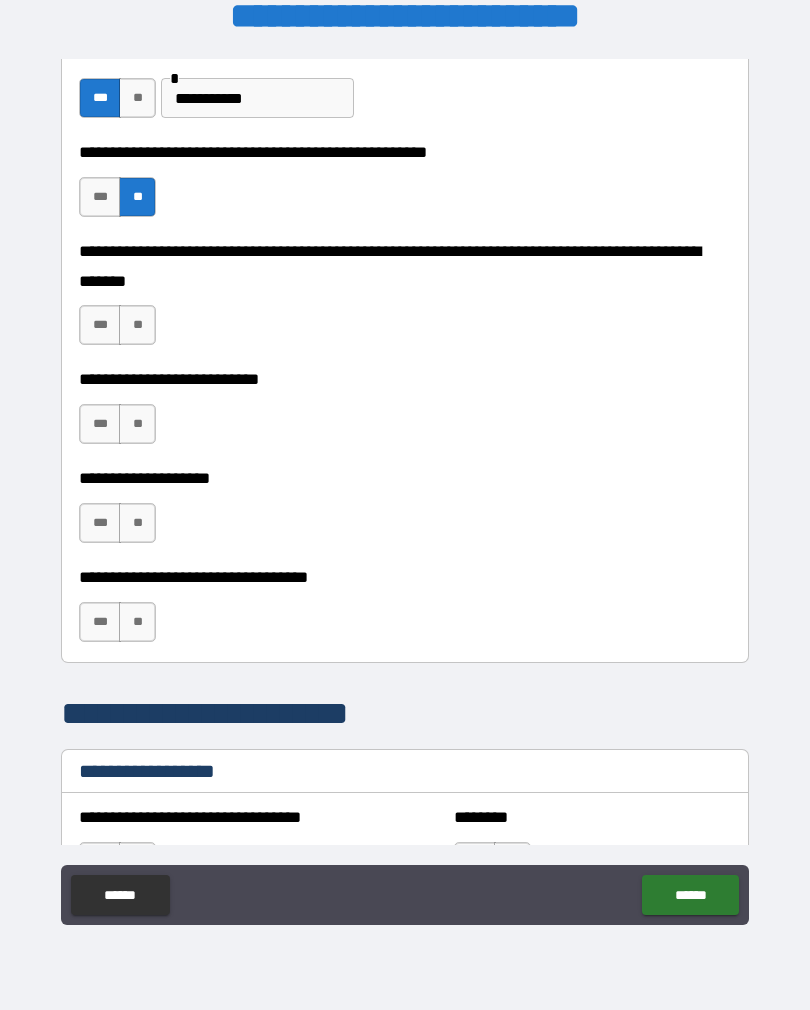 click on "**" at bounding box center [137, 325] 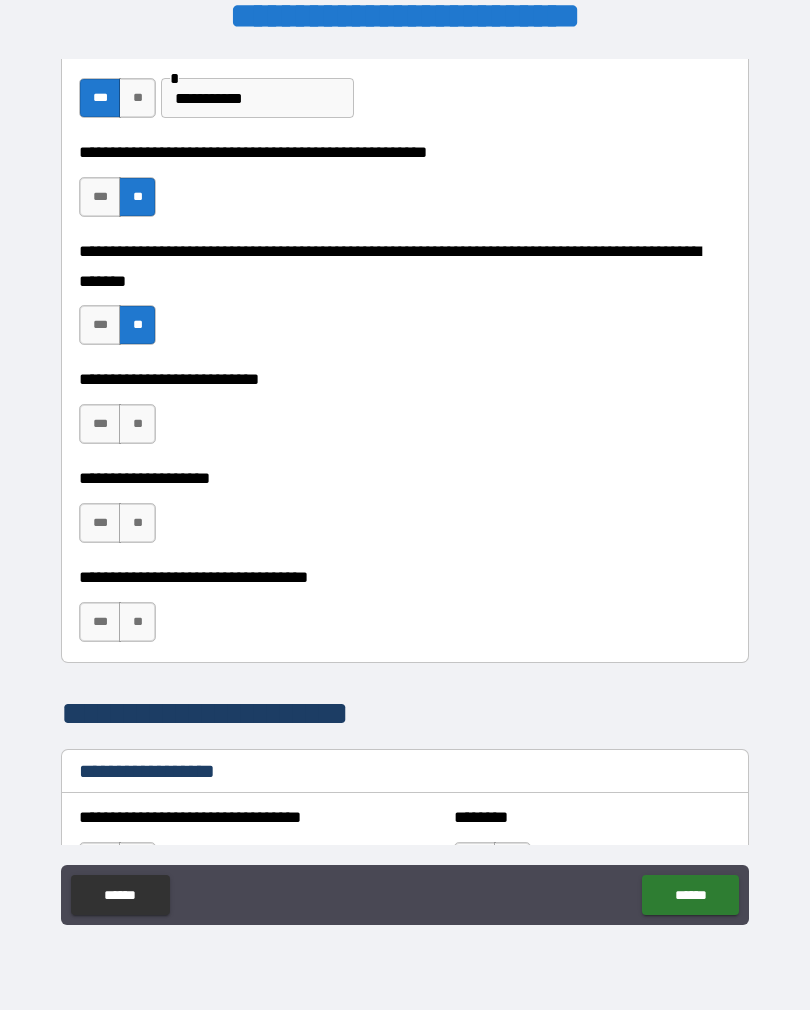 click on "**" at bounding box center (137, 424) 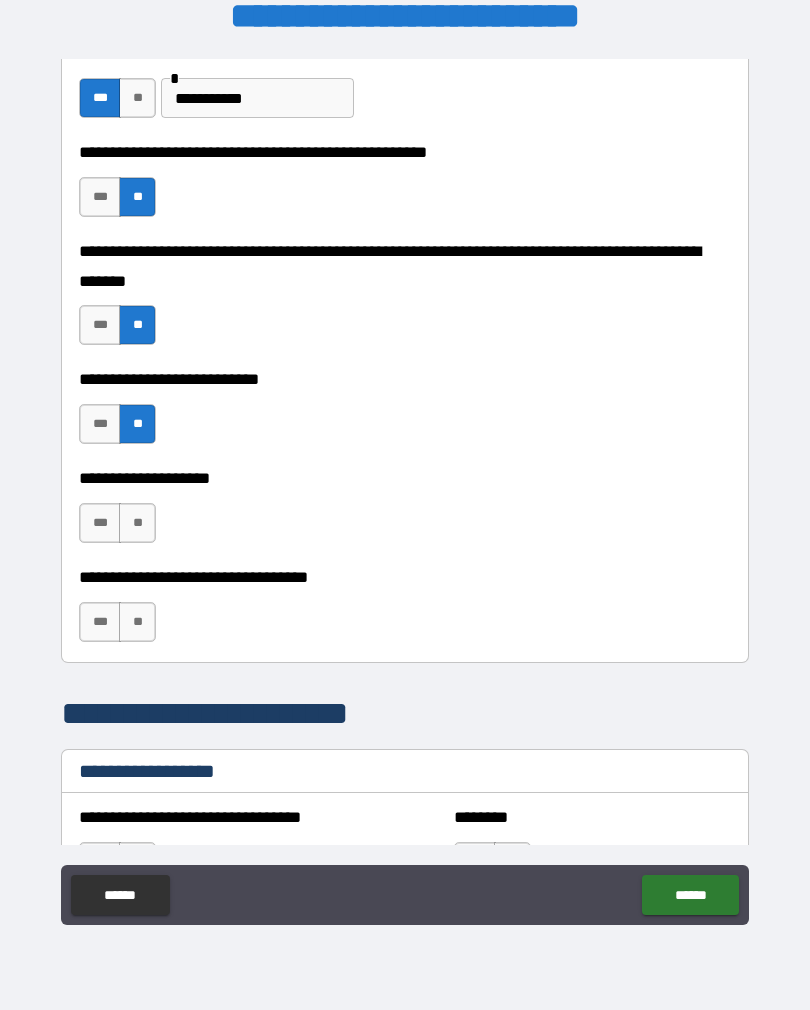 click on "**" at bounding box center (137, 523) 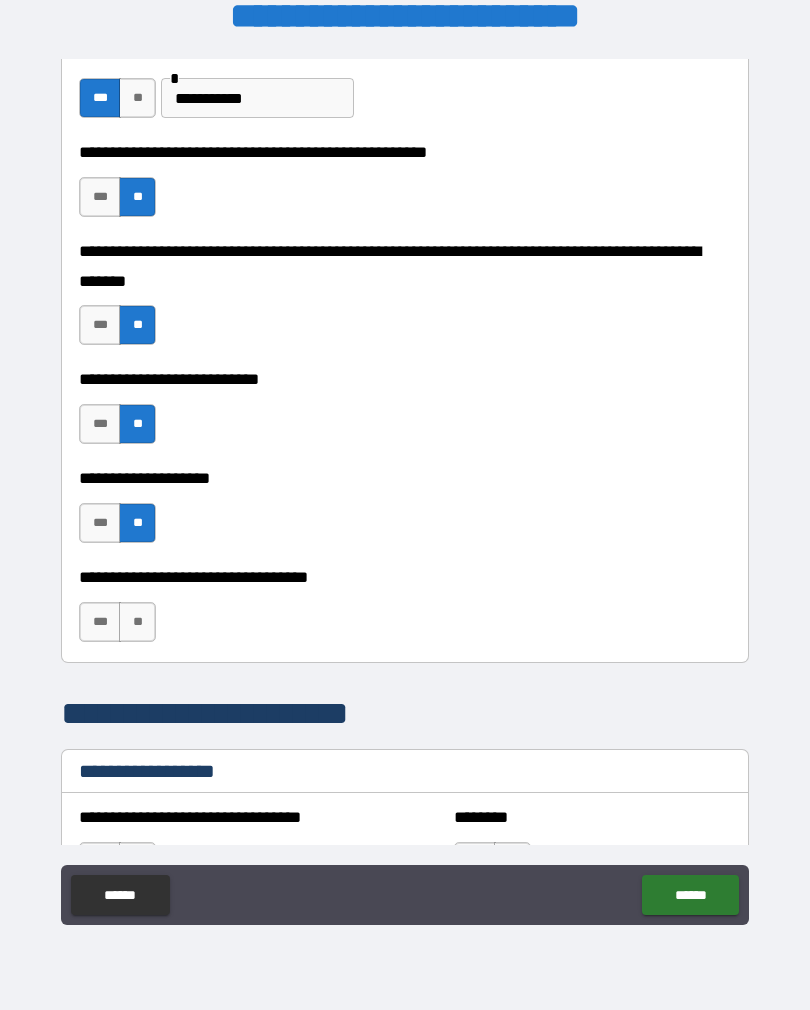 click on "**" at bounding box center (137, 622) 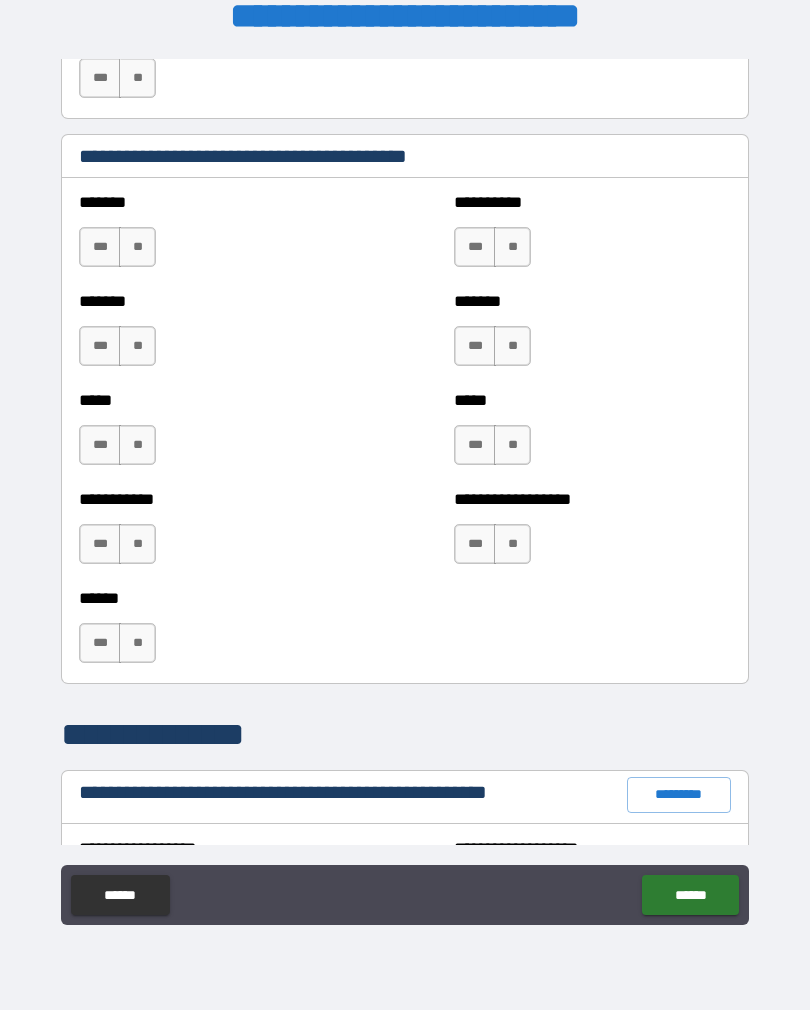 scroll, scrollTop: 1698, scrollLeft: 0, axis: vertical 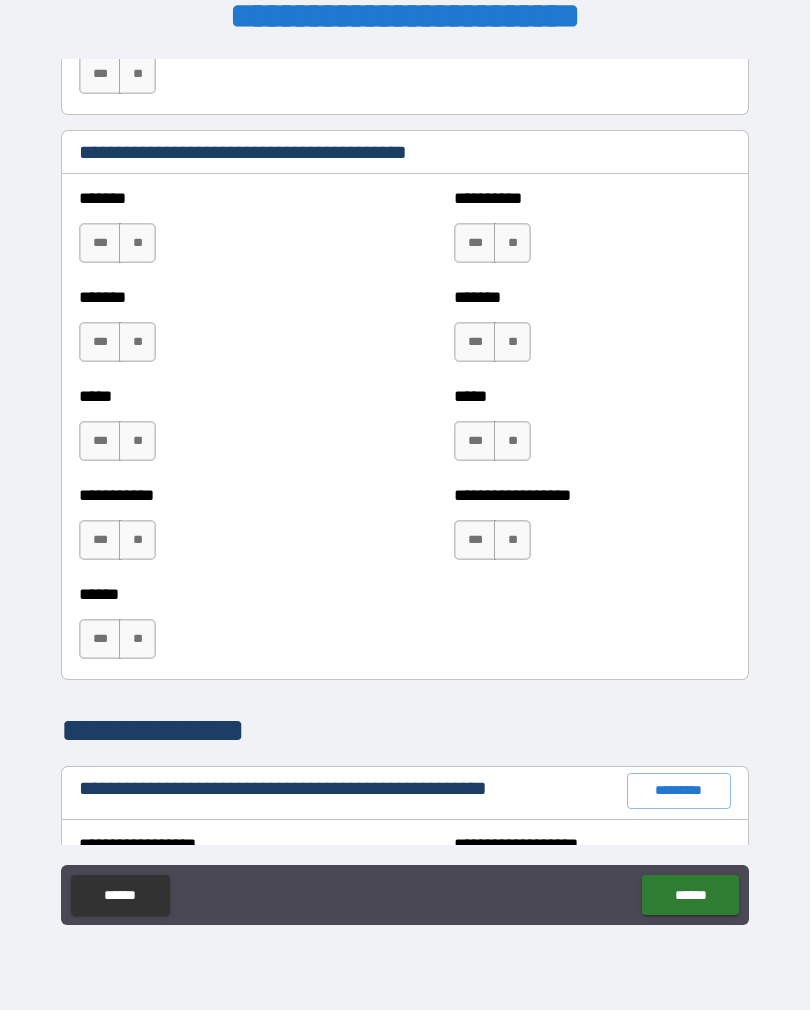 click on "**" at bounding box center (137, 243) 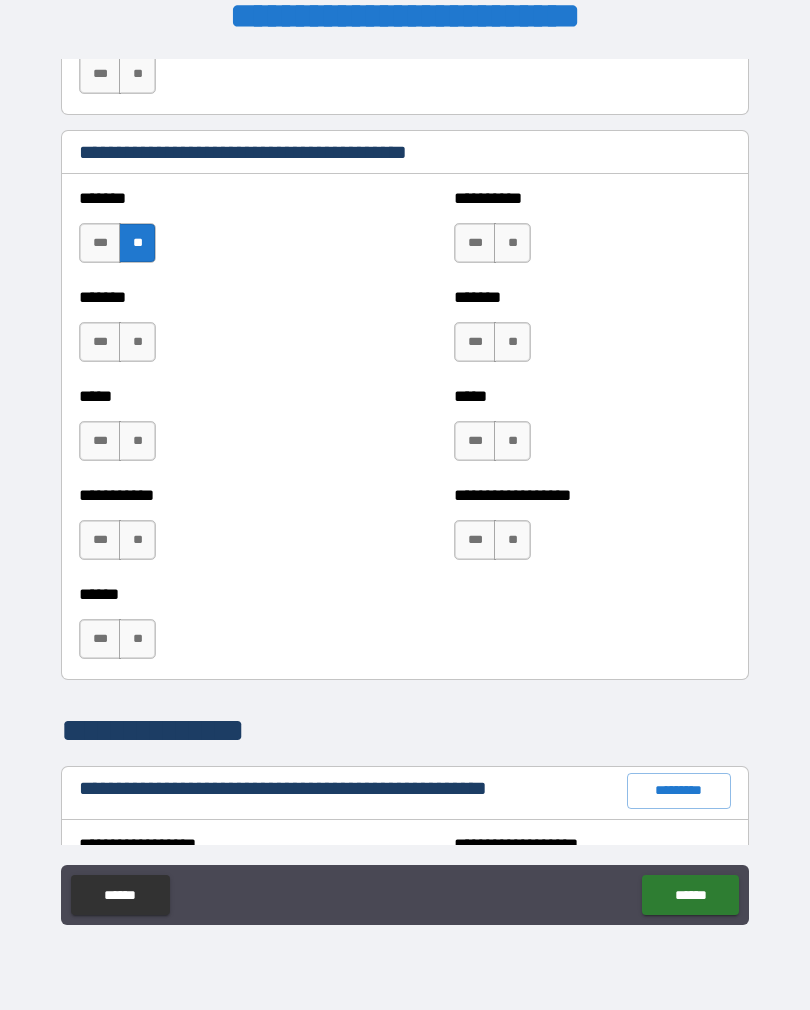 click on "**" at bounding box center (137, 342) 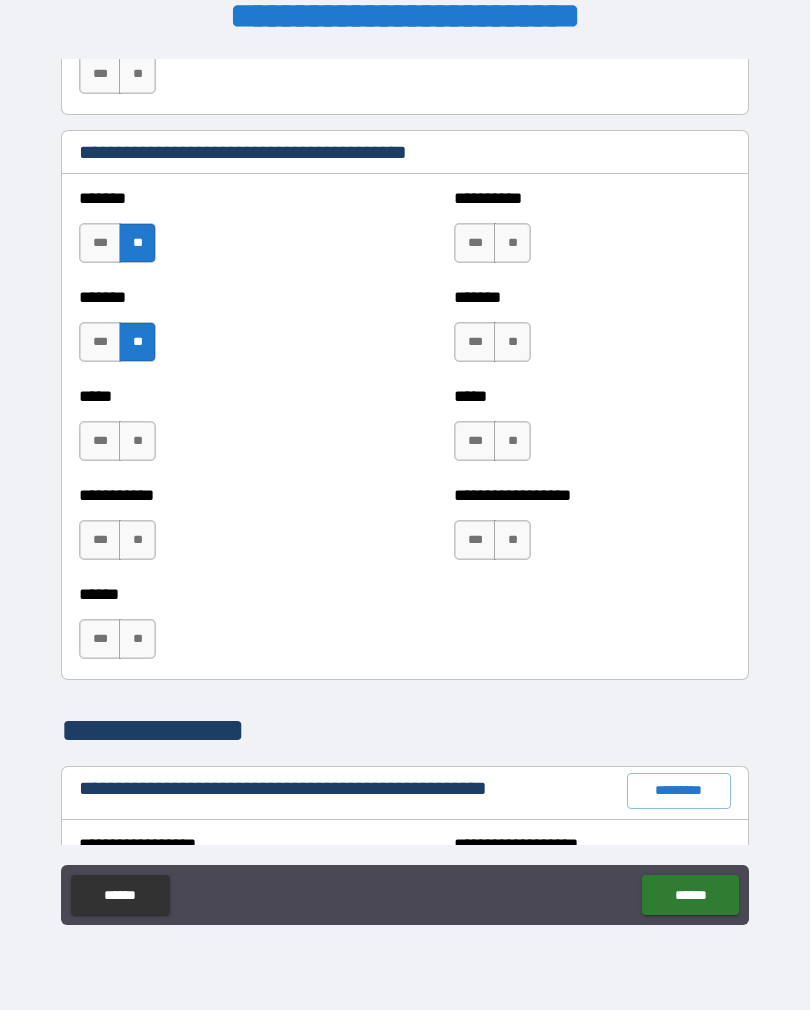 click on "**" at bounding box center [137, 441] 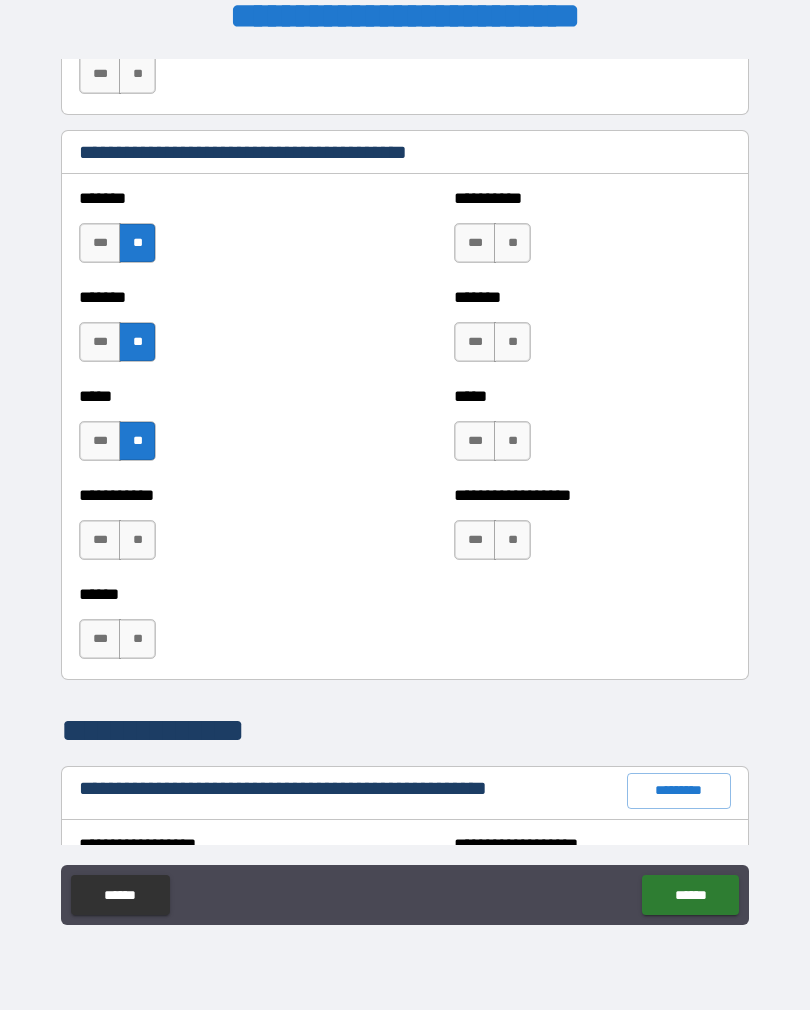 click on "***" at bounding box center [100, 441] 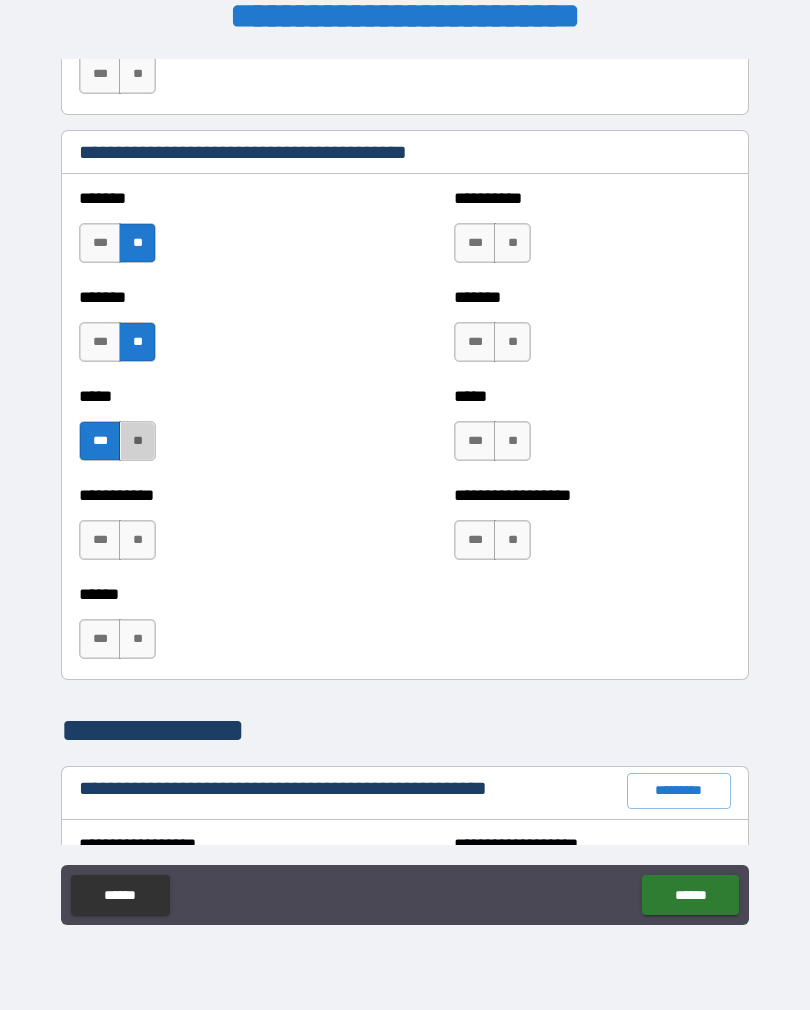 click on "**" at bounding box center (137, 441) 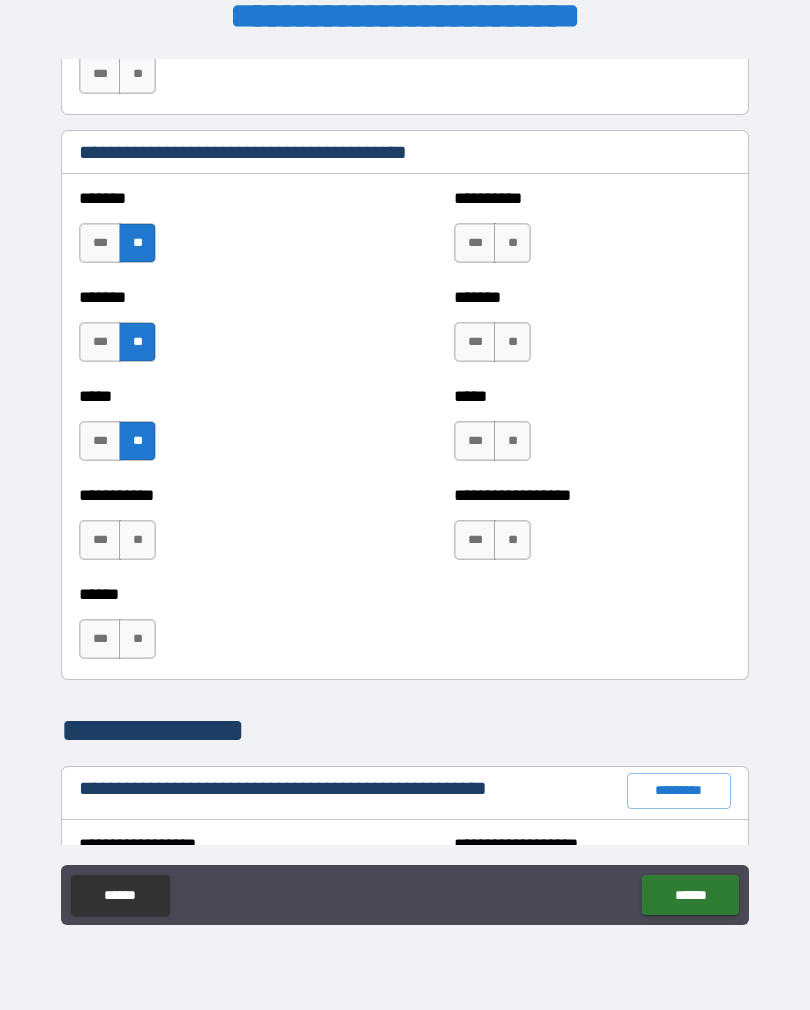 click on "***" at bounding box center (100, 540) 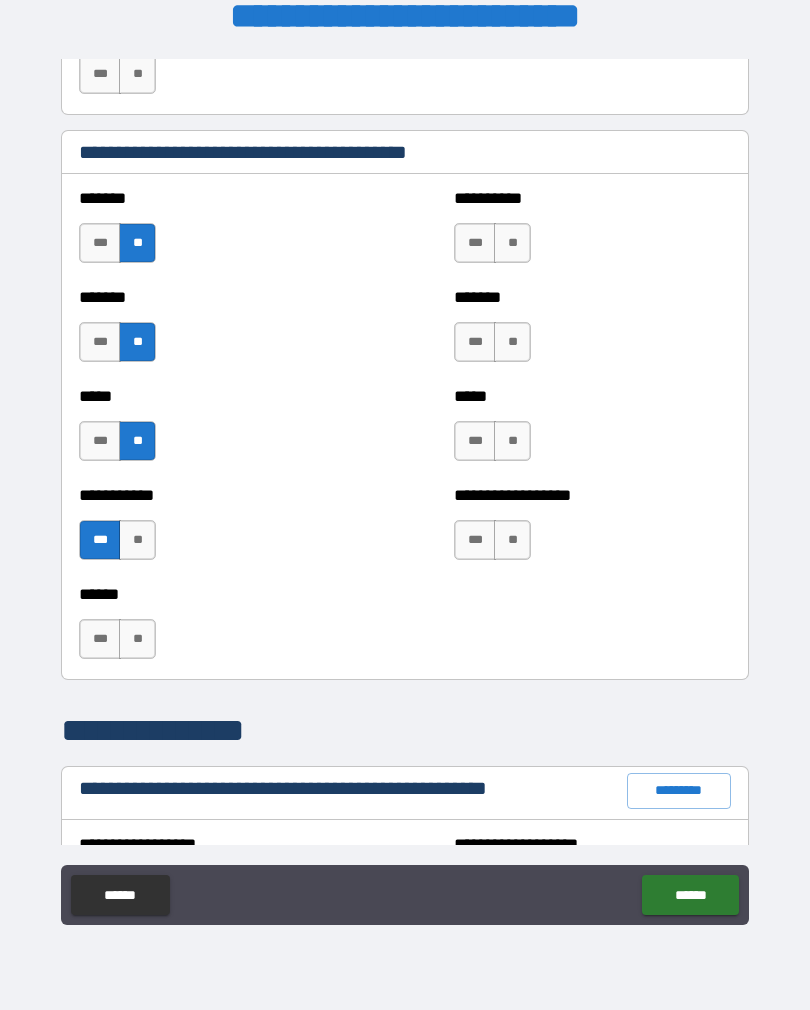 click on "**" at bounding box center (137, 639) 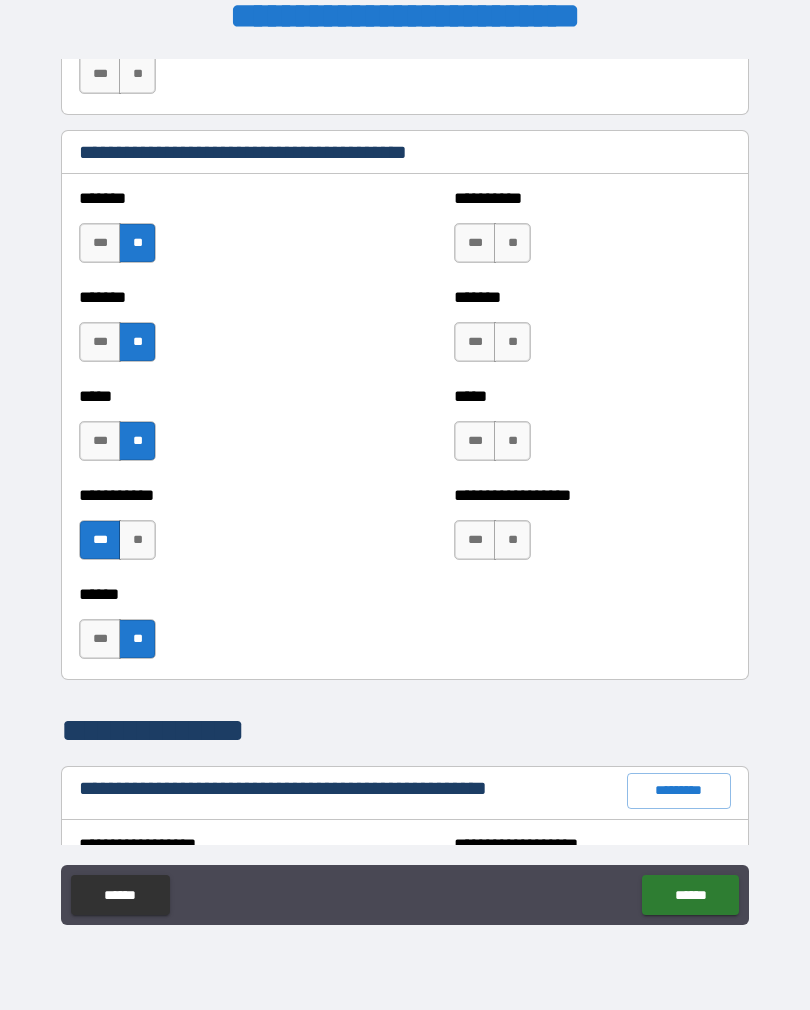 click on "**" at bounding box center (512, 243) 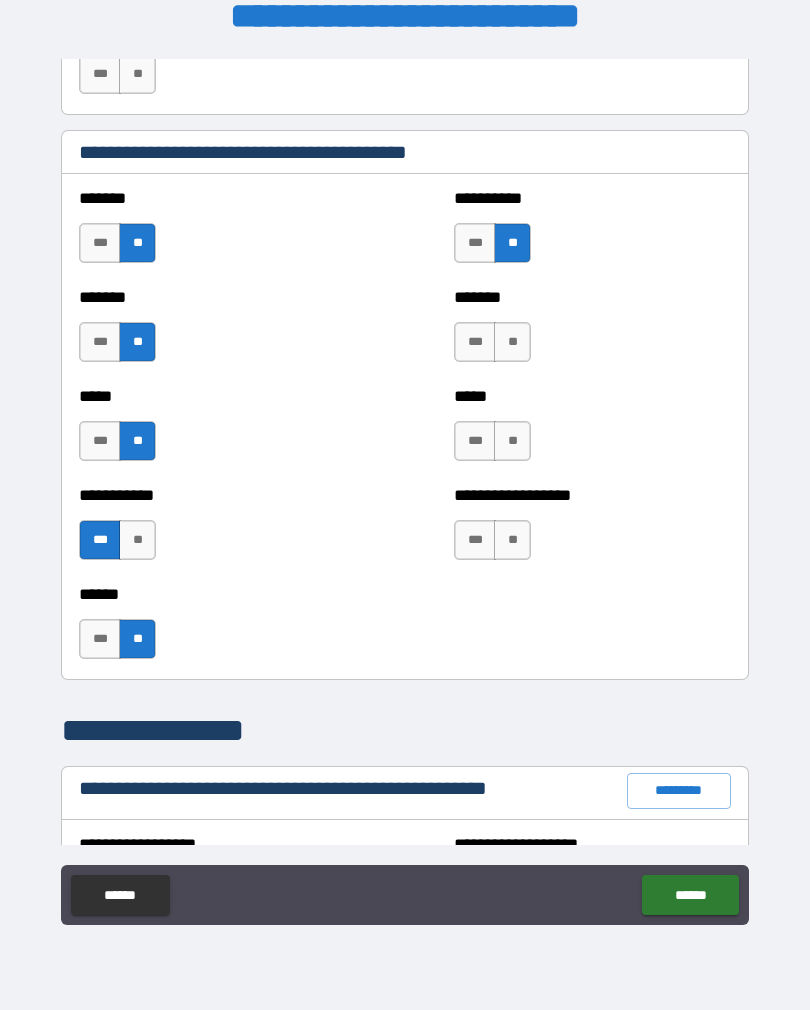 click on "**" at bounding box center [512, 342] 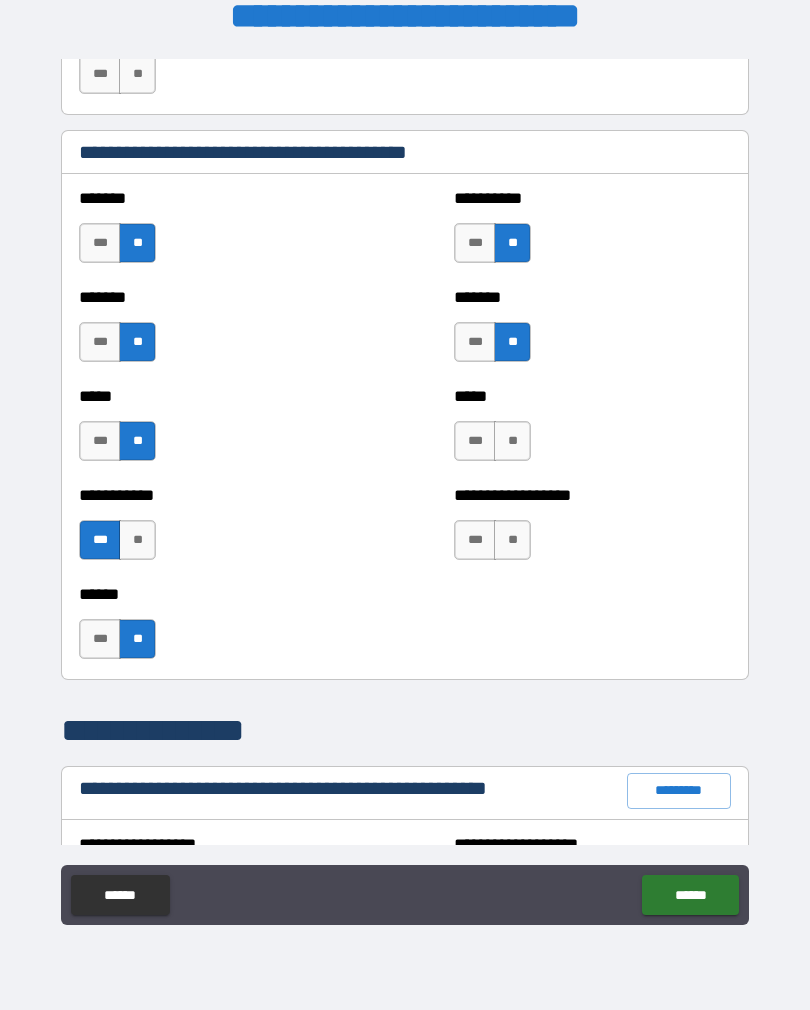 click on "**" at bounding box center [512, 441] 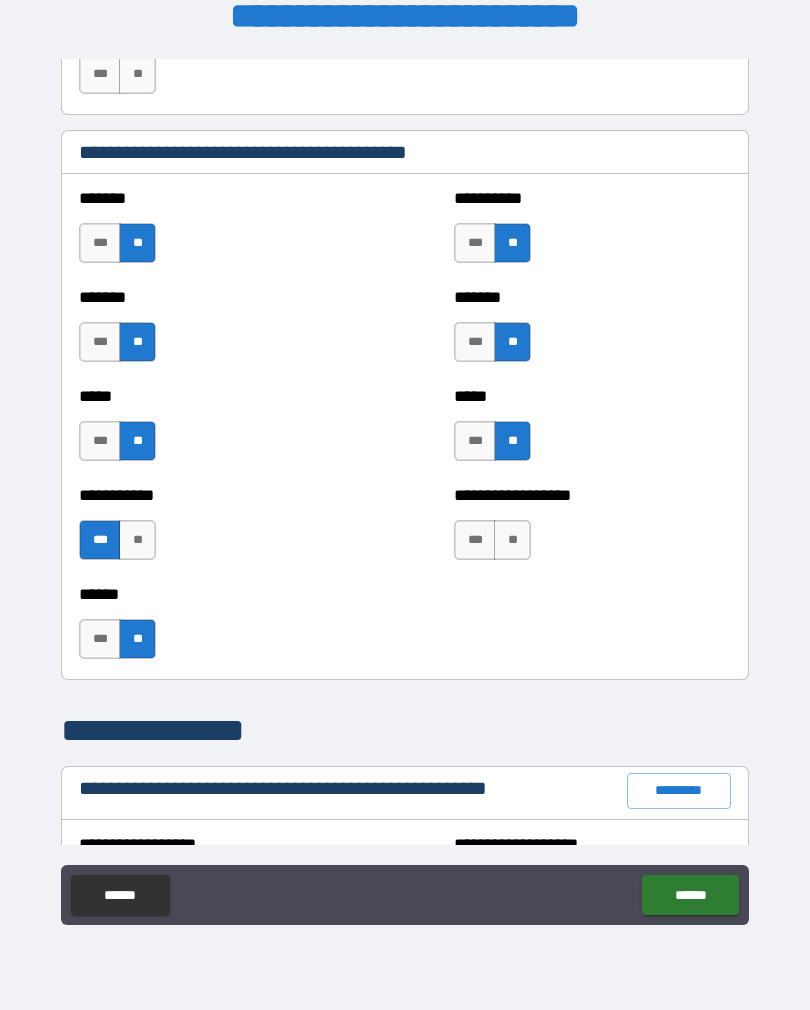 click on "**" at bounding box center [512, 540] 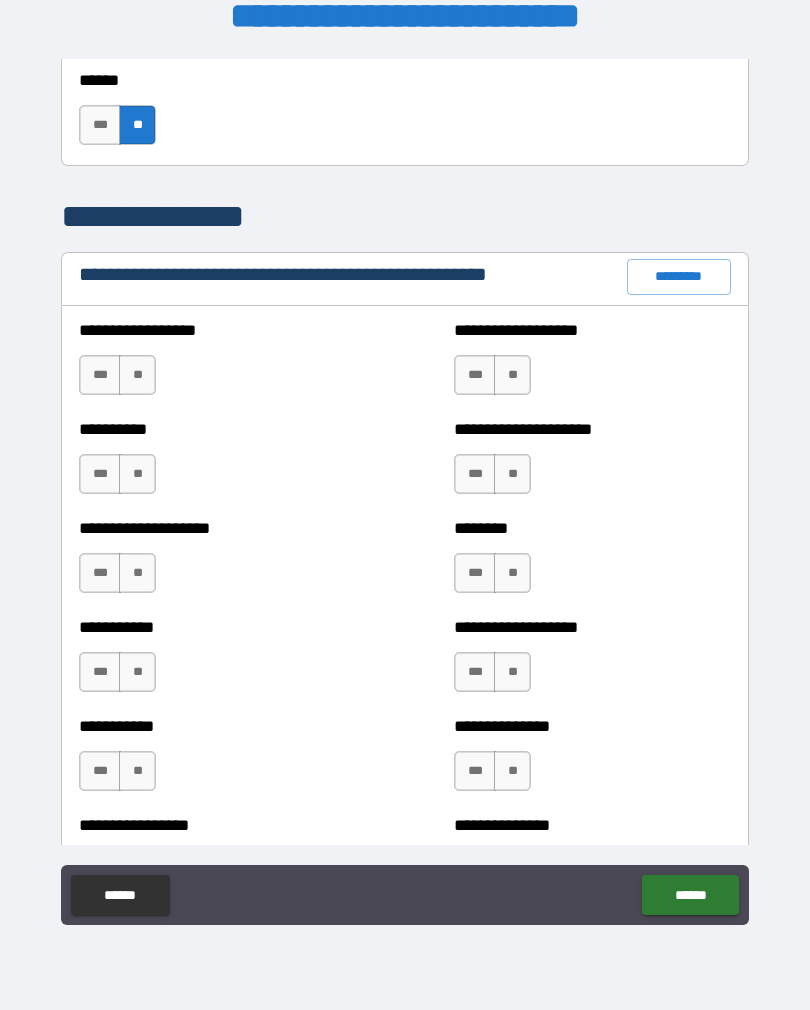 scroll, scrollTop: 2214, scrollLeft: 0, axis: vertical 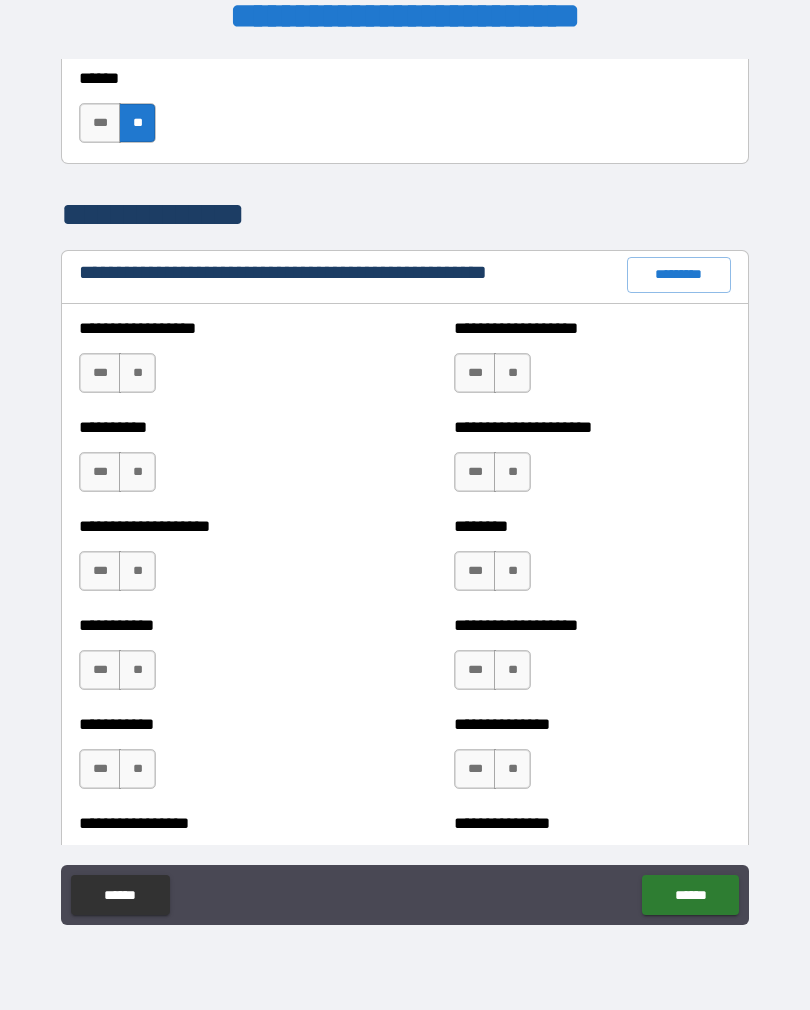 click on "**" at bounding box center (137, 373) 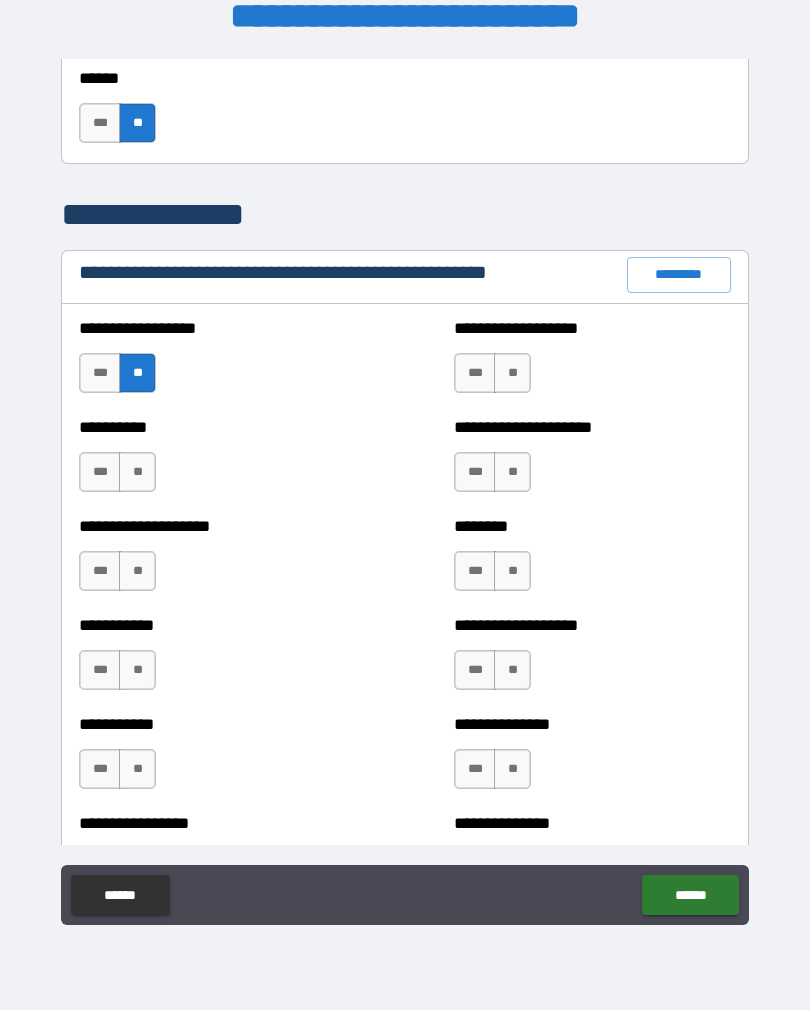 click on "**" at bounding box center (137, 472) 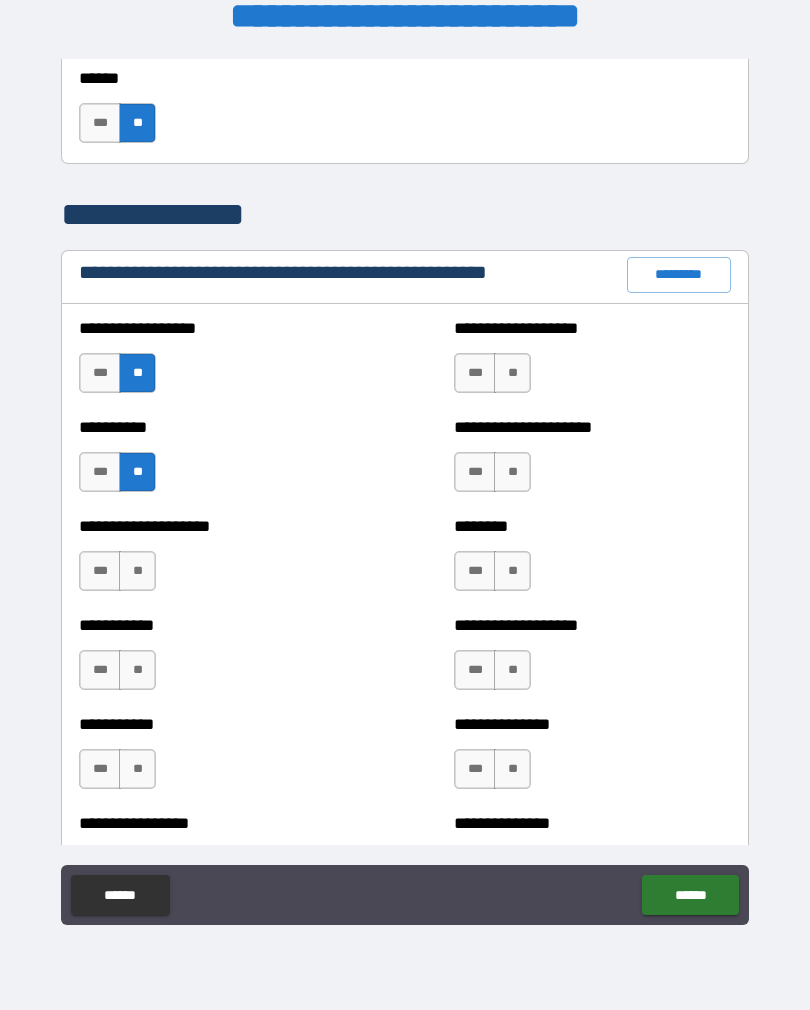 click on "**" at bounding box center [137, 571] 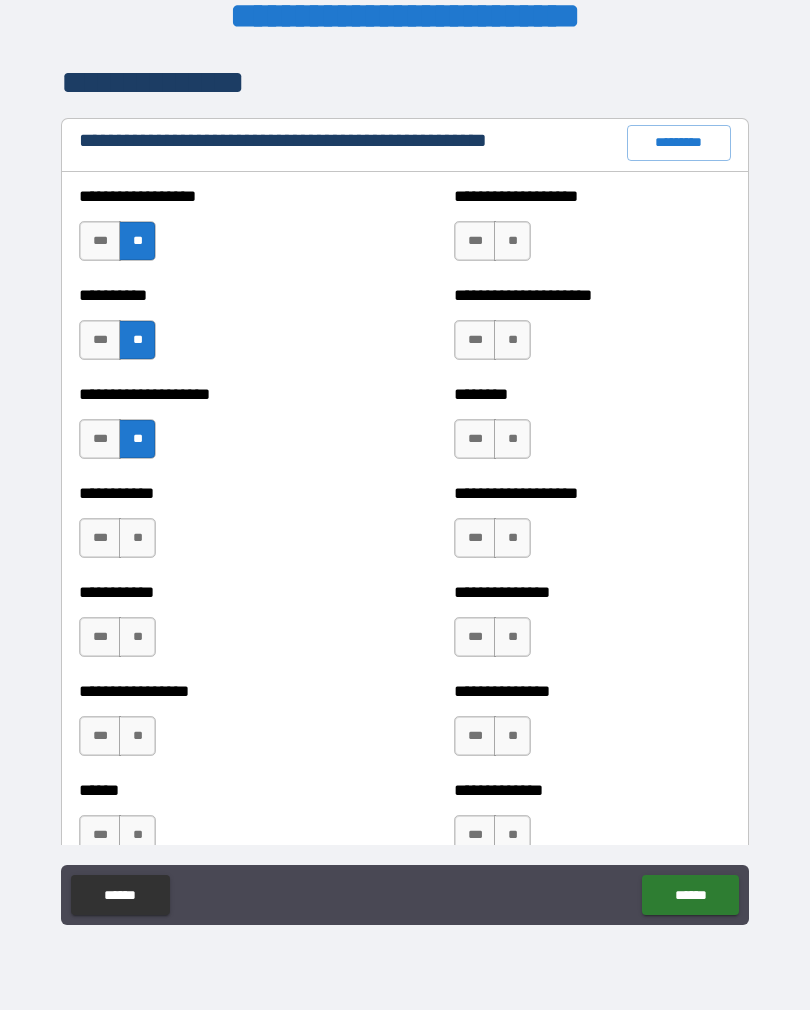 scroll, scrollTop: 2349, scrollLeft: 0, axis: vertical 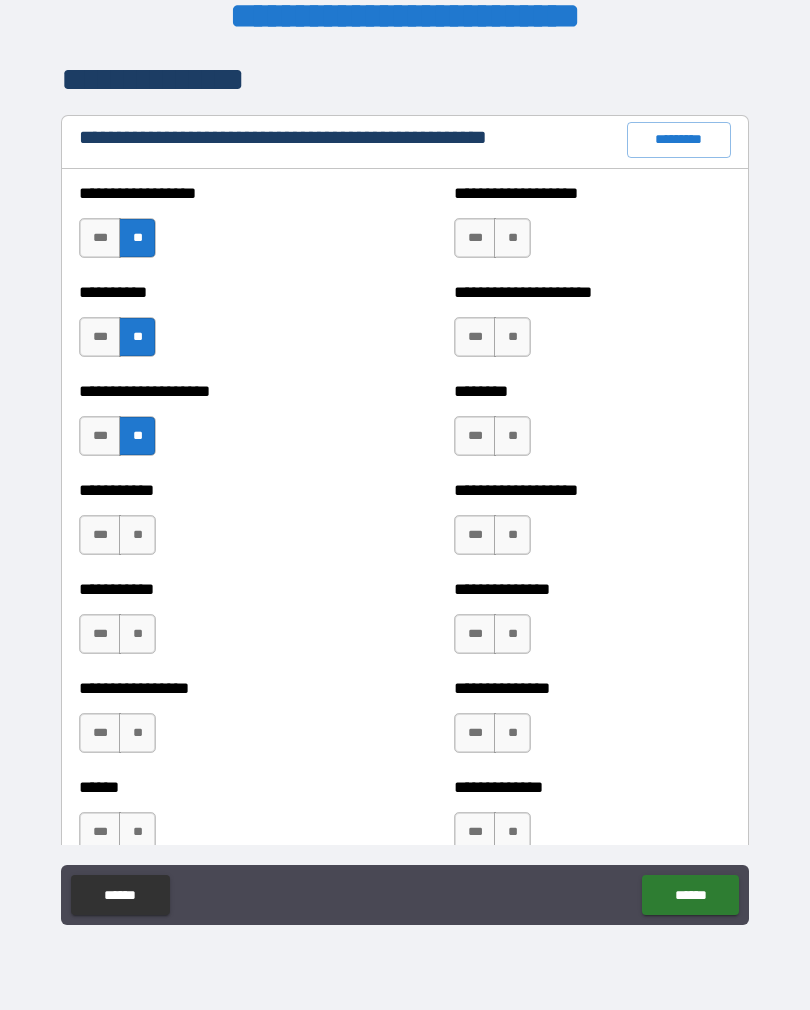 click on "**" at bounding box center [137, 535] 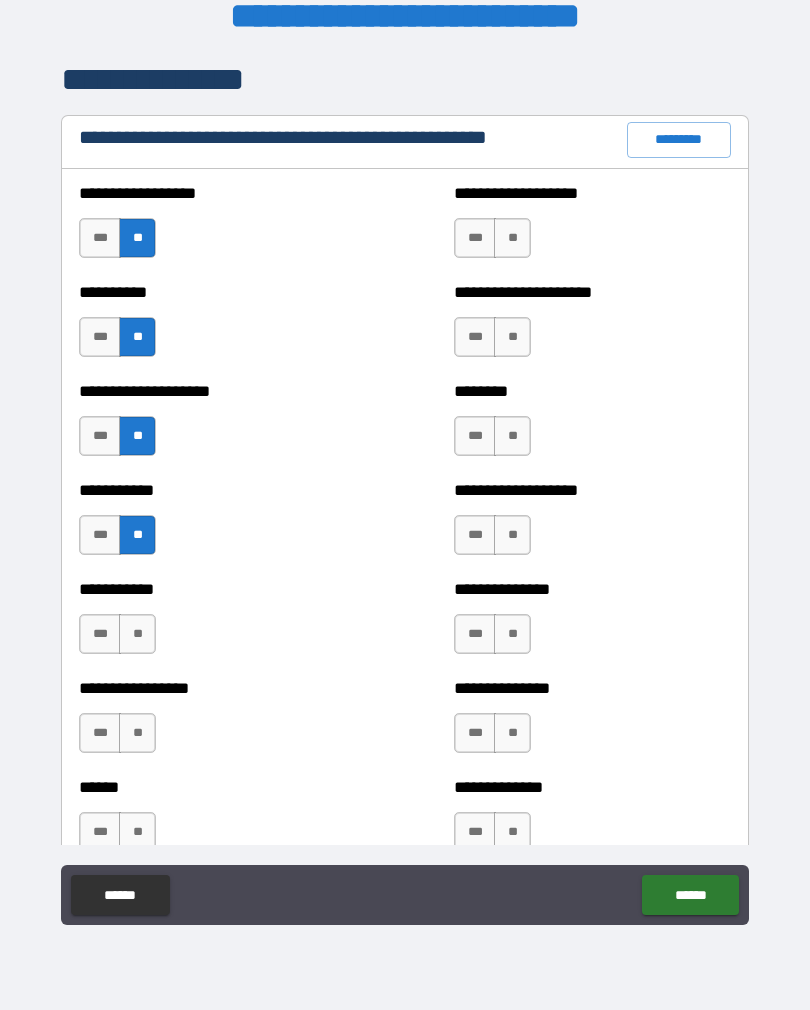 click on "**" at bounding box center [137, 634] 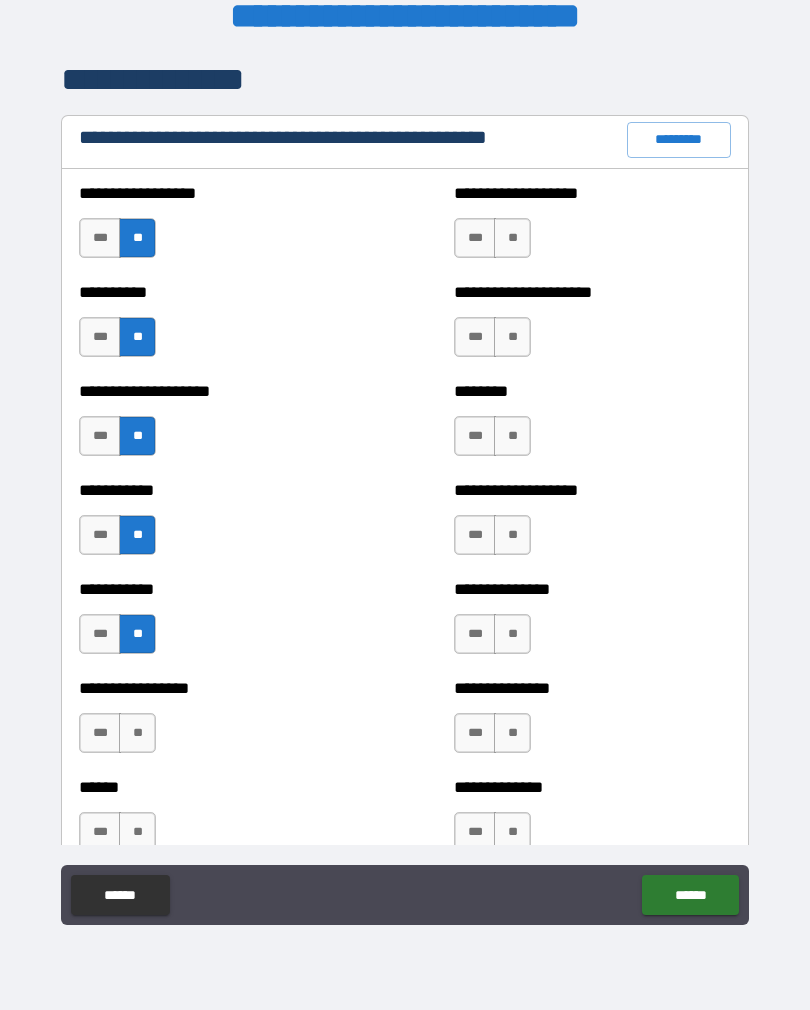 click on "**" at bounding box center (137, 733) 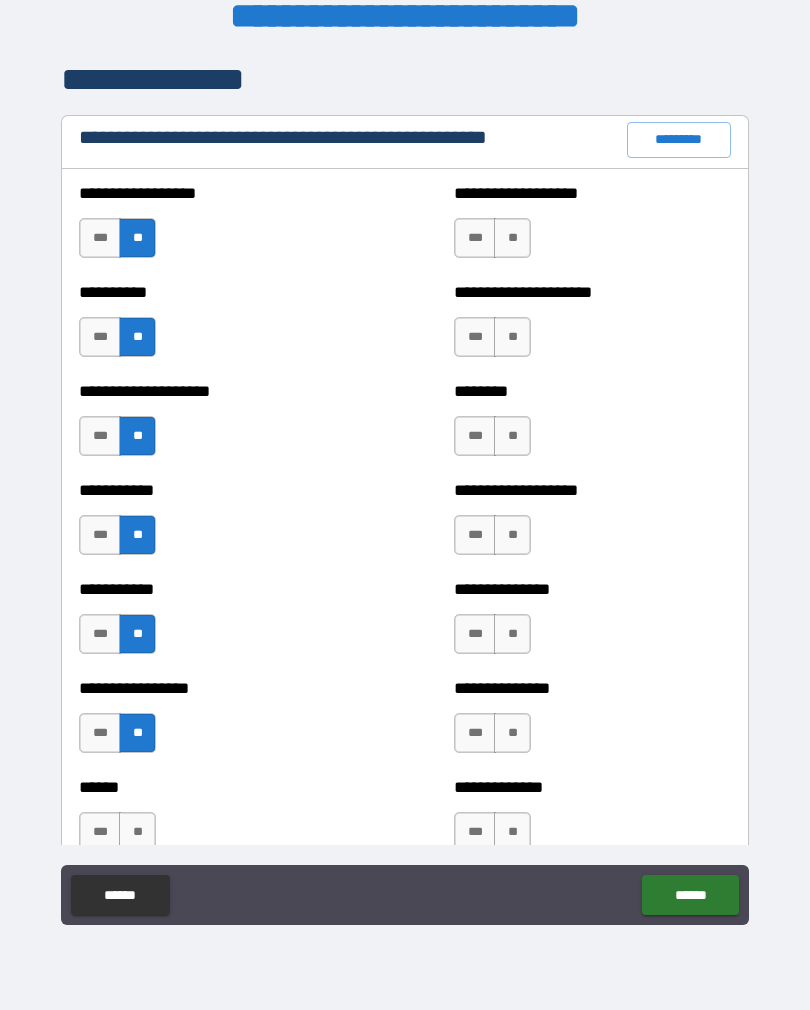 click on "**" at bounding box center (137, 832) 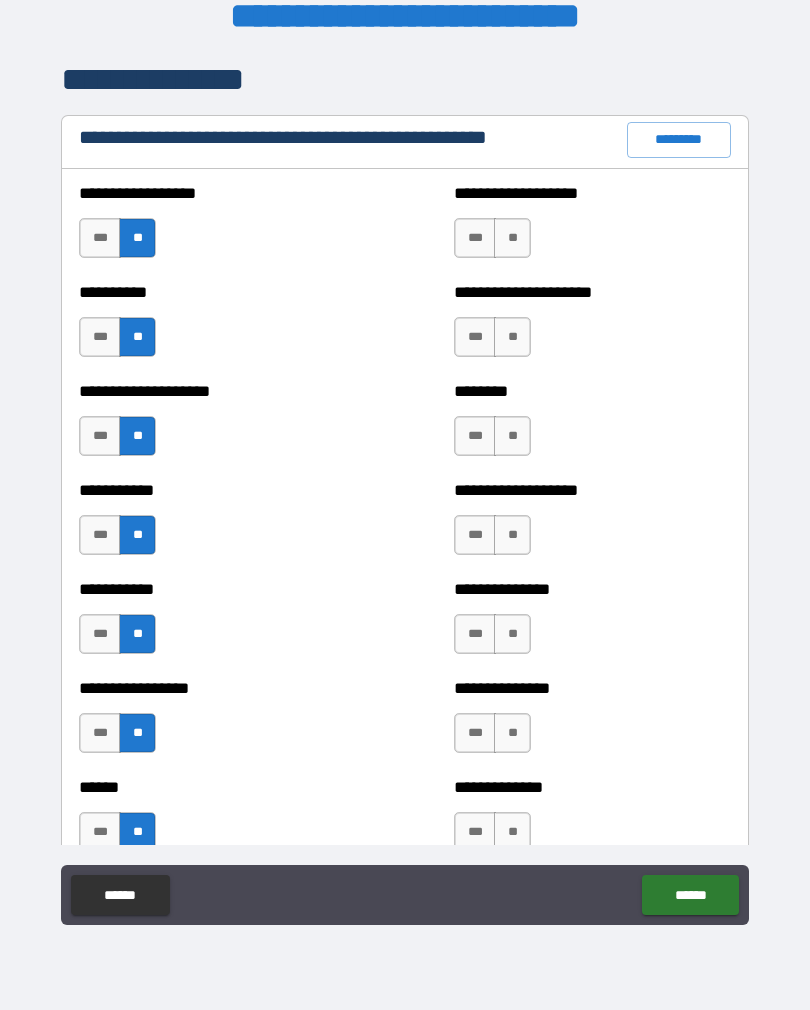 click on "**" at bounding box center [512, 238] 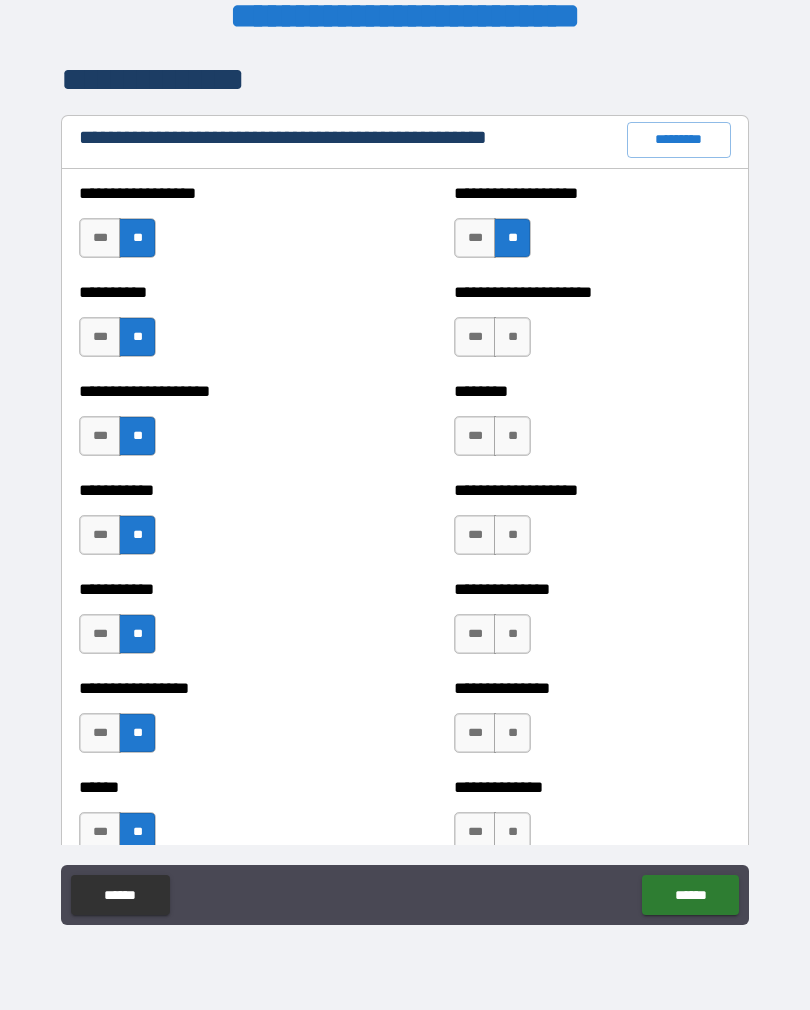 click on "**" at bounding box center (512, 337) 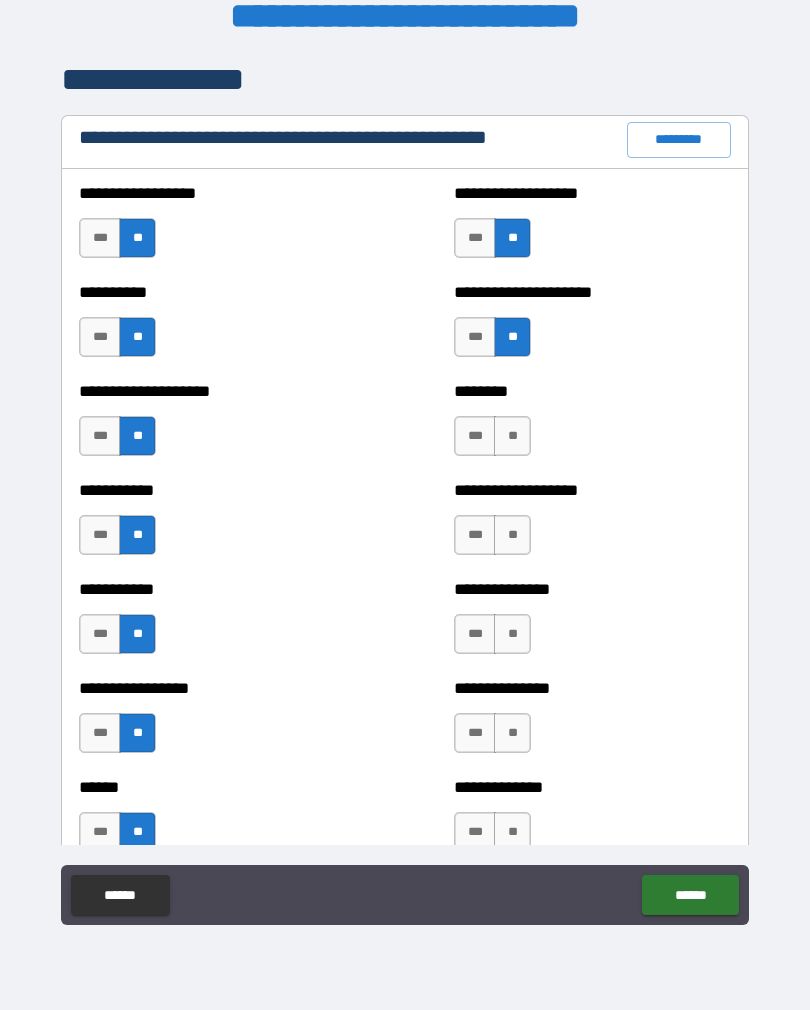 click on "**" at bounding box center (512, 436) 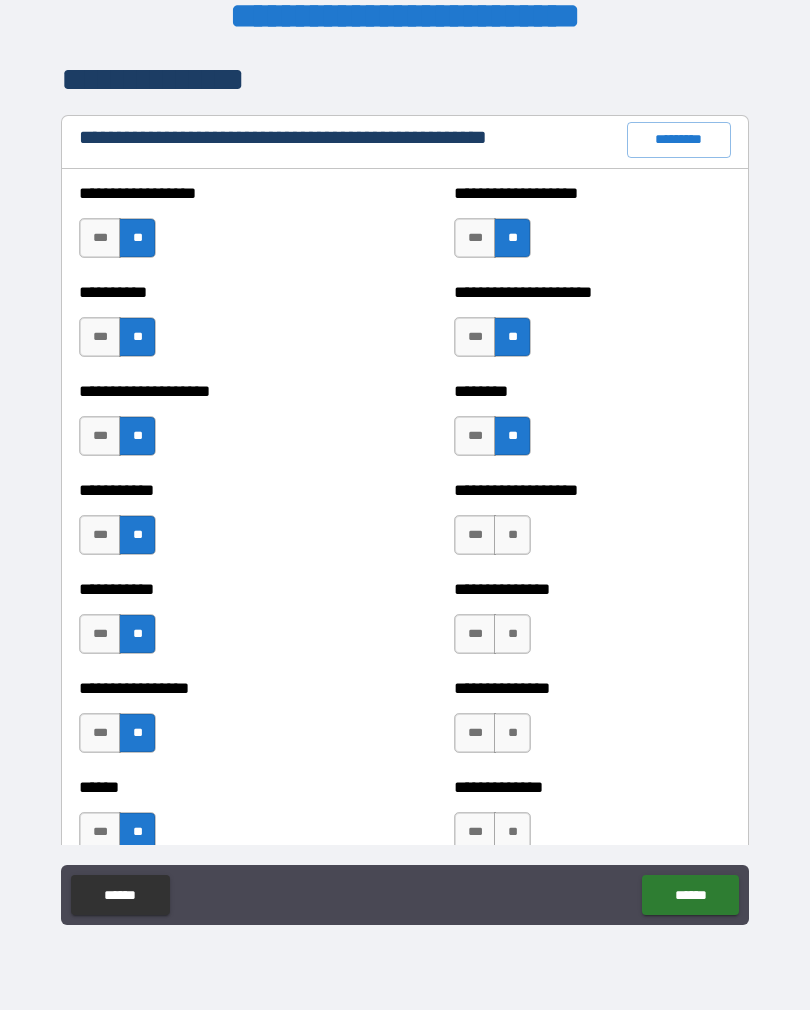 click on "**" at bounding box center [512, 535] 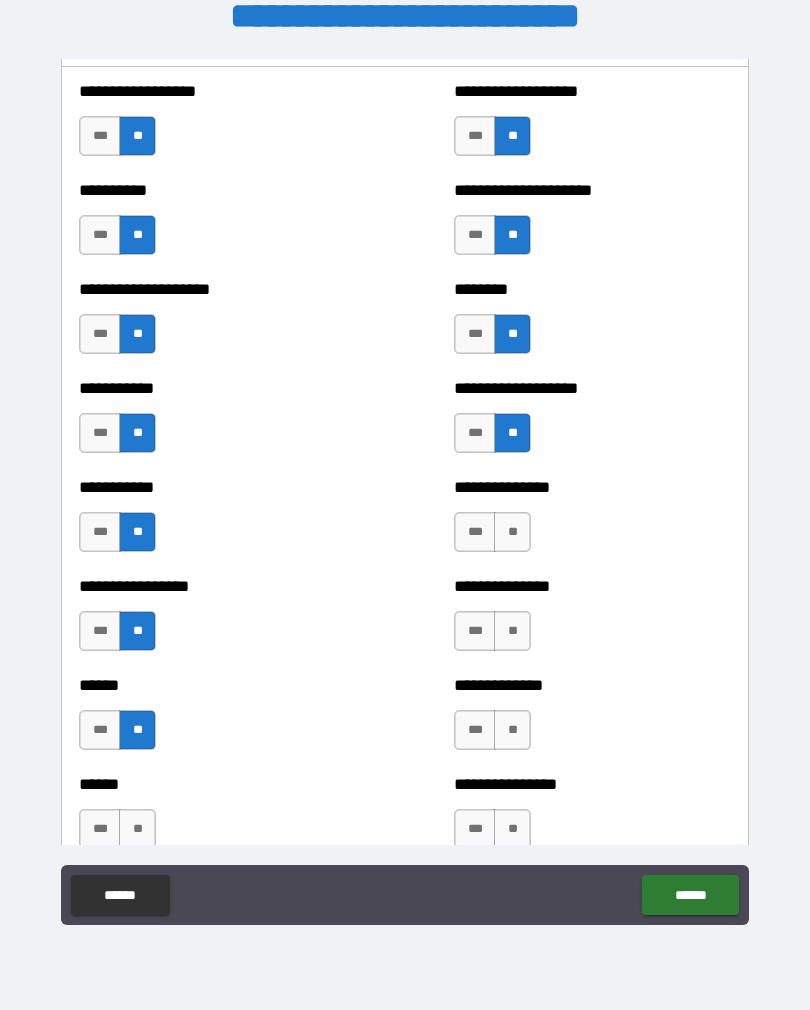 scroll, scrollTop: 2488, scrollLeft: 0, axis: vertical 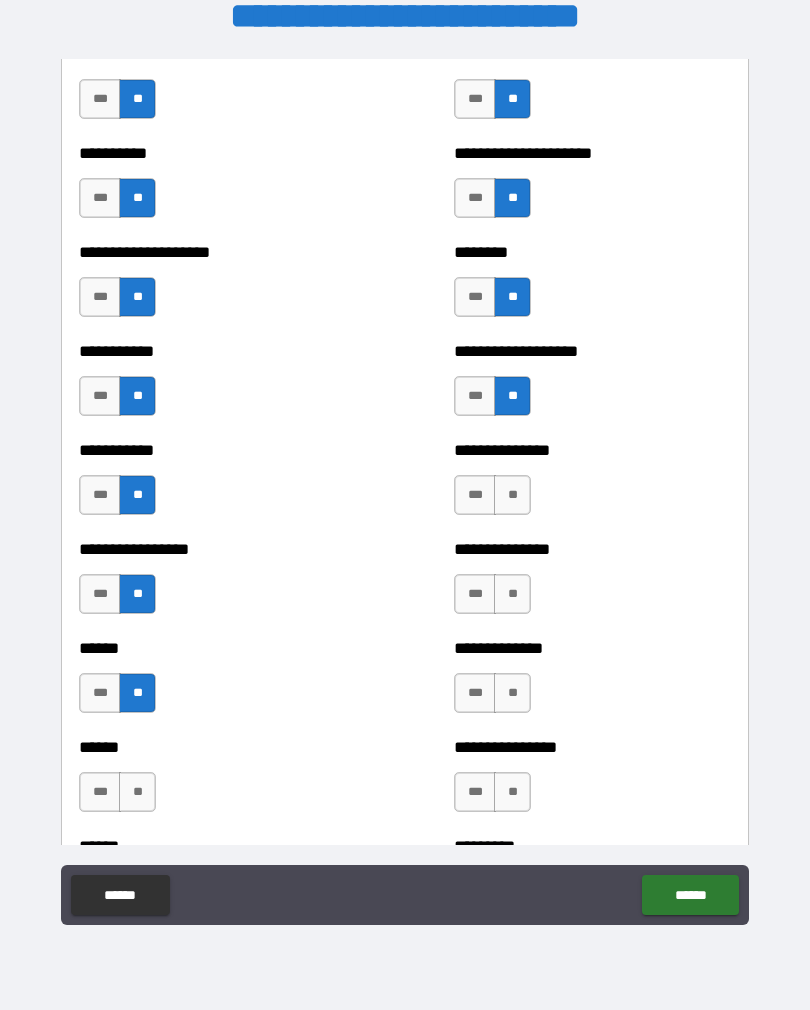 click on "**" at bounding box center [512, 495] 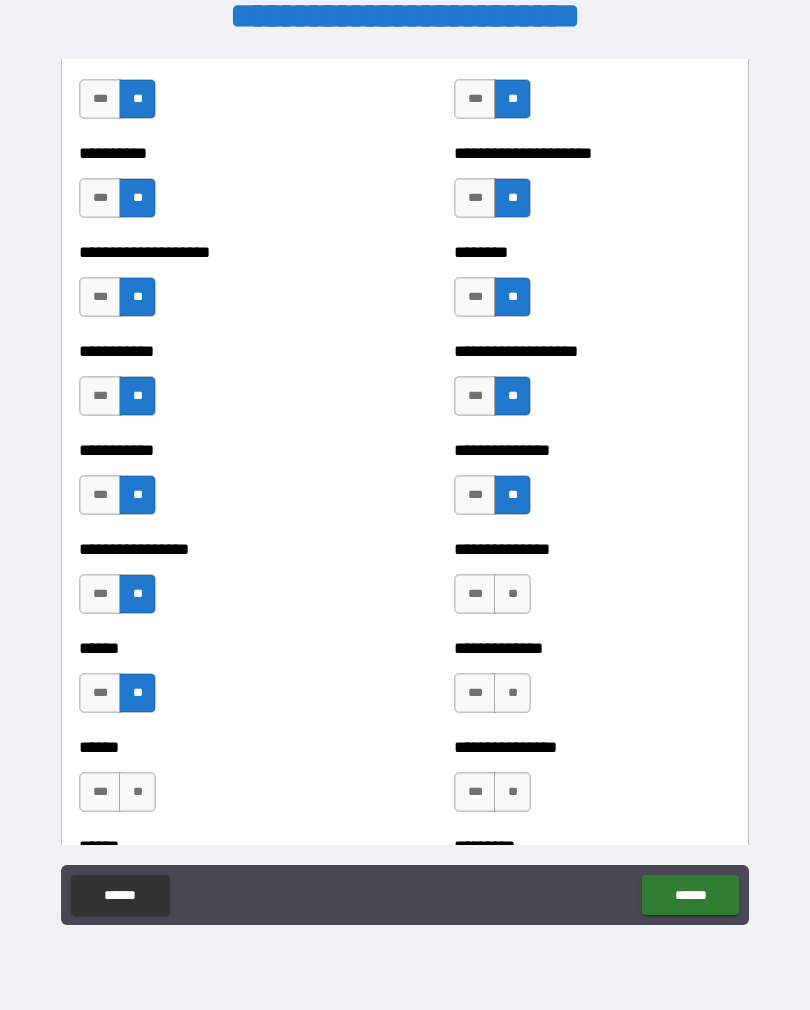 click on "**" at bounding box center (512, 594) 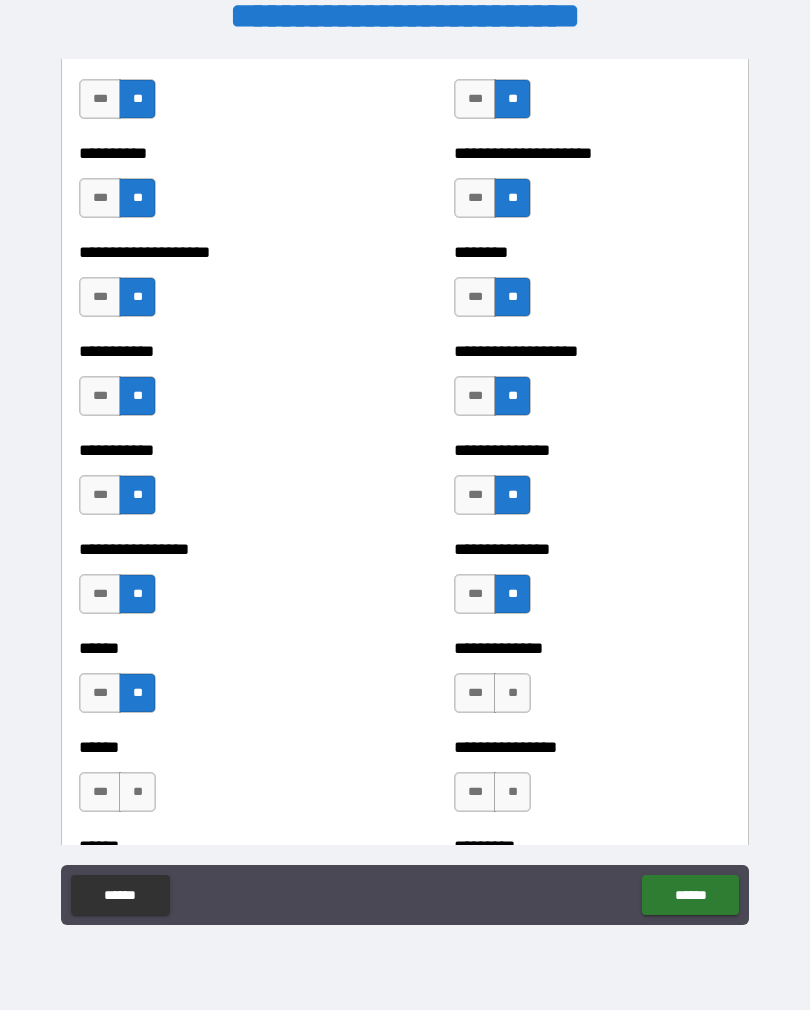 click on "**" at bounding box center [512, 693] 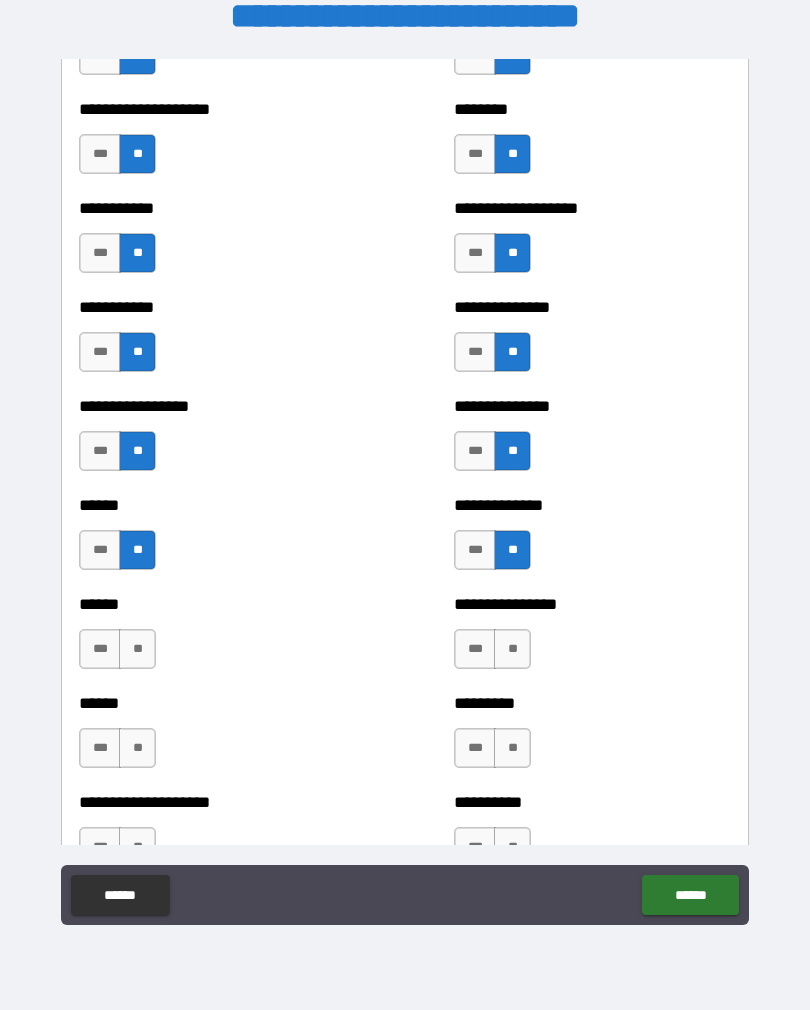scroll, scrollTop: 2667, scrollLeft: 0, axis: vertical 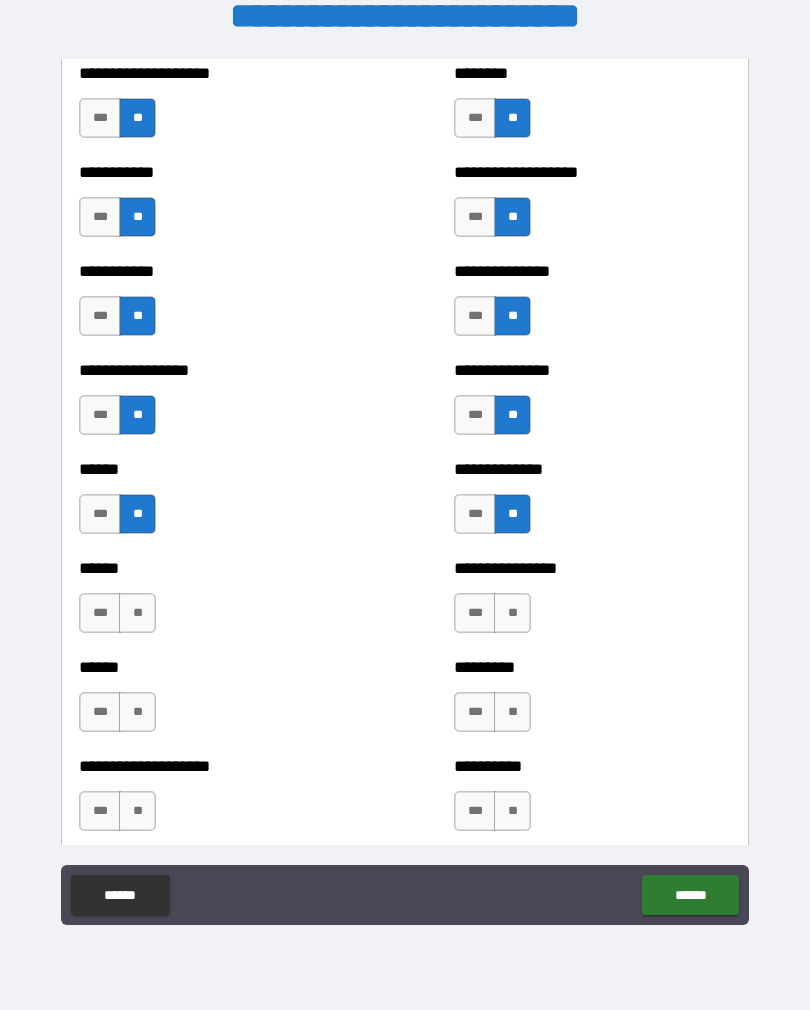 click on "**" at bounding box center (512, 613) 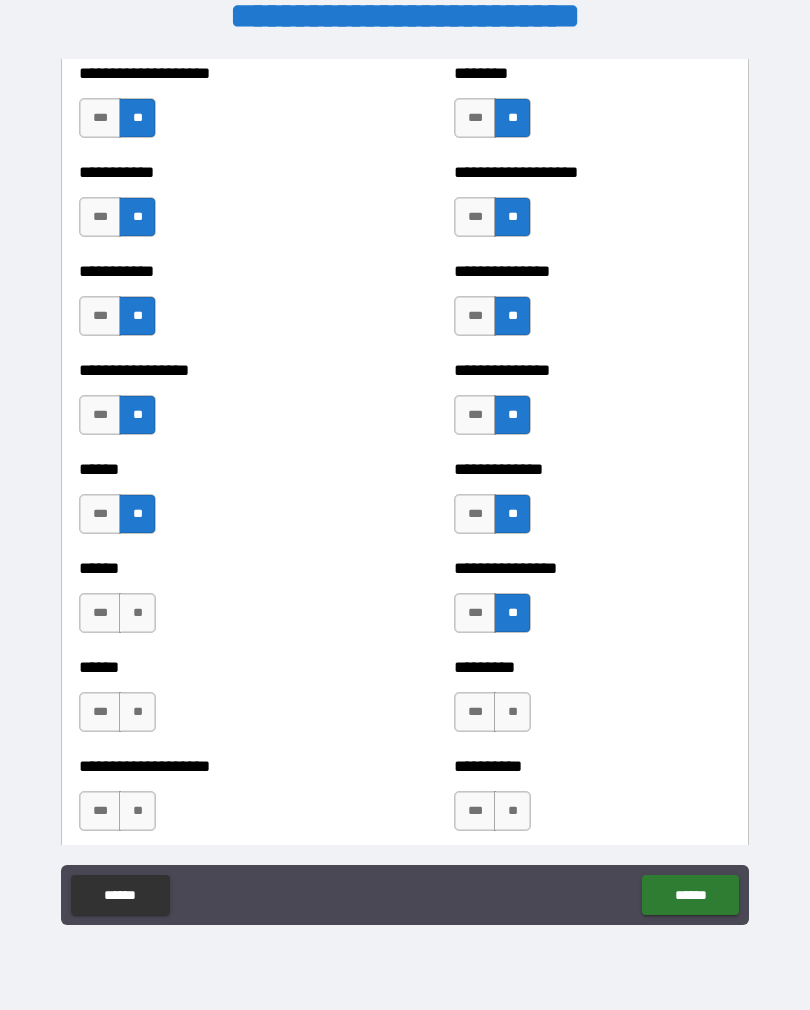 click on "**" at bounding box center [137, 613] 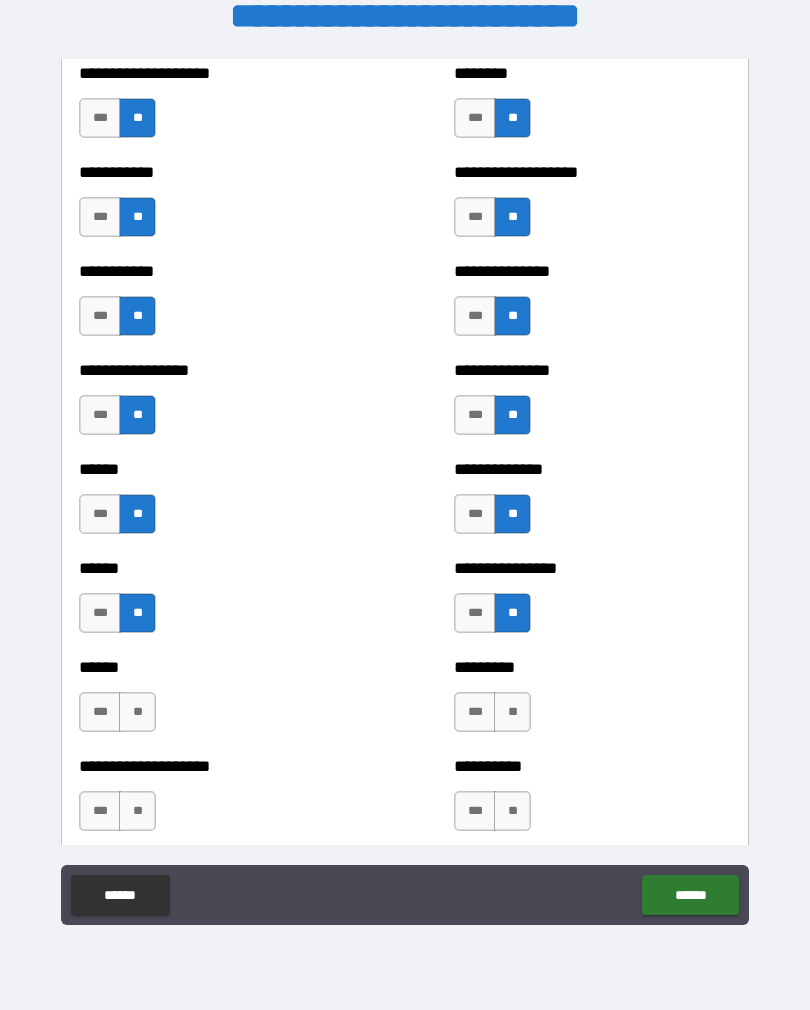 click on "**" at bounding box center (137, 712) 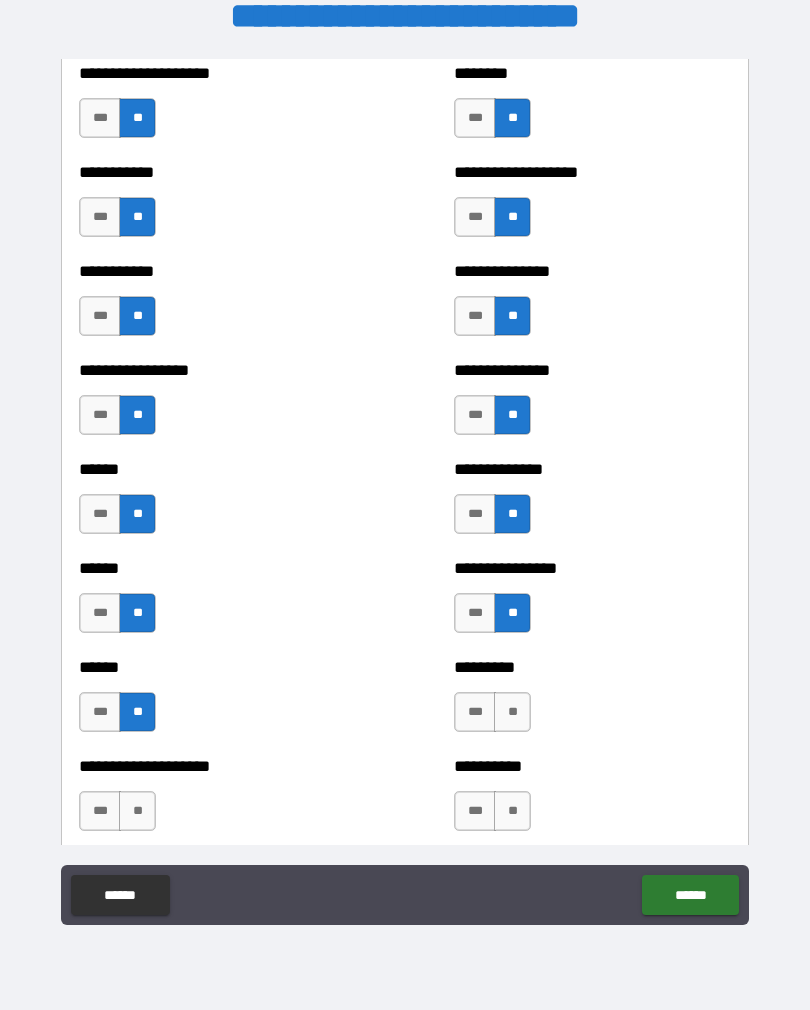 click on "**" at bounding box center [512, 712] 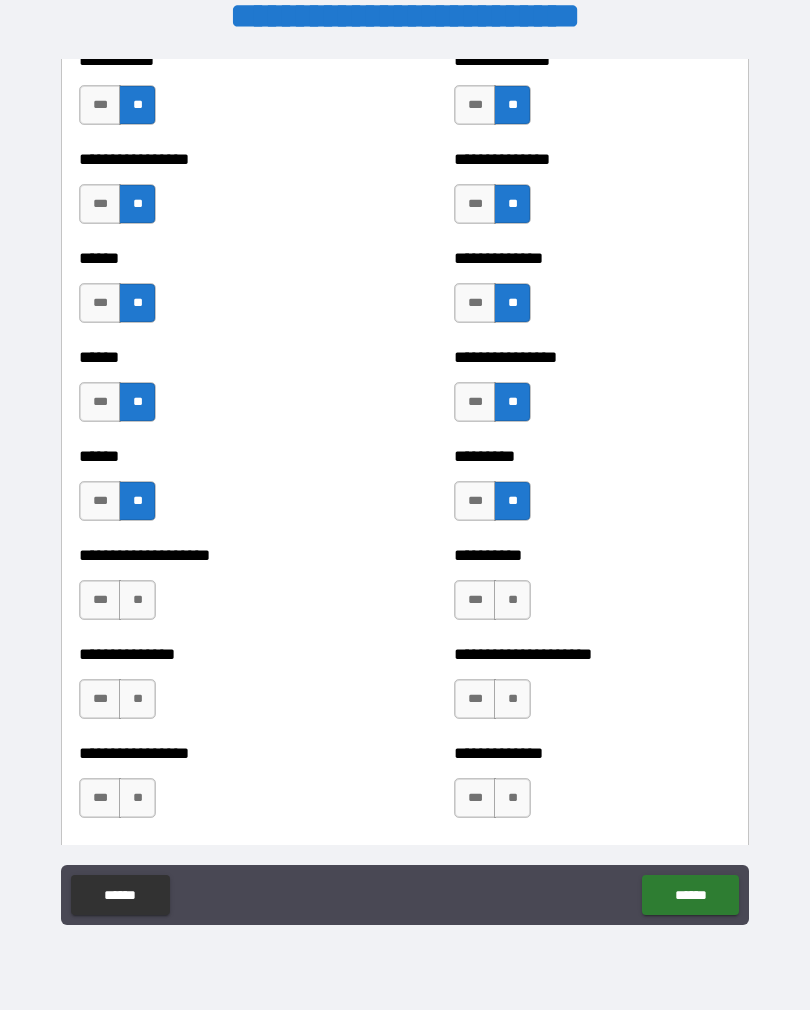 scroll, scrollTop: 2882, scrollLeft: 0, axis: vertical 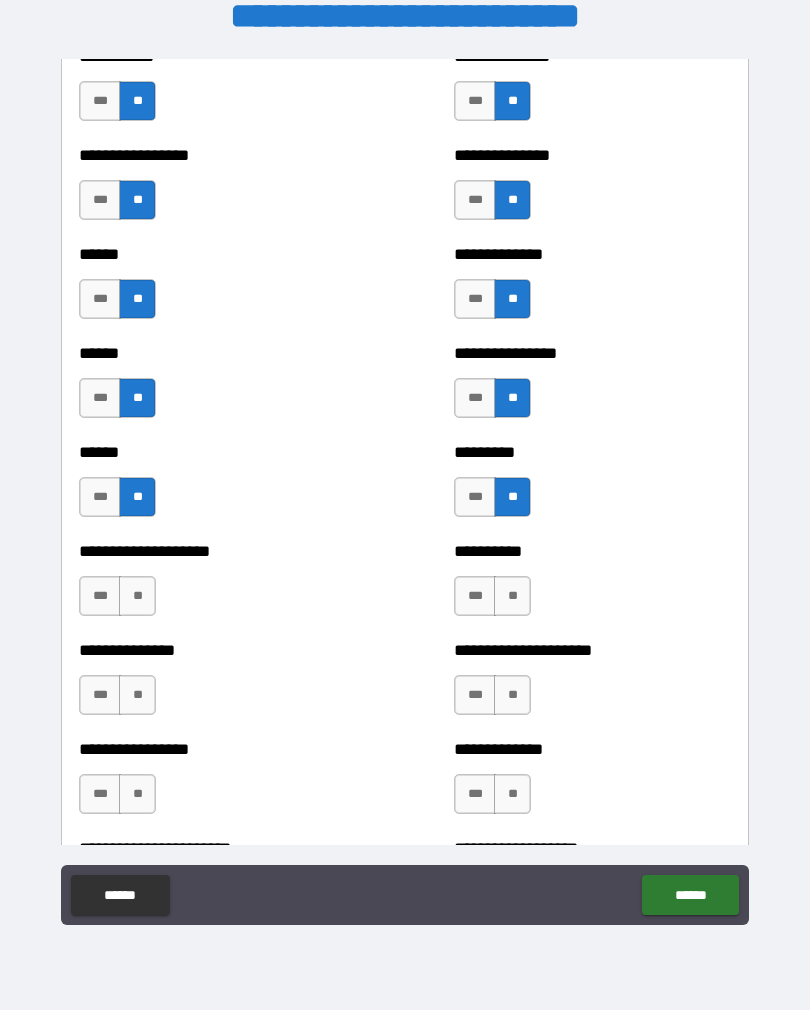 click on "**" at bounding box center [137, 596] 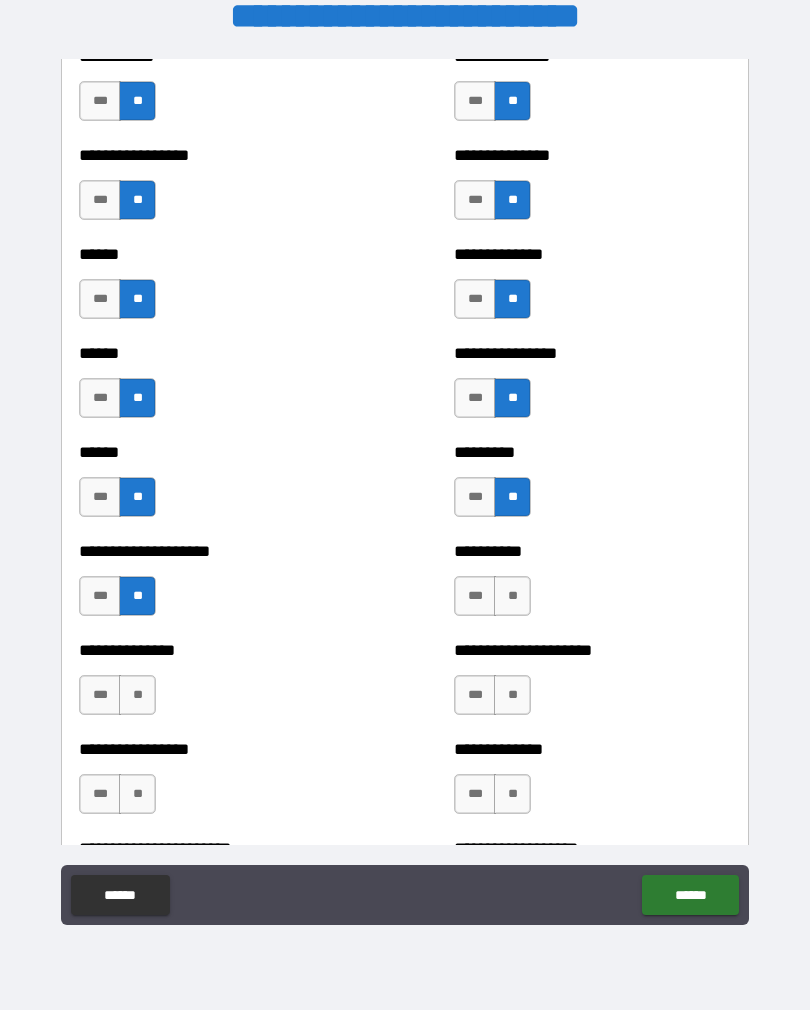 click on "**" at bounding box center (512, 596) 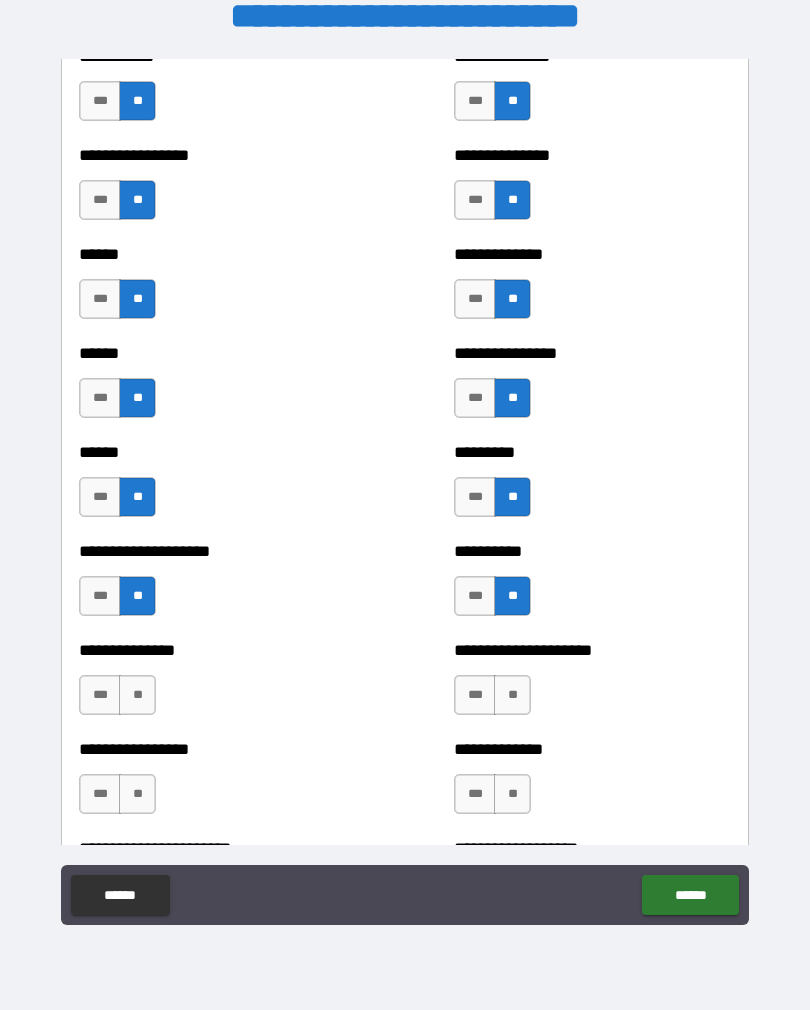 click on "**" at bounding box center (137, 695) 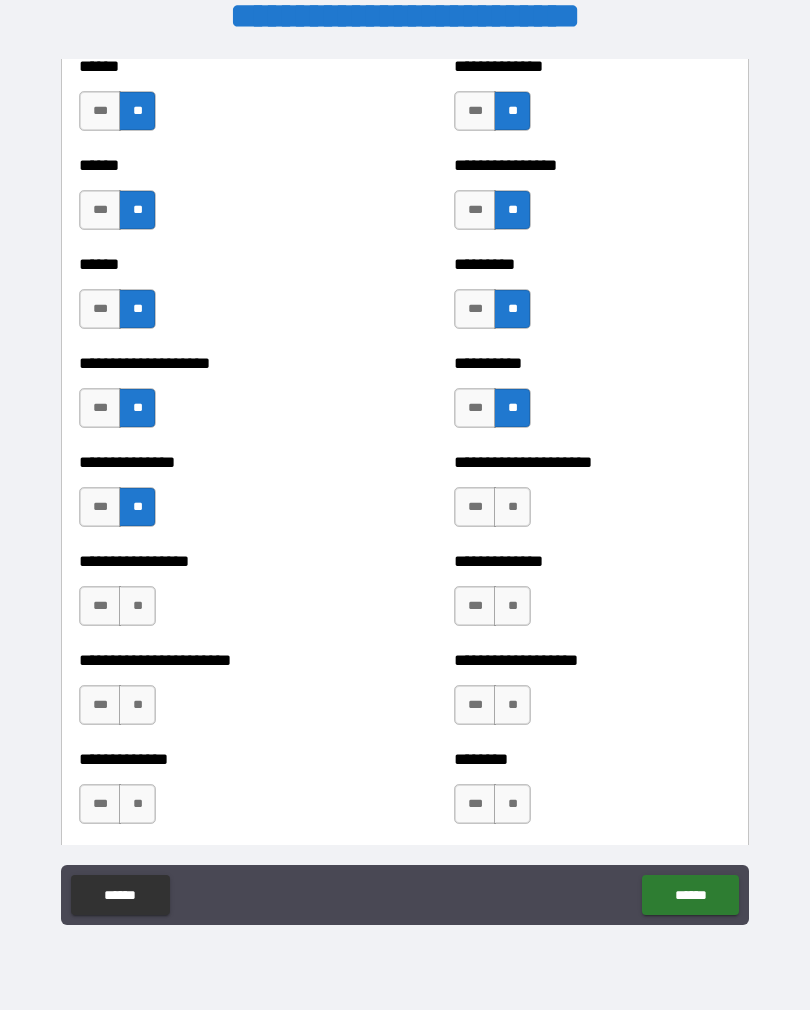 scroll, scrollTop: 3075, scrollLeft: 0, axis: vertical 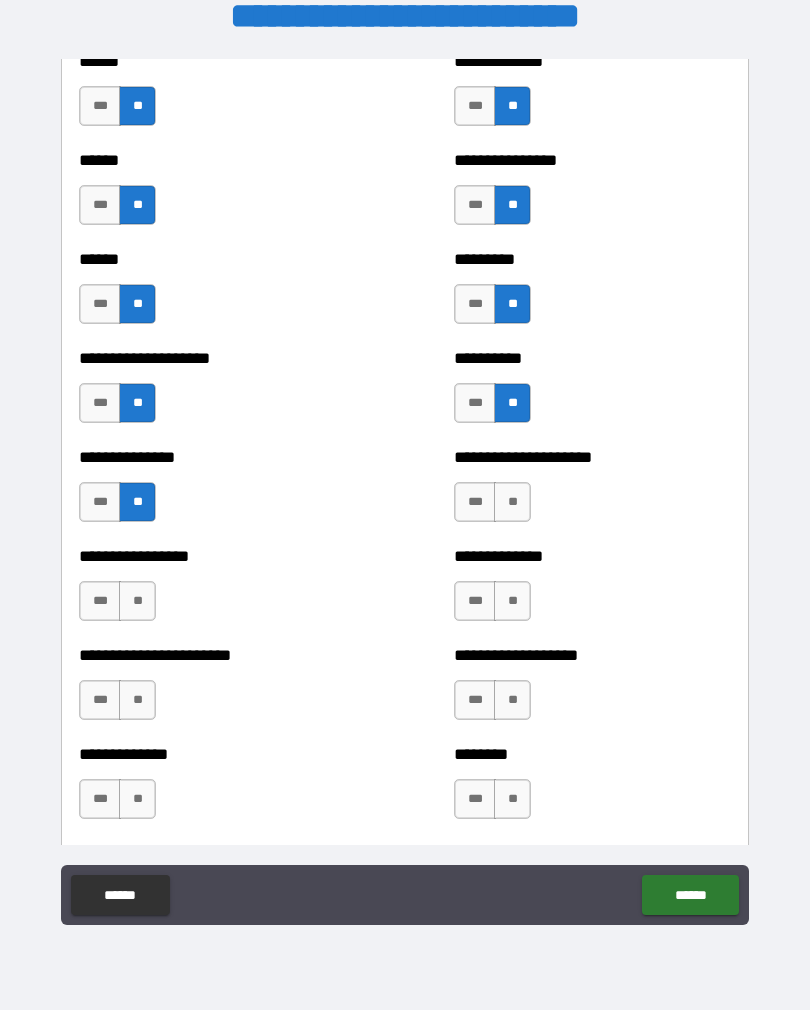 click on "**" at bounding box center (512, 502) 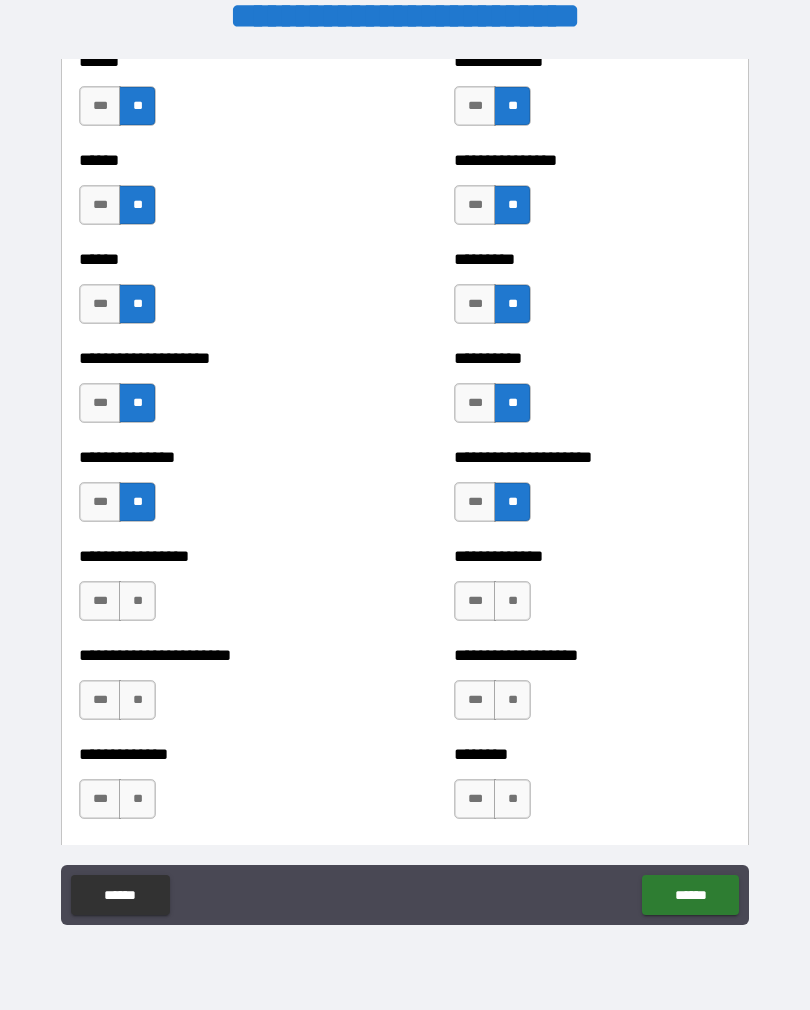 click on "**" at bounding box center [137, 601] 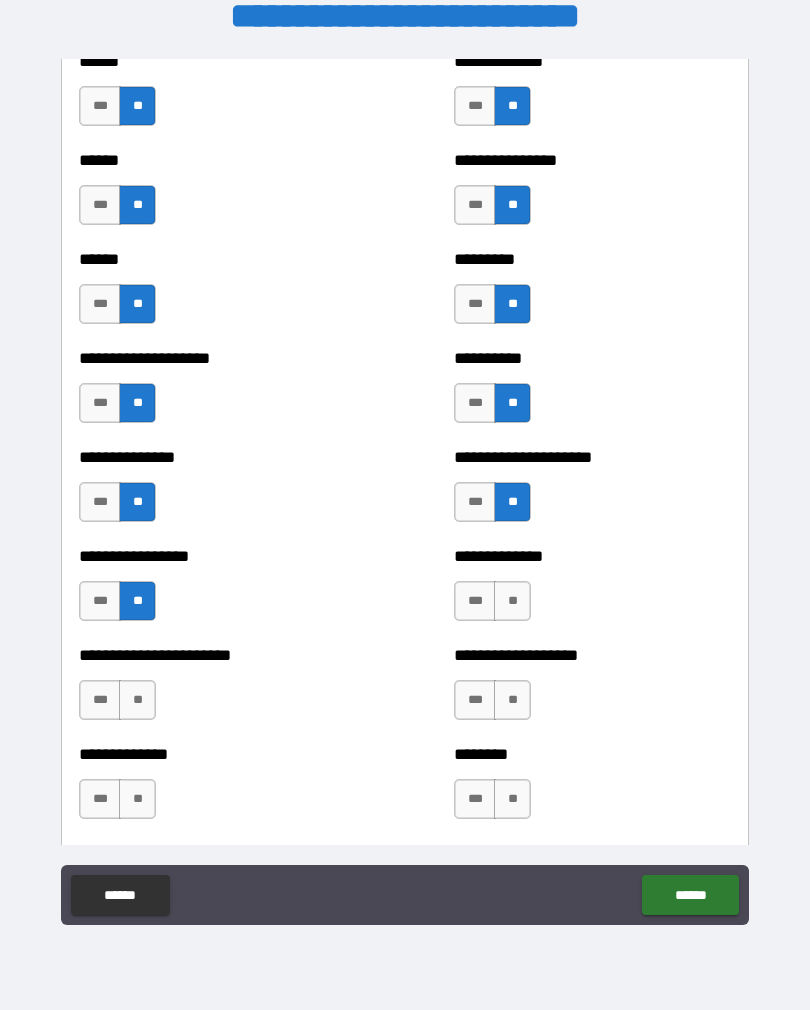 click on "**" at bounding box center [512, 601] 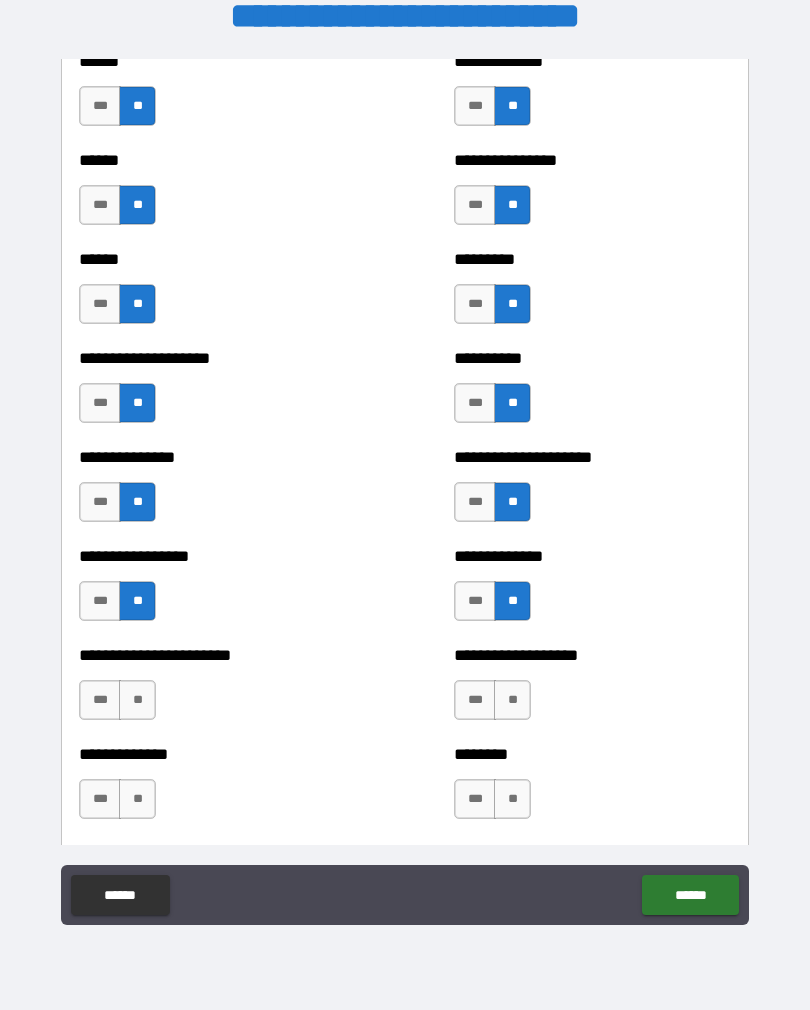 click on "**" at bounding box center [137, 700] 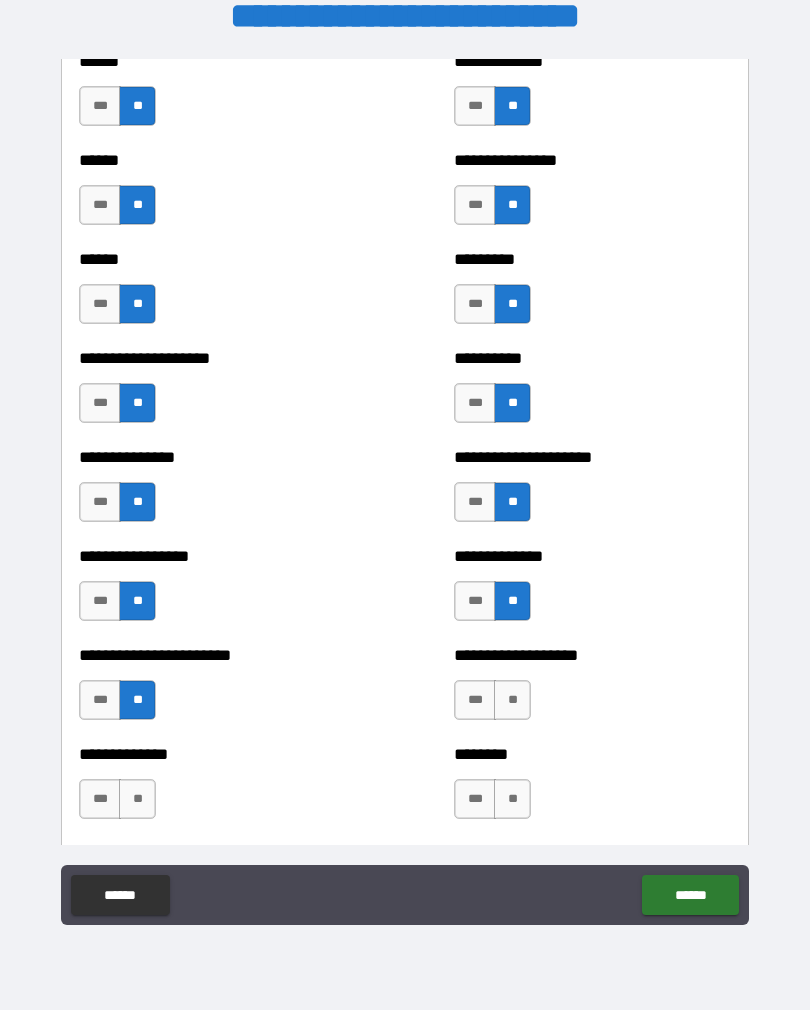 click on "**" at bounding box center (512, 700) 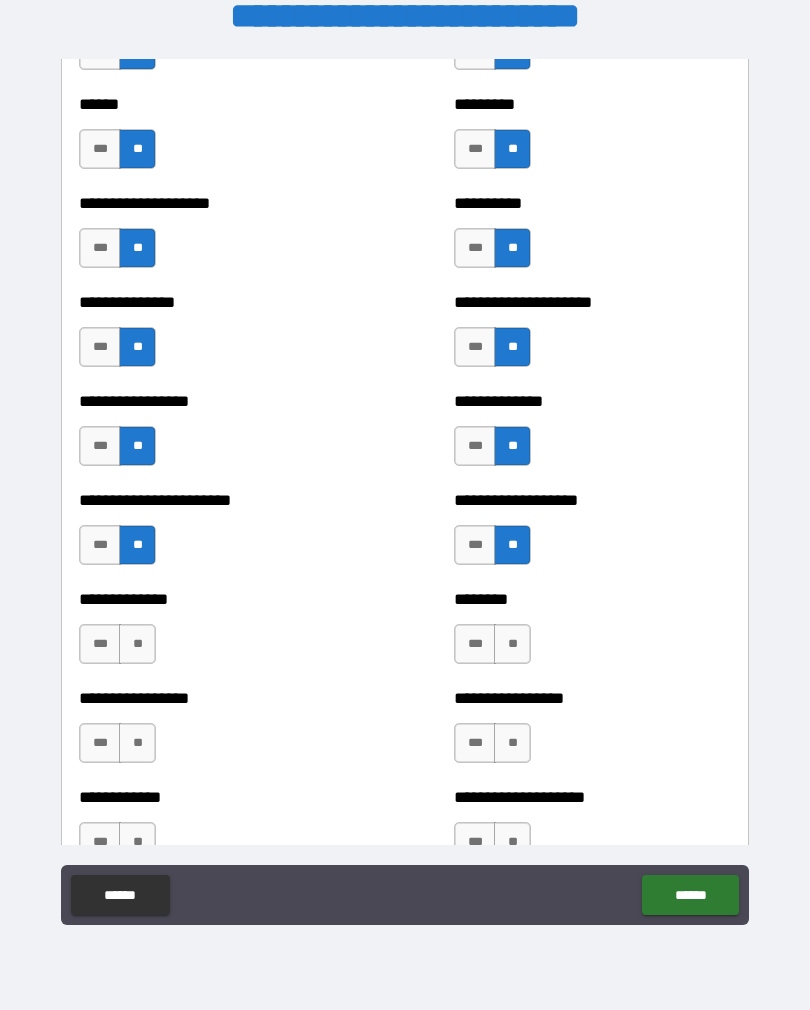scroll, scrollTop: 3234, scrollLeft: 0, axis: vertical 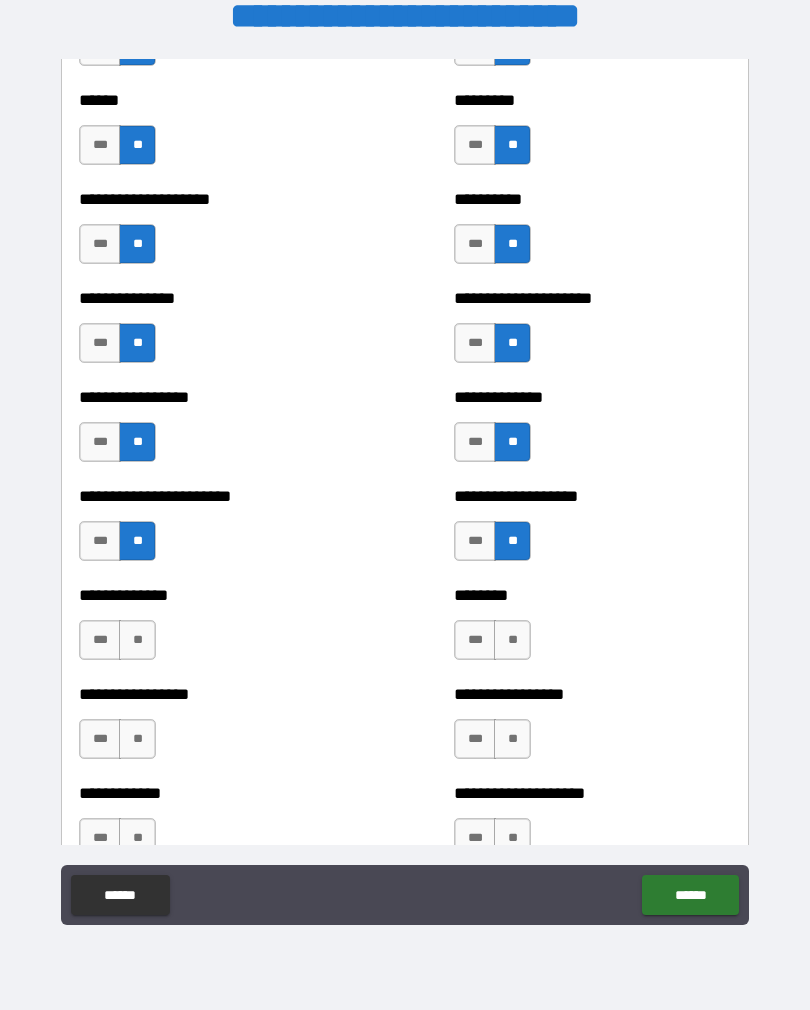 click on "**" at bounding box center (137, 640) 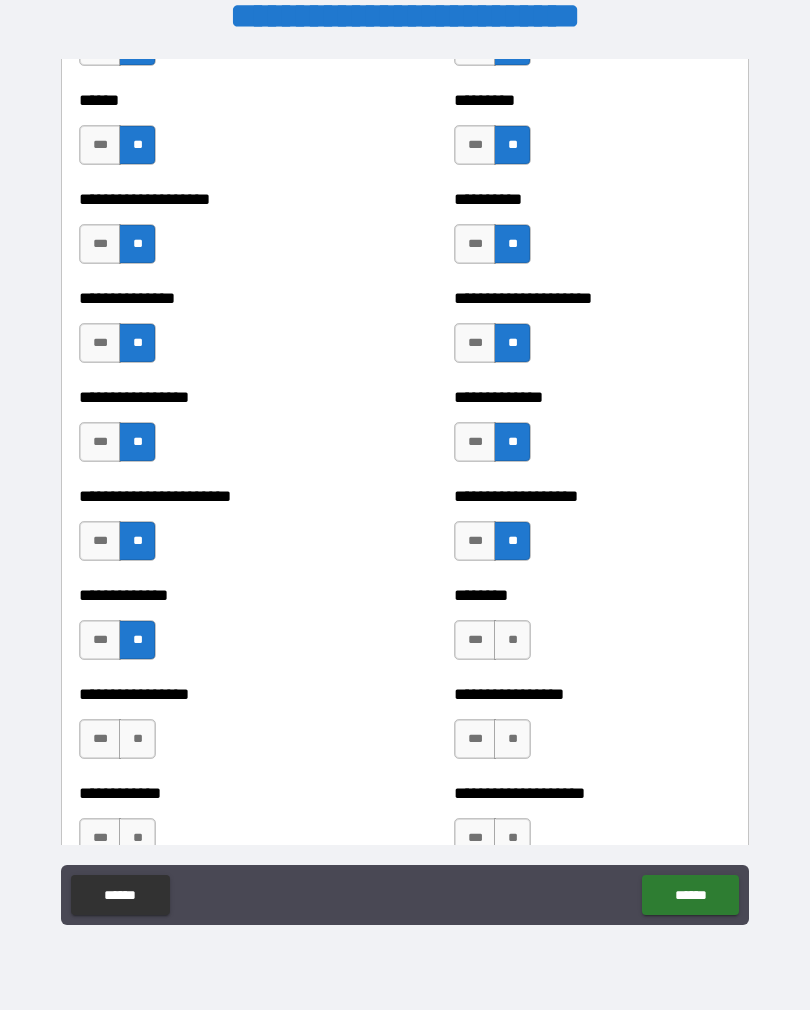 click on "**" at bounding box center (512, 640) 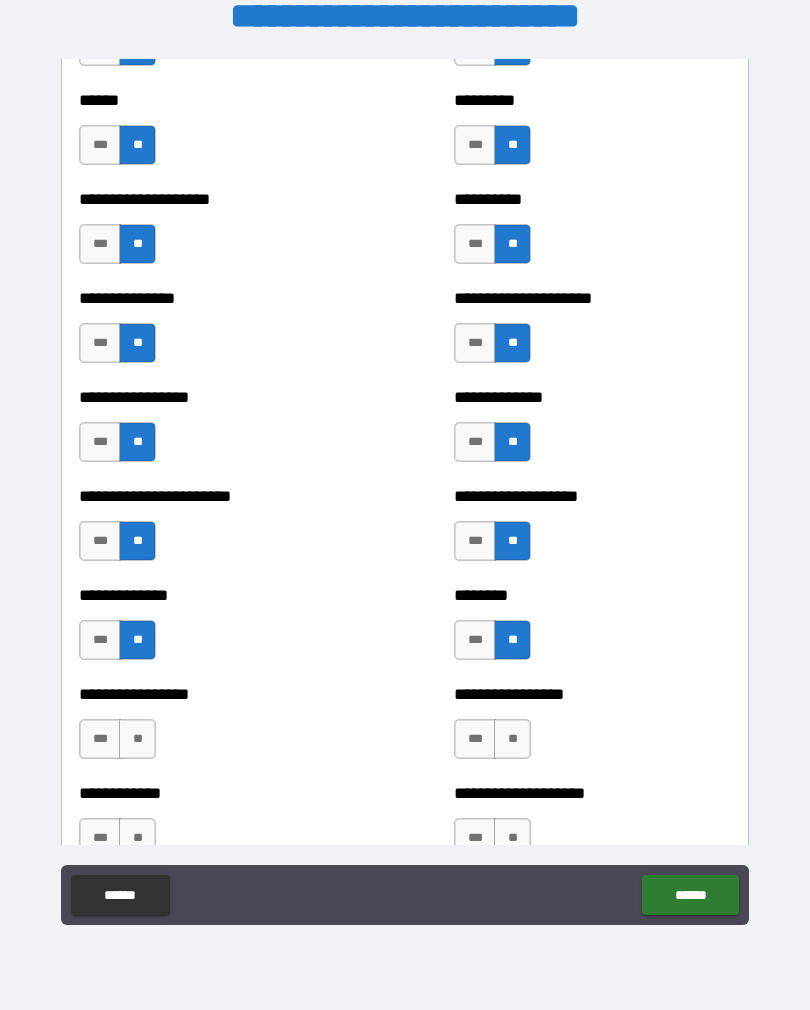 click on "**" at bounding box center (137, 739) 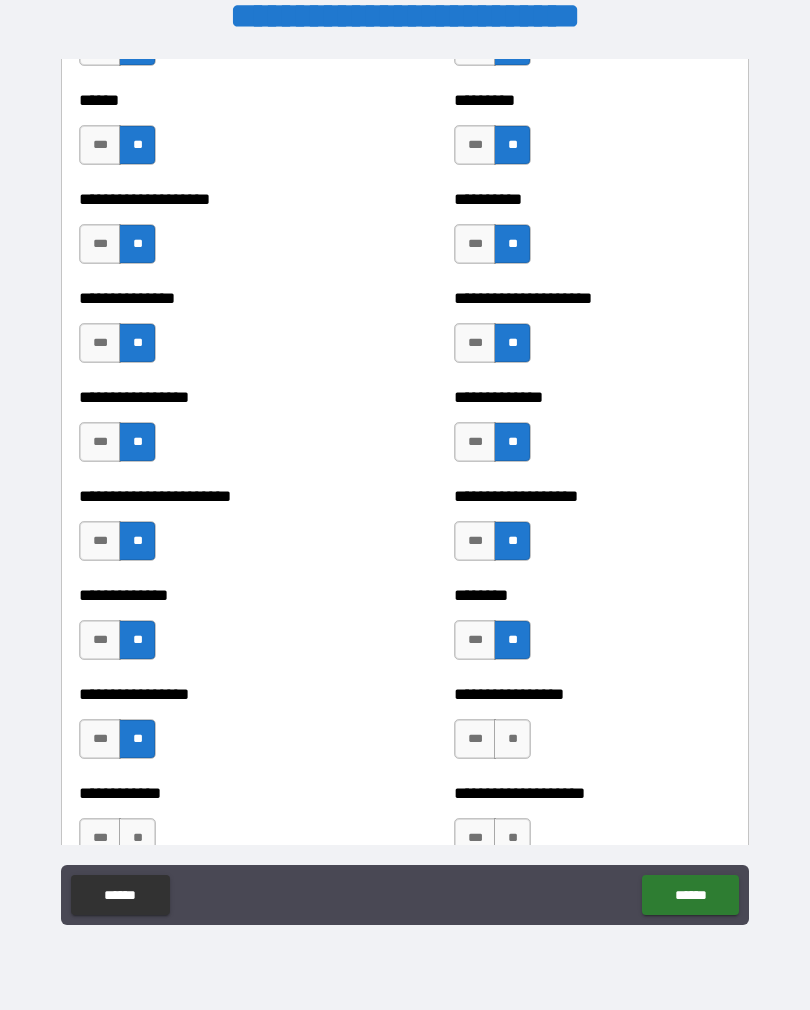 click on "**" at bounding box center (512, 739) 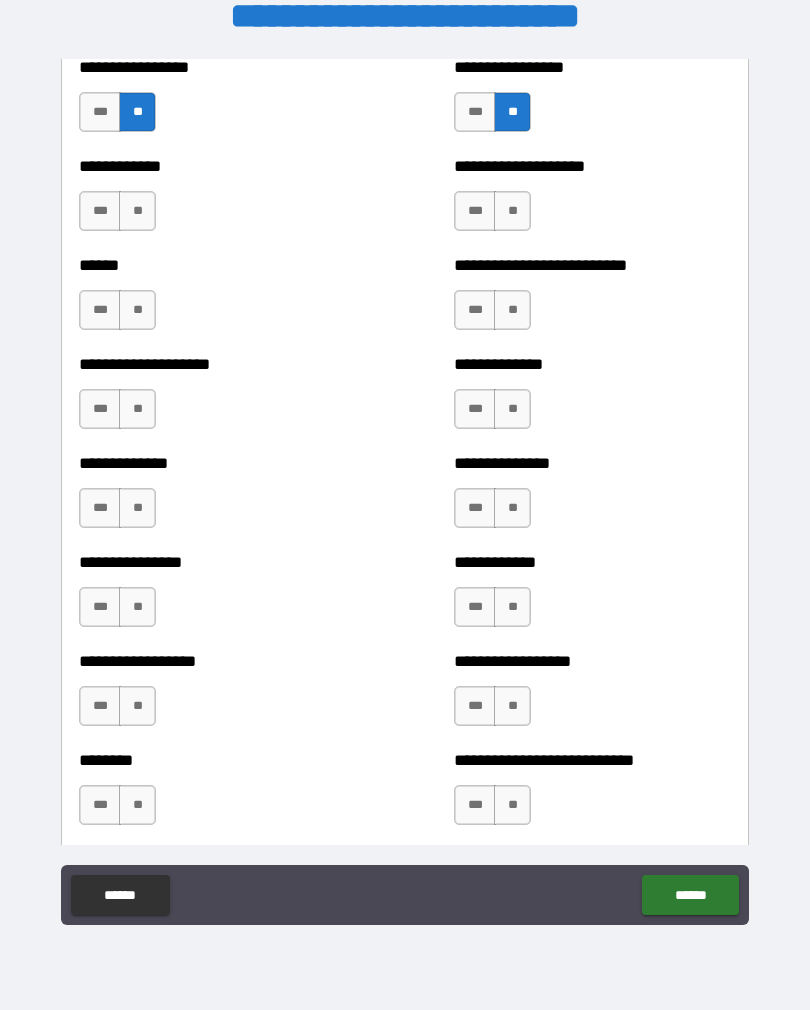 scroll, scrollTop: 3863, scrollLeft: 0, axis: vertical 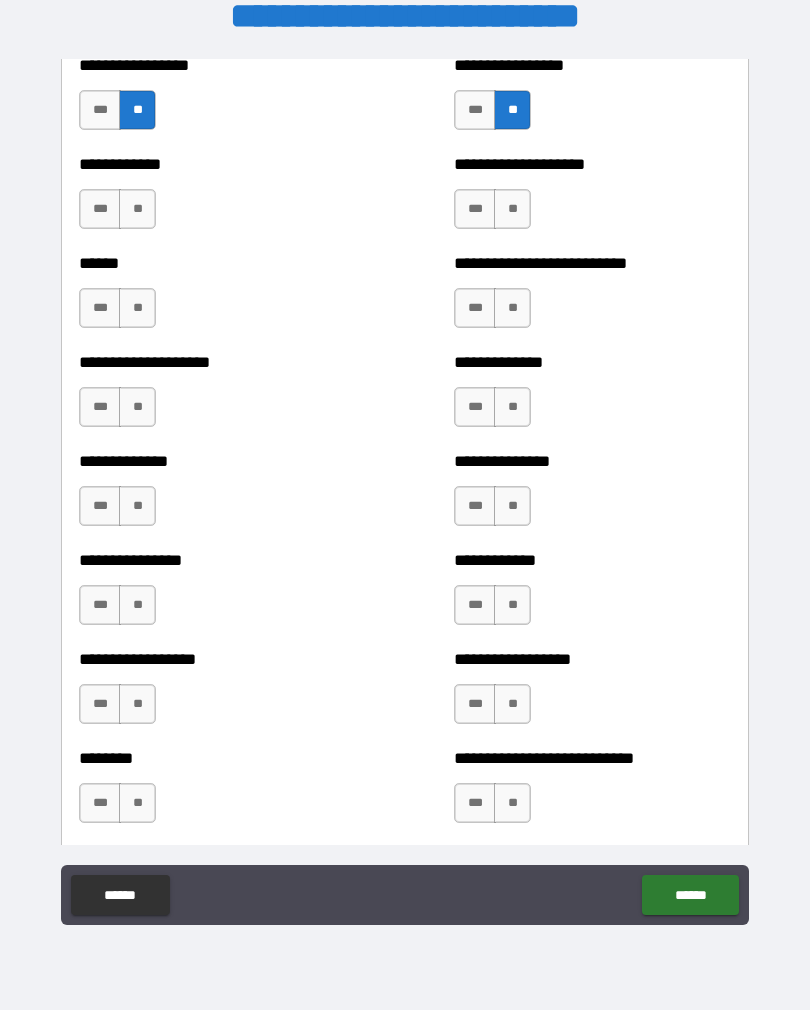 click on "**" at bounding box center (137, 209) 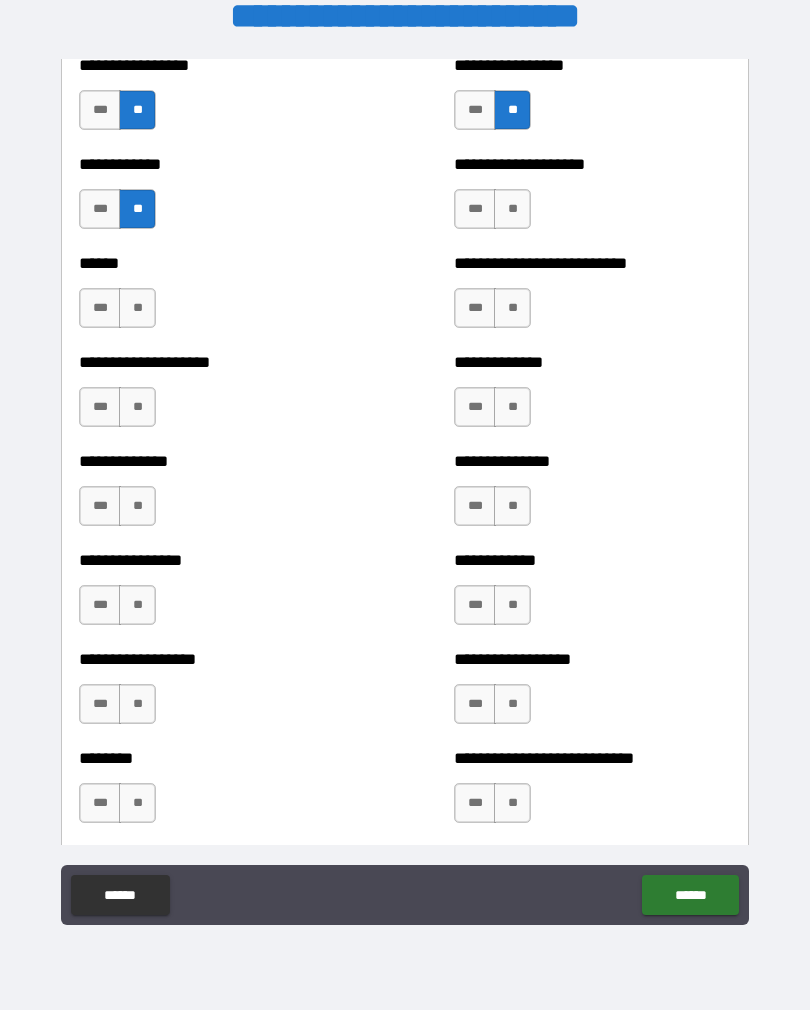 click on "**" at bounding box center [137, 308] 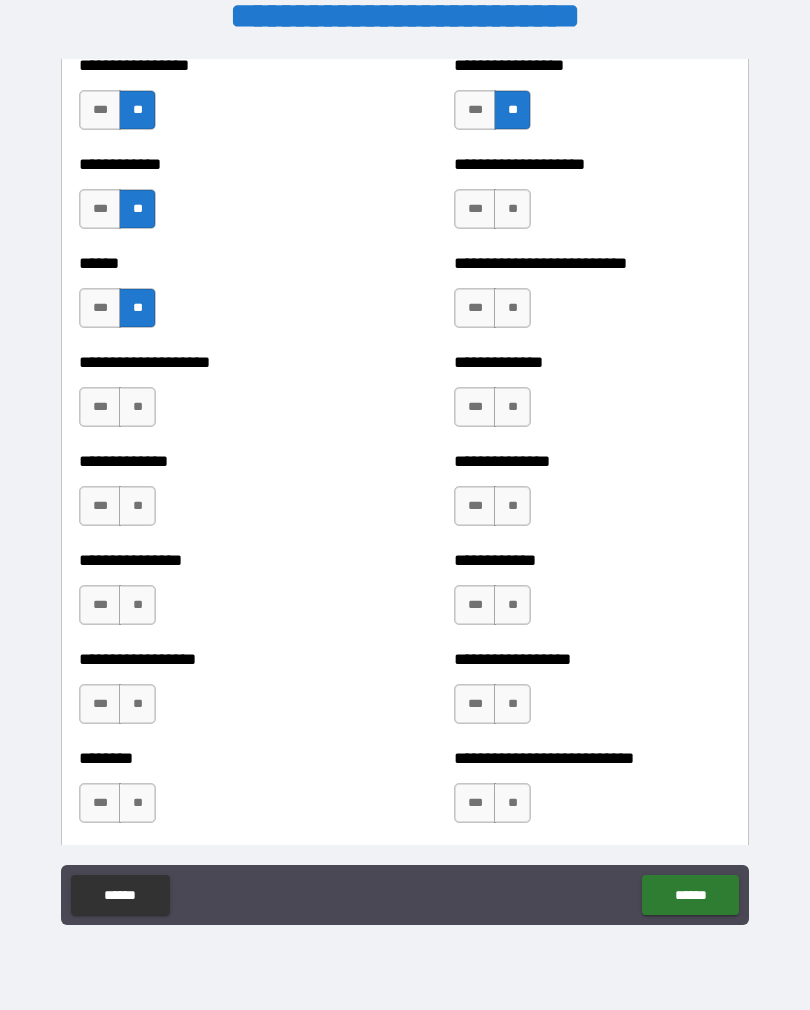 click on "**" at bounding box center (137, 407) 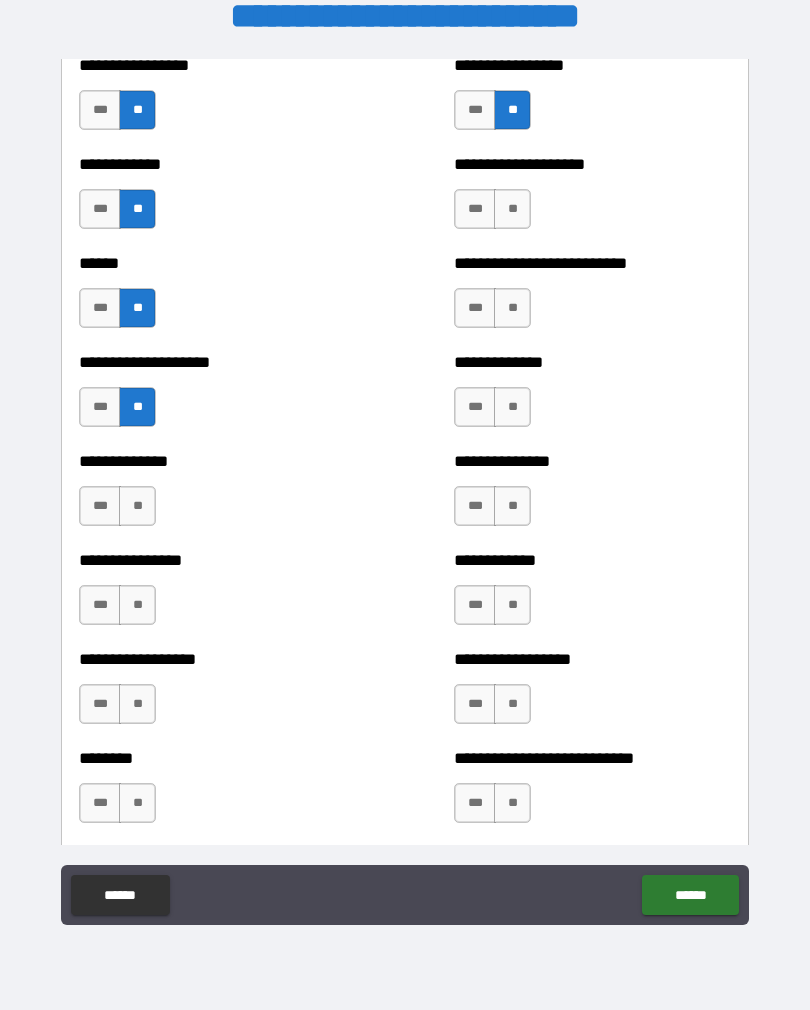 click on "**" at bounding box center [137, 506] 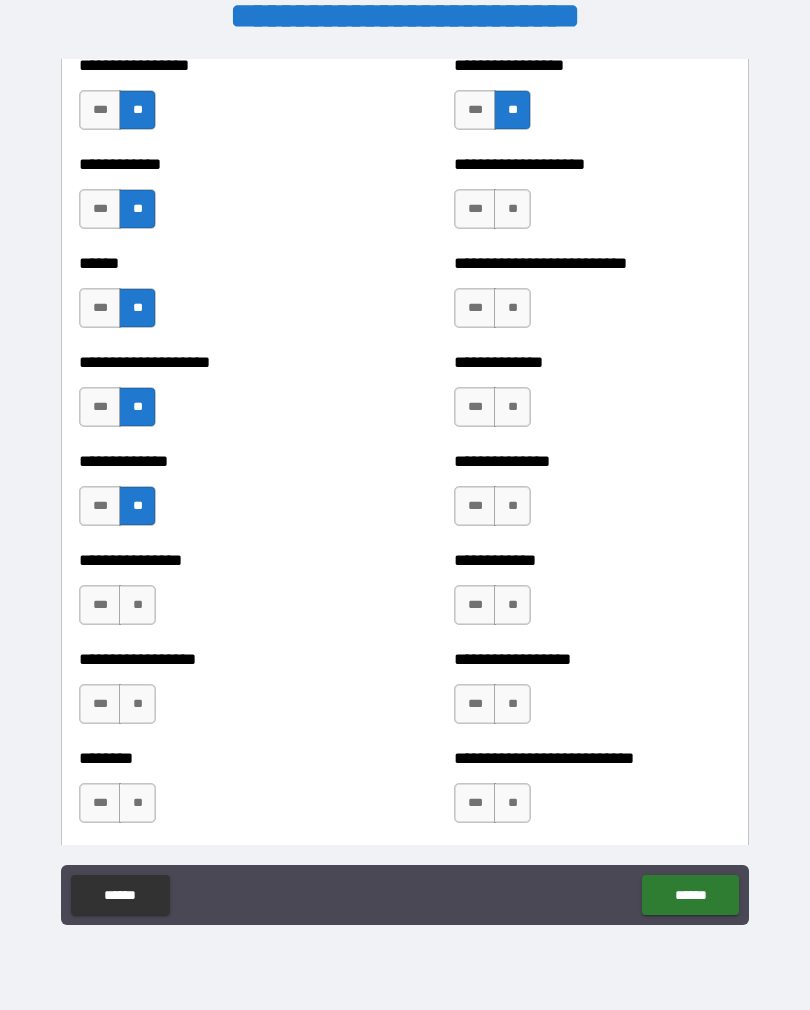 click on "**" at bounding box center (137, 605) 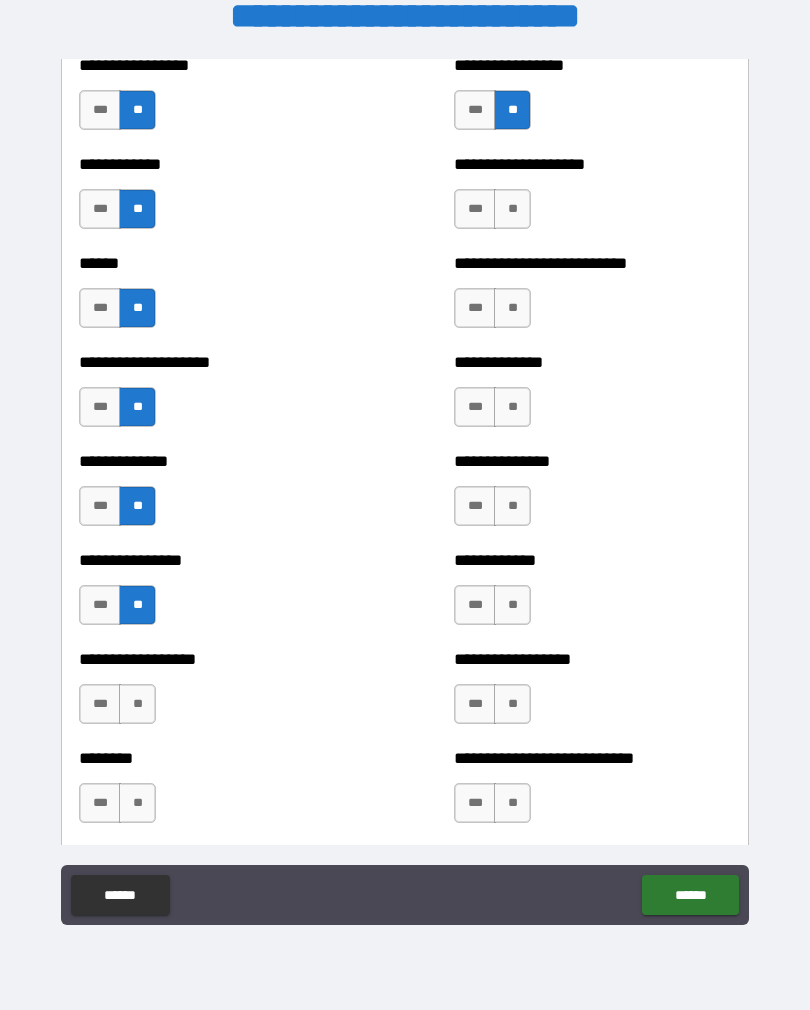 click on "**" at bounding box center [137, 704] 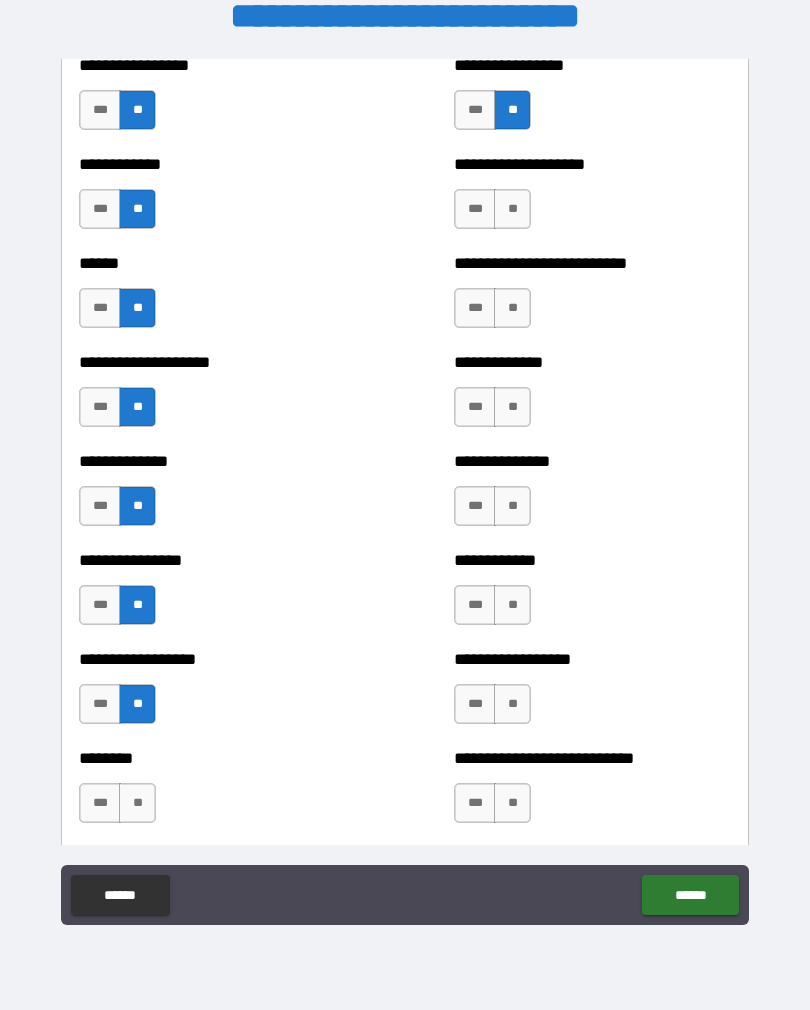 click on "**" at bounding box center [137, 803] 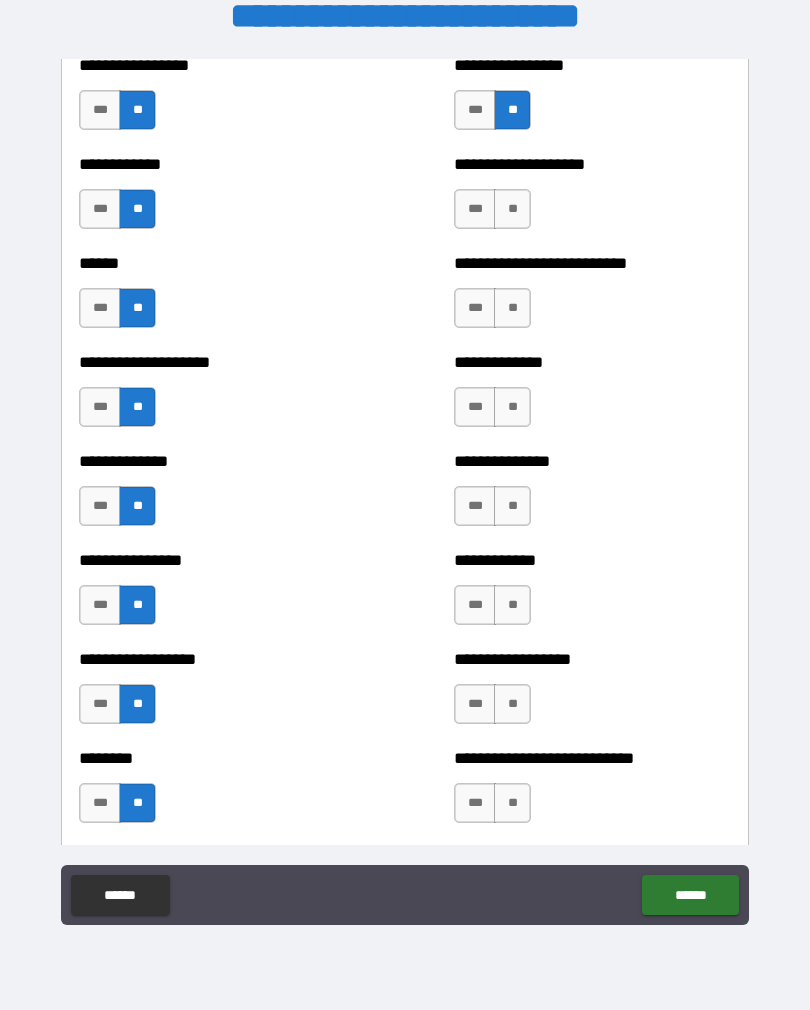 click on "**" at bounding box center [512, 209] 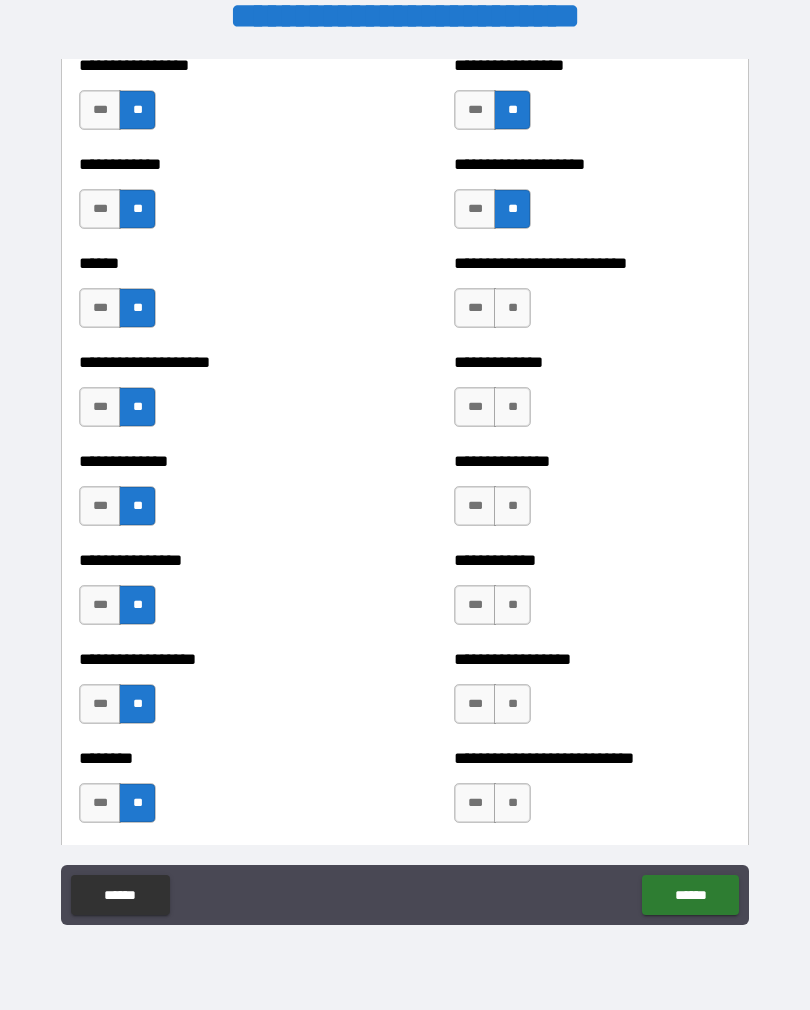 click on "**" at bounding box center [512, 308] 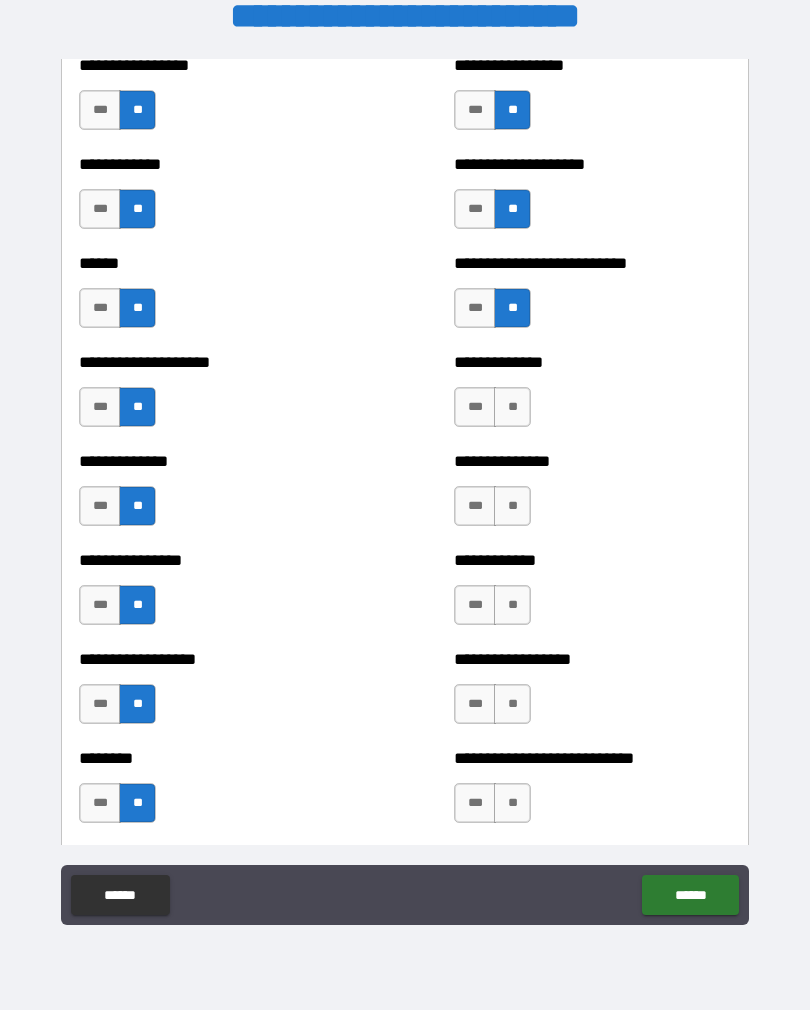 click on "**" at bounding box center [512, 407] 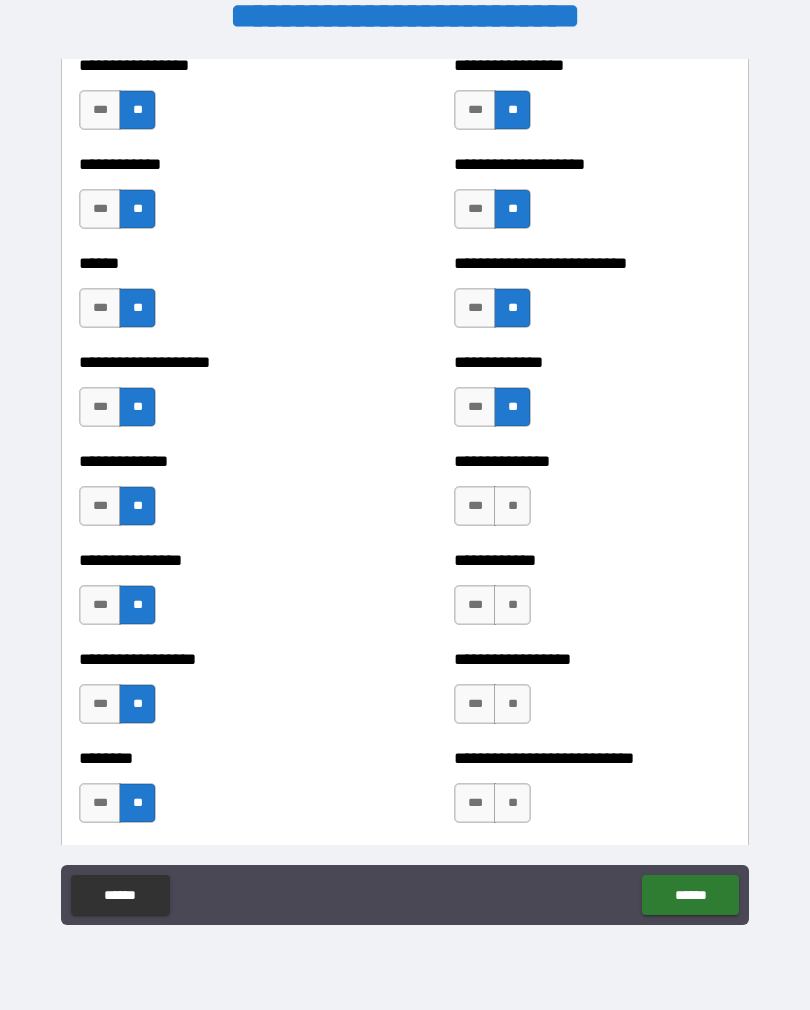 click on "**" at bounding box center [512, 506] 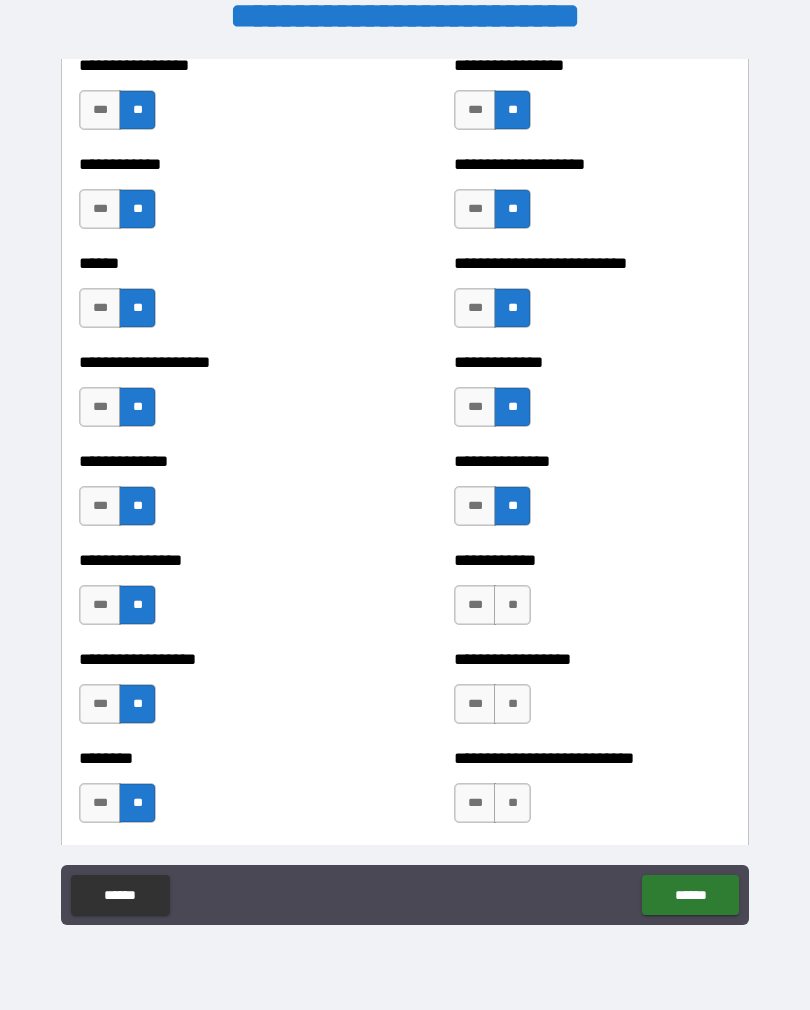 click on "**" at bounding box center [512, 605] 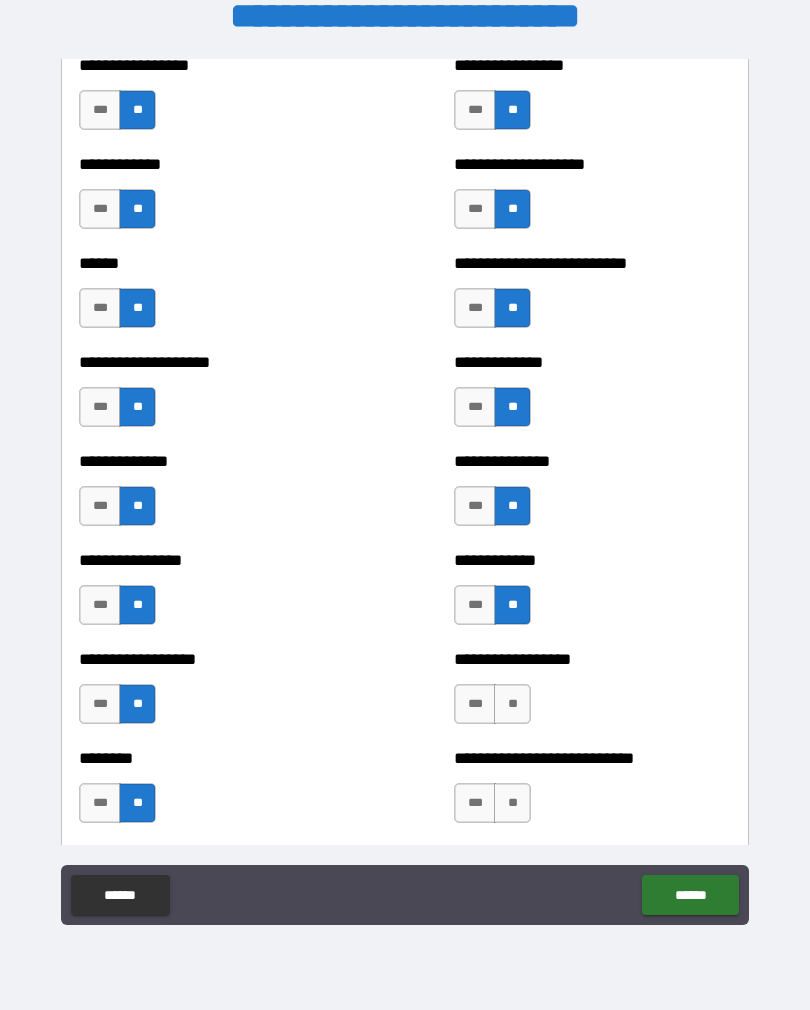click on "**" at bounding box center (512, 704) 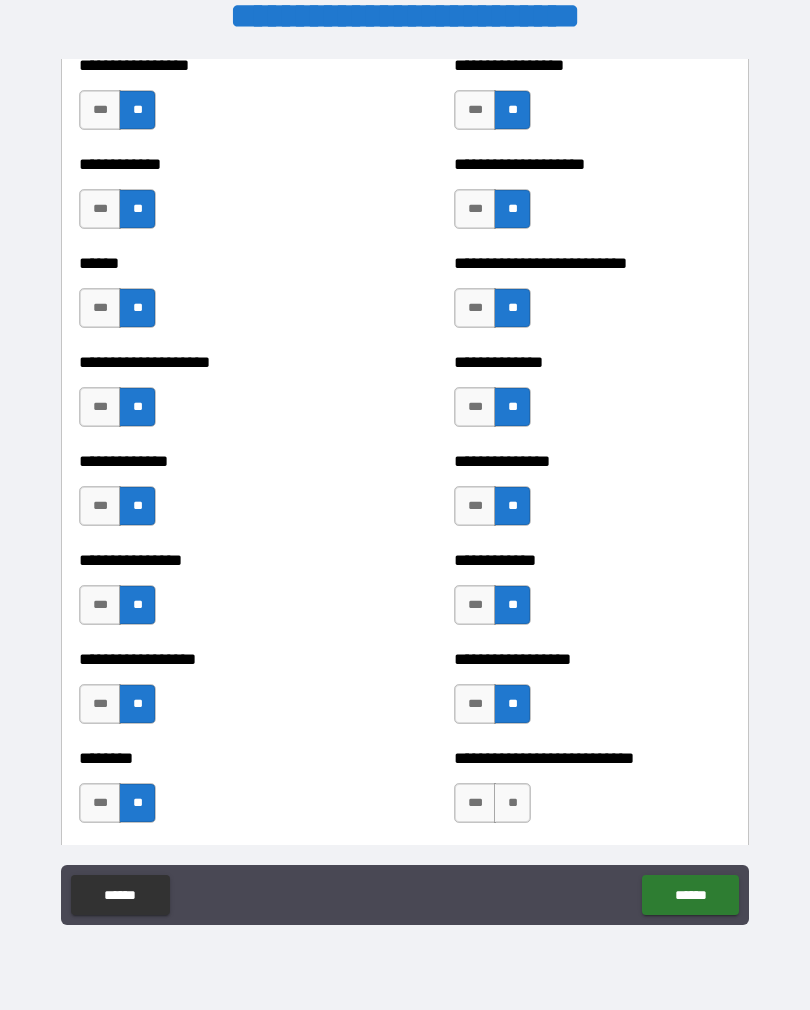 click on "**" at bounding box center (512, 803) 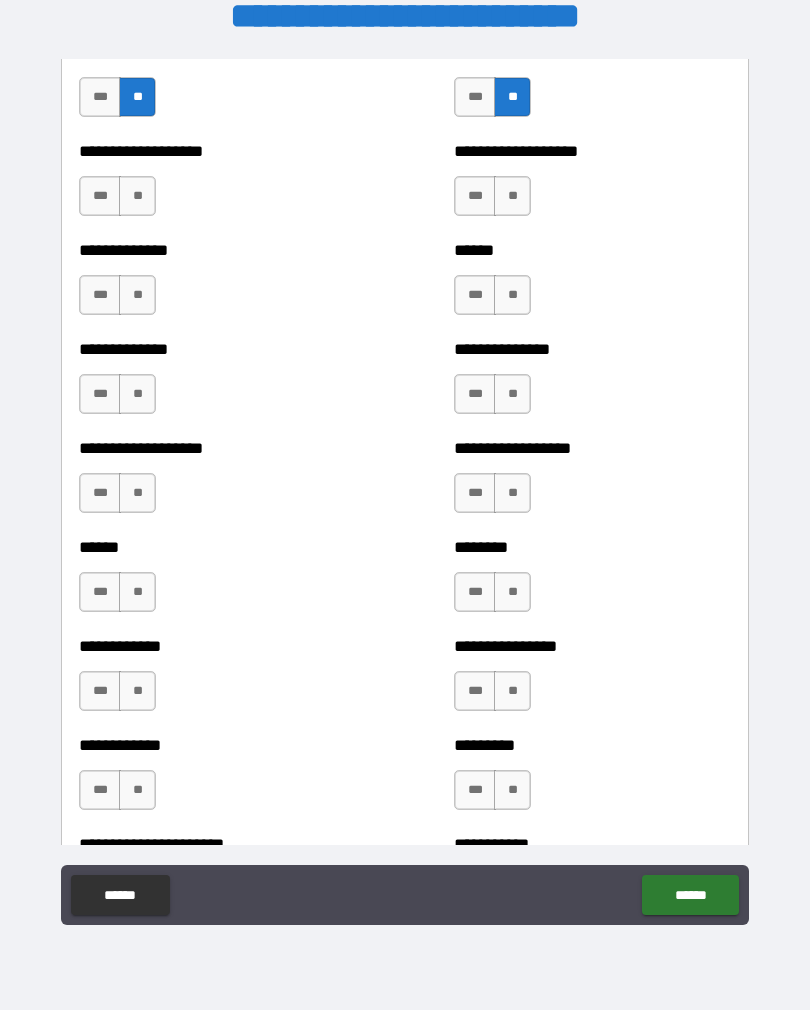 scroll, scrollTop: 4582, scrollLeft: 0, axis: vertical 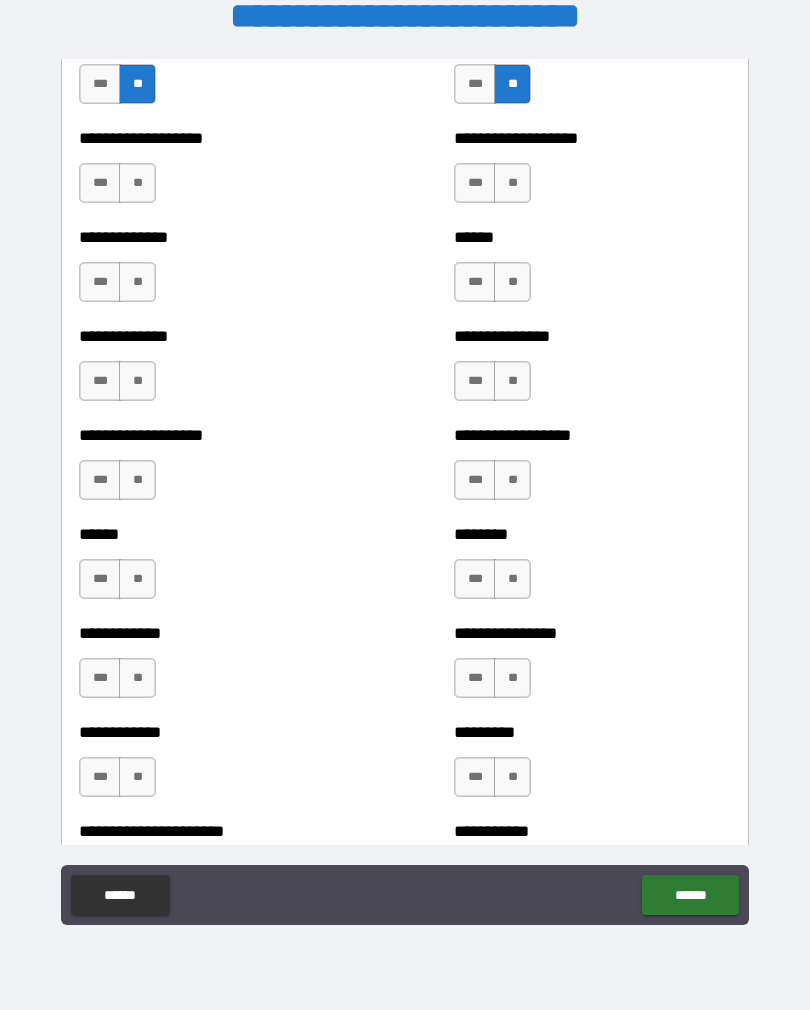 click on "**" at bounding box center [137, 183] 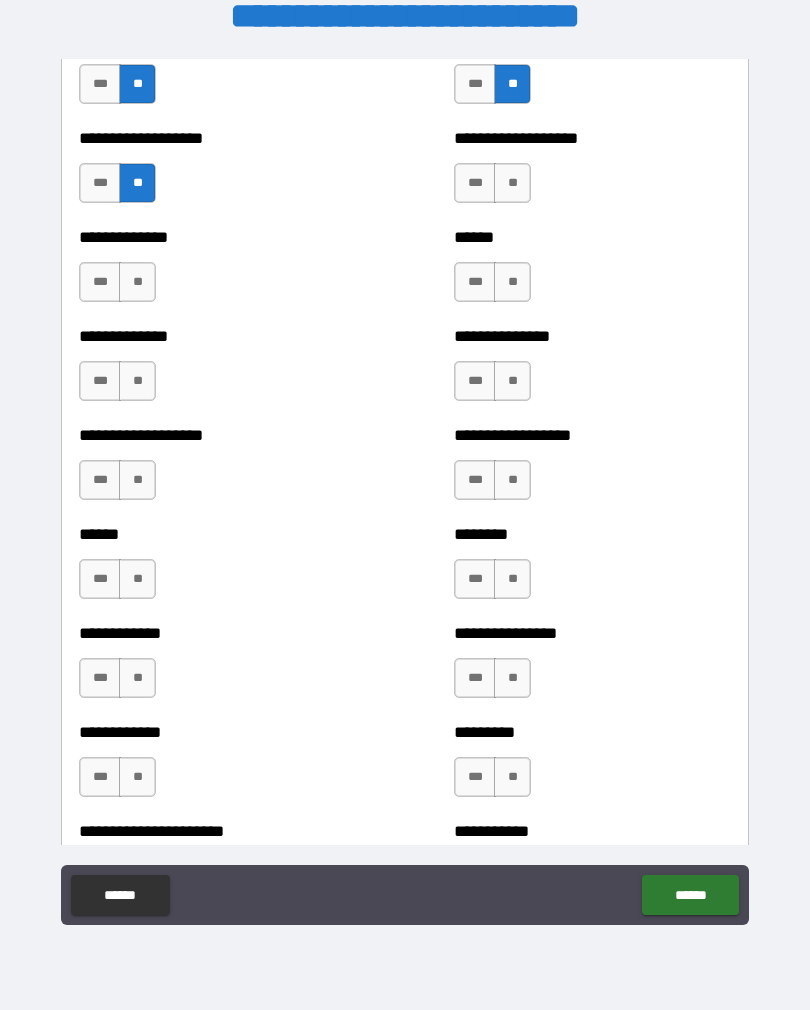click on "**" at bounding box center (137, 282) 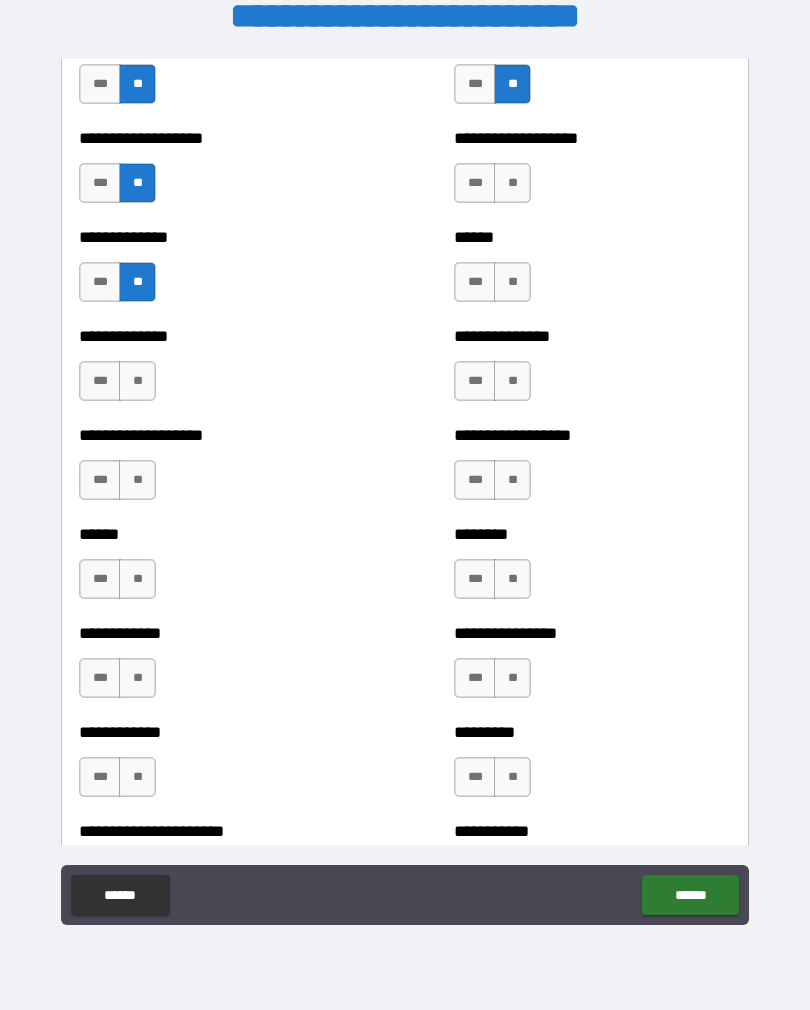 click on "**" at bounding box center [137, 381] 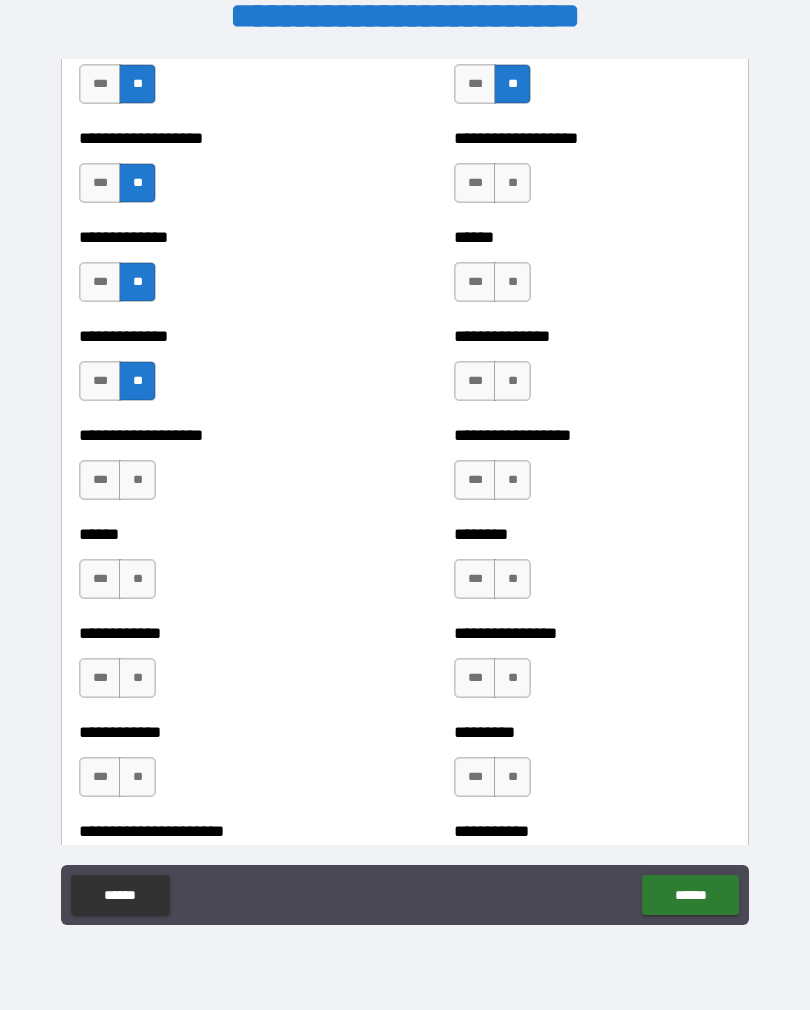 click on "**" at bounding box center (137, 480) 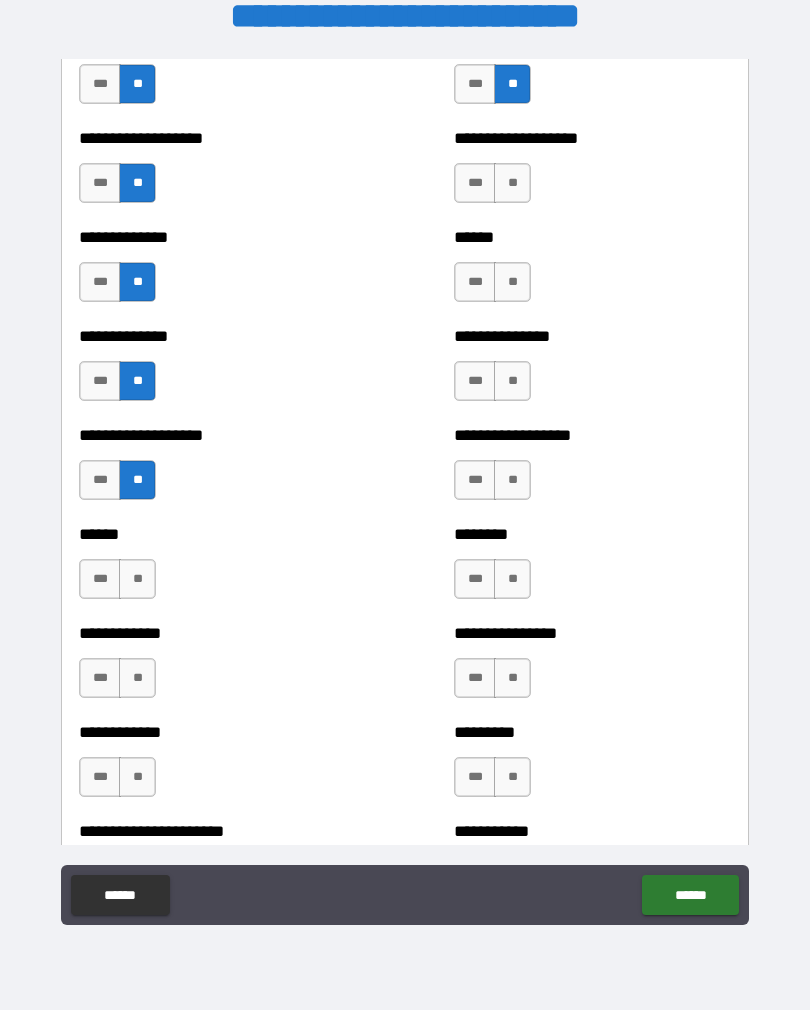 click on "**" at bounding box center [137, 579] 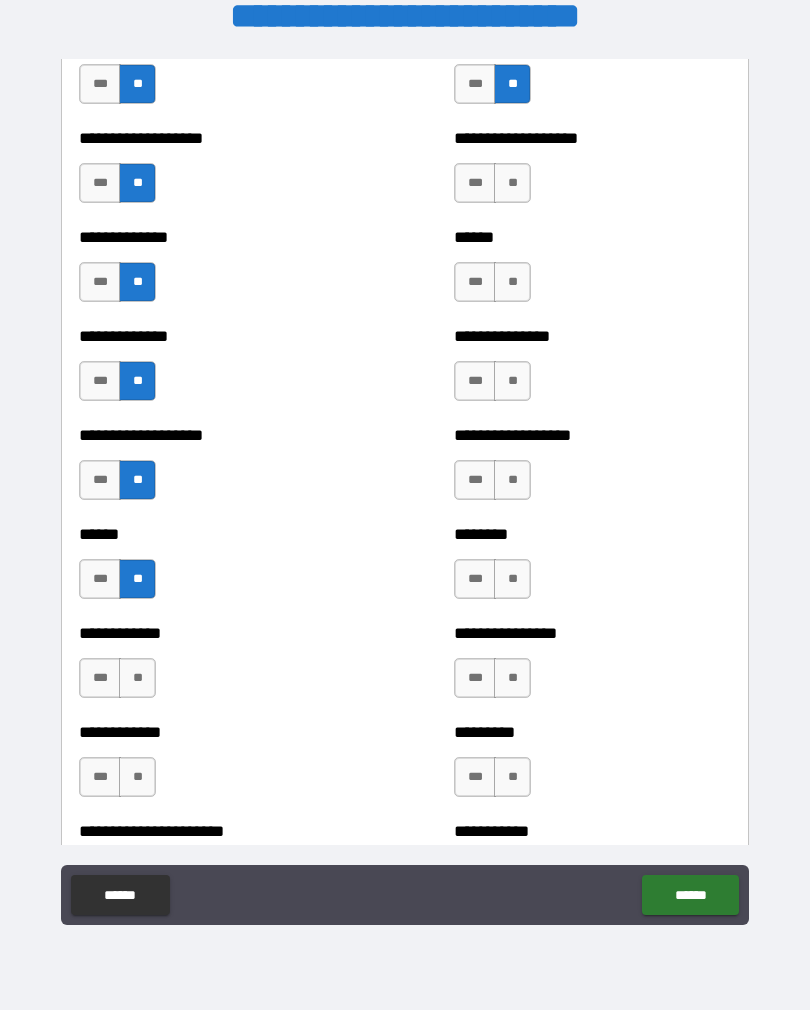 click on "**" at bounding box center (137, 678) 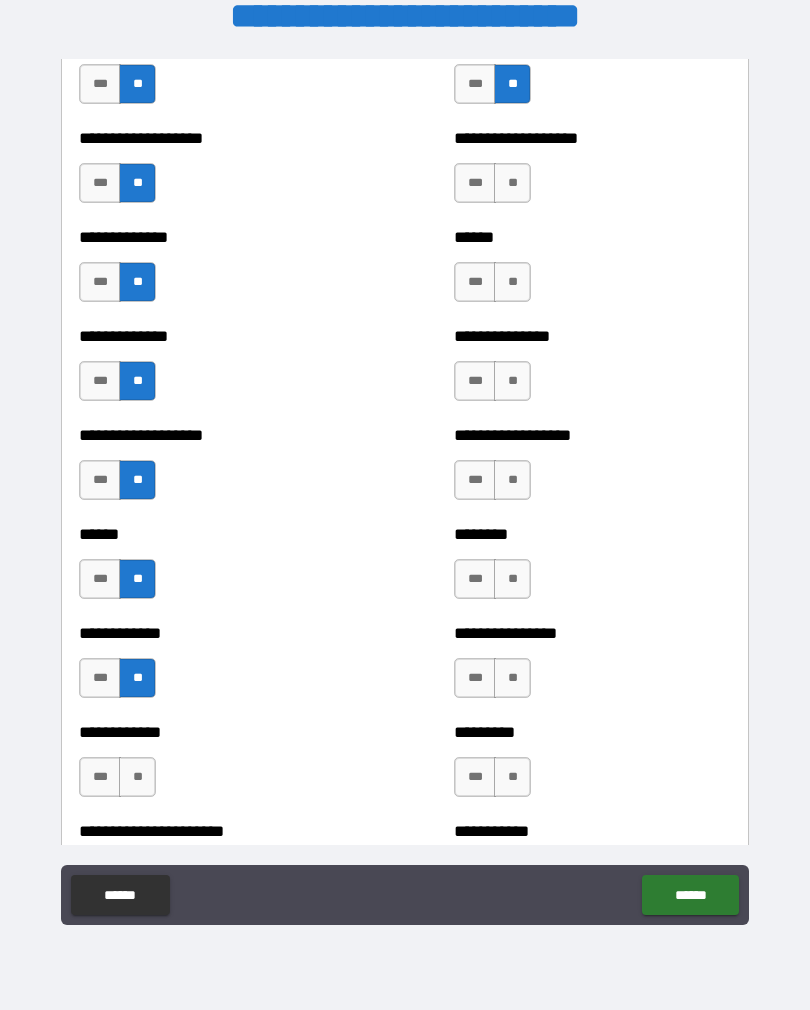 click on "**" at bounding box center [137, 777] 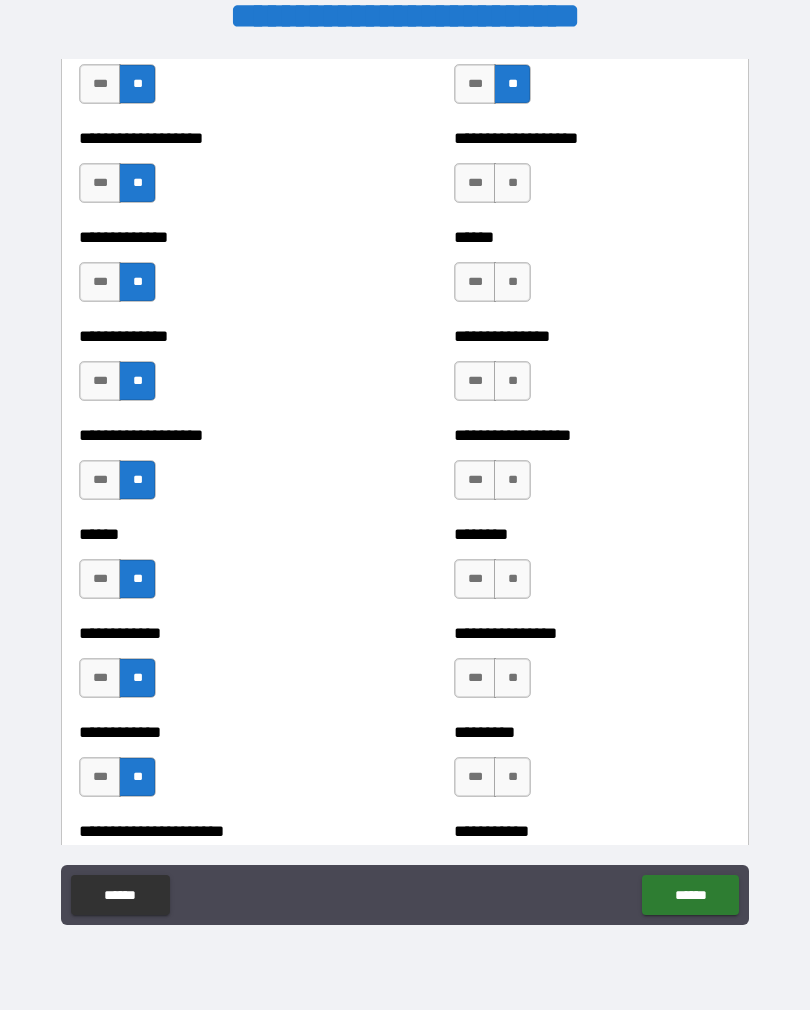 click on "**" at bounding box center (512, 183) 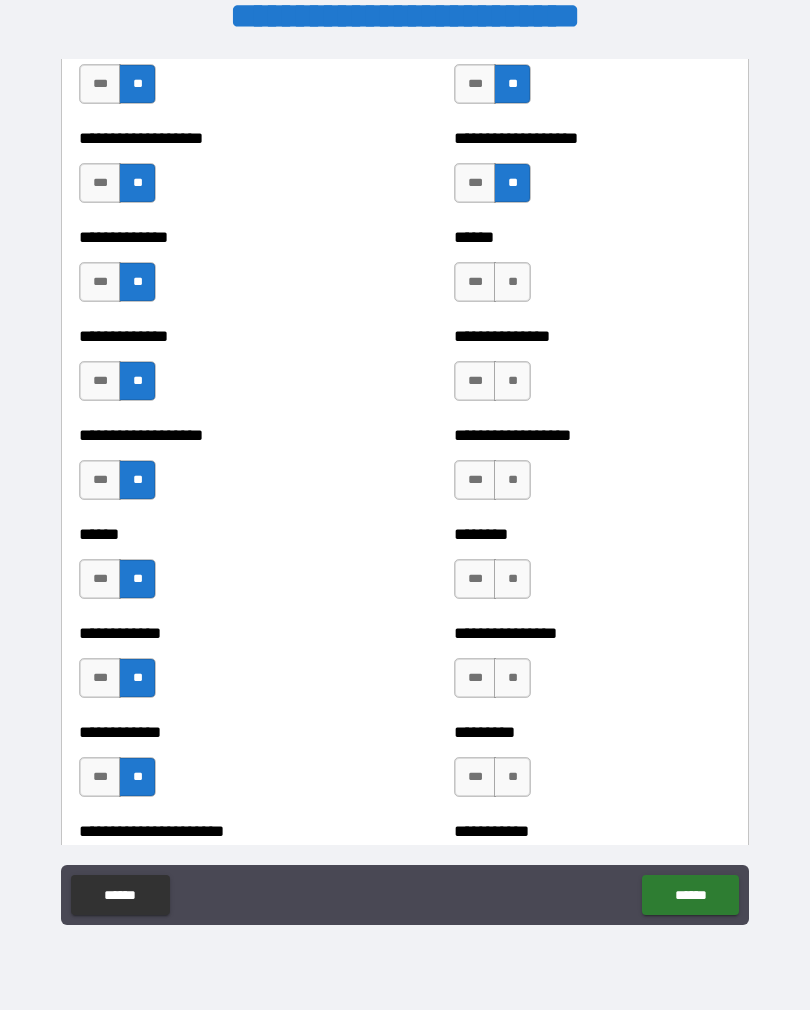 click on "**" at bounding box center (512, 282) 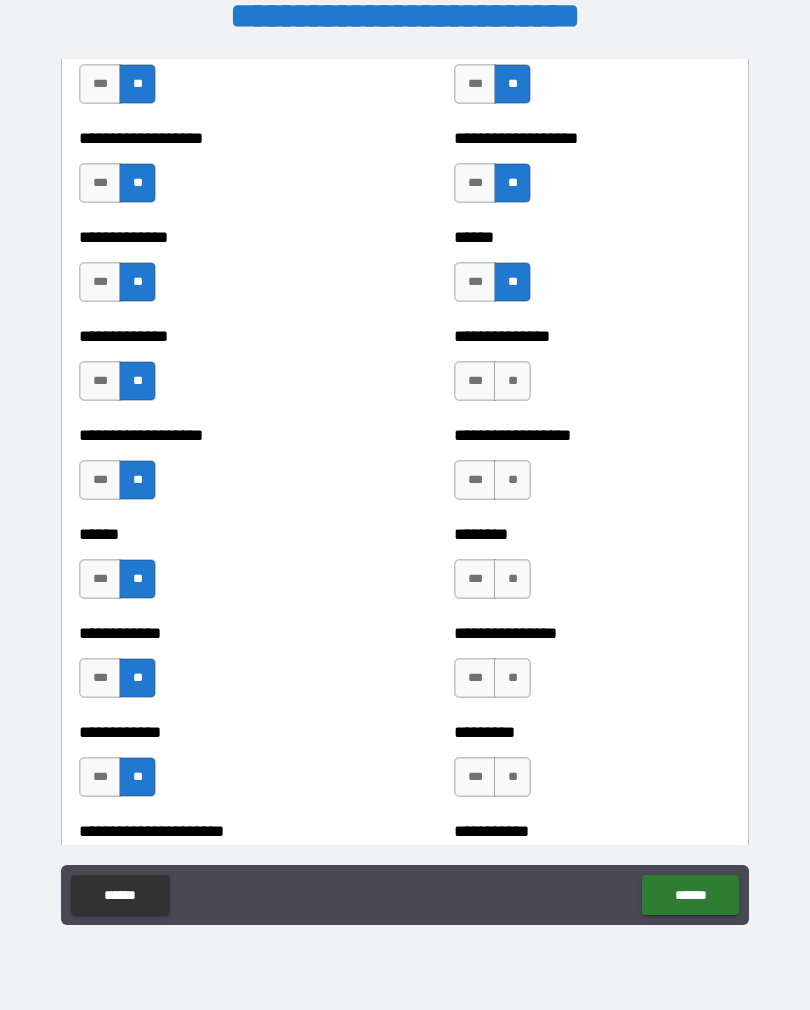 click on "**" at bounding box center (512, 381) 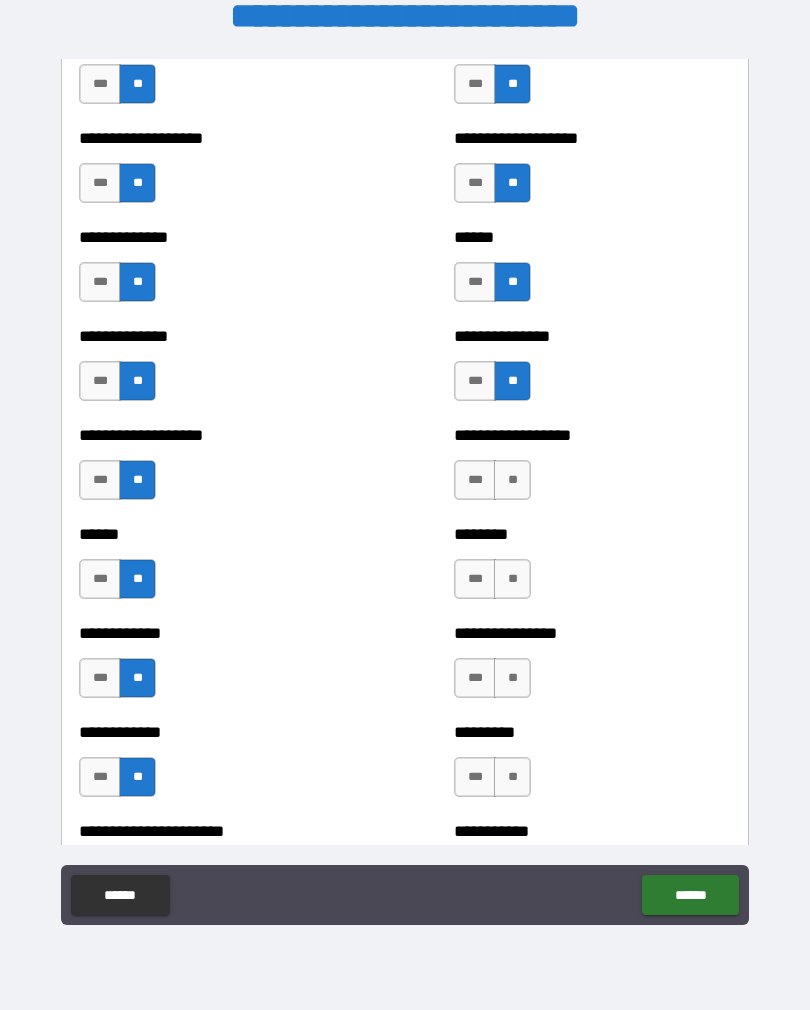 click on "**" at bounding box center [512, 480] 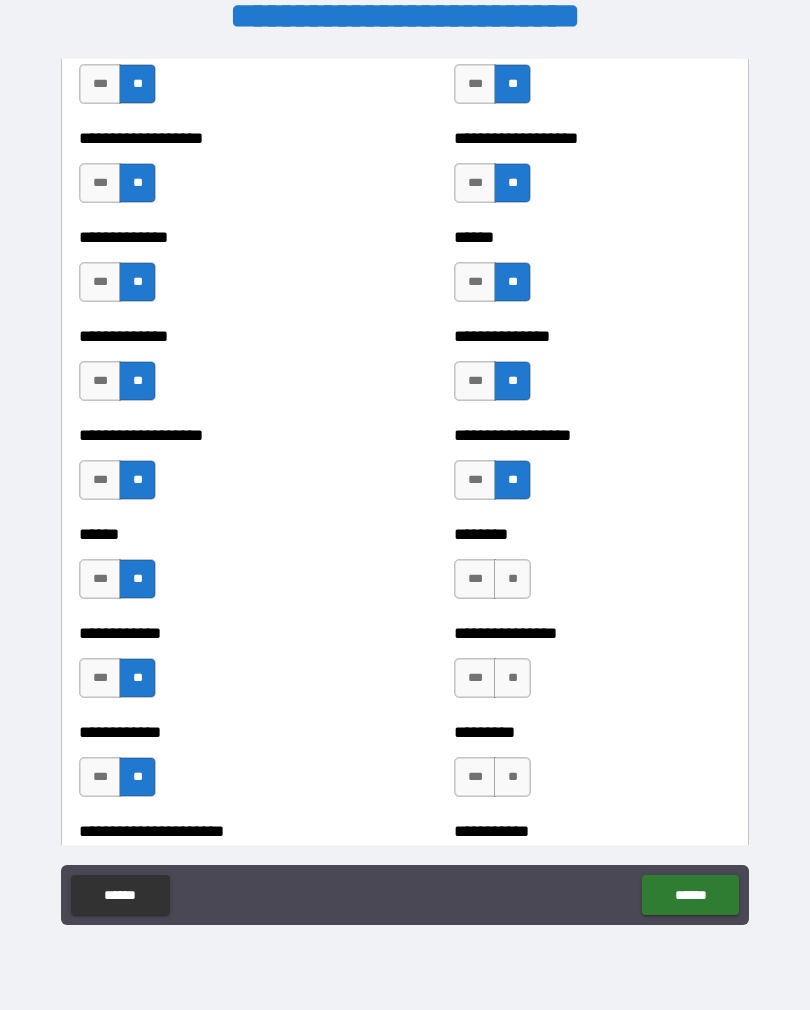 click on "**" at bounding box center [512, 579] 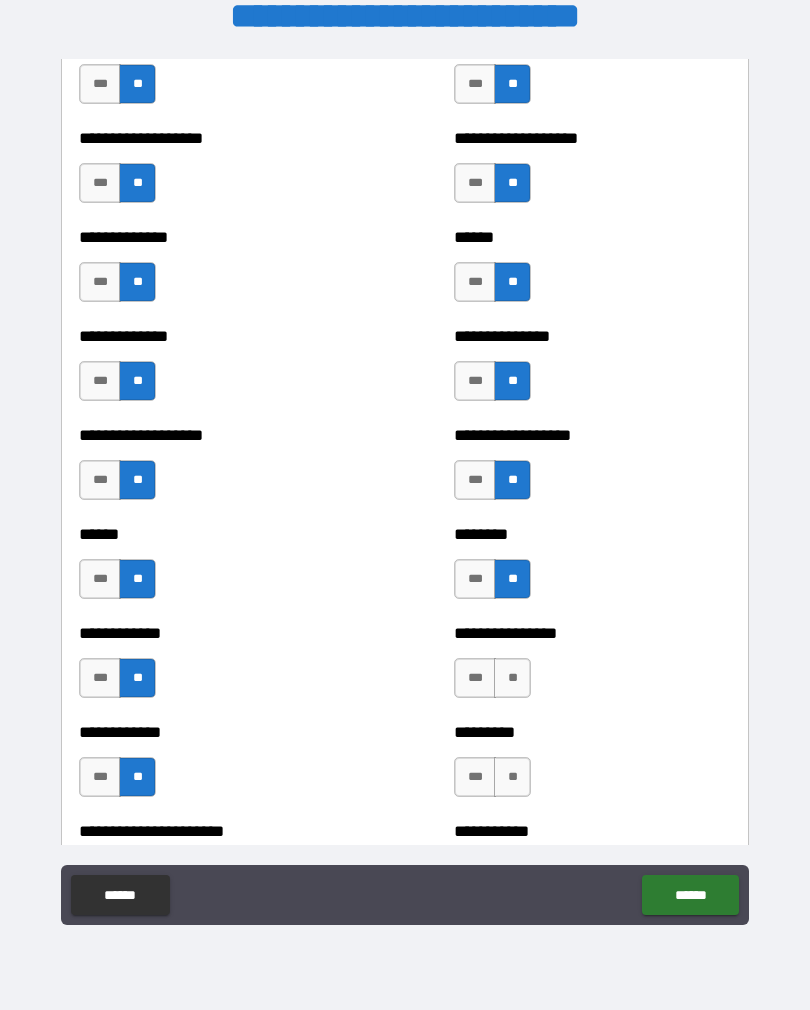click on "**" at bounding box center [512, 678] 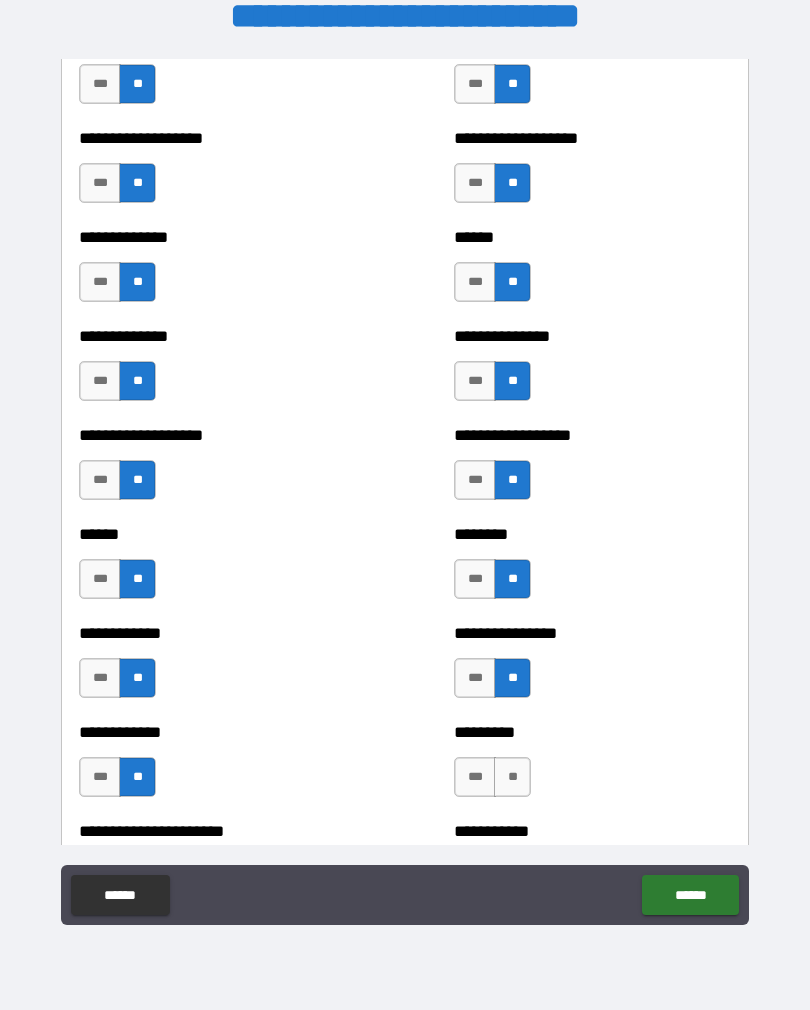 click on "**" at bounding box center (512, 777) 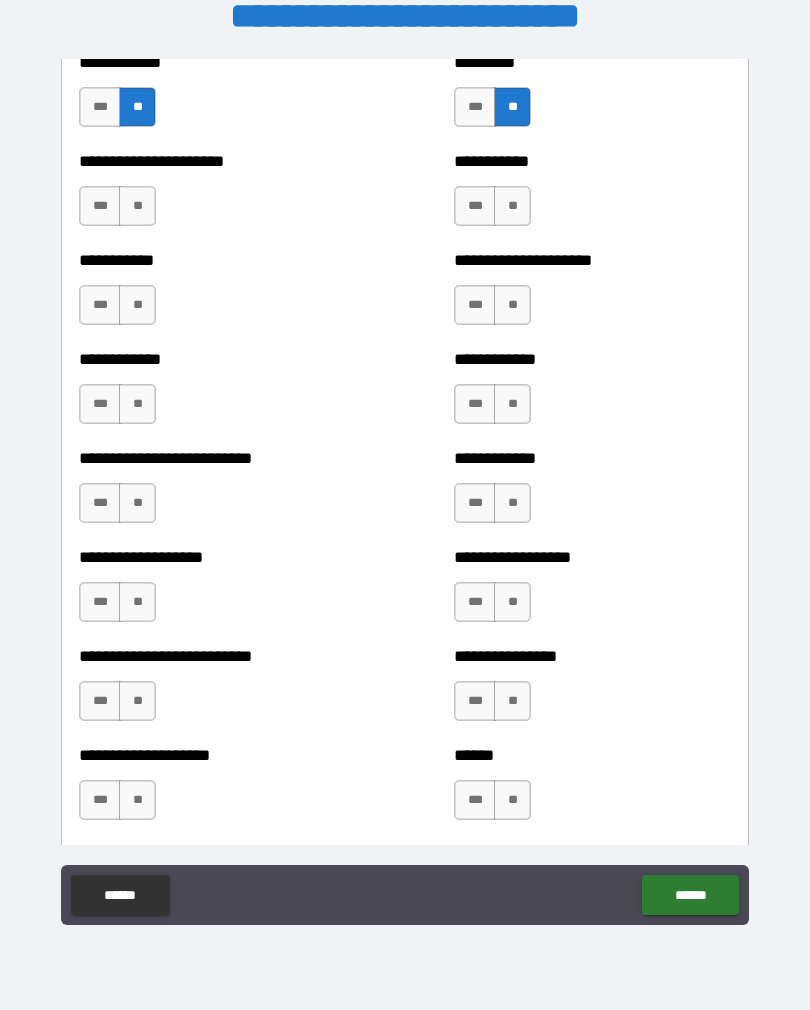 scroll, scrollTop: 5261, scrollLeft: 0, axis: vertical 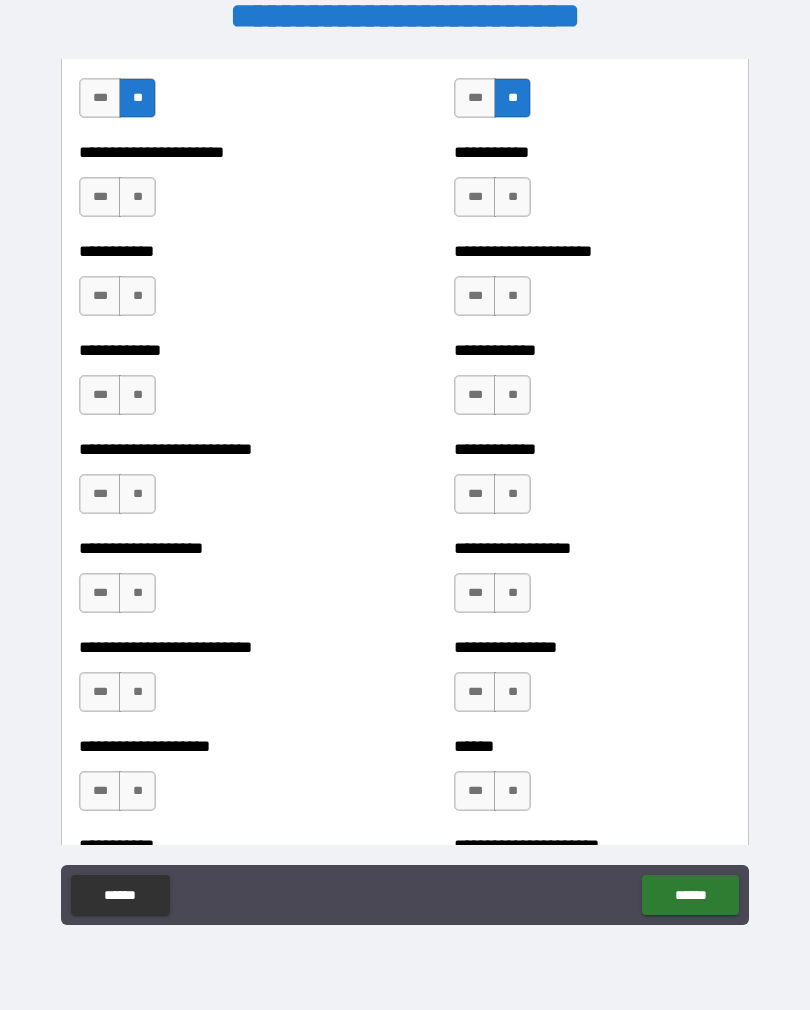 click on "**" at bounding box center (137, 197) 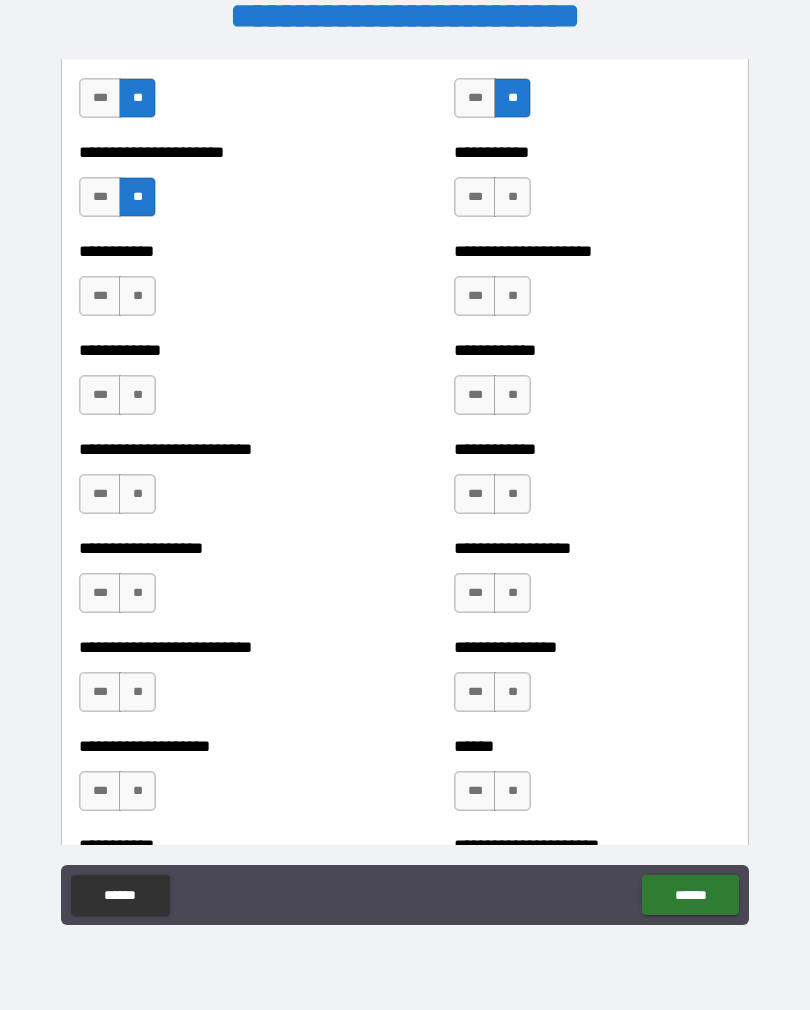 click on "**" at bounding box center (137, 296) 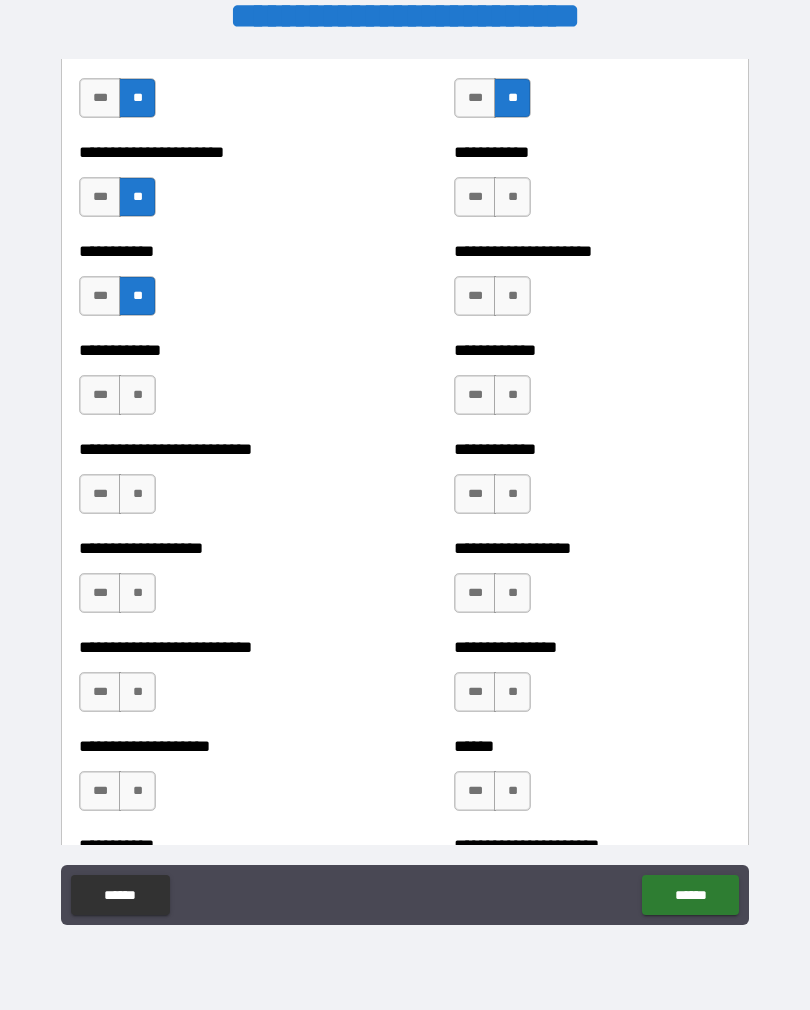 click on "**" at bounding box center (137, 395) 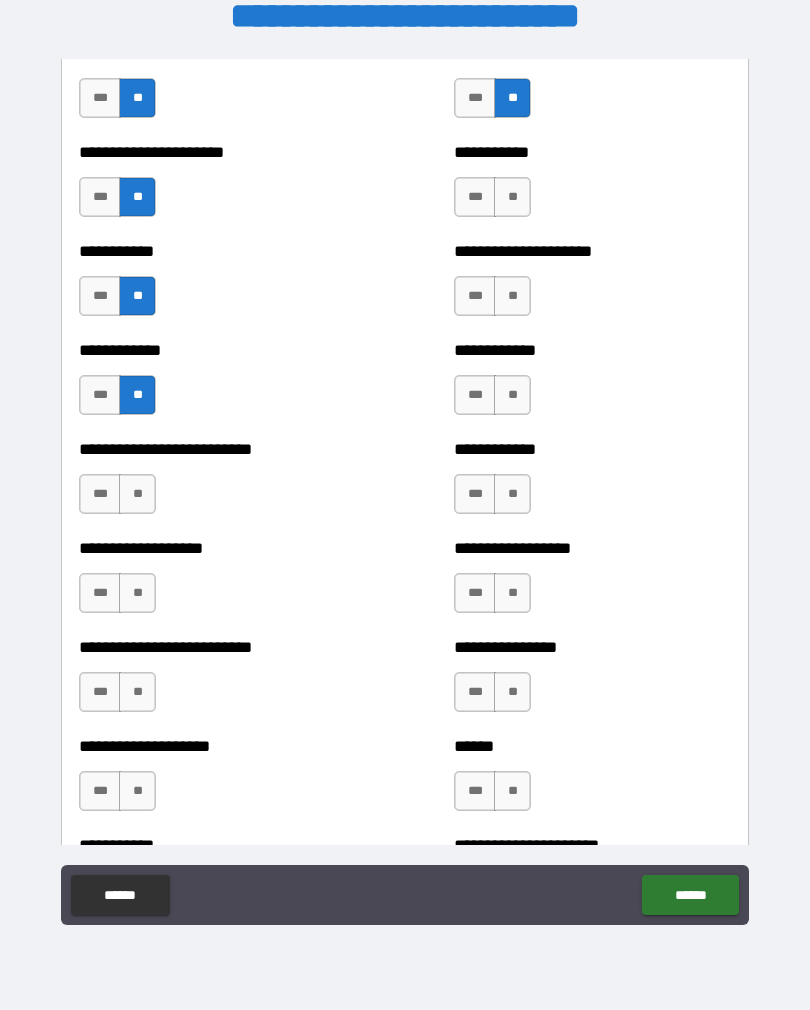 click on "**" at bounding box center [137, 494] 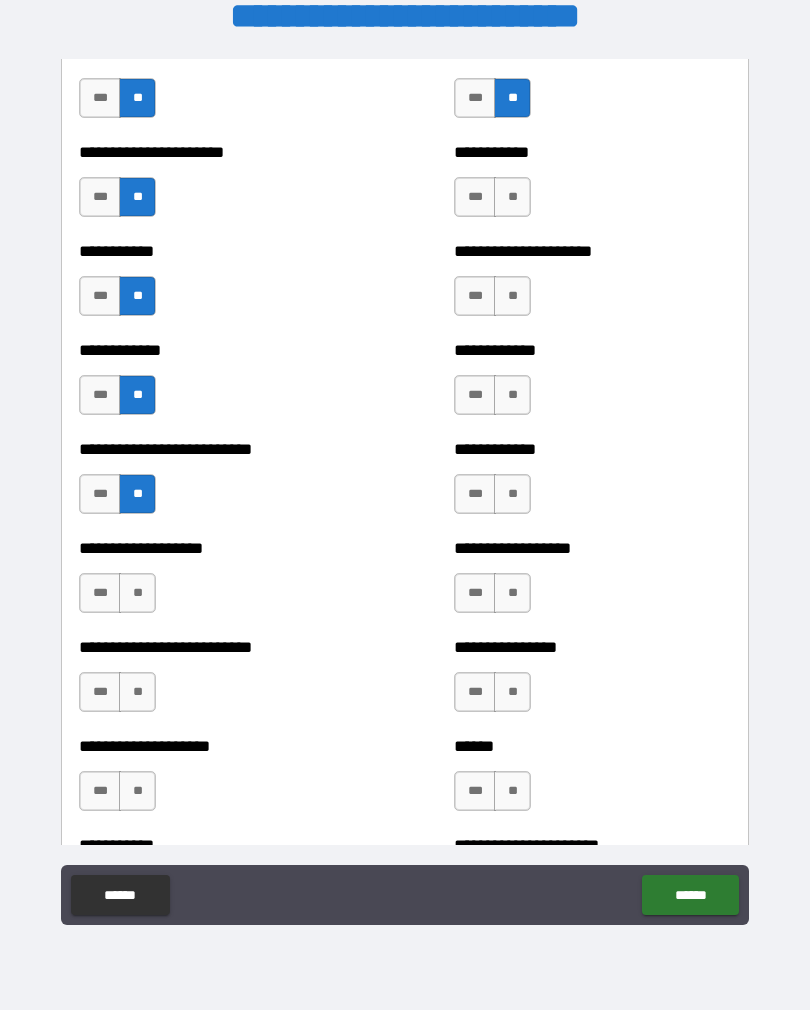 click on "**" at bounding box center [137, 593] 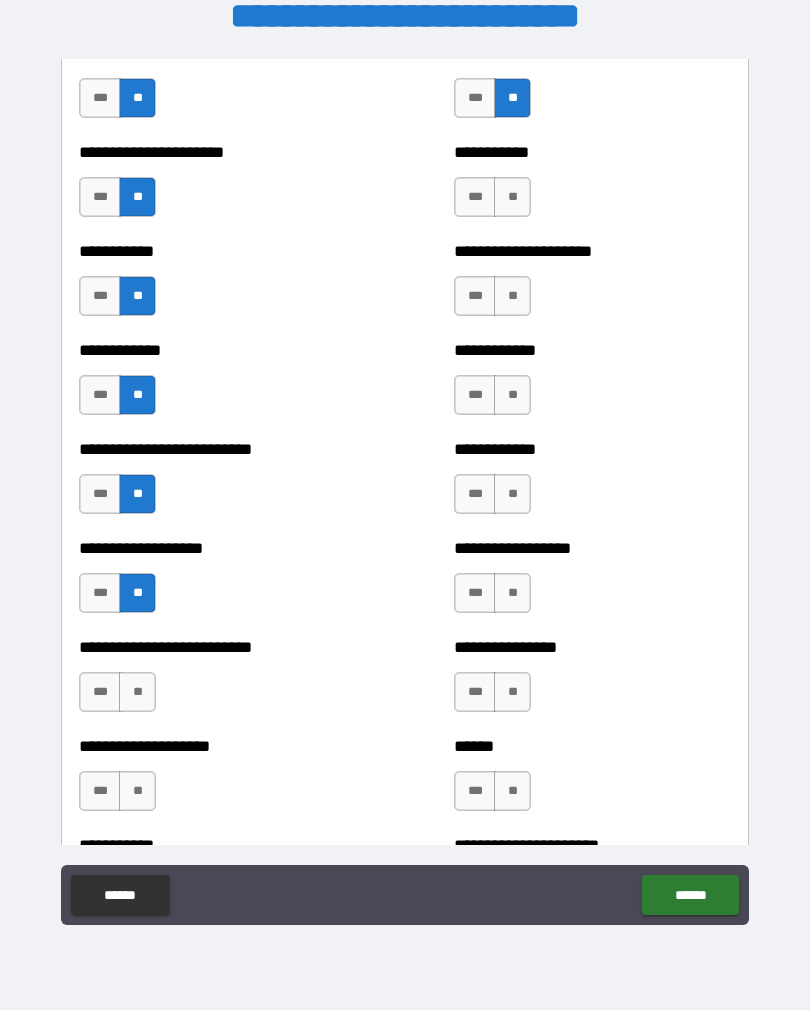 click on "**" at bounding box center [137, 692] 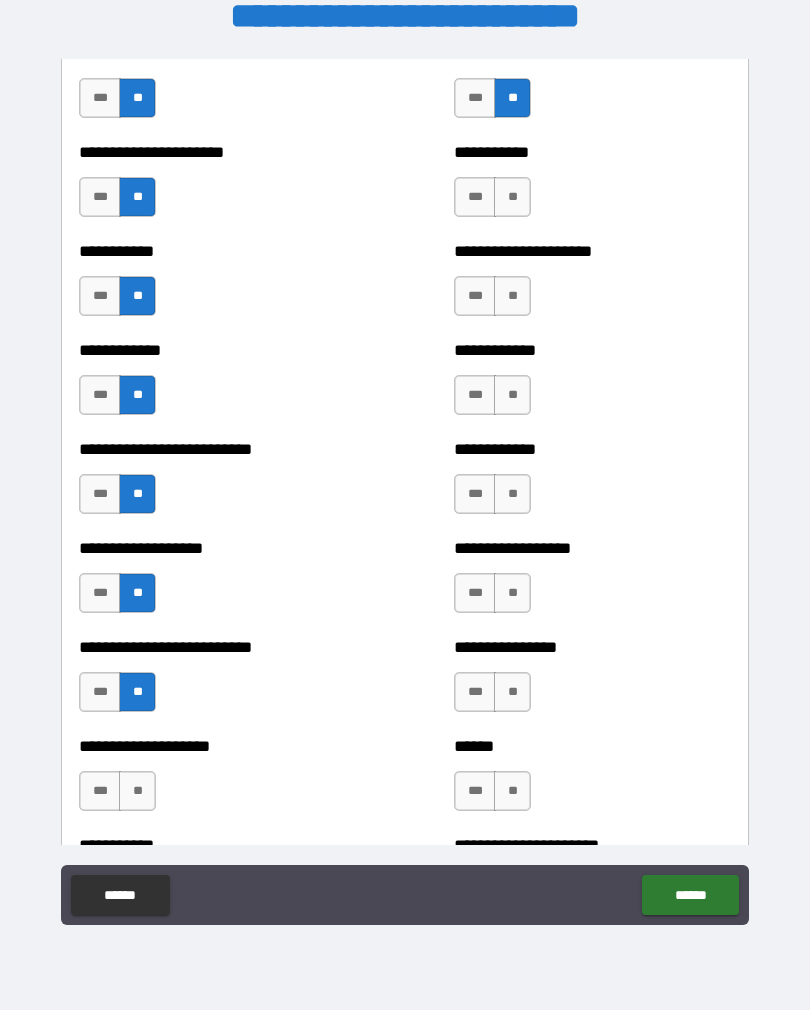 click on "**" at bounding box center [137, 791] 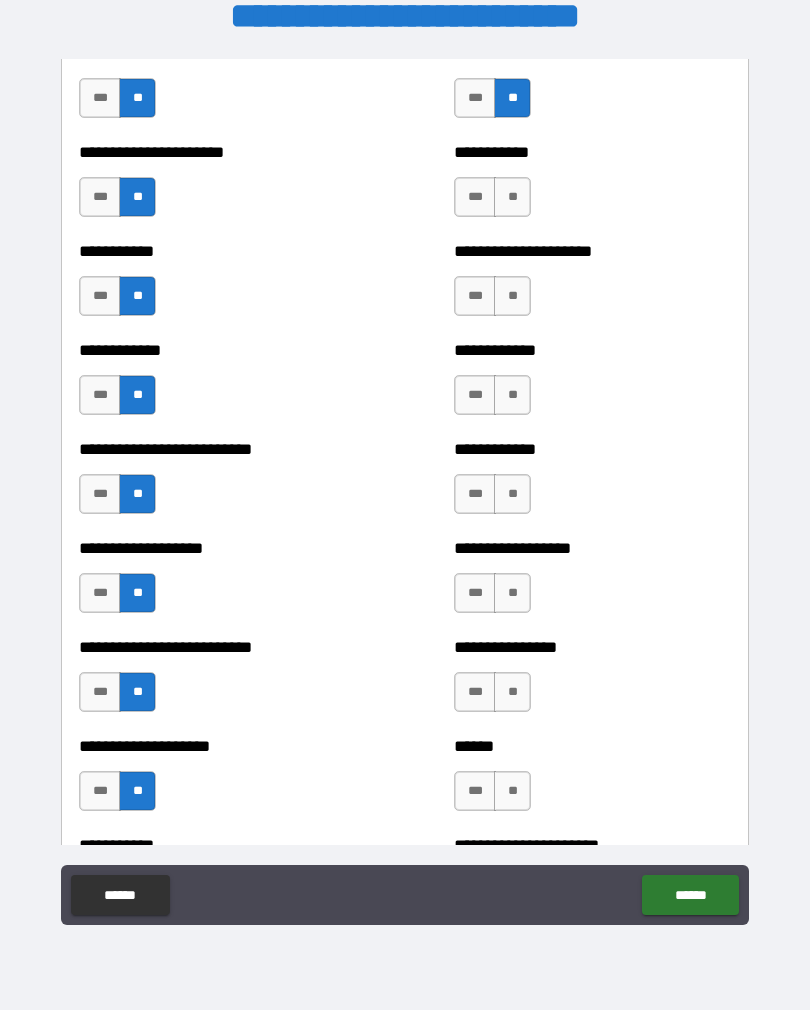 click on "***" at bounding box center [475, 197] 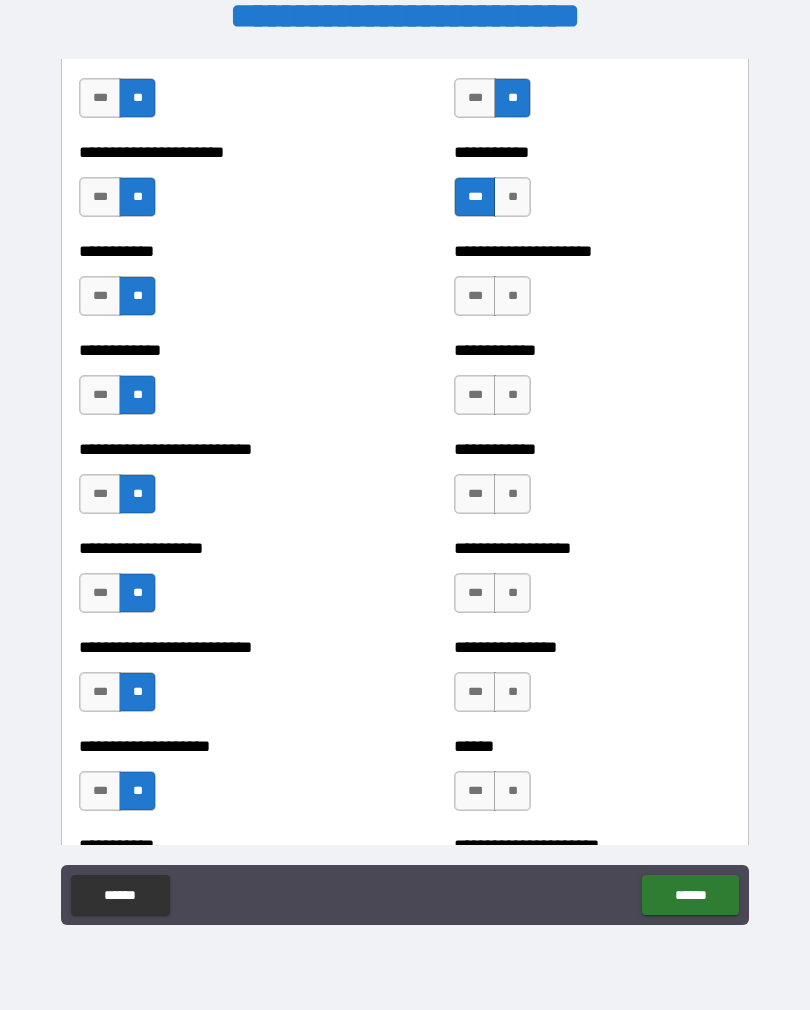 click on "**" at bounding box center (512, 296) 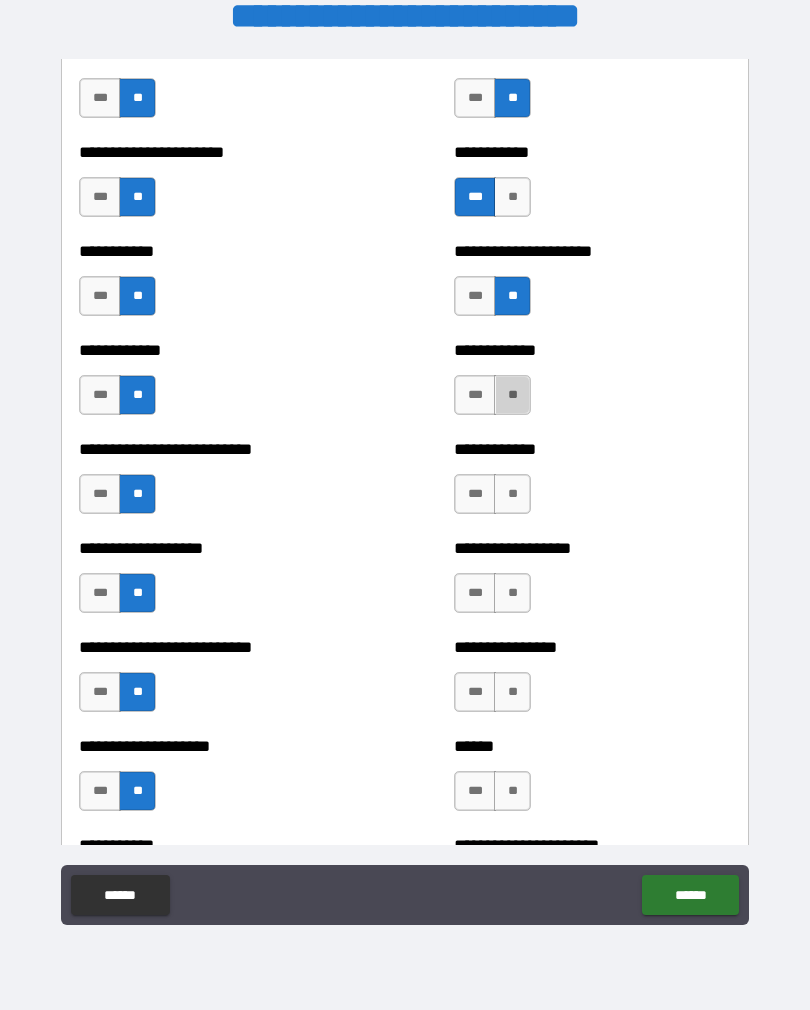 click on "**" at bounding box center (512, 395) 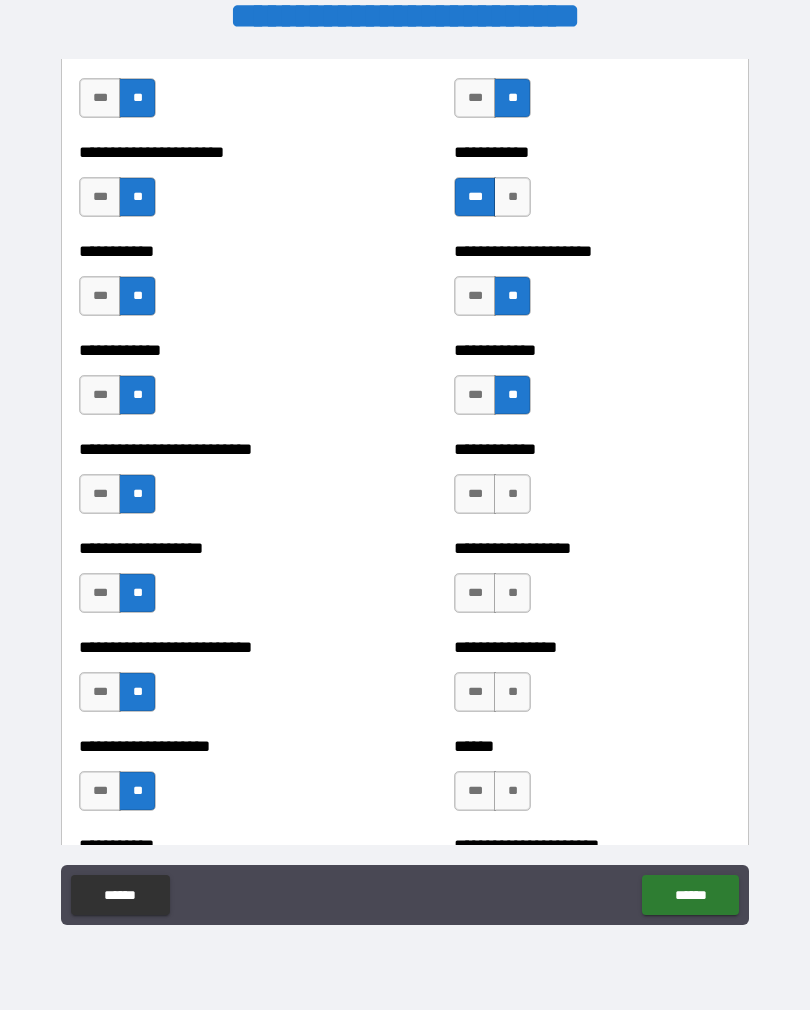 click on "**" at bounding box center (512, 494) 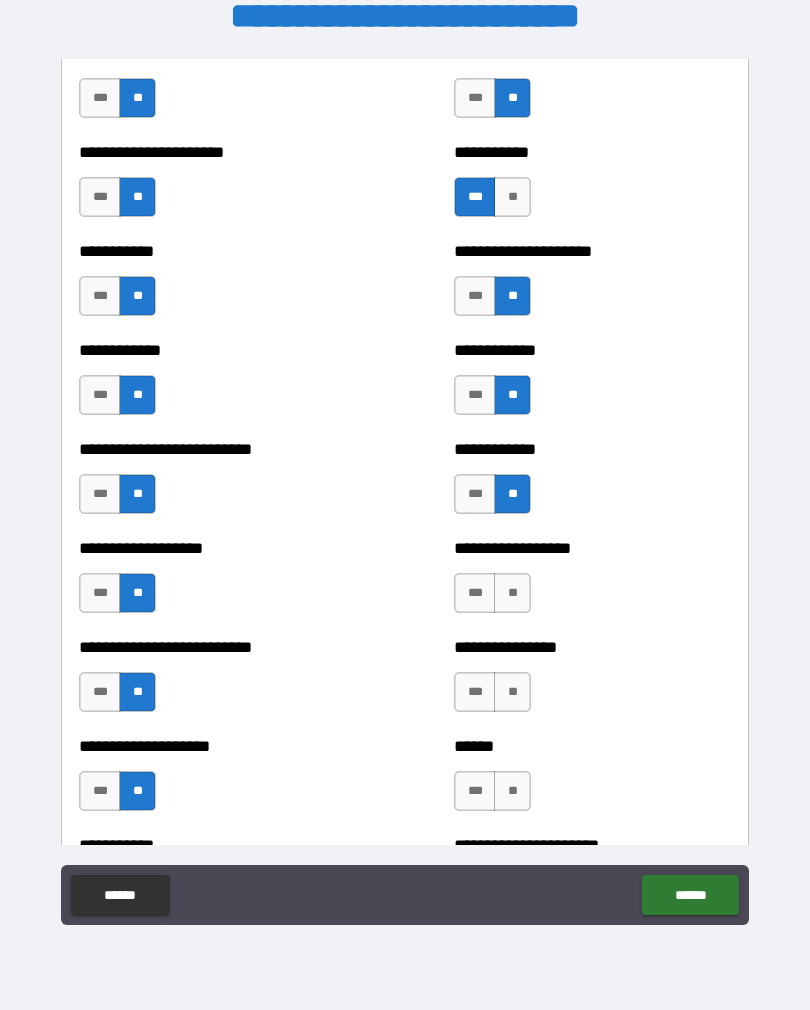 click on "**" at bounding box center [512, 593] 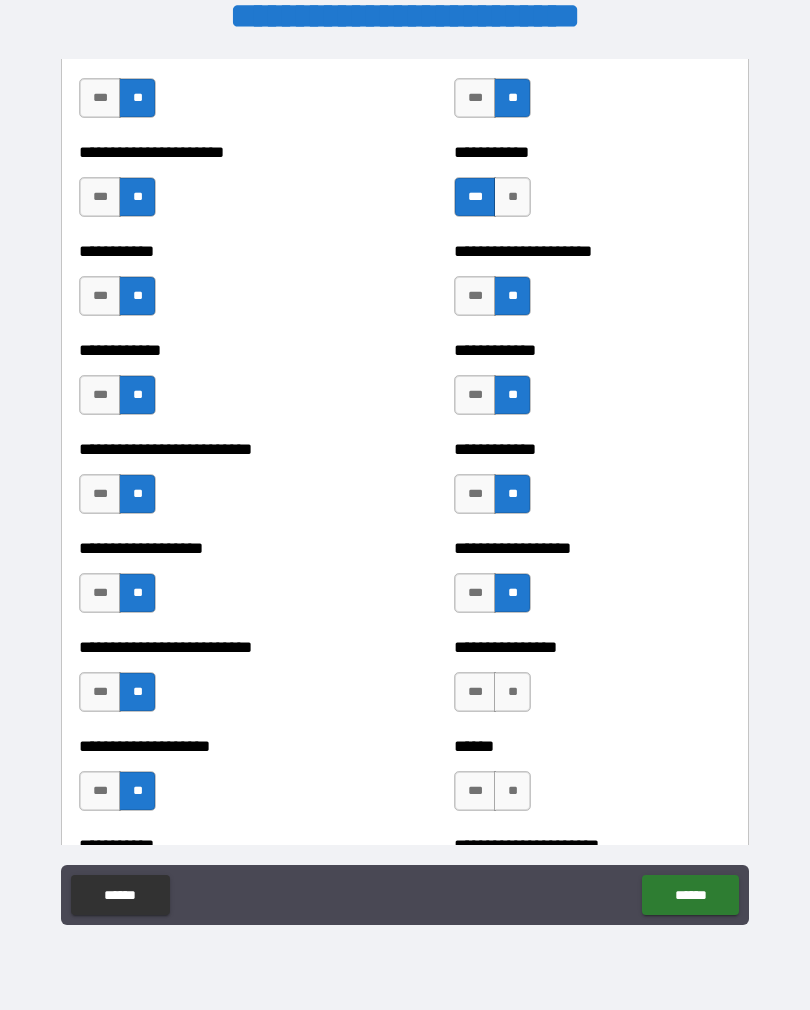 click on "**" at bounding box center [512, 692] 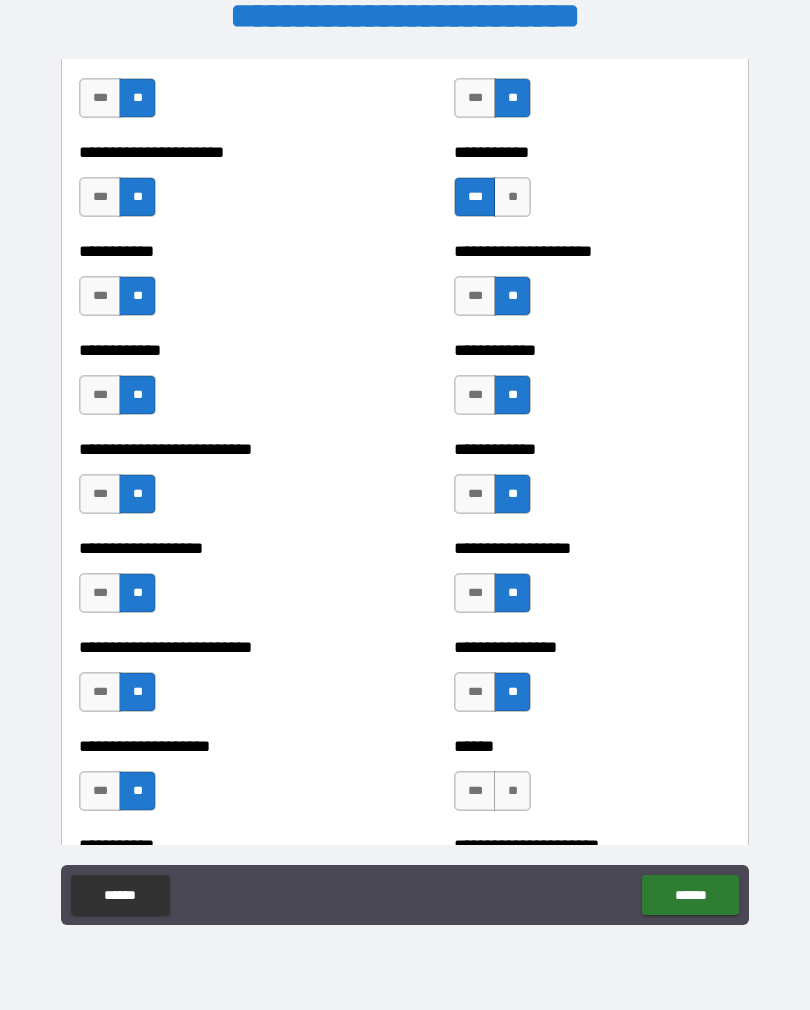 click on "**" at bounding box center (512, 791) 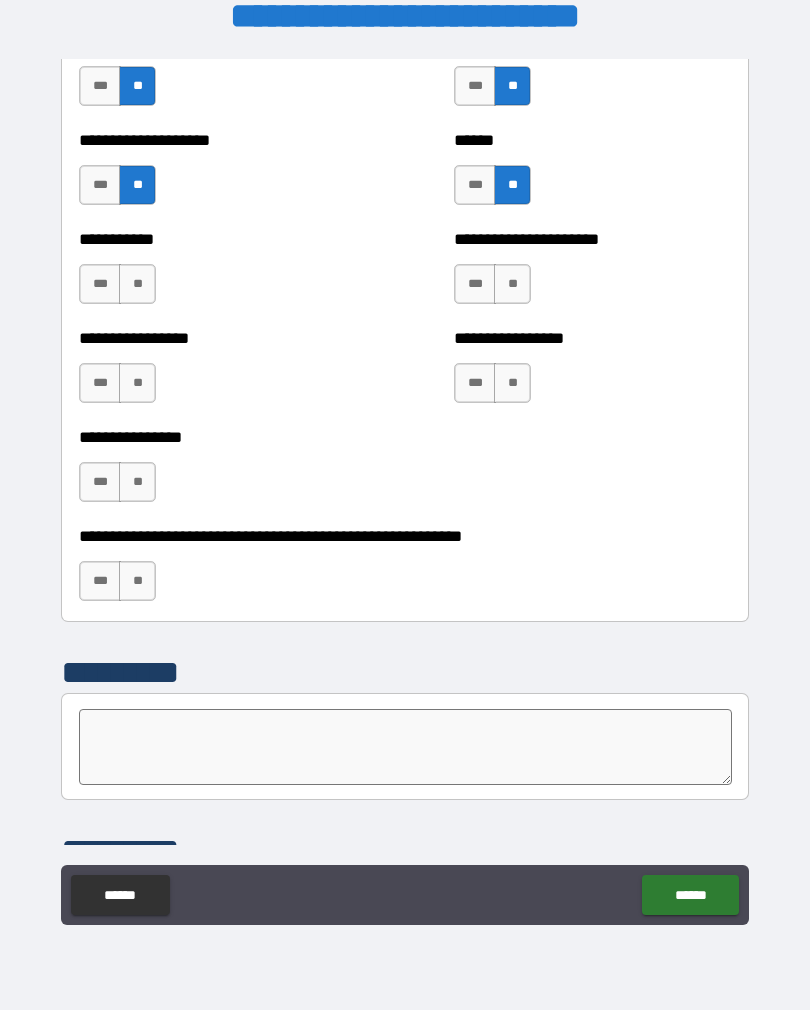 scroll, scrollTop: 5870, scrollLeft: 0, axis: vertical 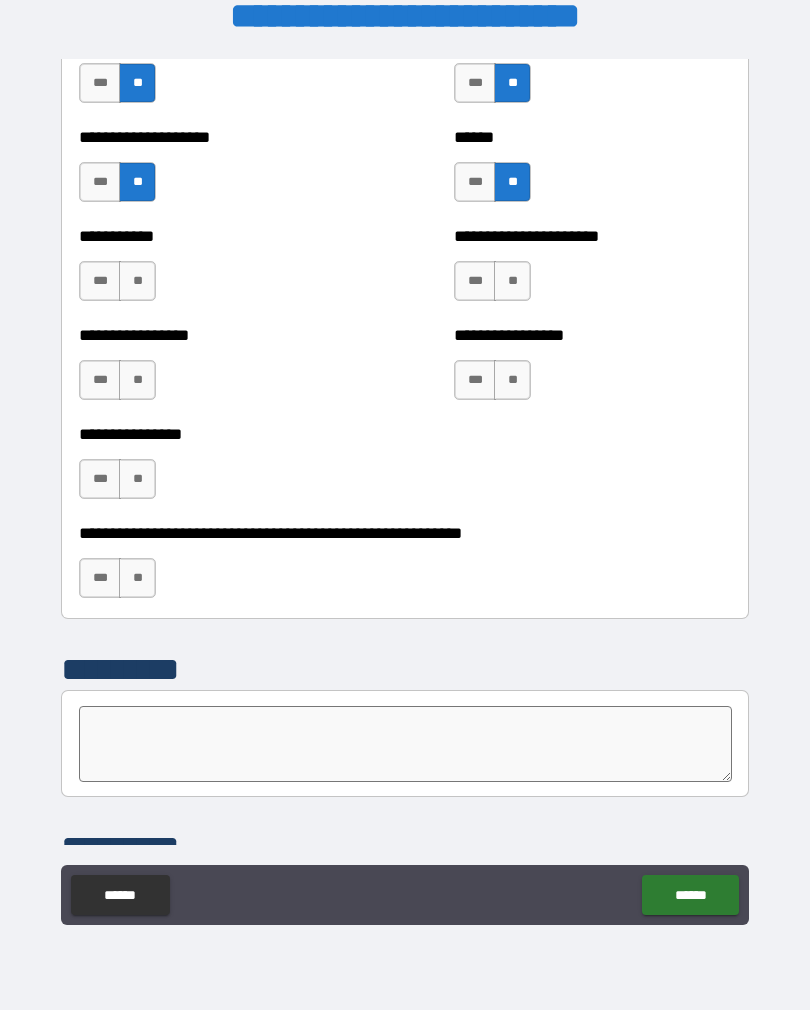 click on "**" at bounding box center (137, 281) 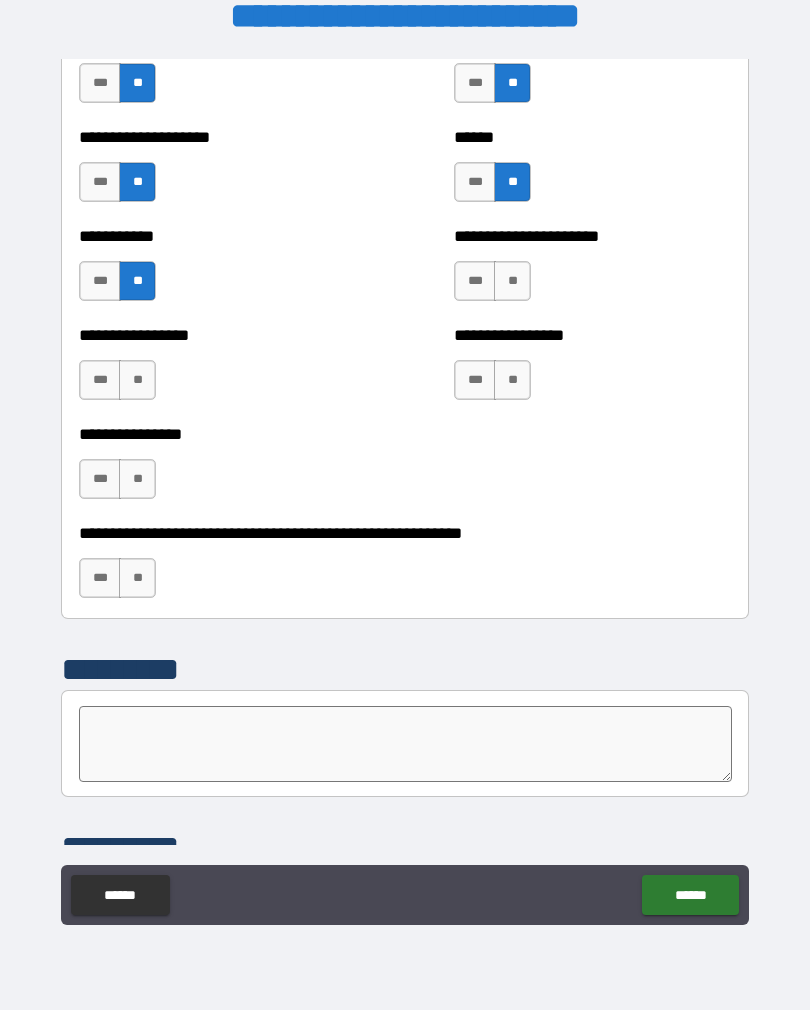 click on "**" at bounding box center [137, 380] 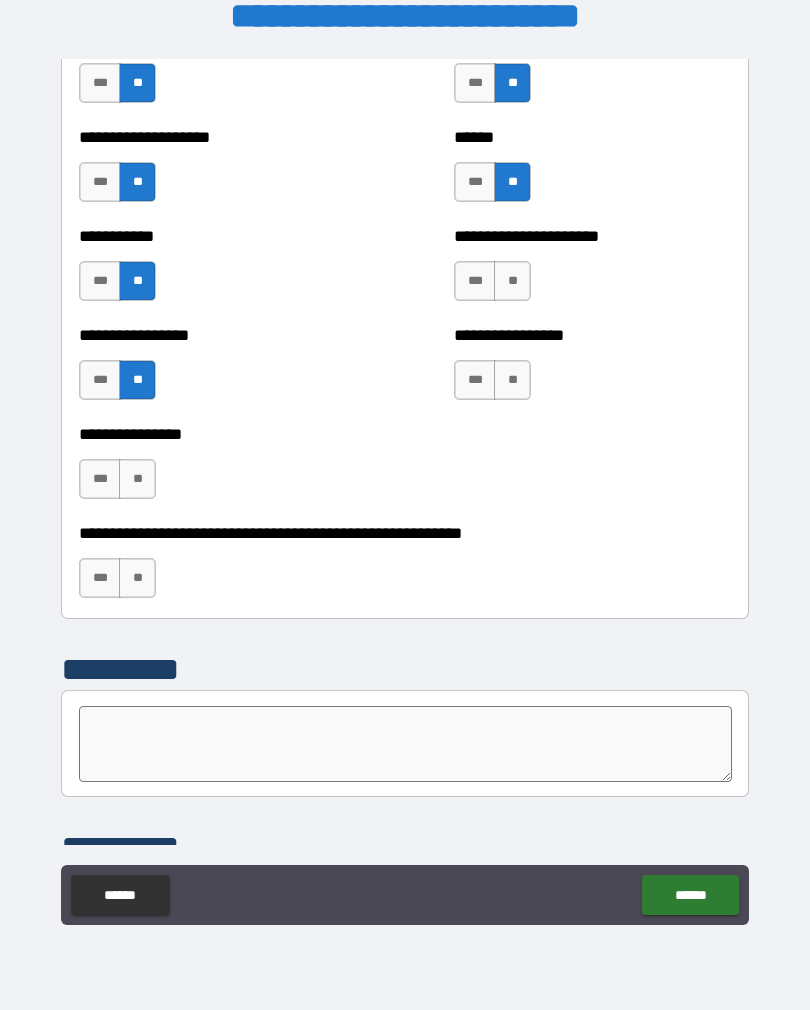 click on "**" at bounding box center (137, 479) 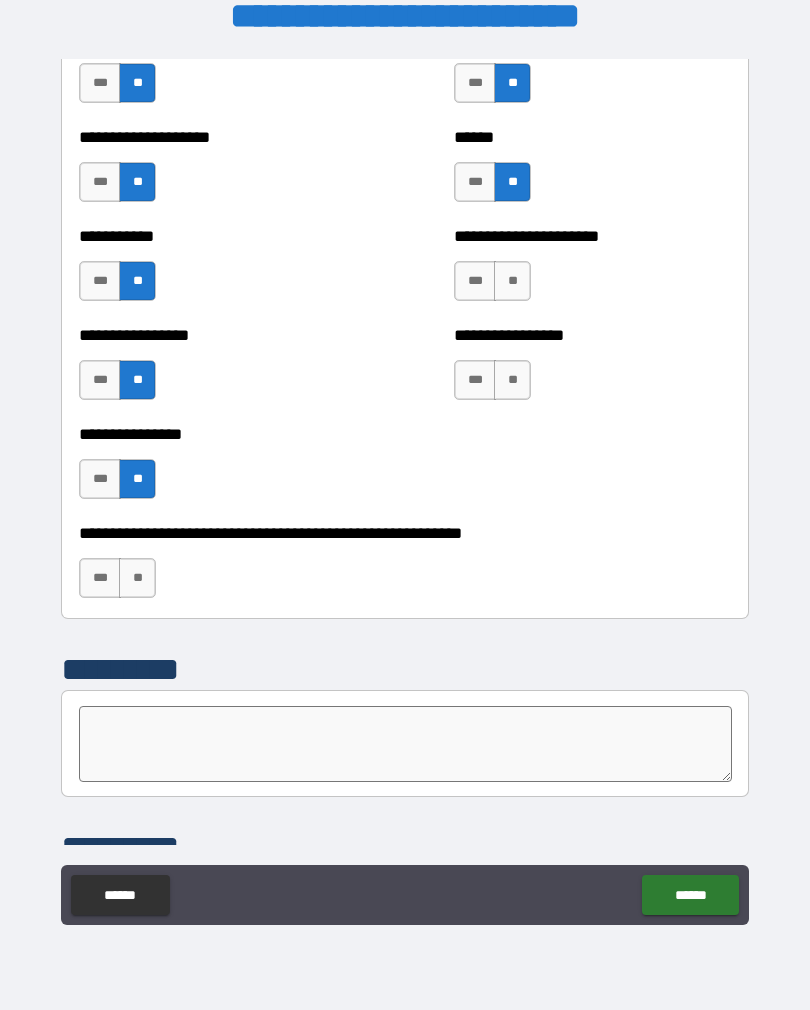 click on "**" at bounding box center (137, 578) 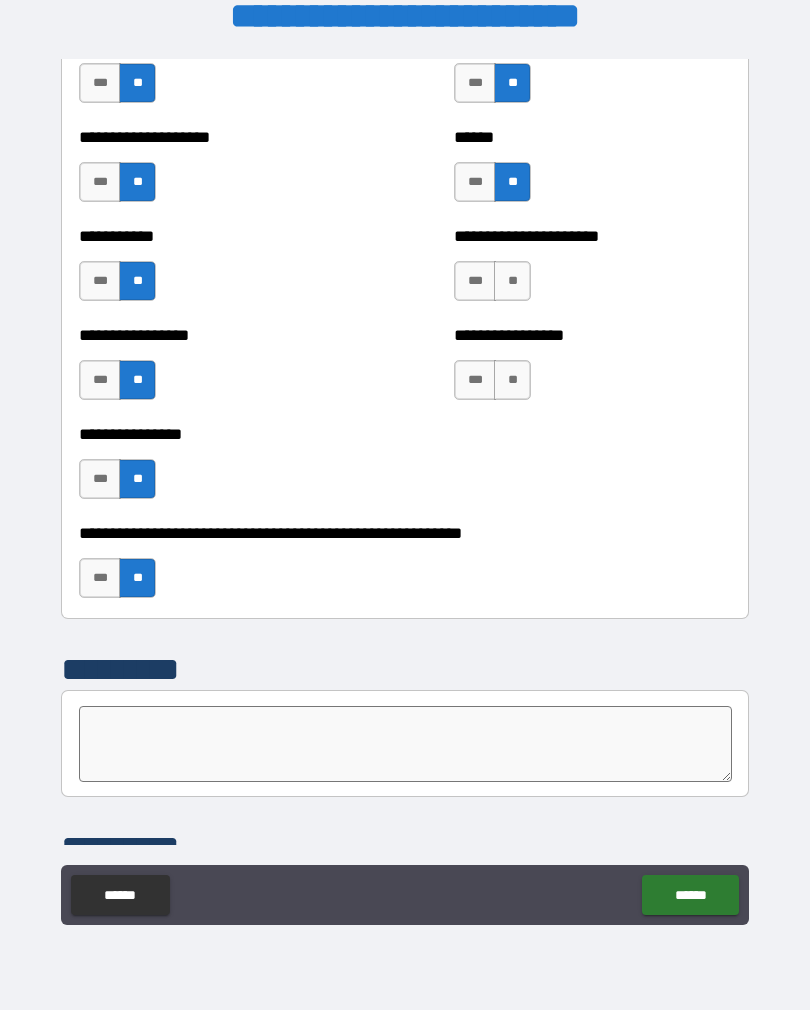 click on "**" at bounding box center (512, 281) 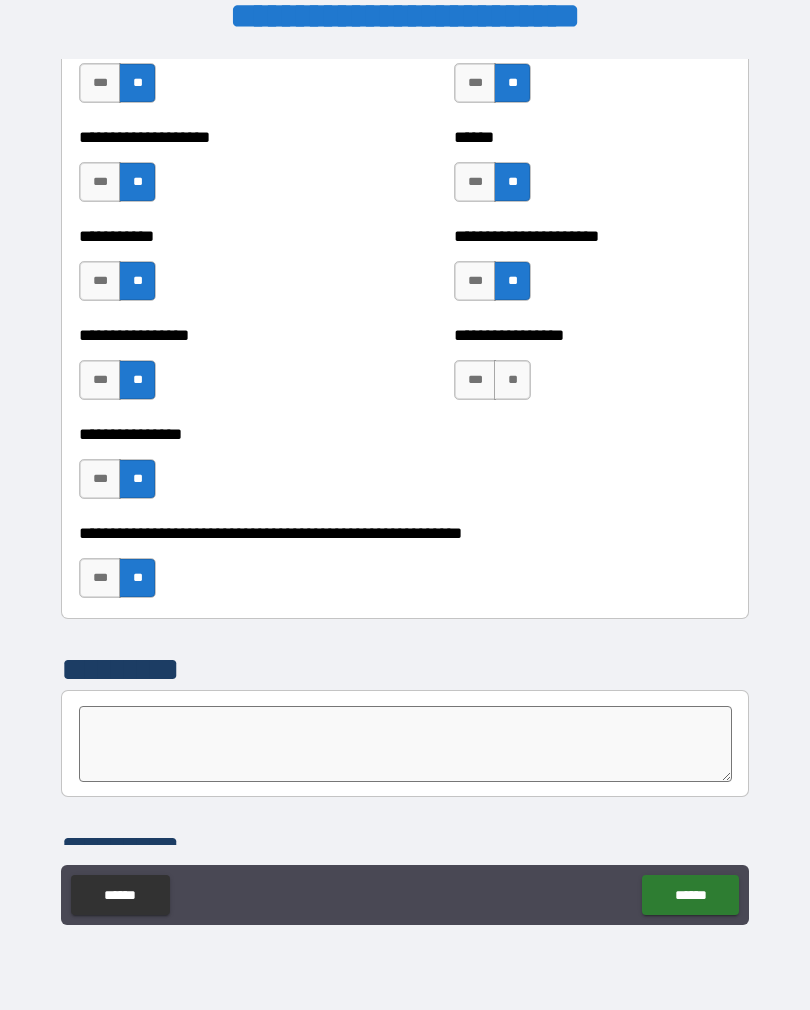 click on "**" at bounding box center [512, 380] 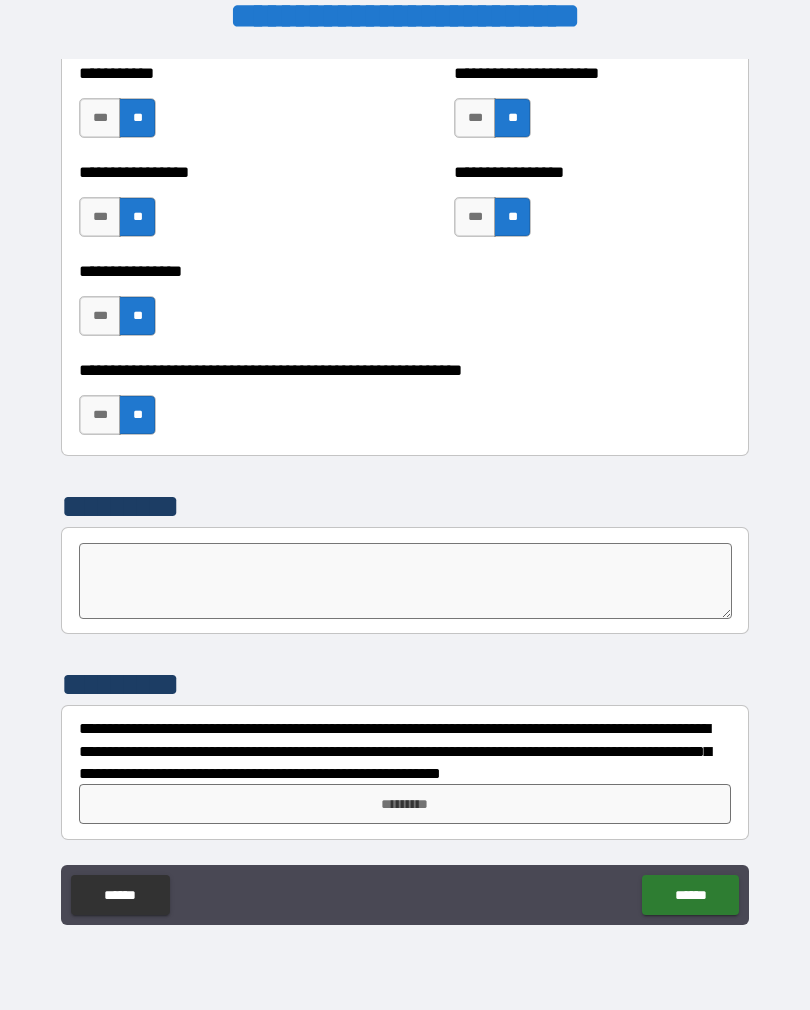 scroll, scrollTop: 6033, scrollLeft: 0, axis: vertical 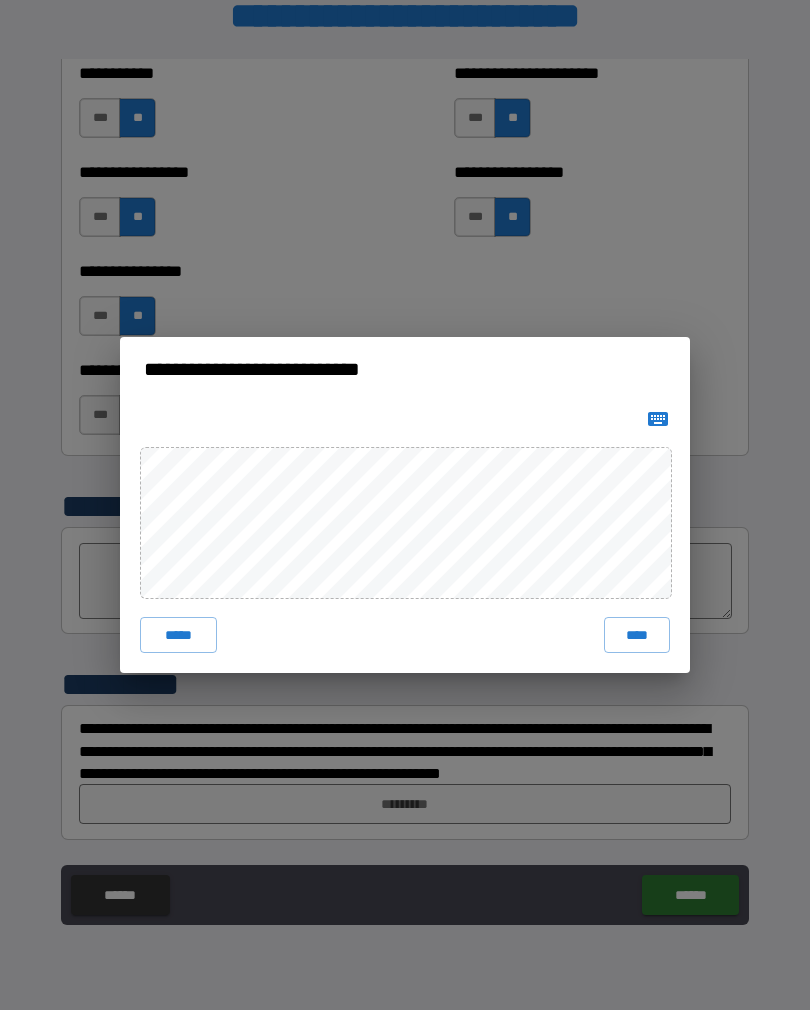 click on "****" at bounding box center (637, 635) 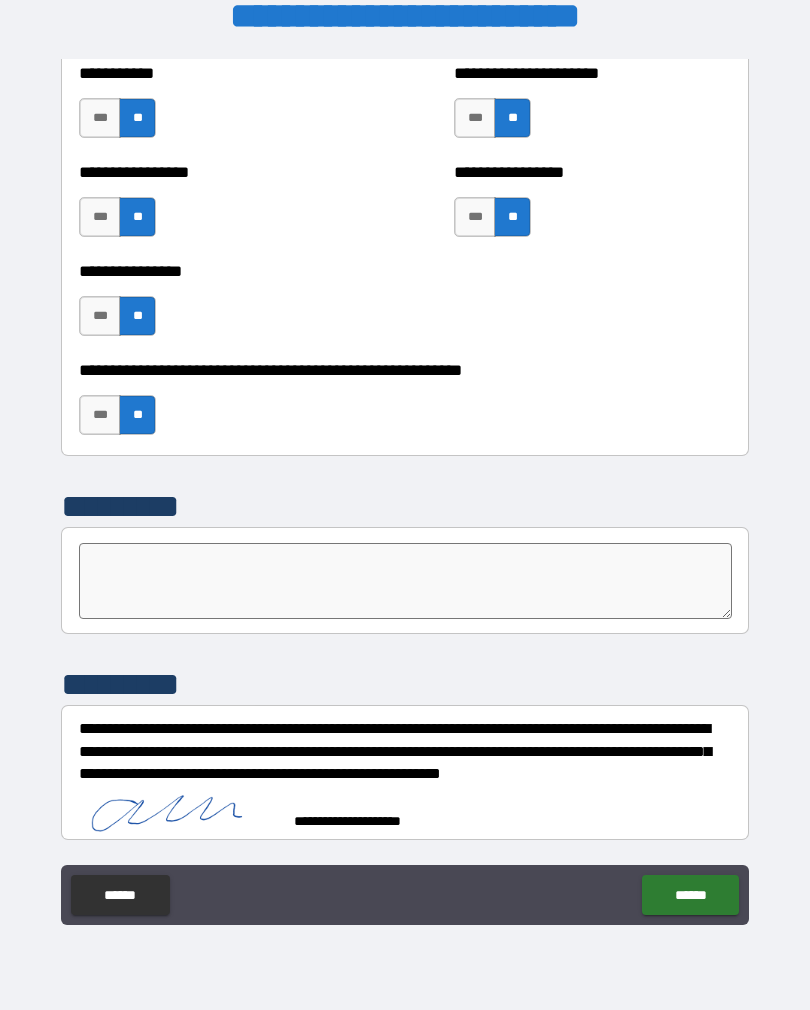 scroll, scrollTop: 6023, scrollLeft: 0, axis: vertical 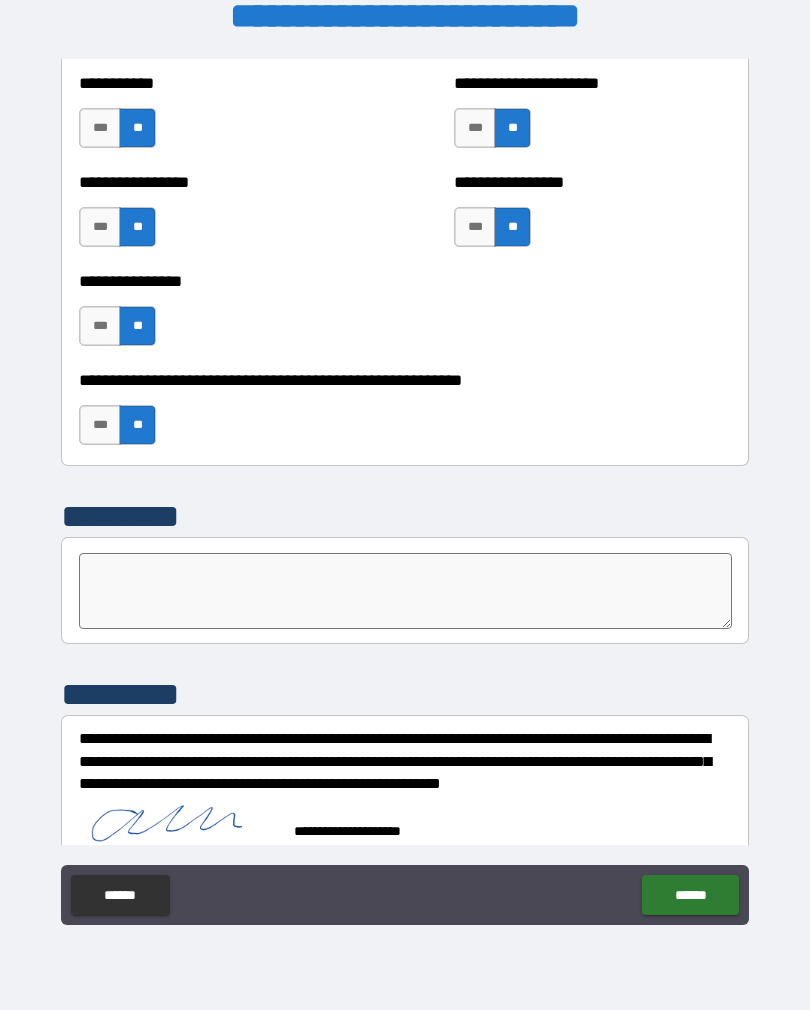 click on "******" at bounding box center [690, 895] 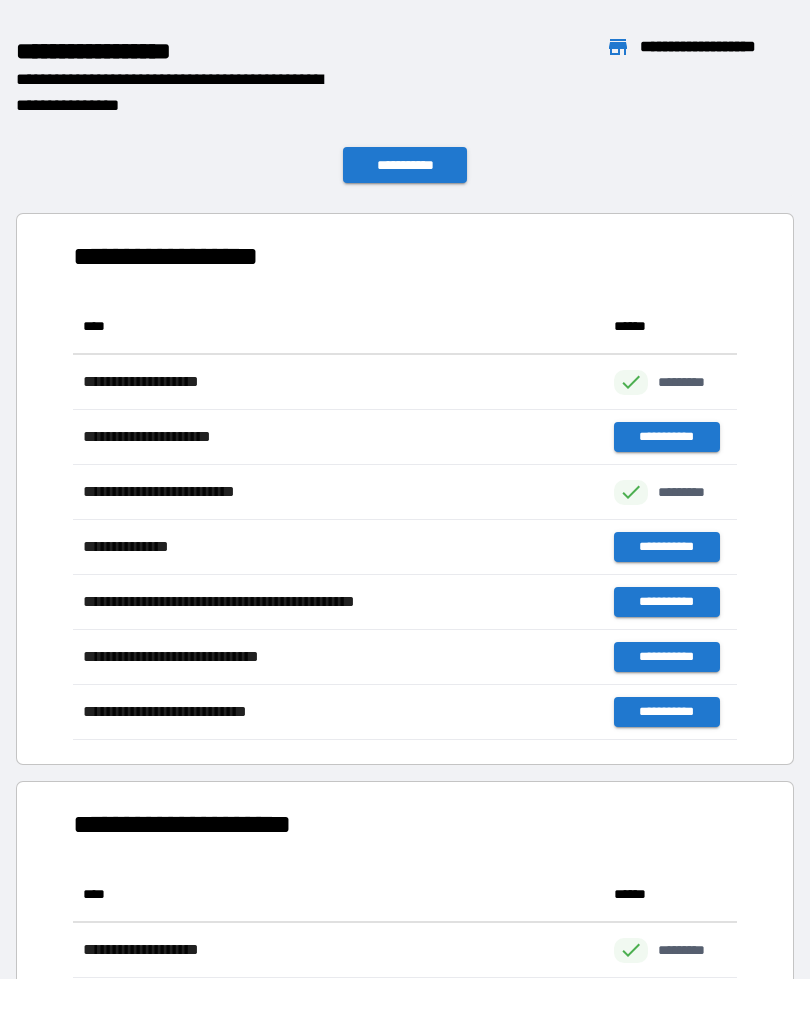 scroll, scrollTop: 441, scrollLeft: 664, axis: both 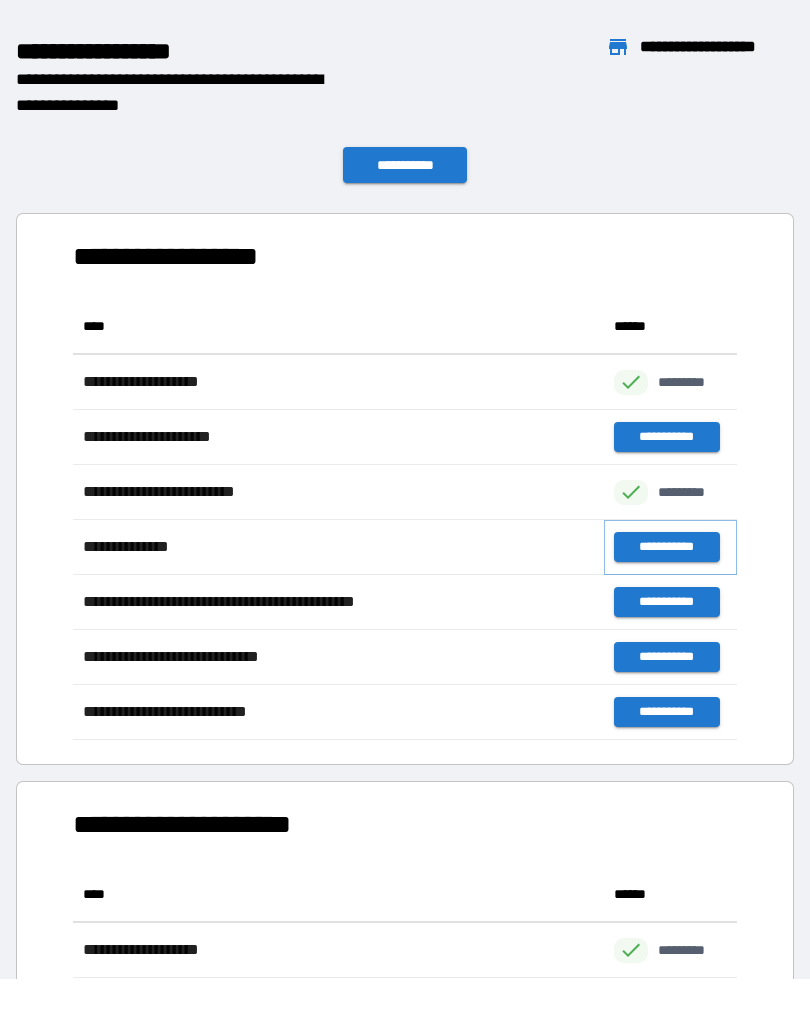 click on "**********" at bounding box center (666, 547) 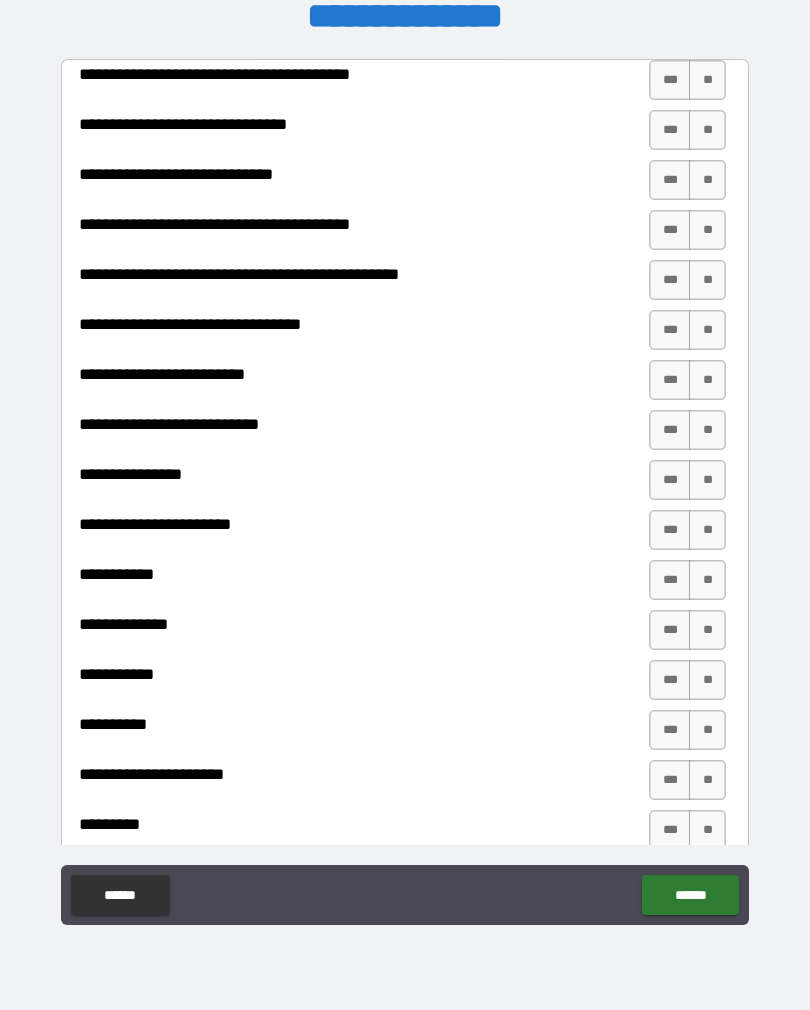 scroll, scrollTop: 0, scrollLeft: 0, axis: both 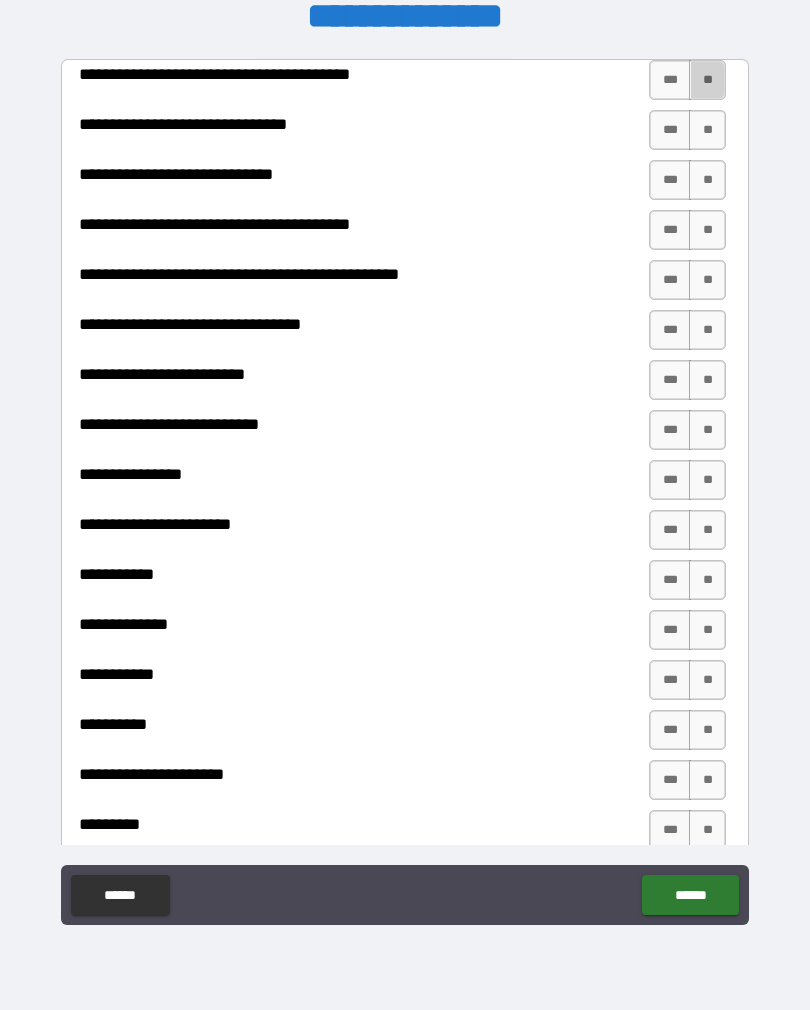 click on "**" at bounding box center (707, 80) 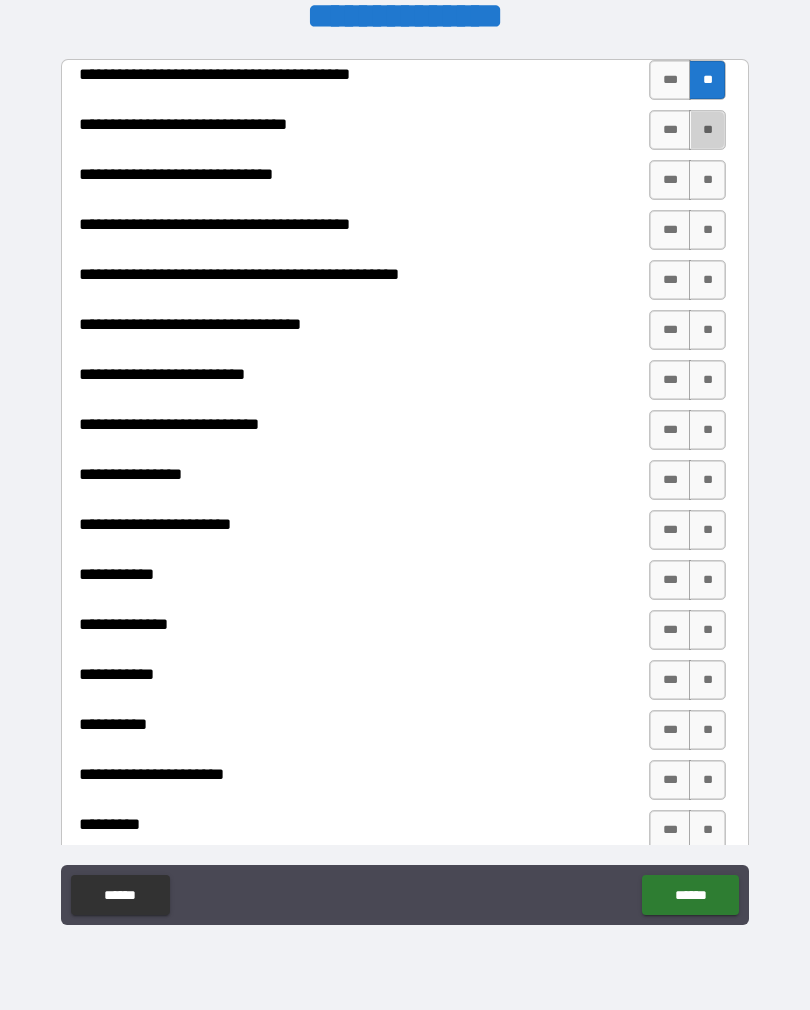 click on "**" at bounding box center (707, 130) 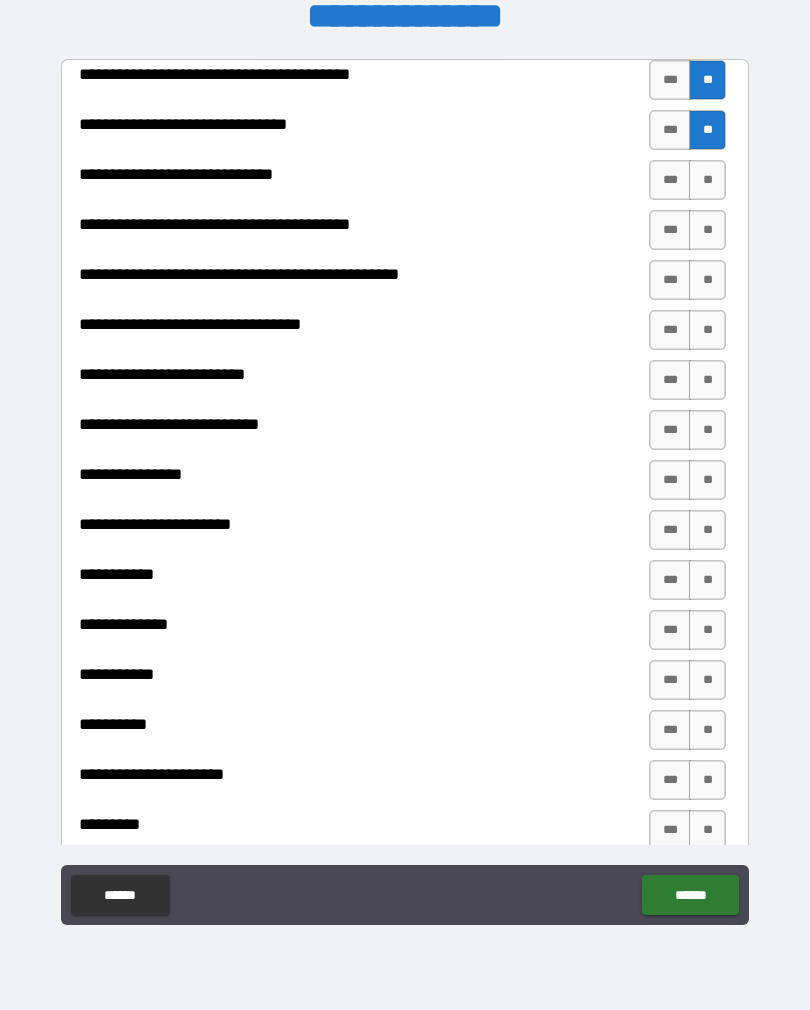 scroll, scrollTop: 0, scrollLeft: 0, axis: both 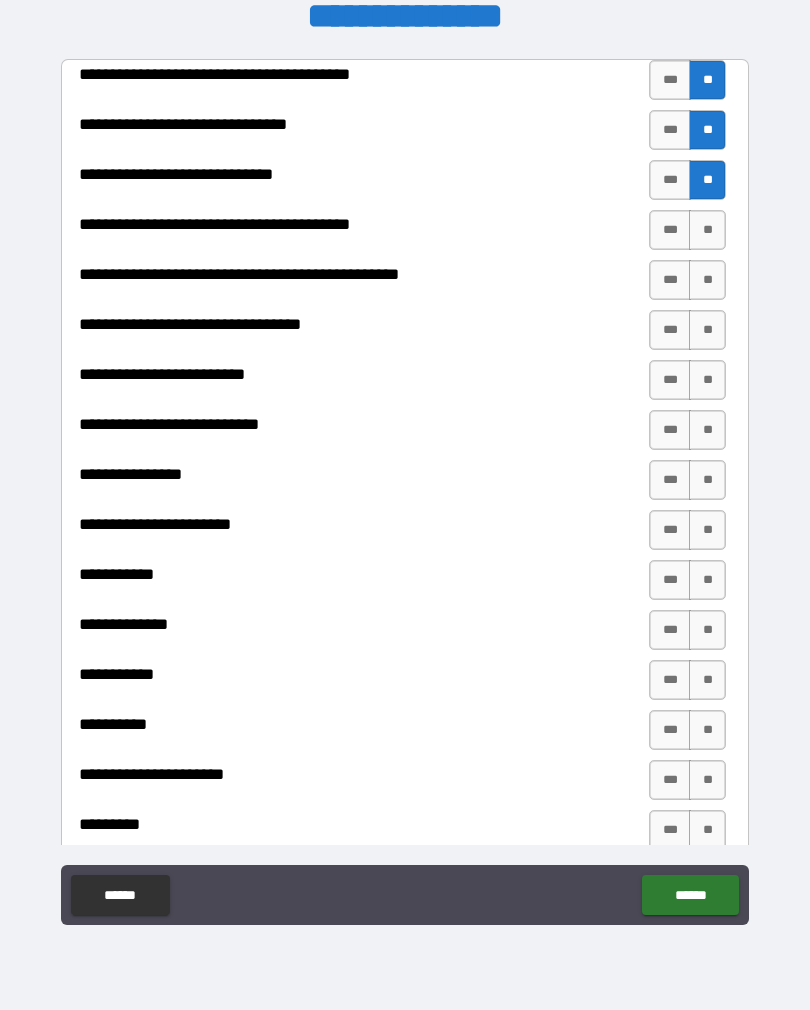 click on "**" at bounding box center (707, 230) 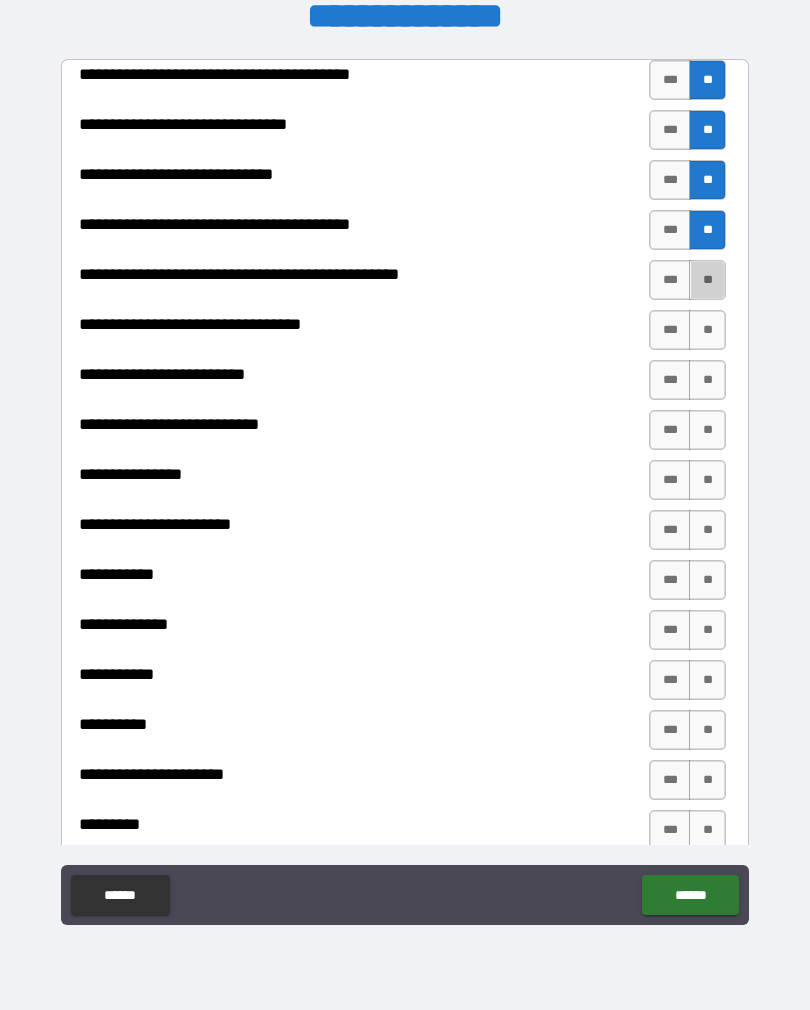 click on "**" at bounding box center [707, 280] 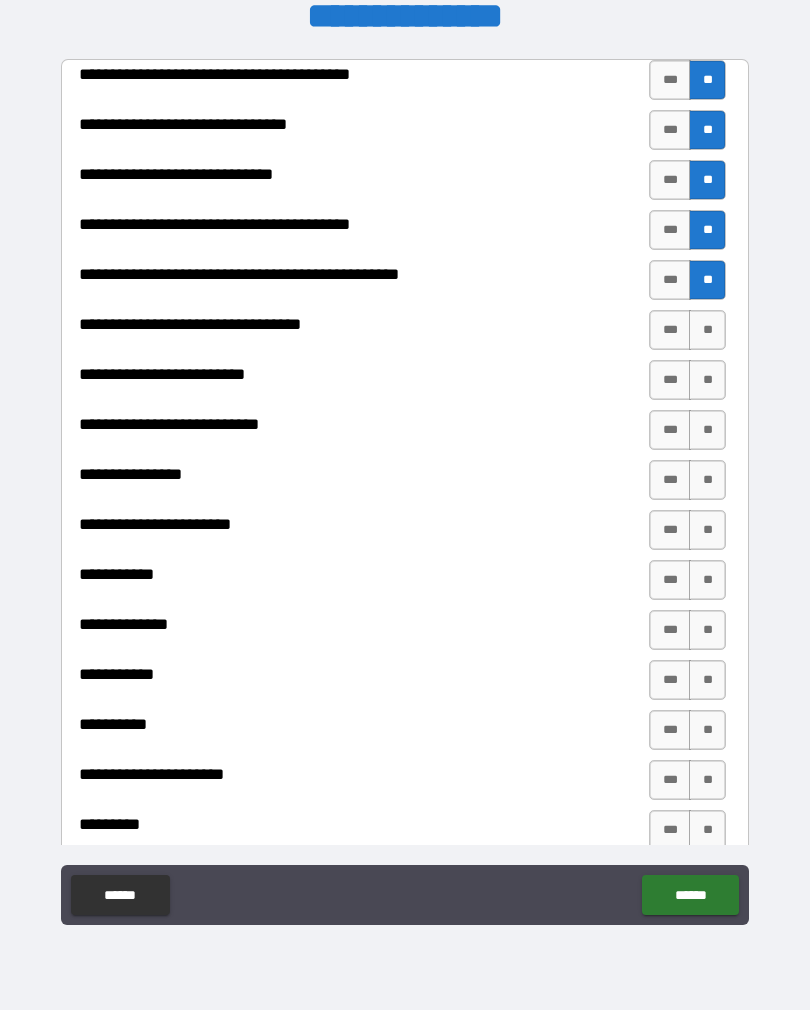 click on "**" at bounding box center (707, 330) 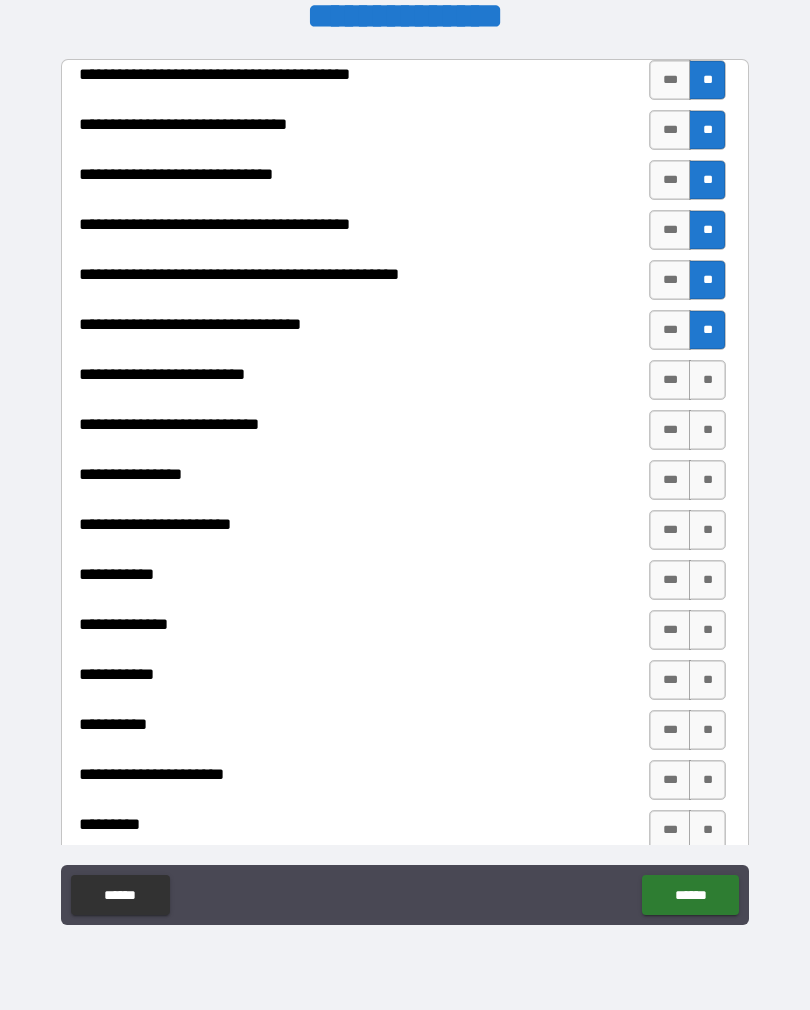 click on "**" at bounding box center (707, 380) 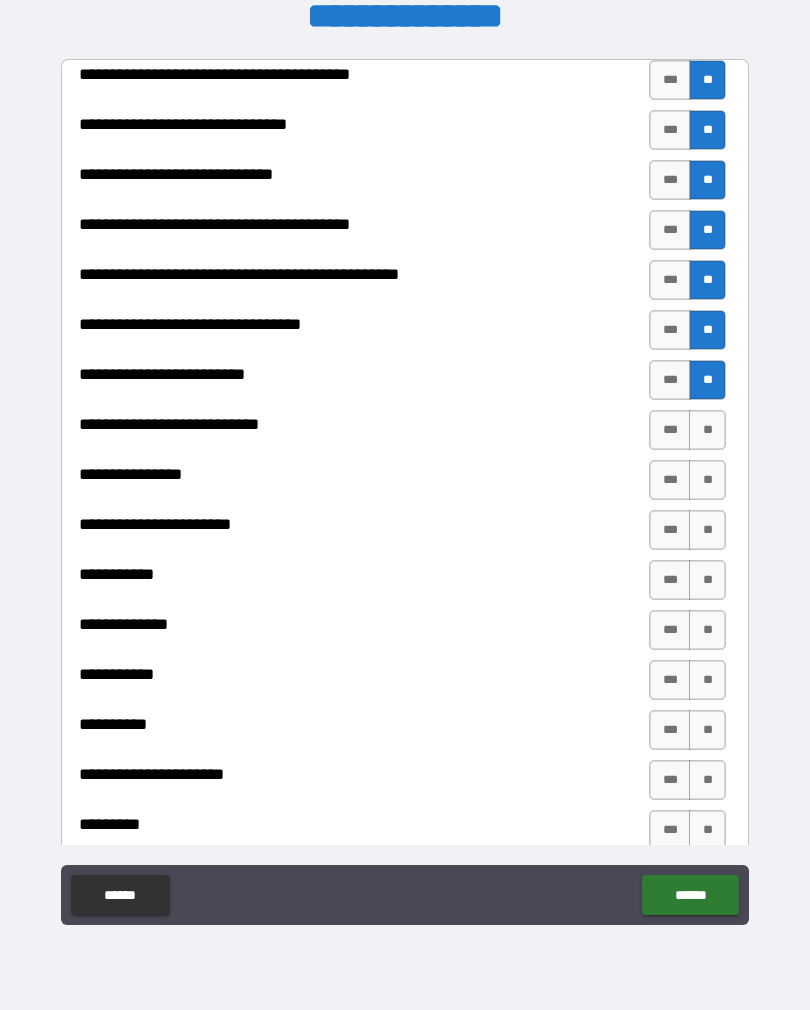 click on "**" at bounding box center (707, 430) 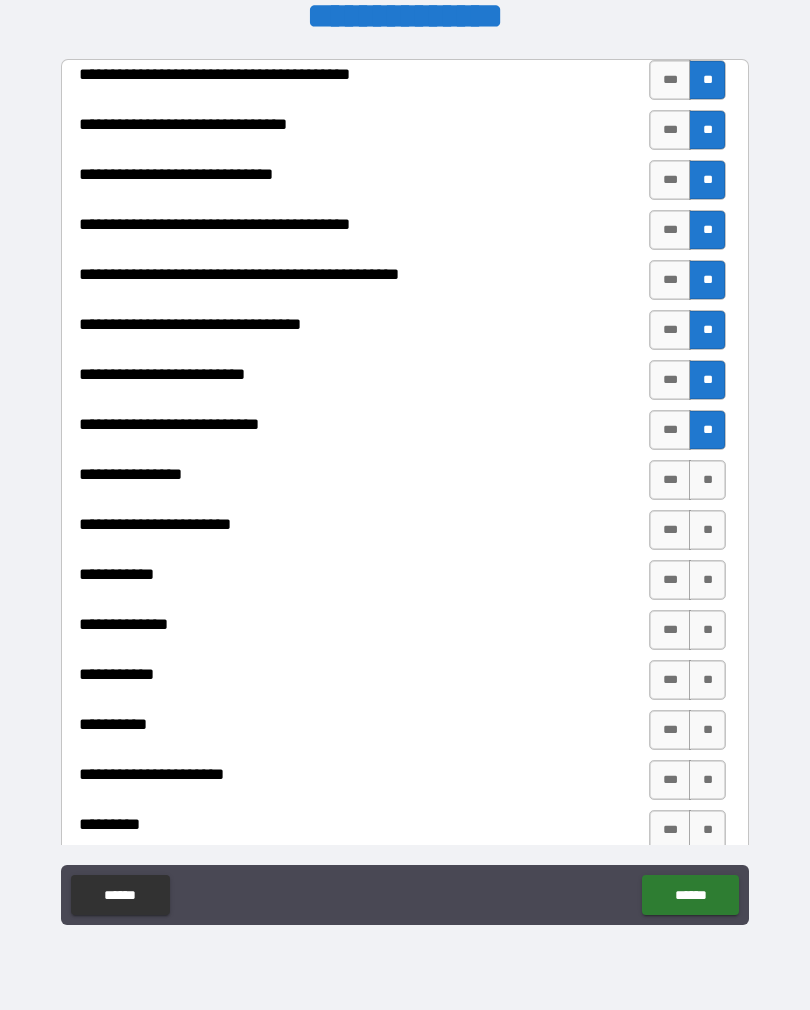 click on "**" at bounding box center (707, 480) 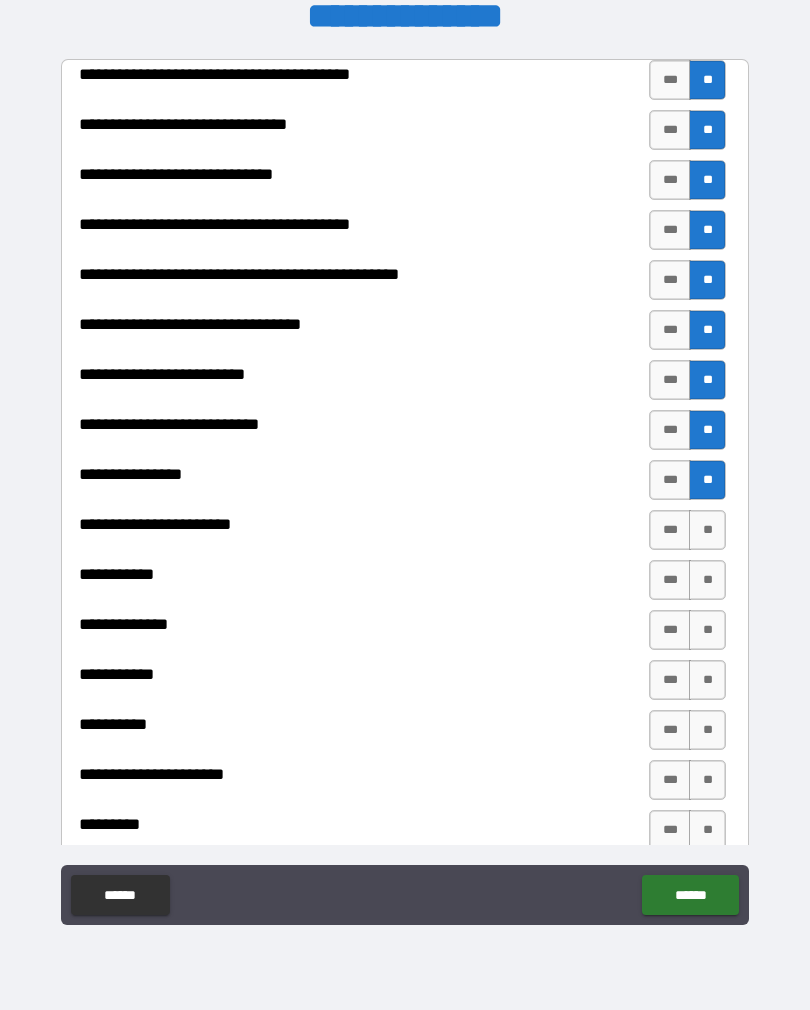 click on "***" at bounding box center [670, 530] 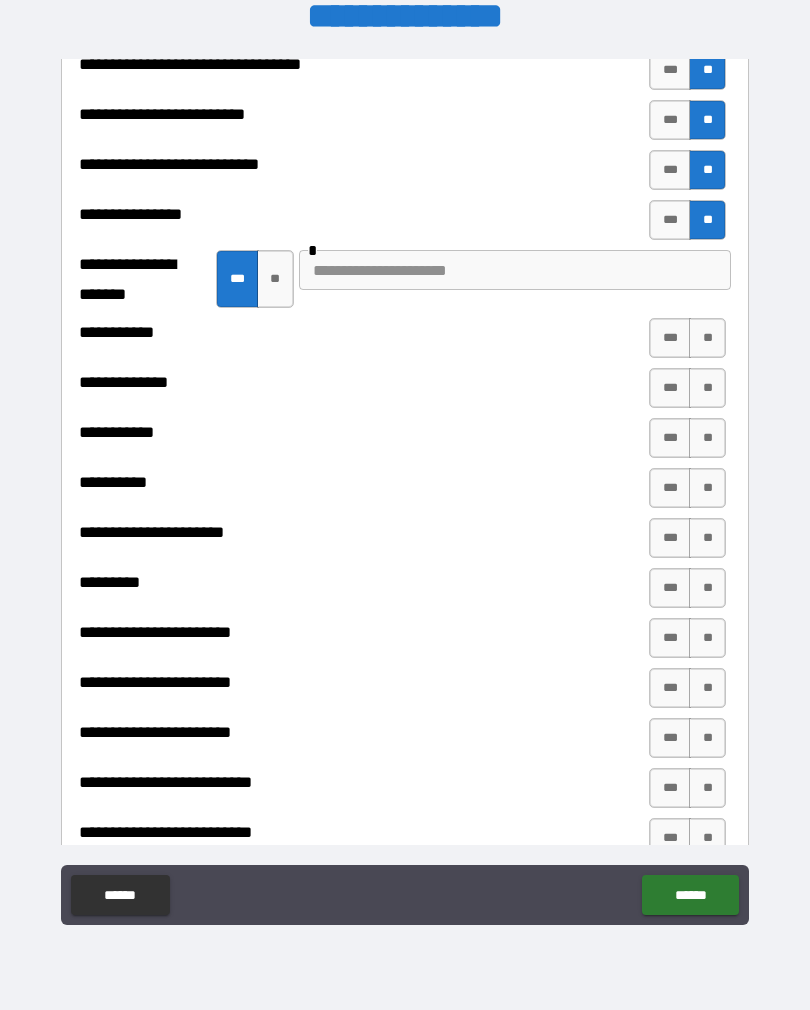 scroll, scrollTop: 255, scrollLeft: 0, axis: vertical 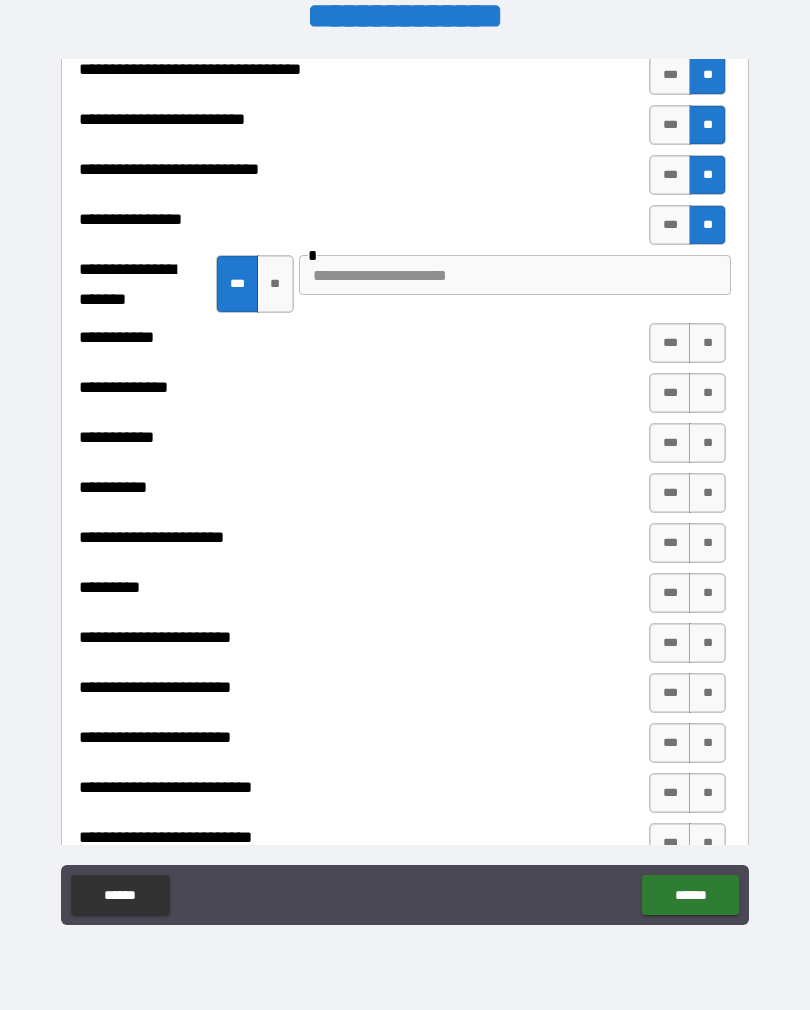 click on "**" at bounding box center [707, 343] 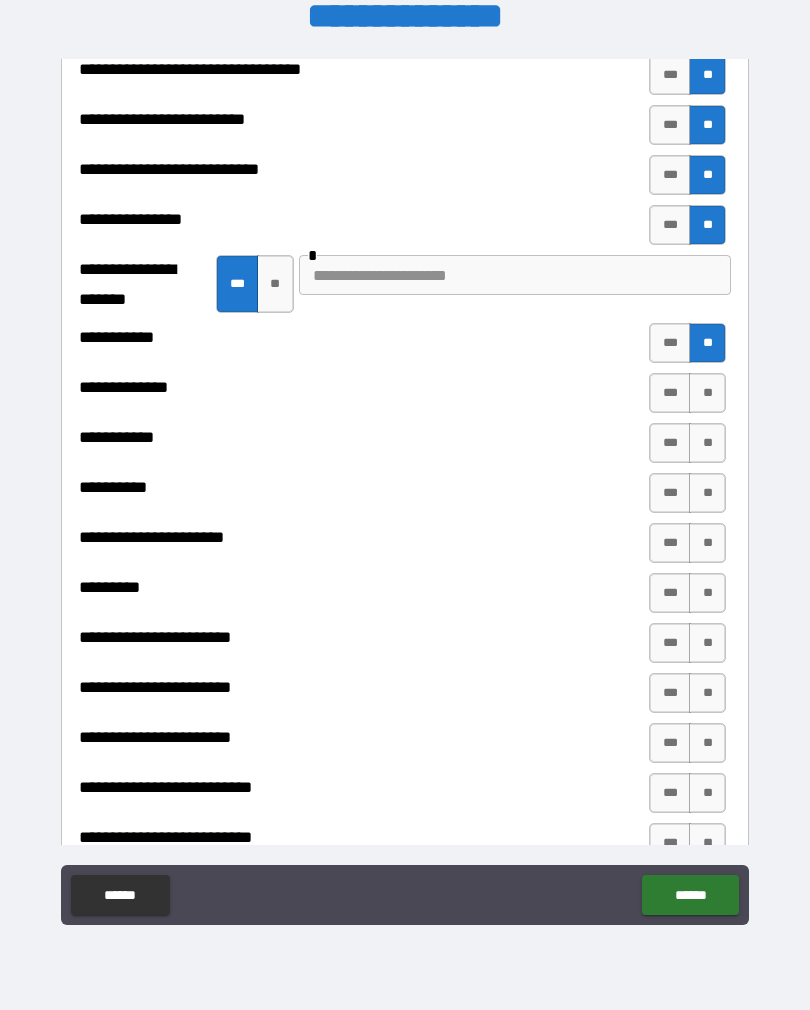 click on "**" at bounding box center (707, 393) 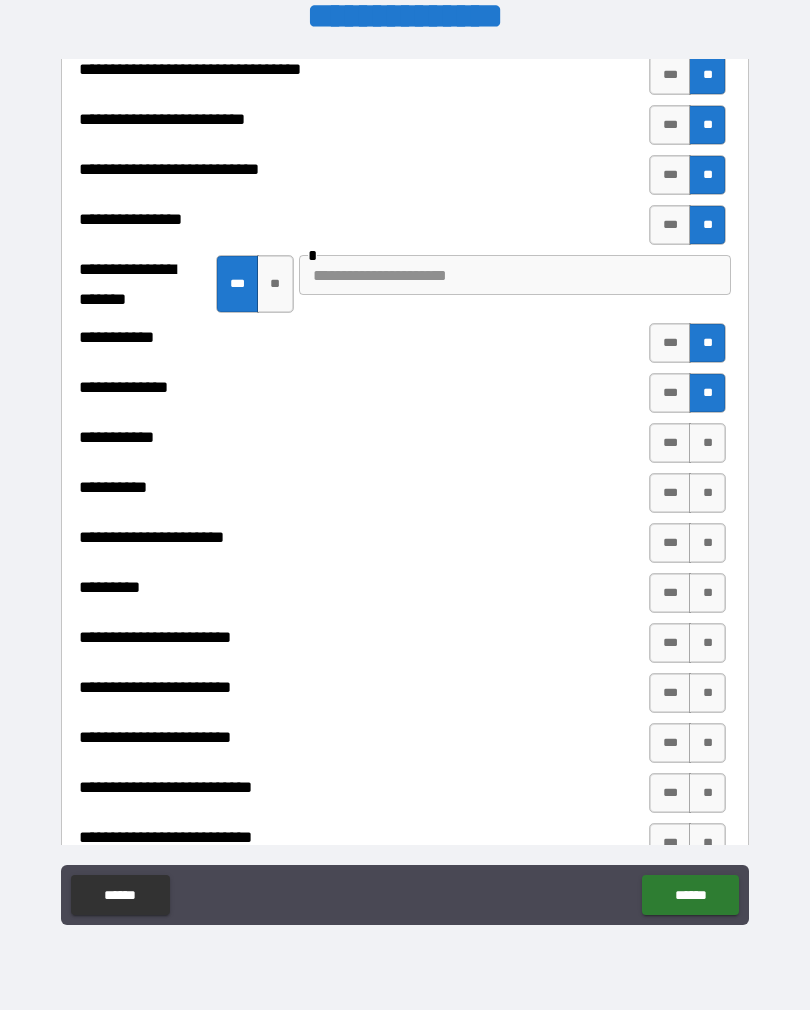 click on "**" at bounding box center [707, 443] 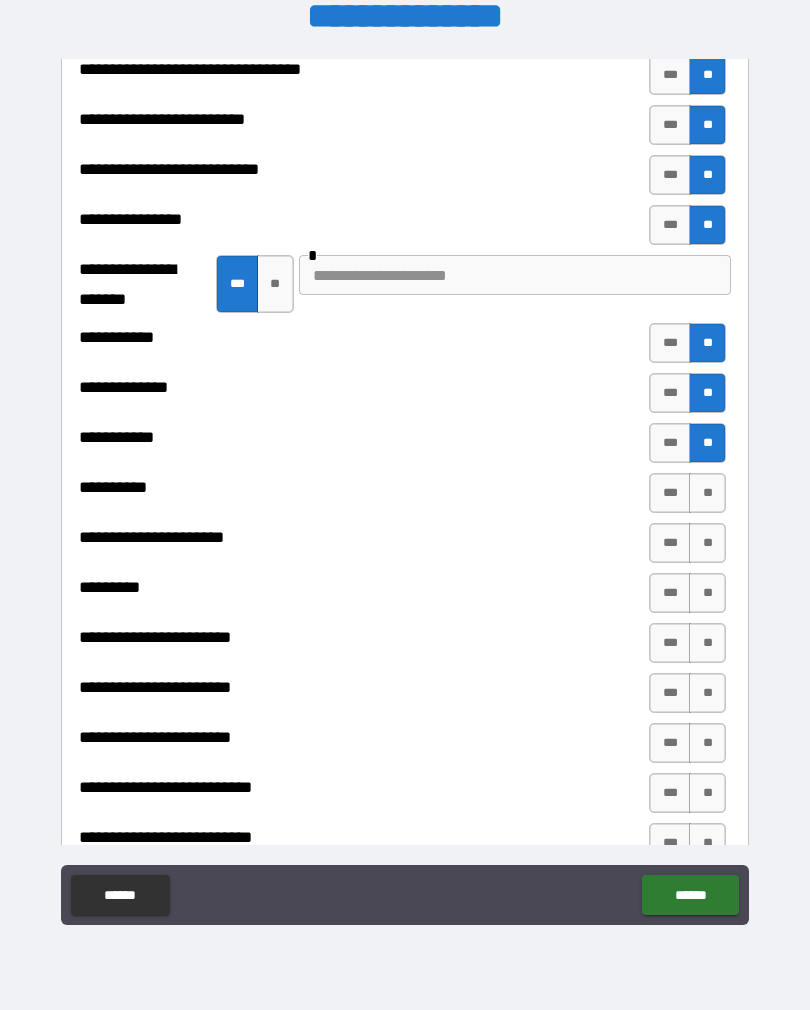 click on "**" at bounding box center (707, 493) 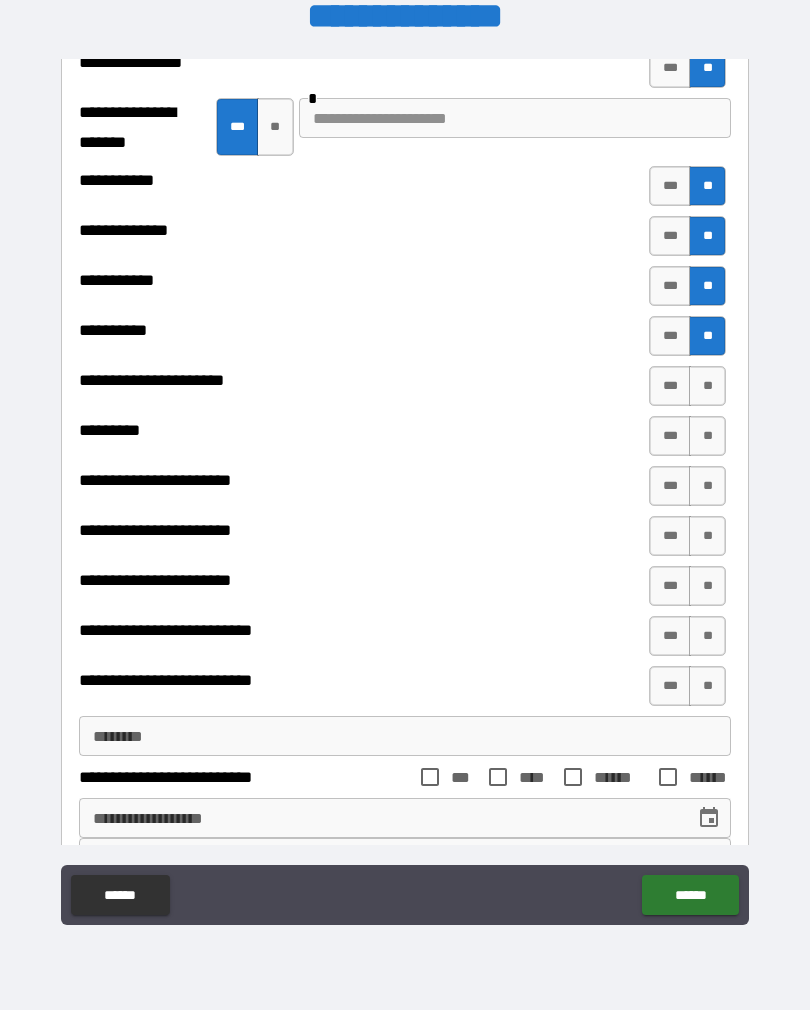 scroll, scrollTop: 419, scrollLeft: 0, axis: vertical 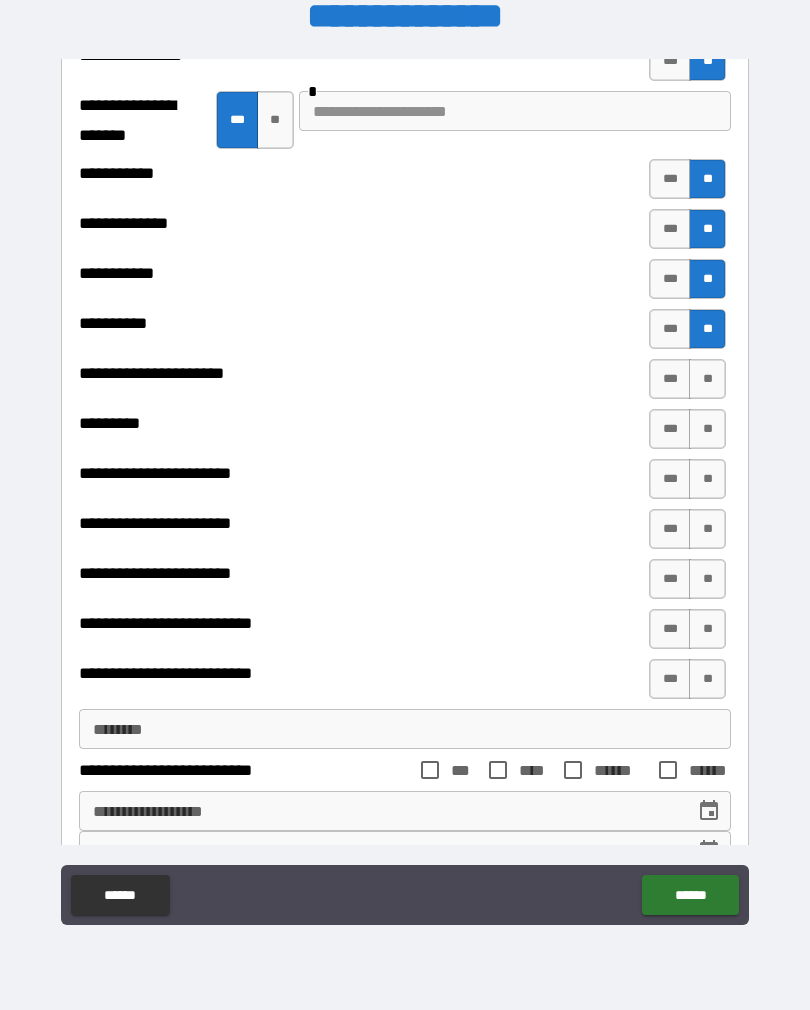 click on "**" at bounding box center (707, 379) 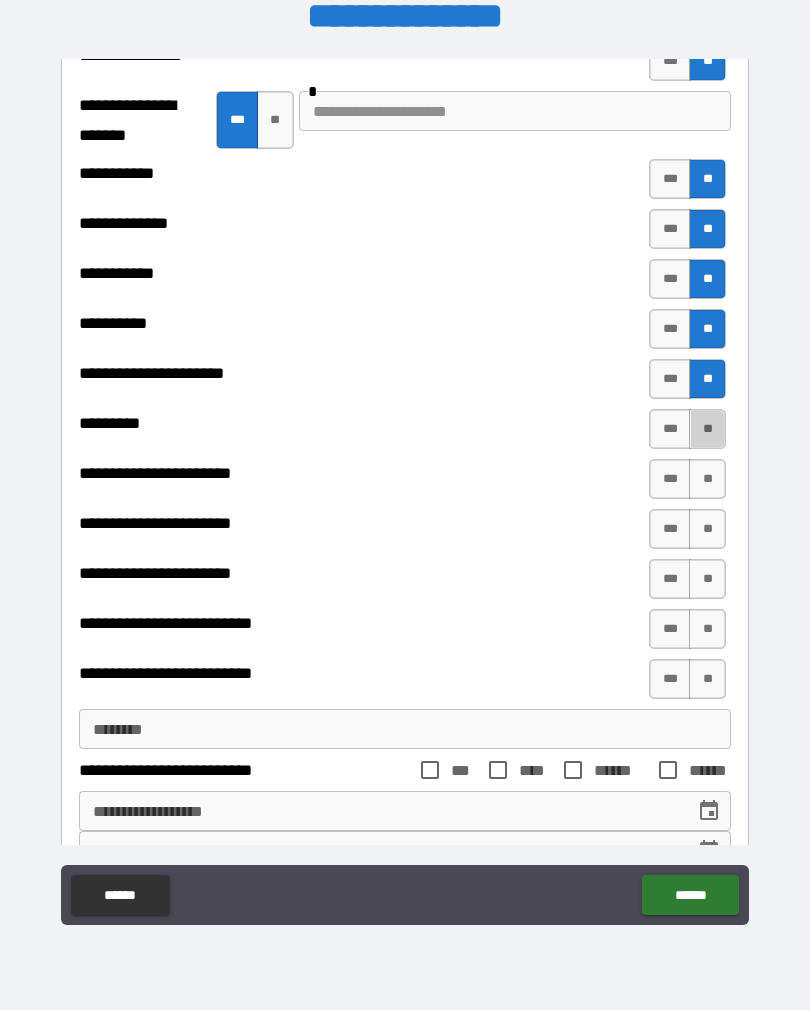 click on "**" at bounding box center [707, 429] 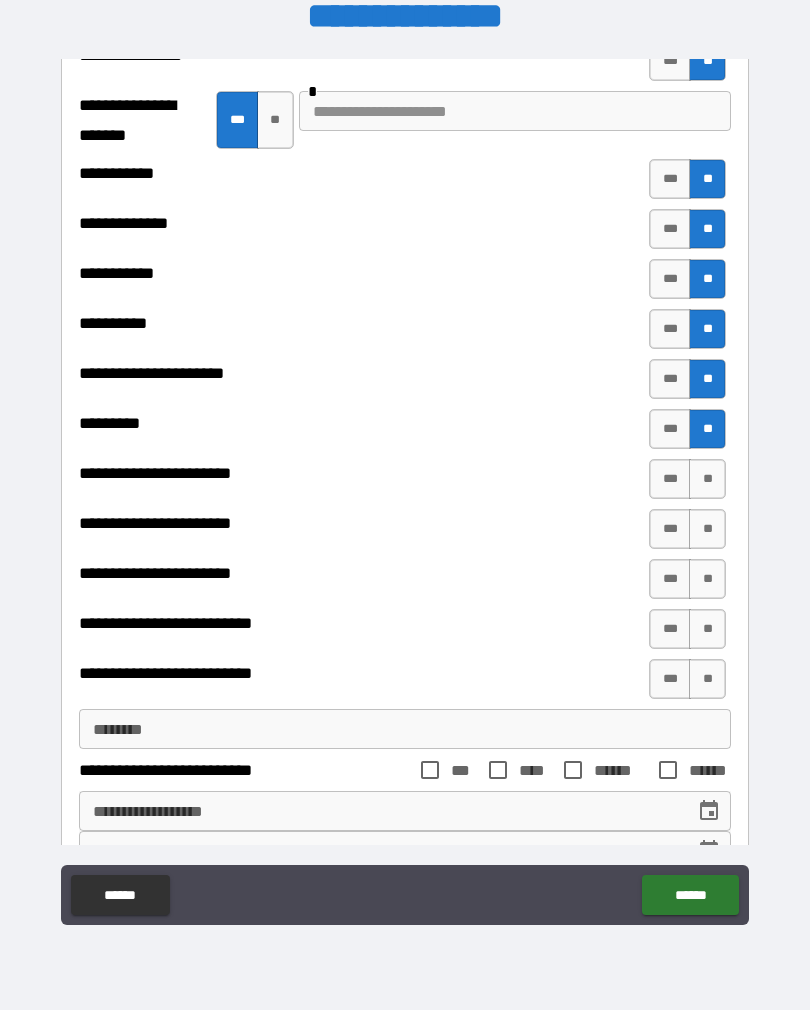 click on "**" at bounding box center [707, 479] 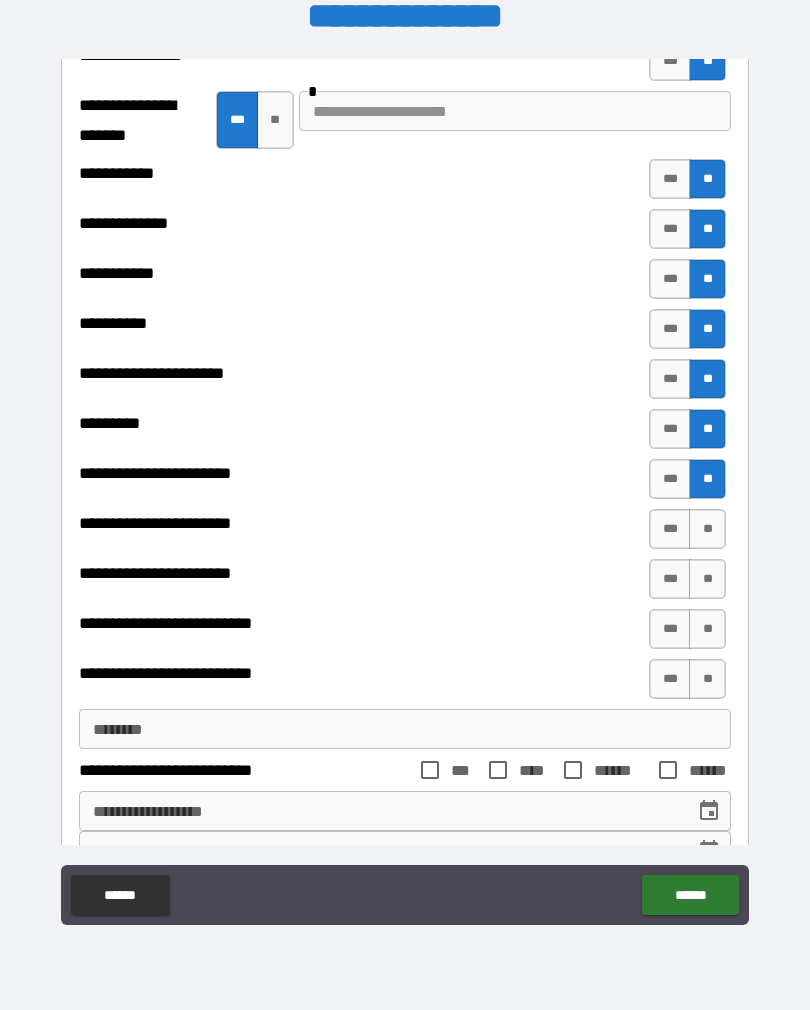 click on "**" at bounding box center [707, 529] 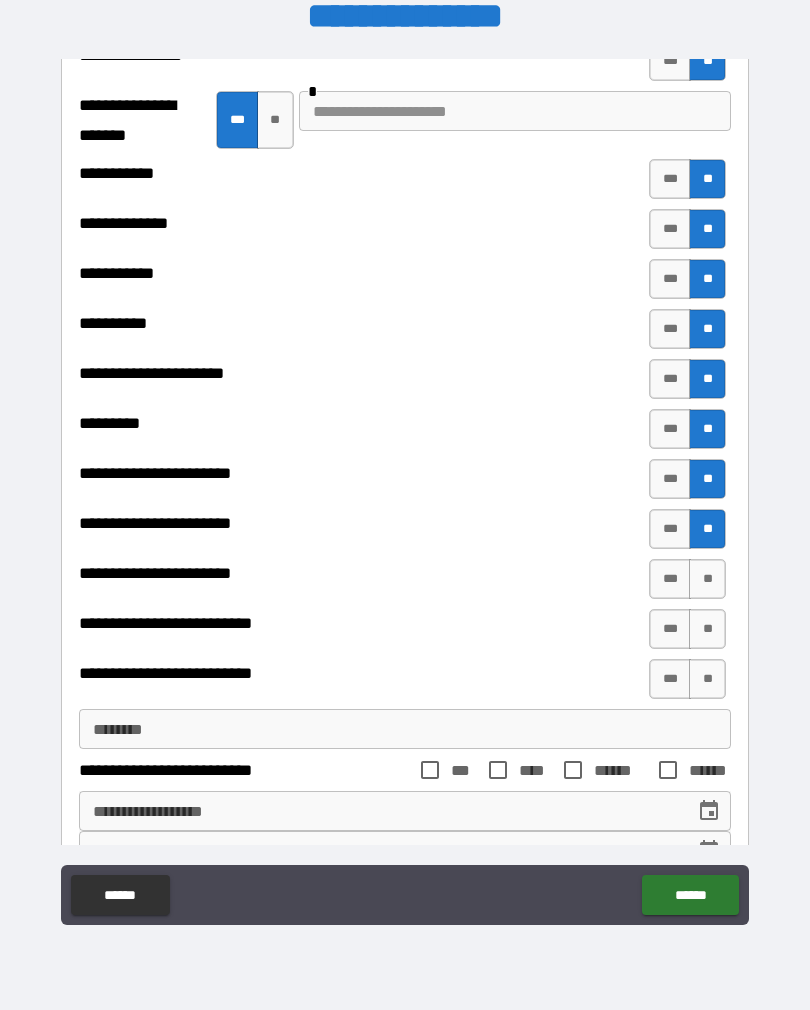 click on "**" at bounding box center [707, 579] 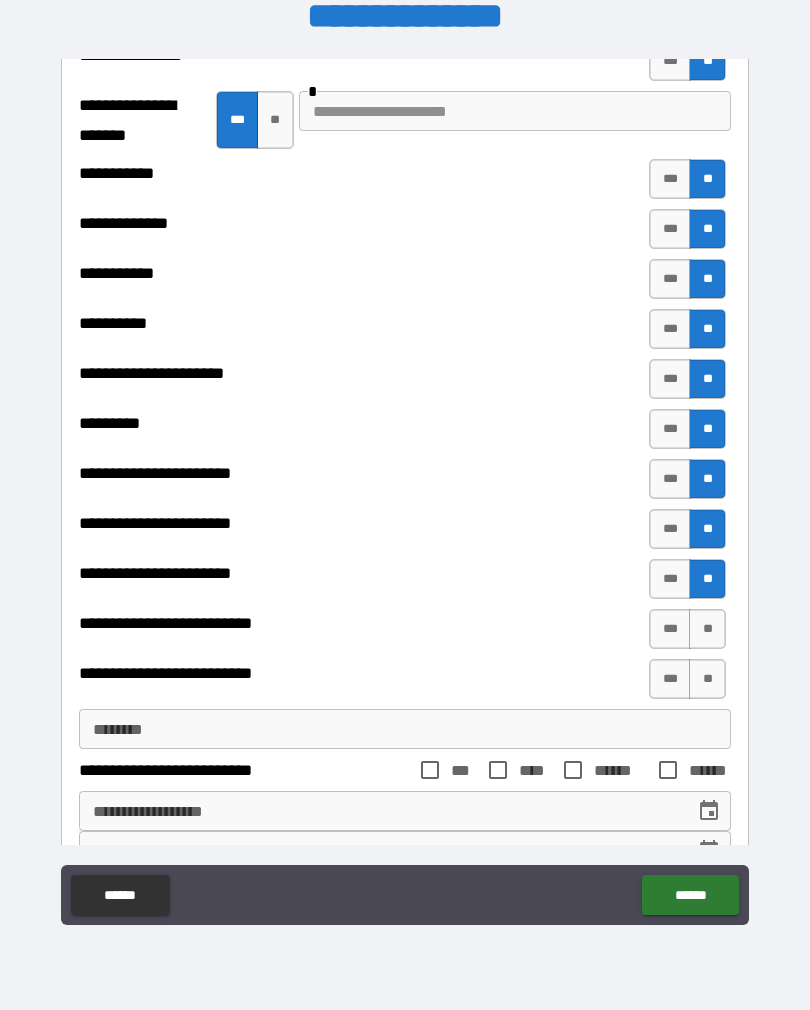 click on "**" at bounding box center (707, 629) 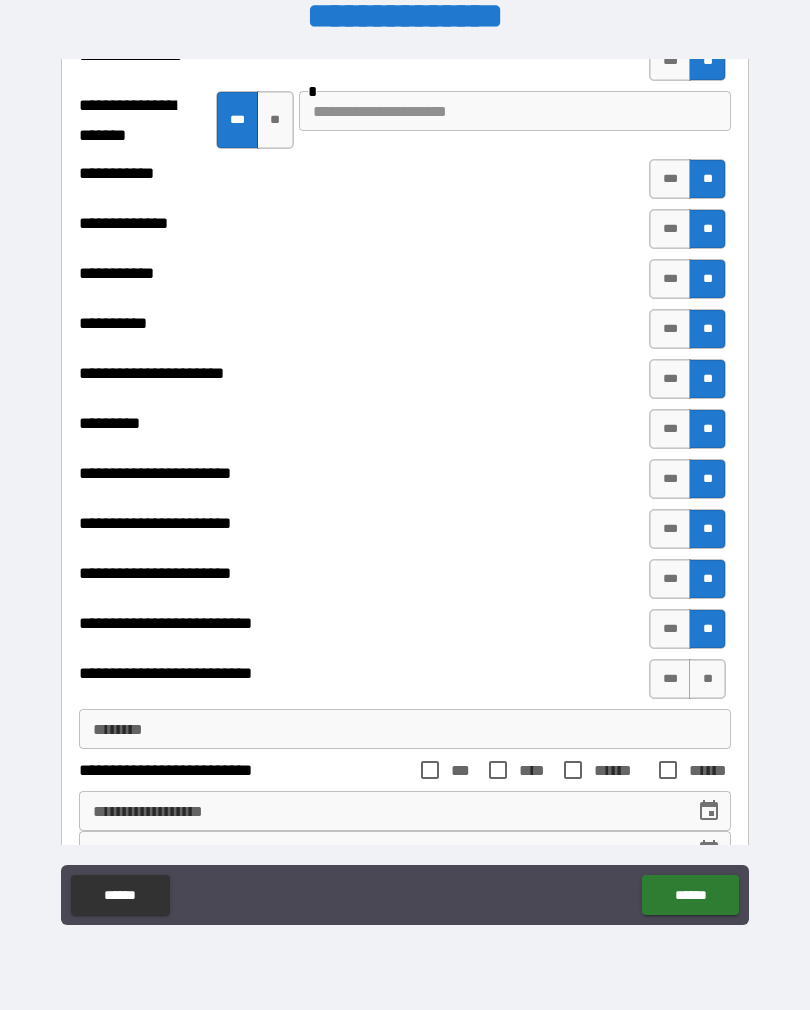click on "**" at bounding box center (707, 679) 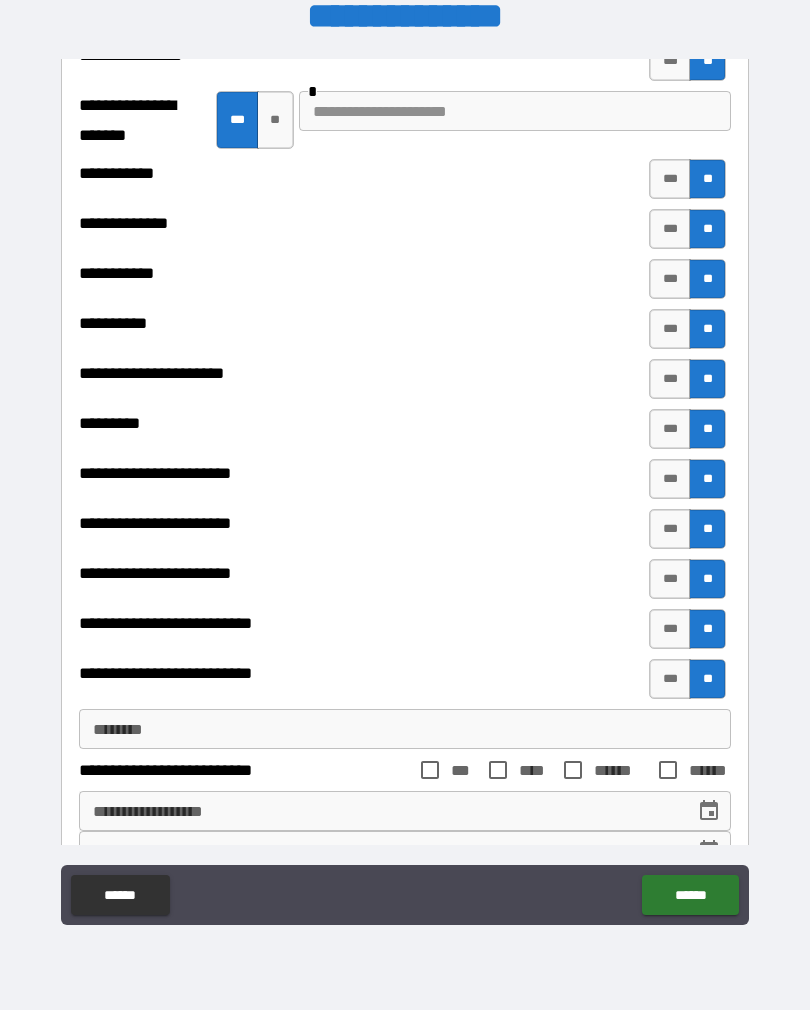 click on "***" at bounding box center [670, 629] 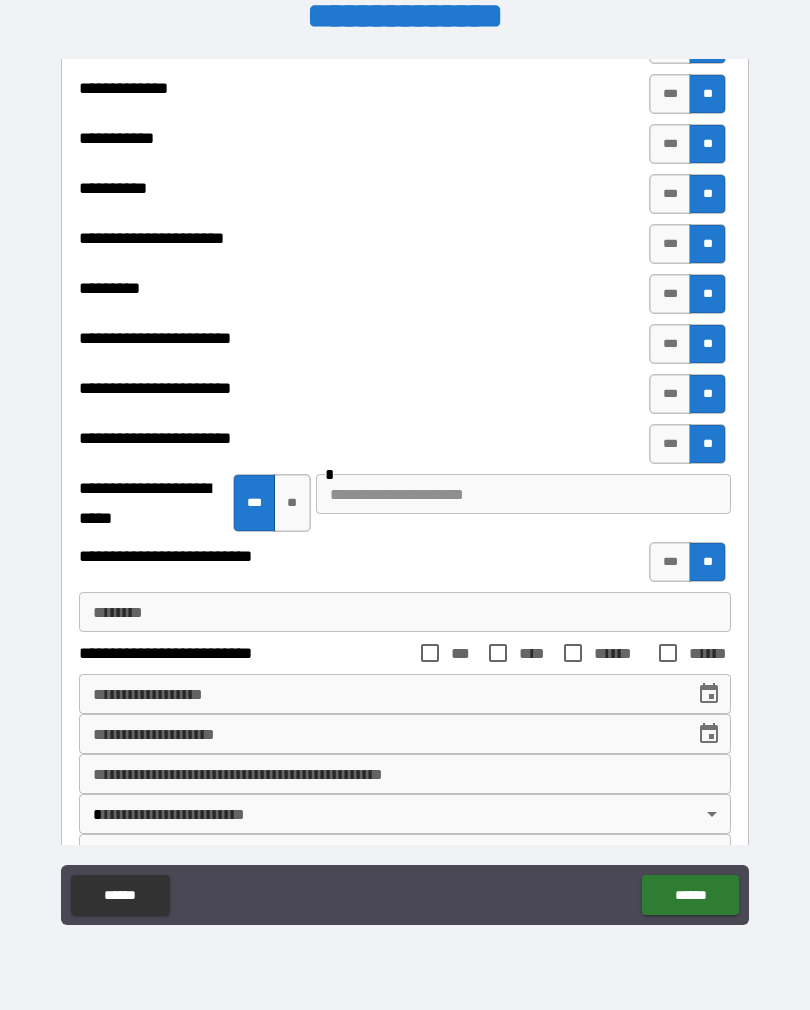 scroll, scrollTop: 554, scrollLeft: 0, axis: vertical 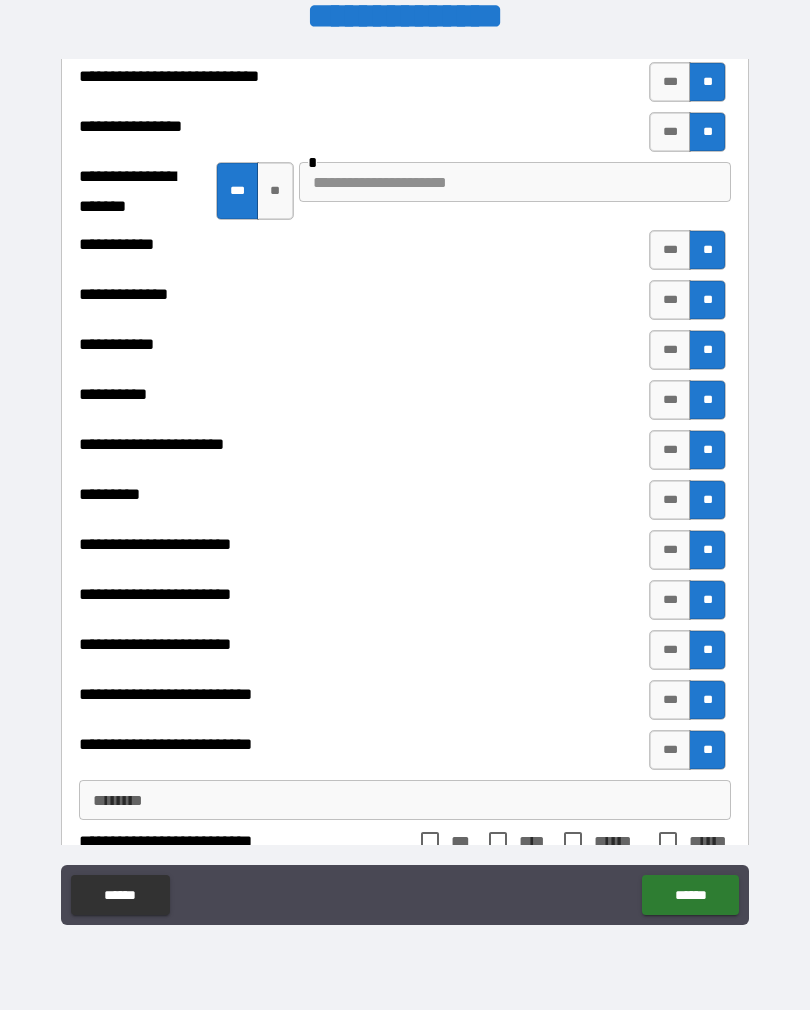click on "**" at bounding box center (275, 191) 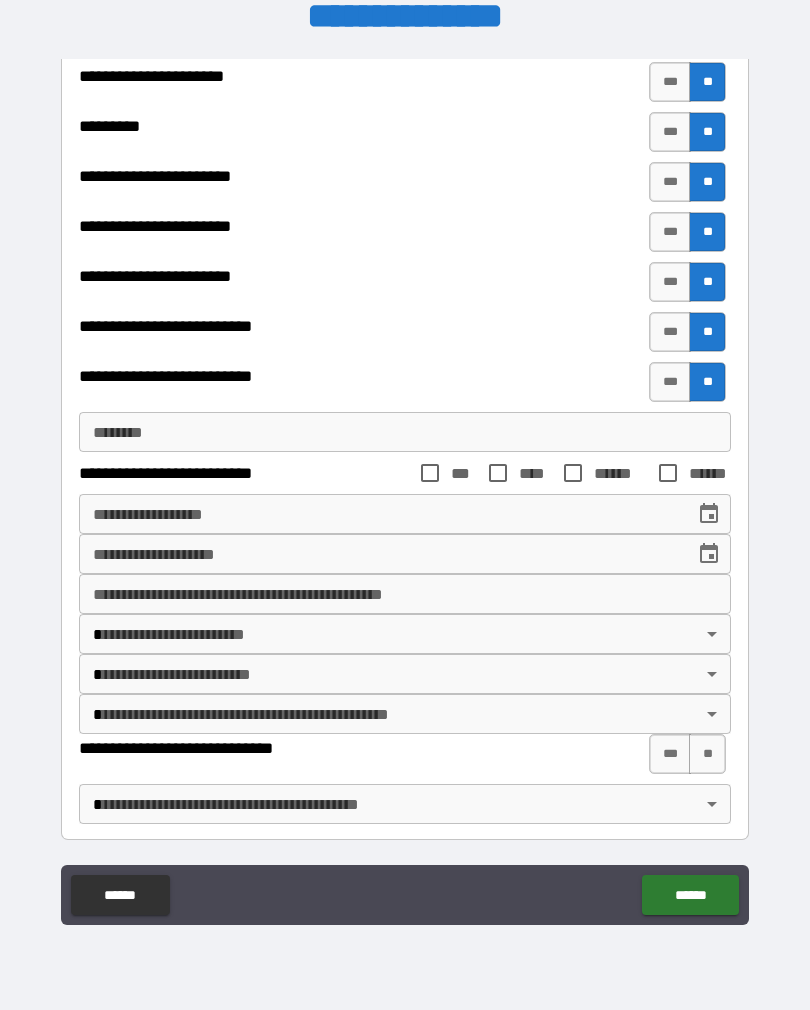 scroll, scrollTop: 698, scrollLeft: 0, axis: vertical 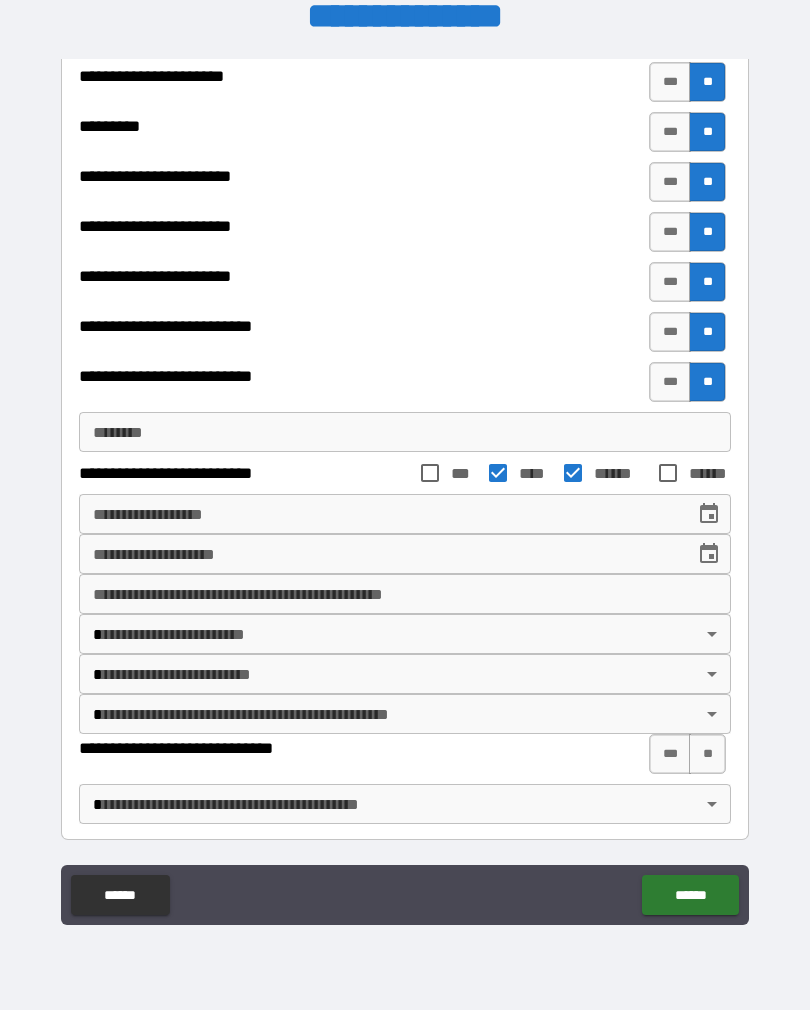 click on "**********" at bounding box center (380, 514) 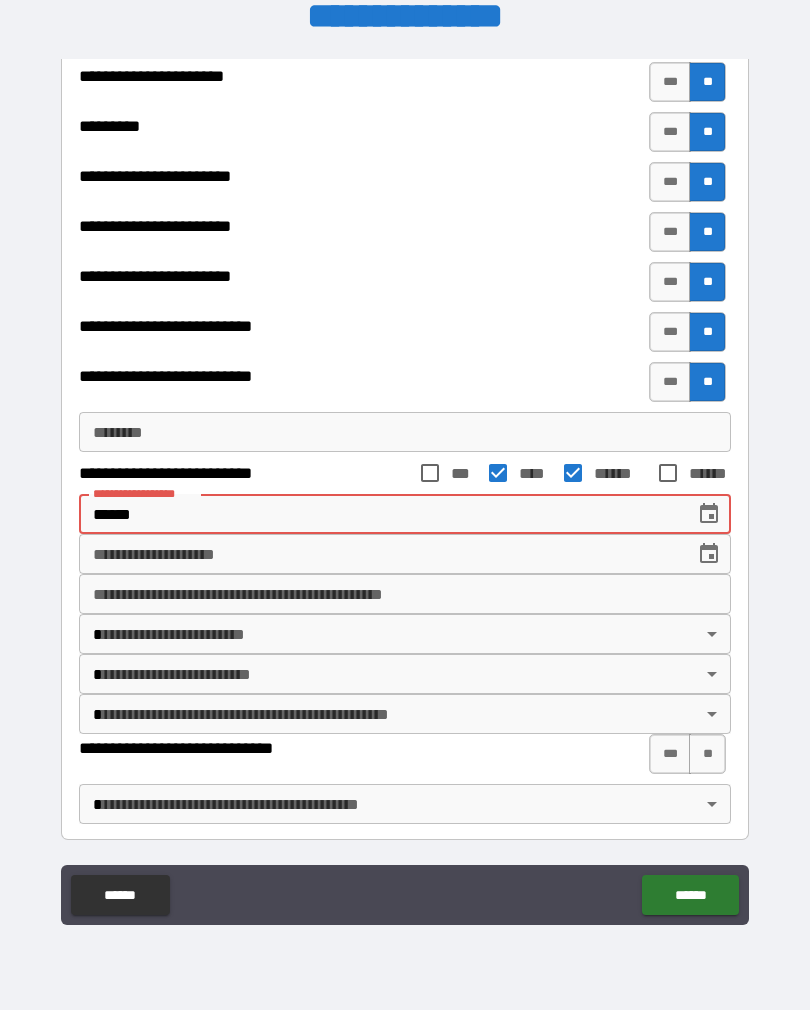 click on "******" at bounding box center [380, 514] 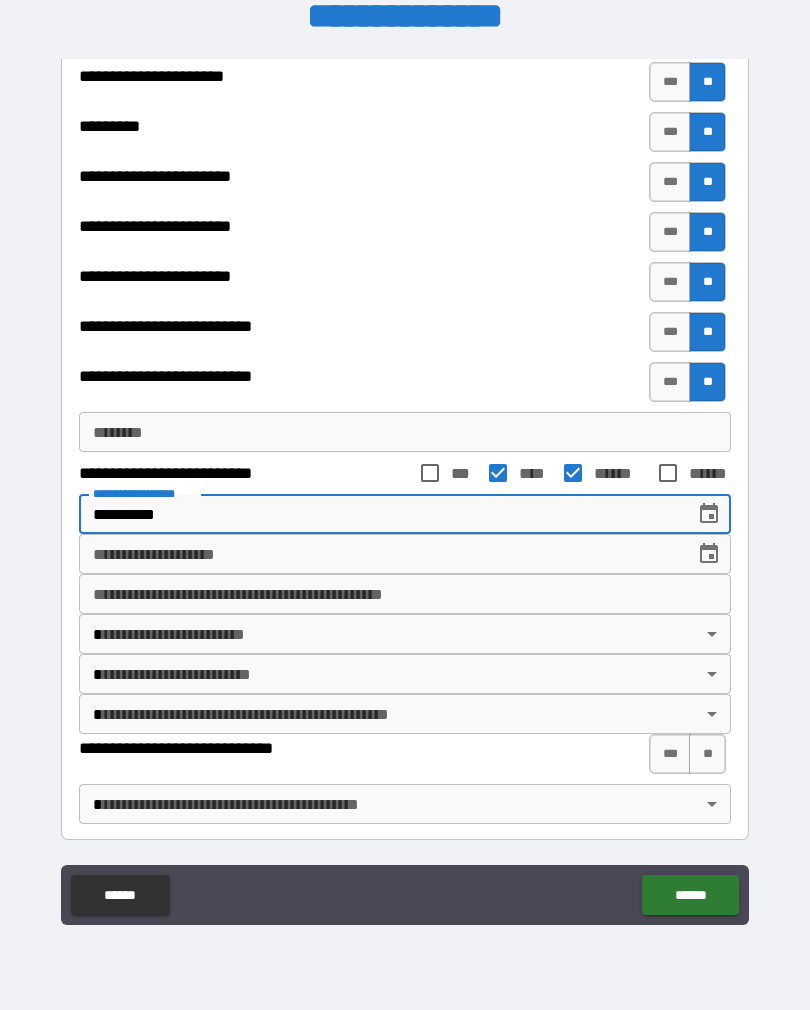 type on "**********" 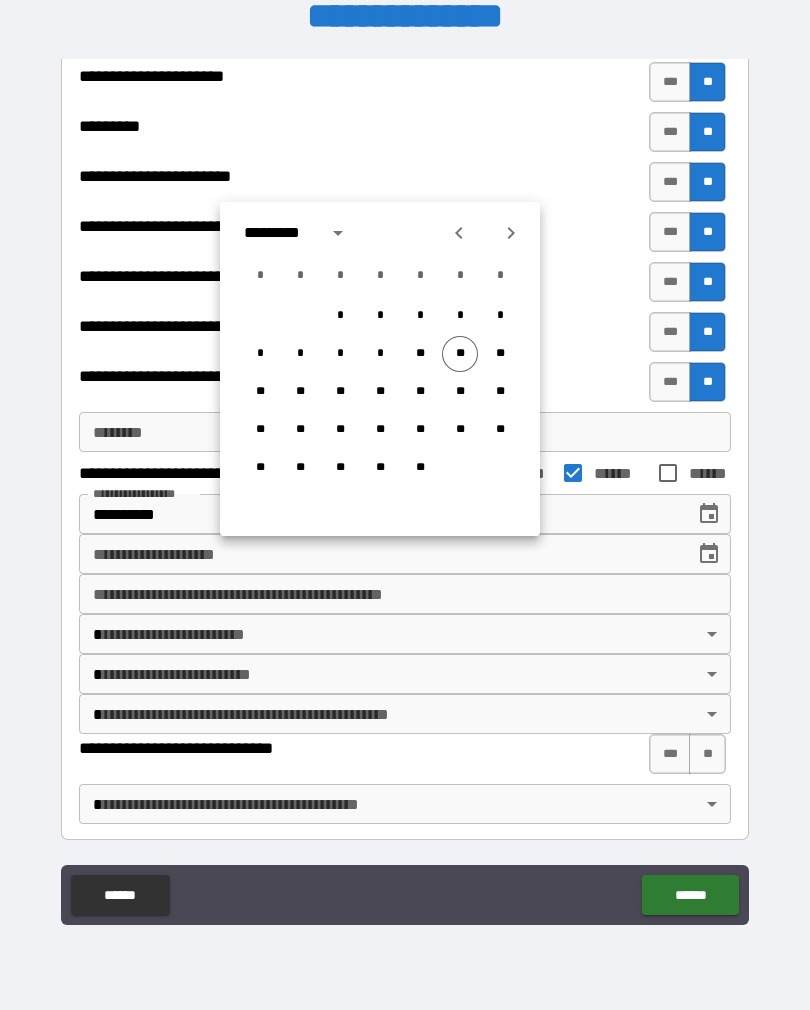click on "**********" at bounding box center (405, 554) 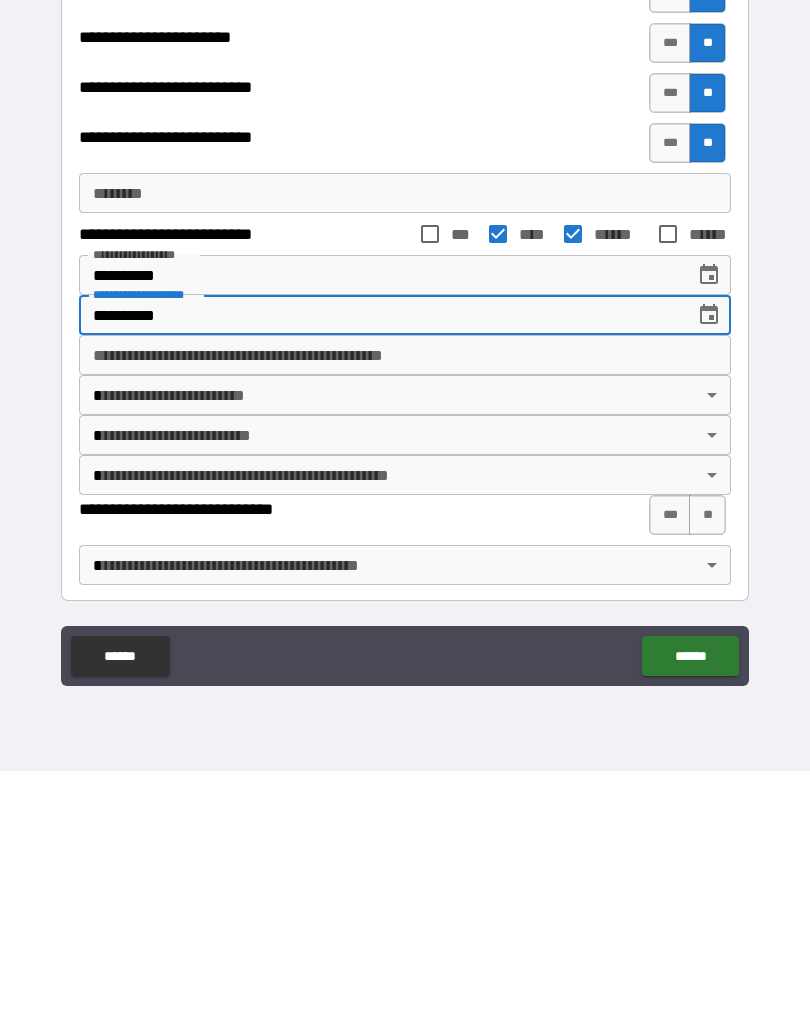 type on "**********" 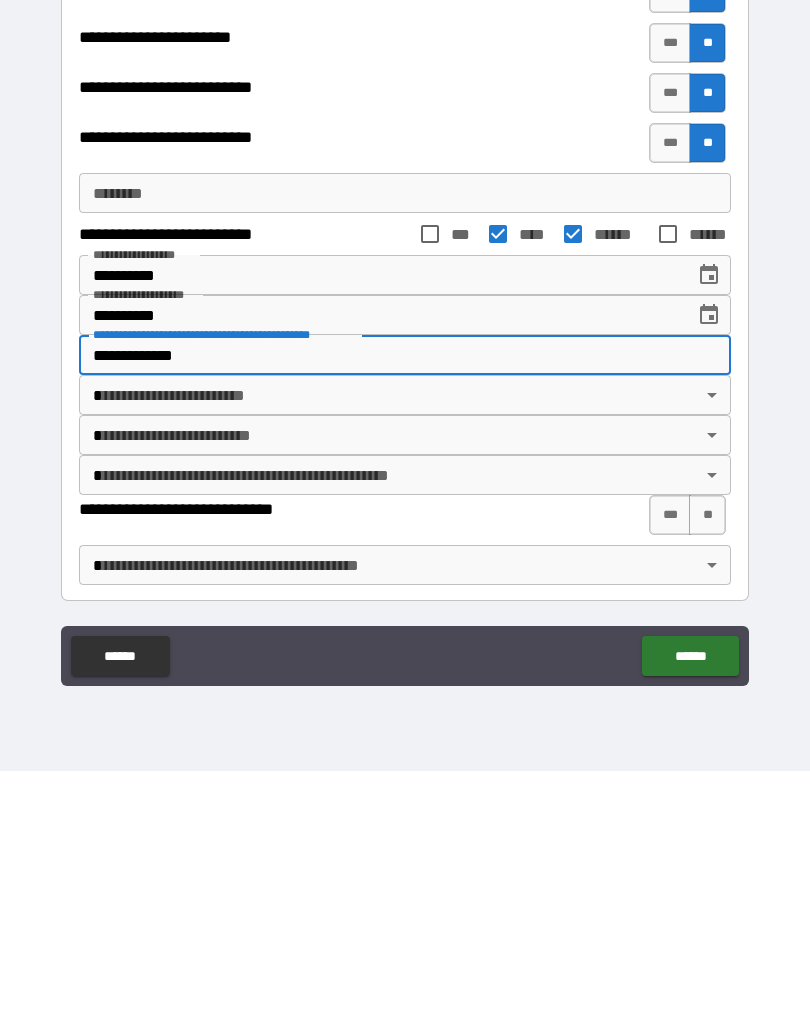 type on "**********" 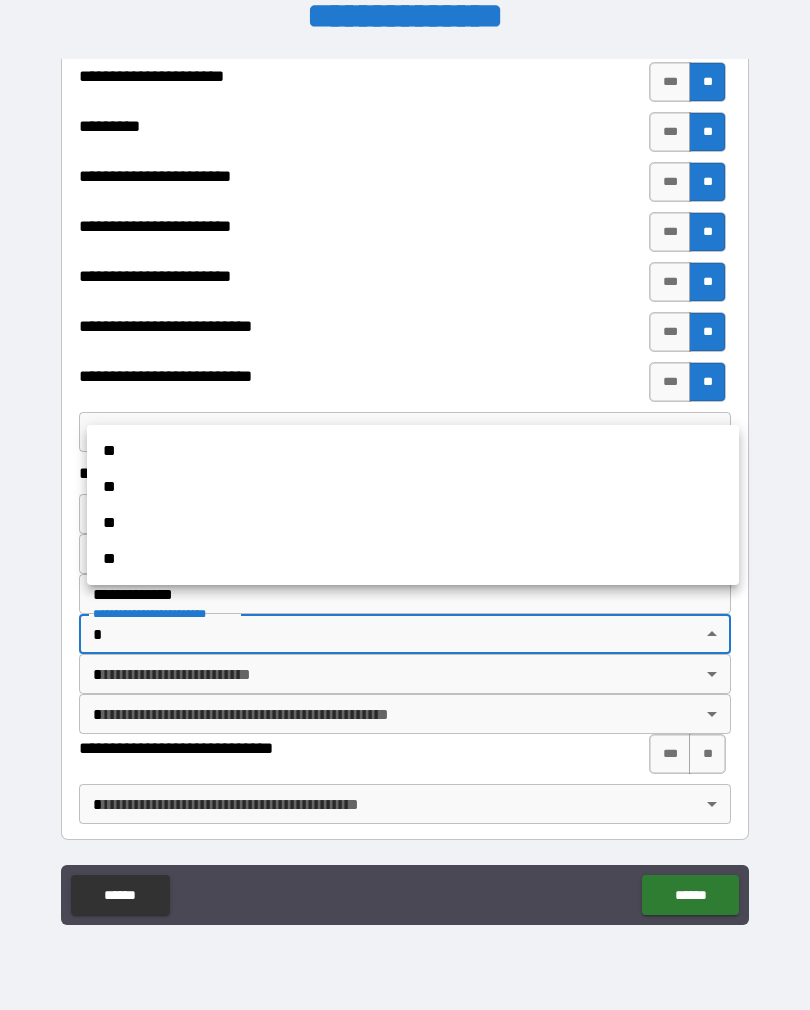 click on "**" at bounding box center [413, 487] 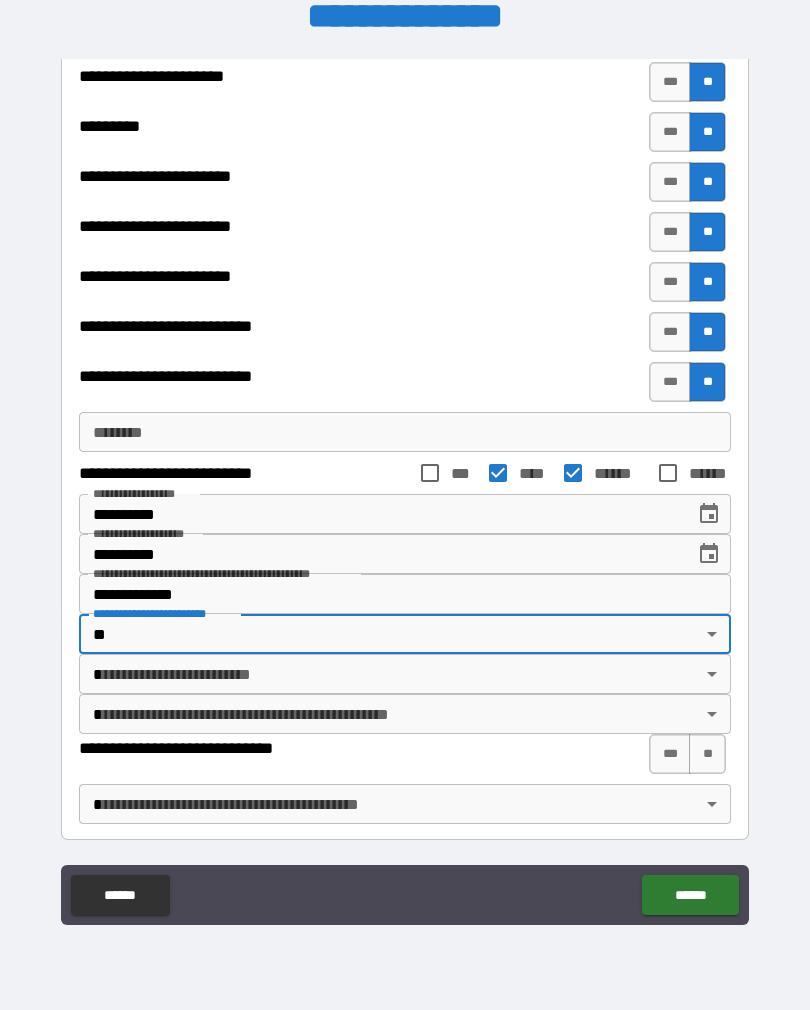 click on "**********" at bounding box center [405, 489] 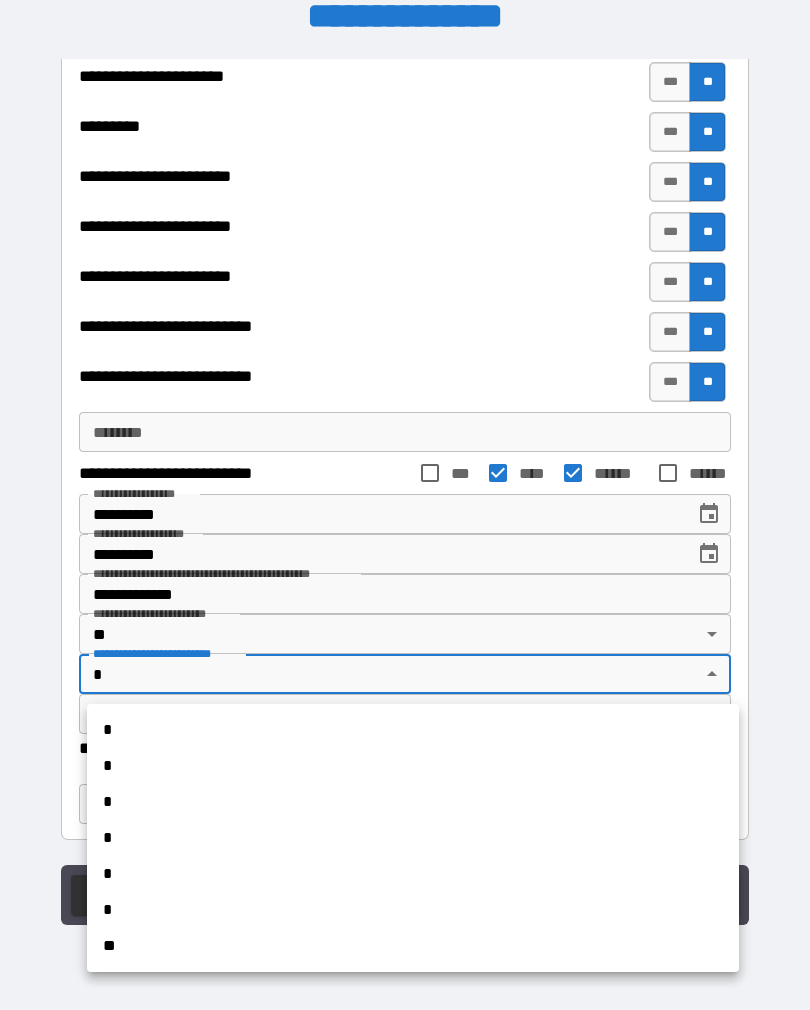 click on "**" at bounding box center (413, 946) 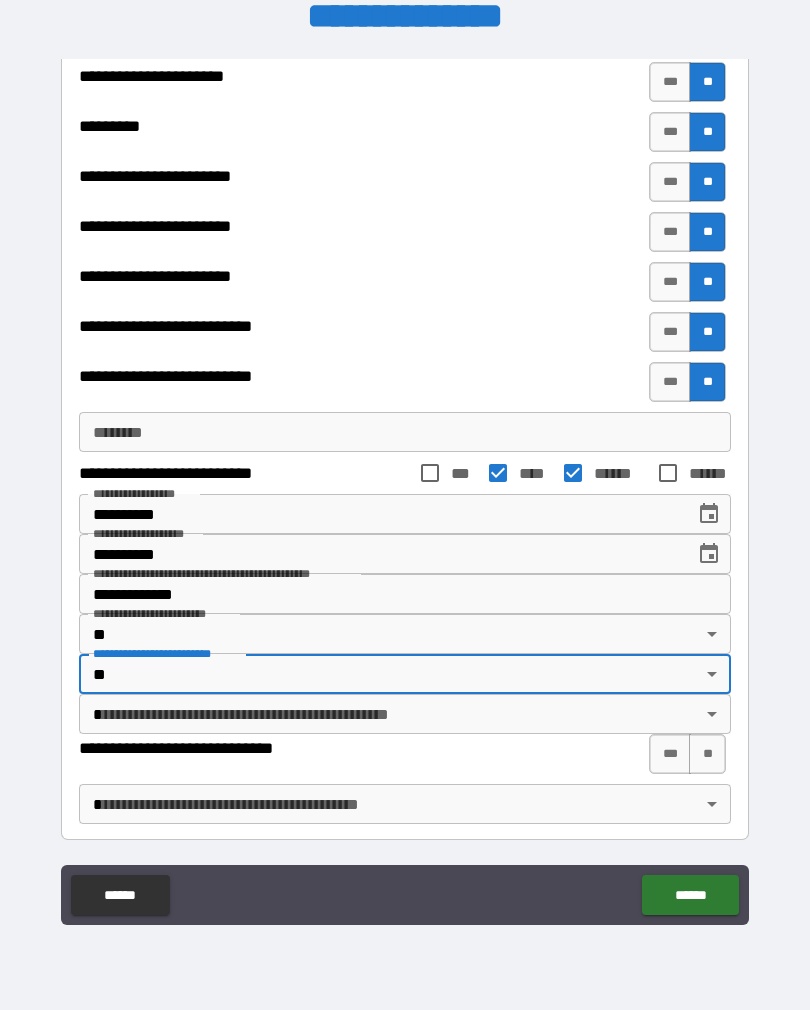 type on "**" 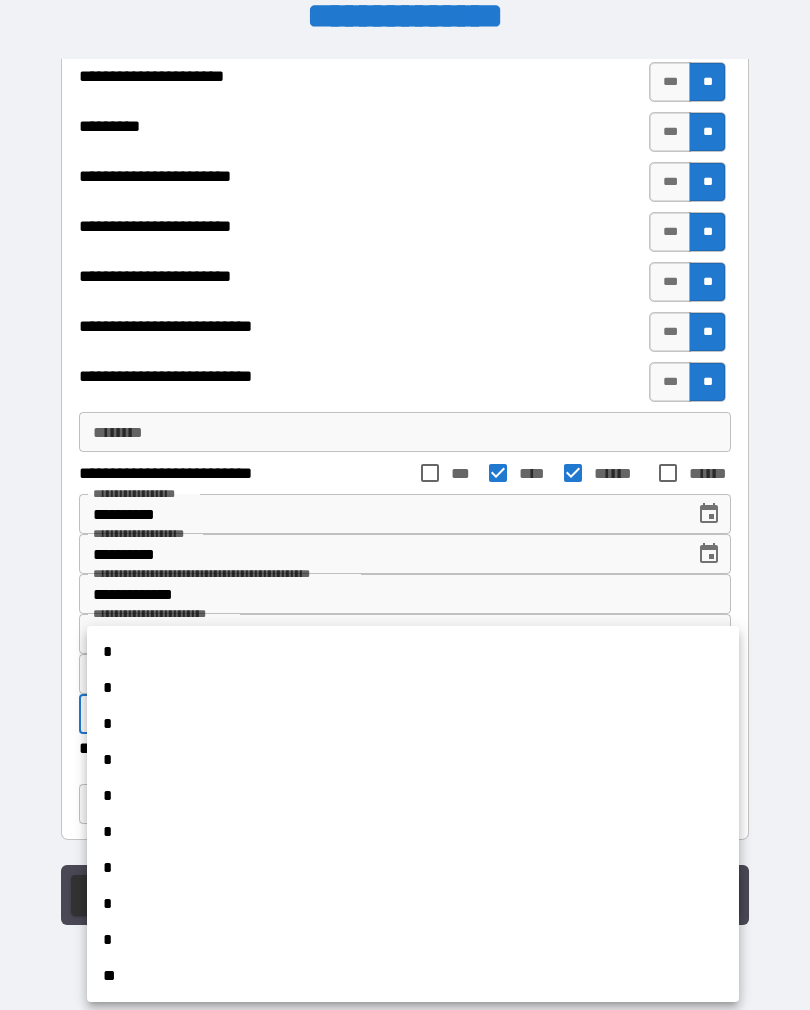 click on "*" at bounding box center [413, 868] 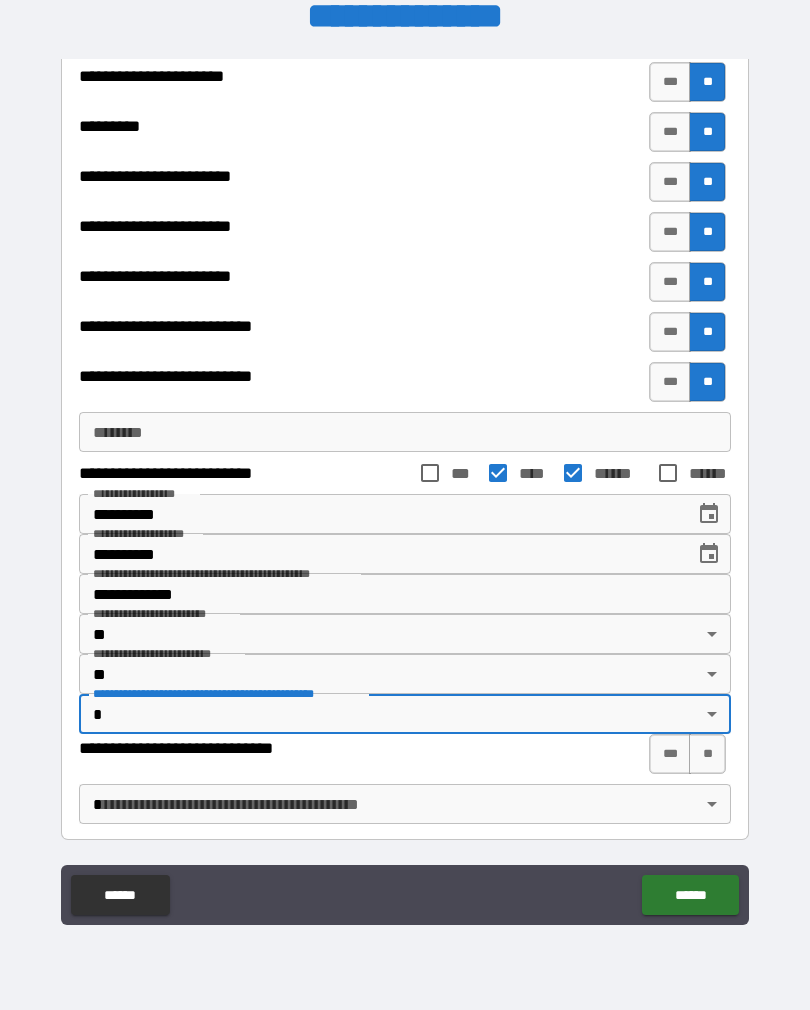 scroll, scrollTop: 698, scrollLeft: 0, axis: vertical 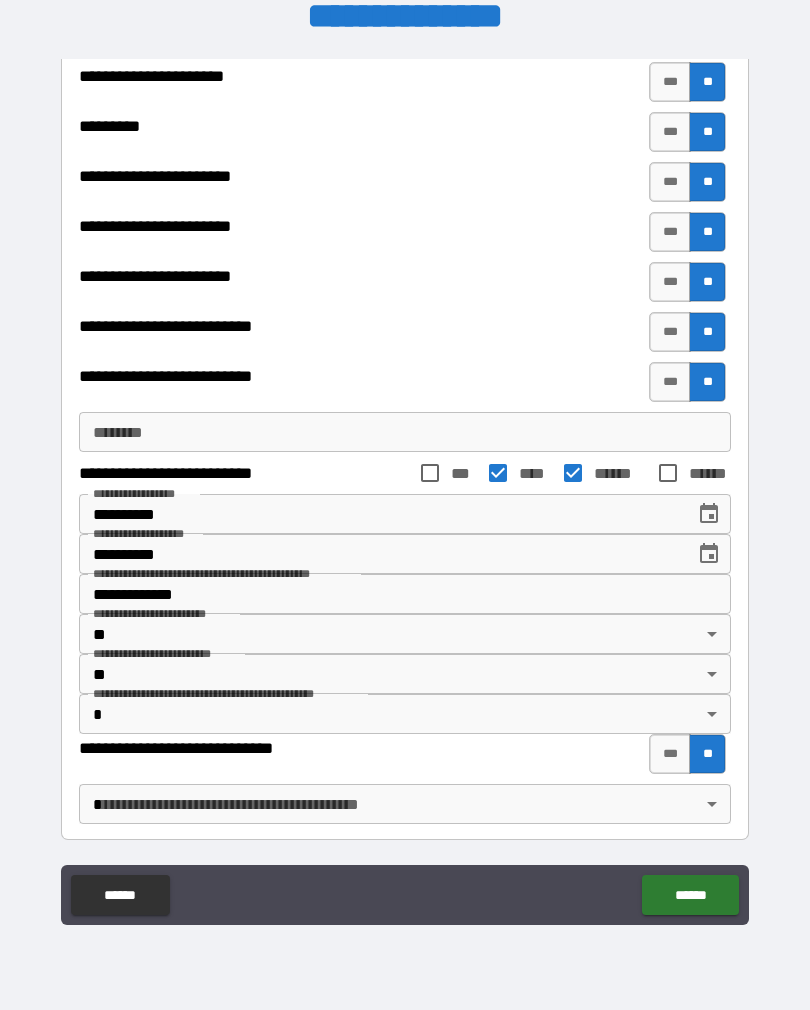 click on "**********" at bounding box center [405, 489] 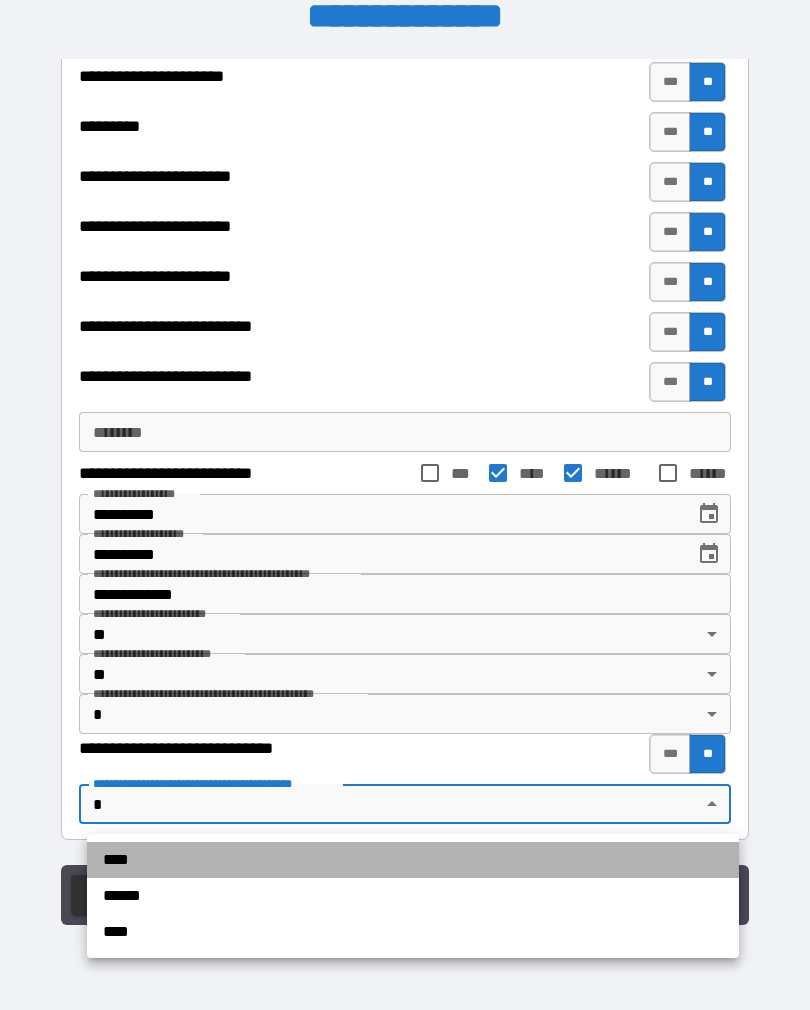 click on "****" at bounding box center [413, 860] 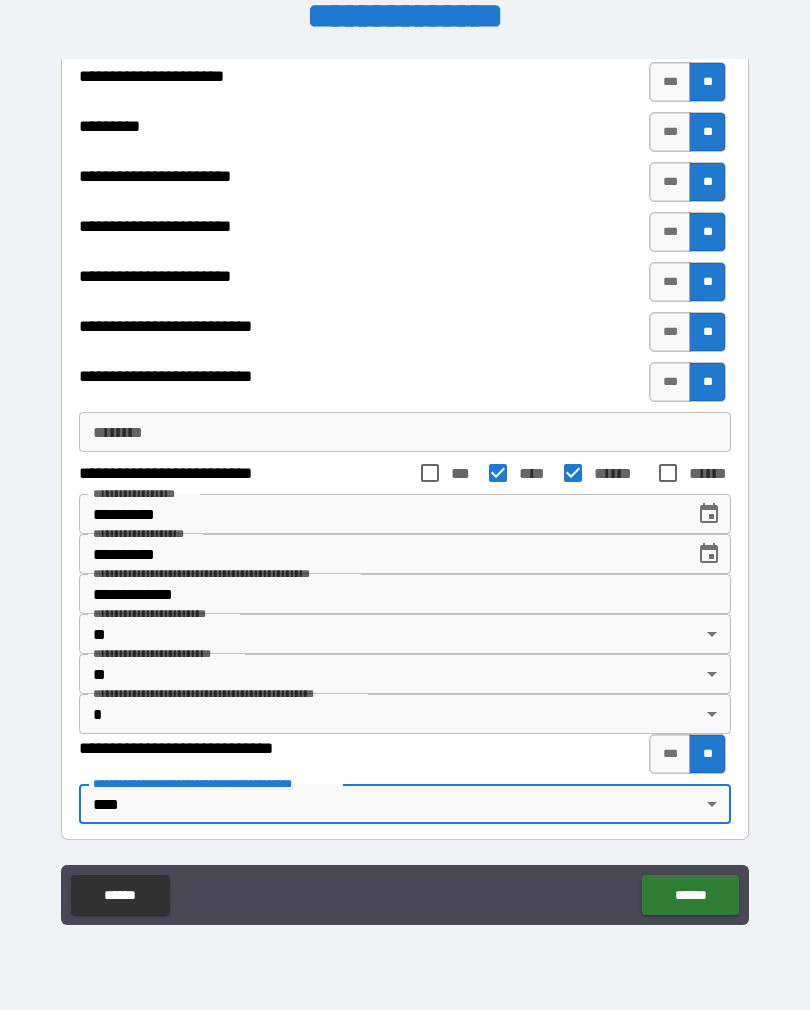 click on "******" at bounding box center [690, 895] 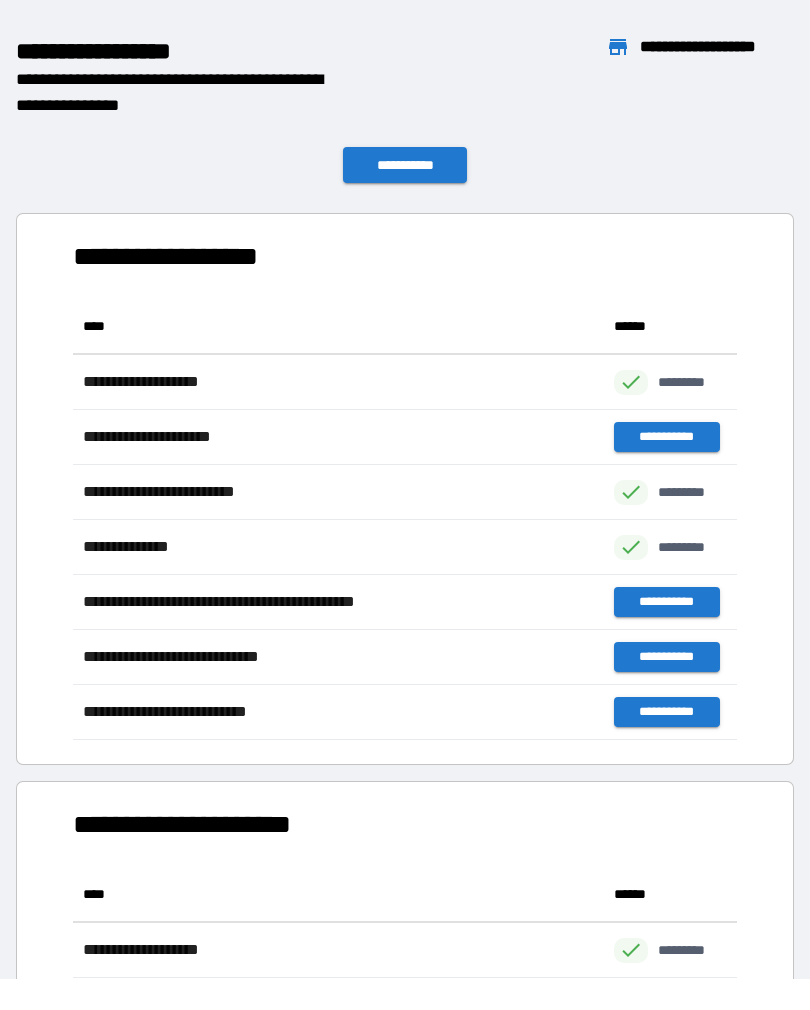 scroll, scrollTop: 441, scrollLeft: 664, axis: both 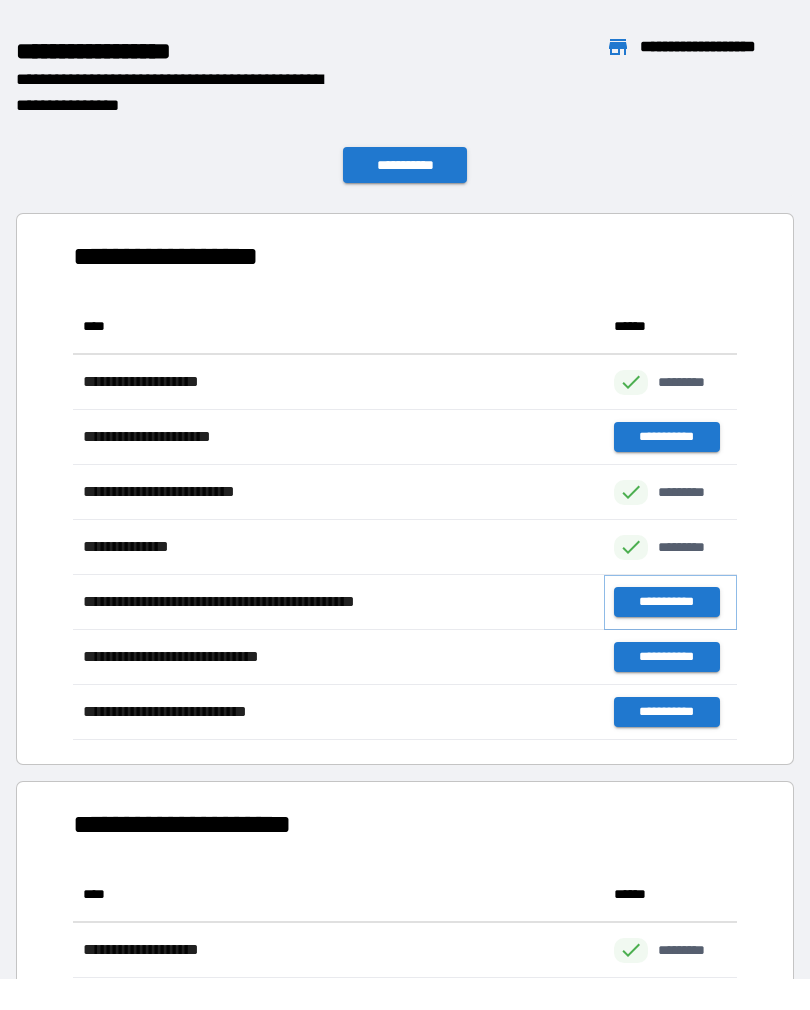 click on "**********" at bounding box center [666, 602] 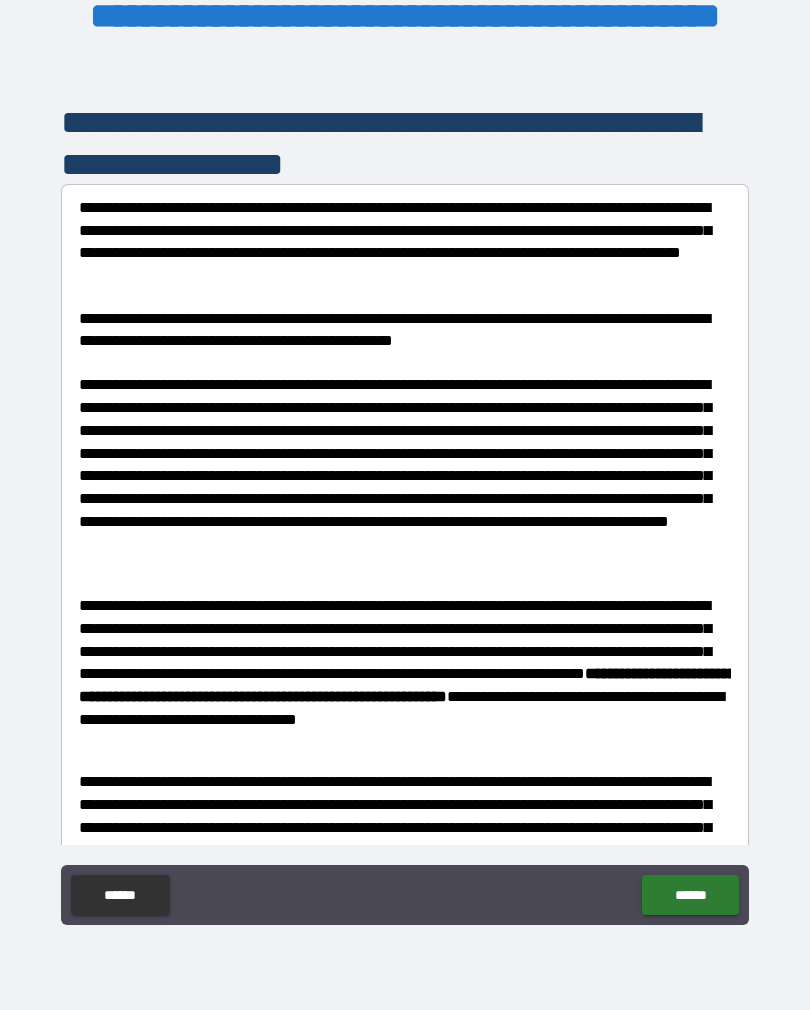 click on "******" at bounding box center (690, 895) 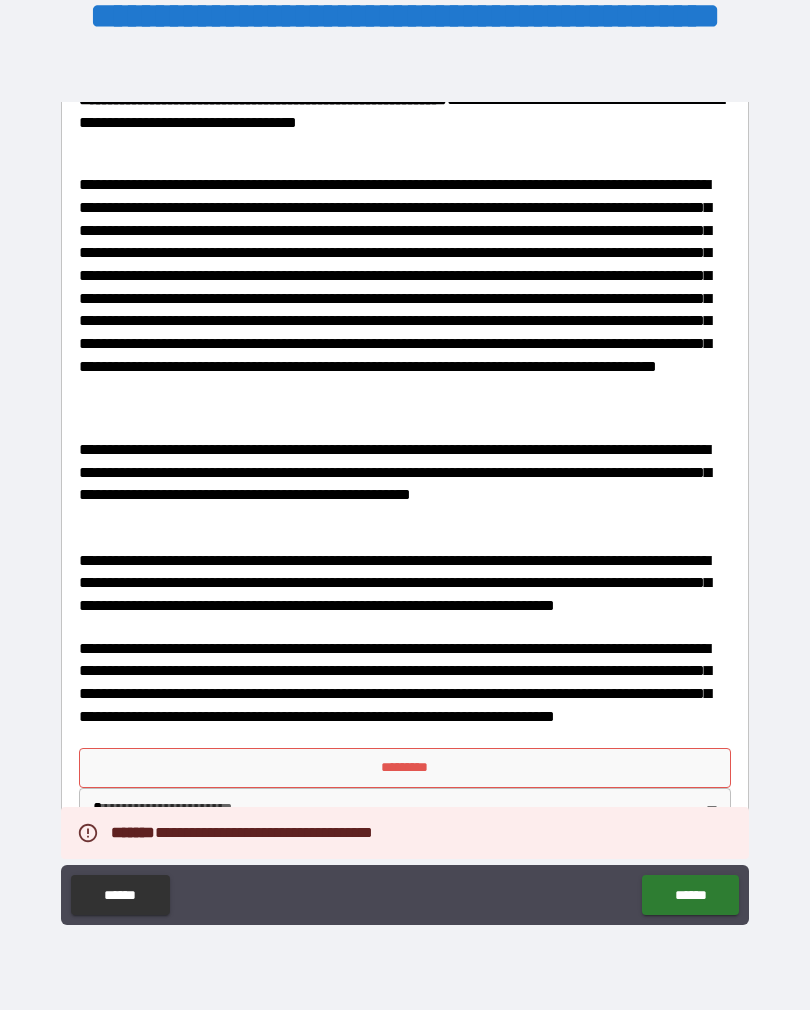 scroll, scrollTop: 597, scrollLeft: 0, axis: vertical 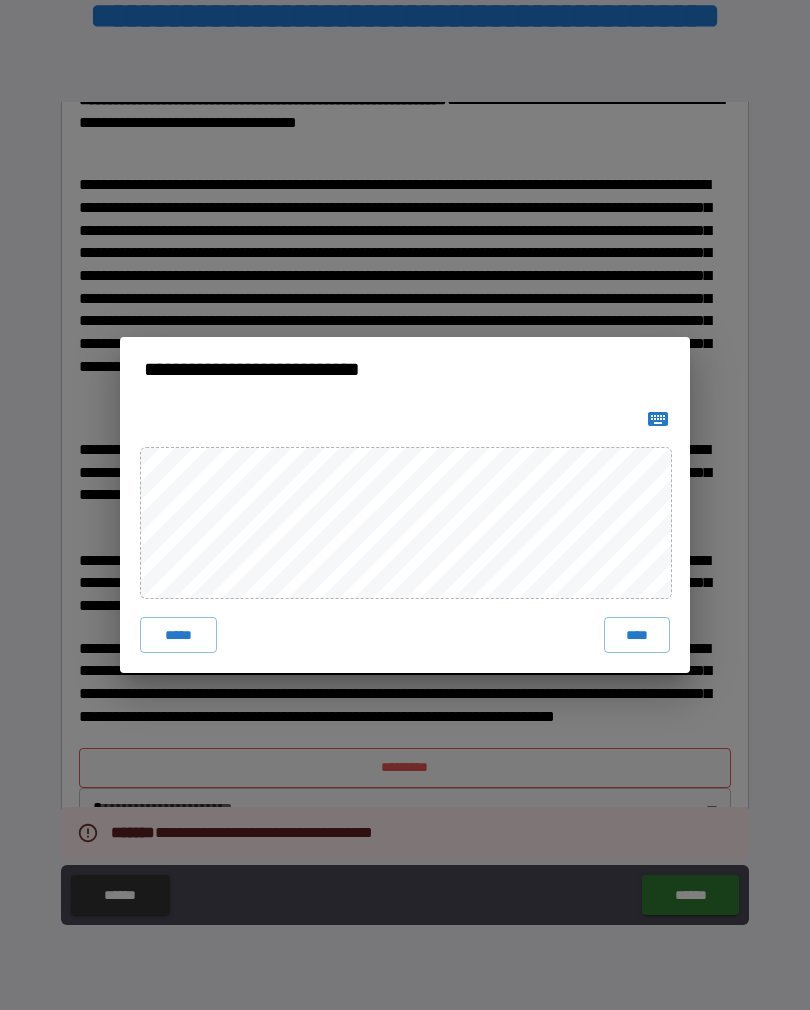 click on "****" at bounding box center [637, 635] 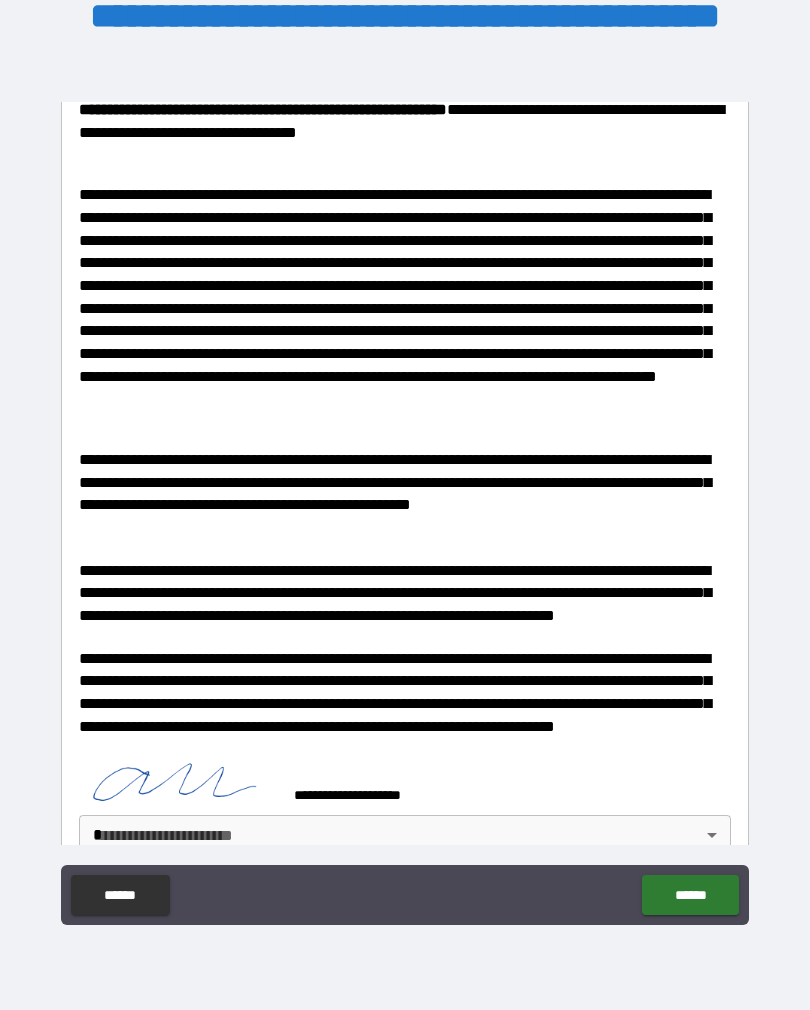 click on "******" at bounding box center [690, 895] 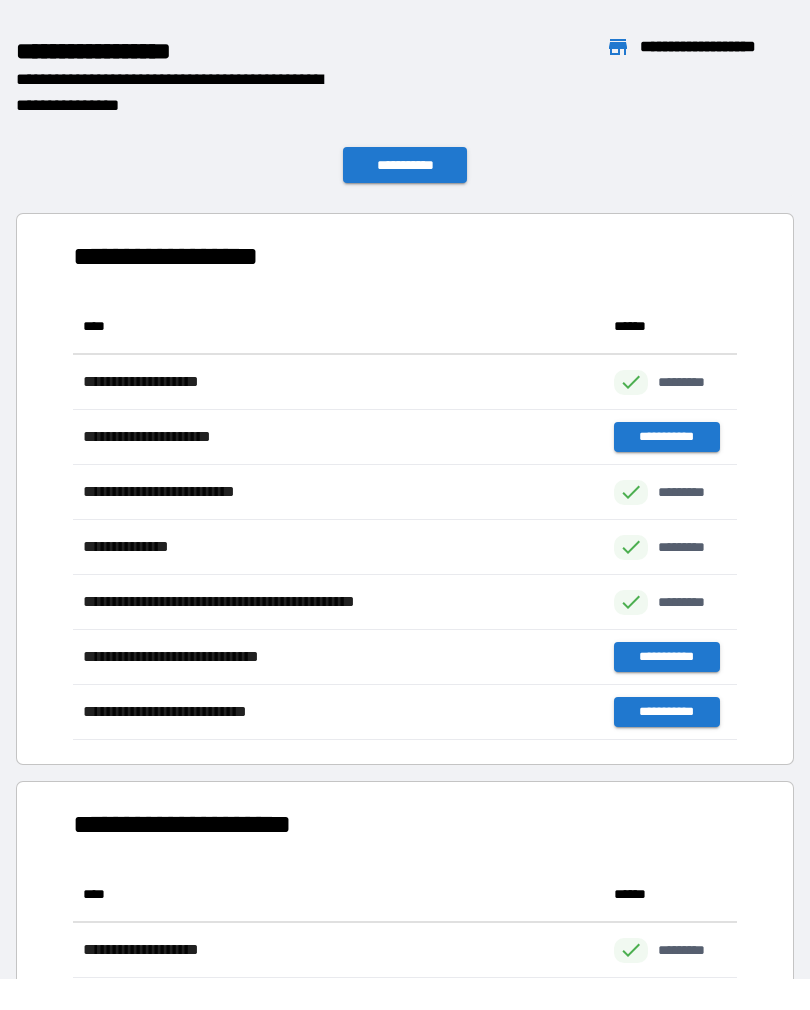 scroll, scrollTop: 441, scrollLeft: 664, axis: both 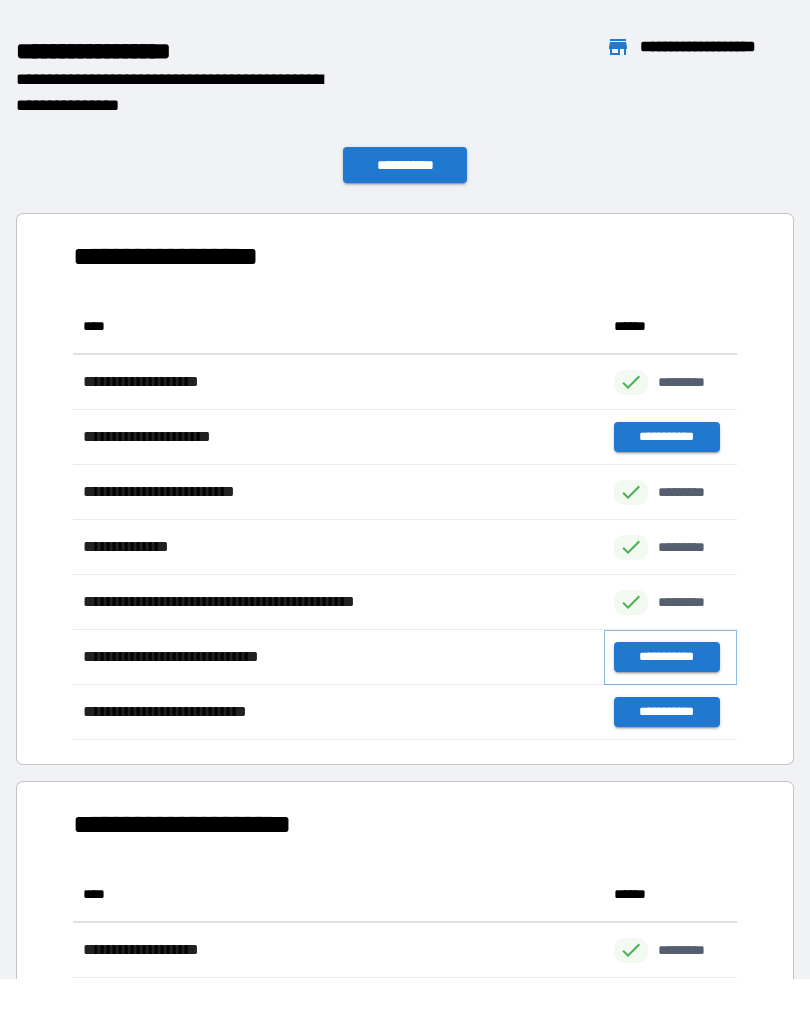 click on "**********" at bounding box center [666, 657] 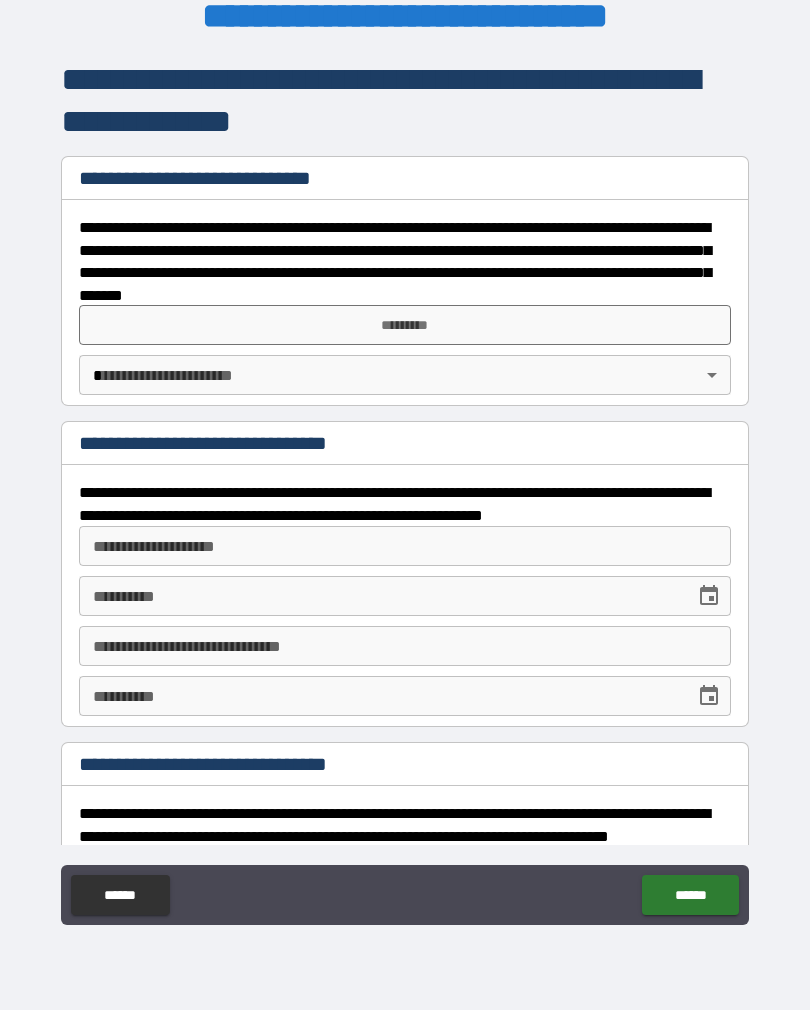 click on "**********" at bounding box center [405, 489] 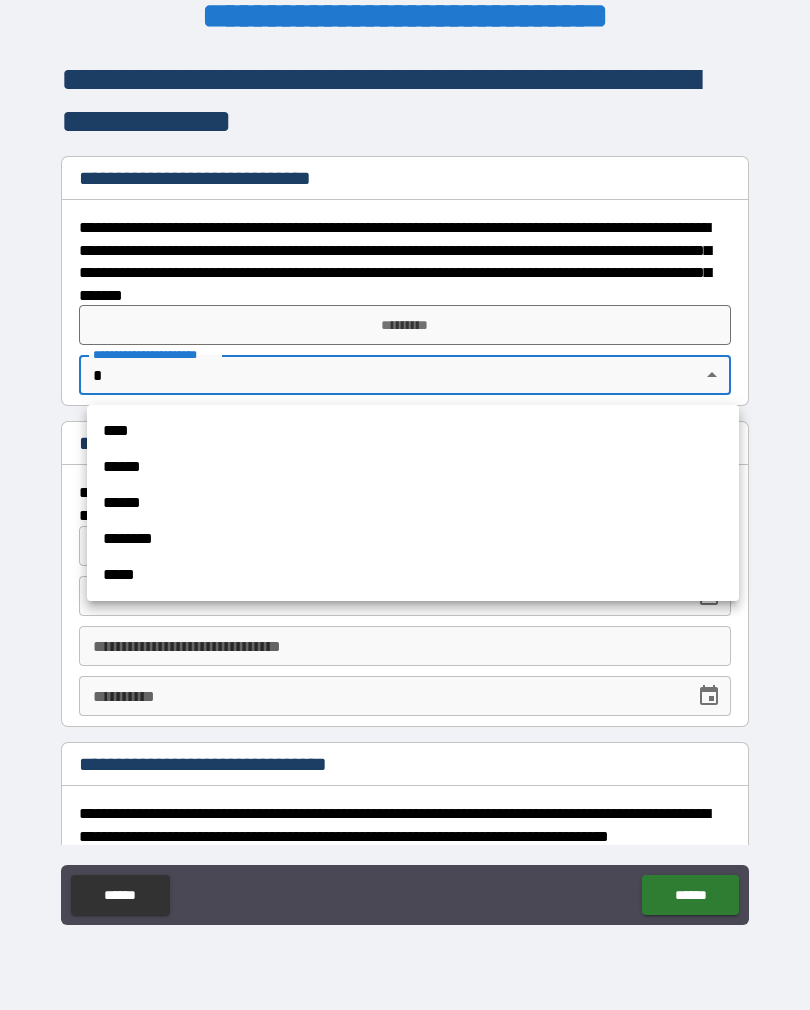 click on "****" at bounding box center [413, 431] 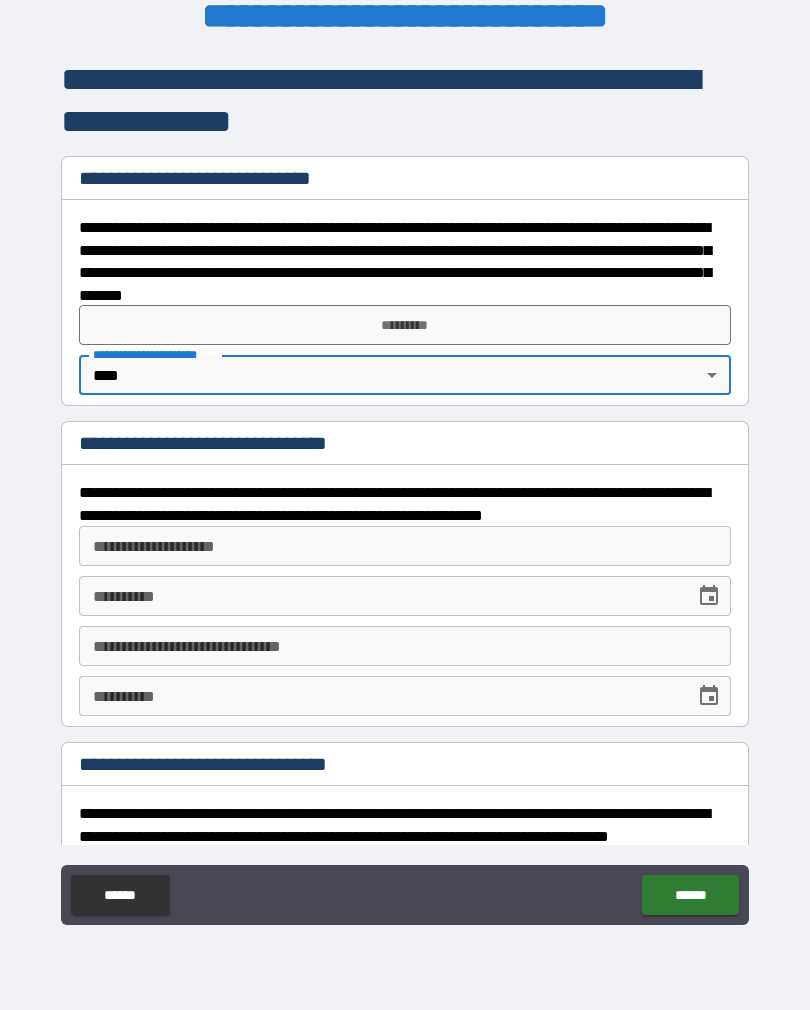 click on "*********" at bounding box center (405, 325) 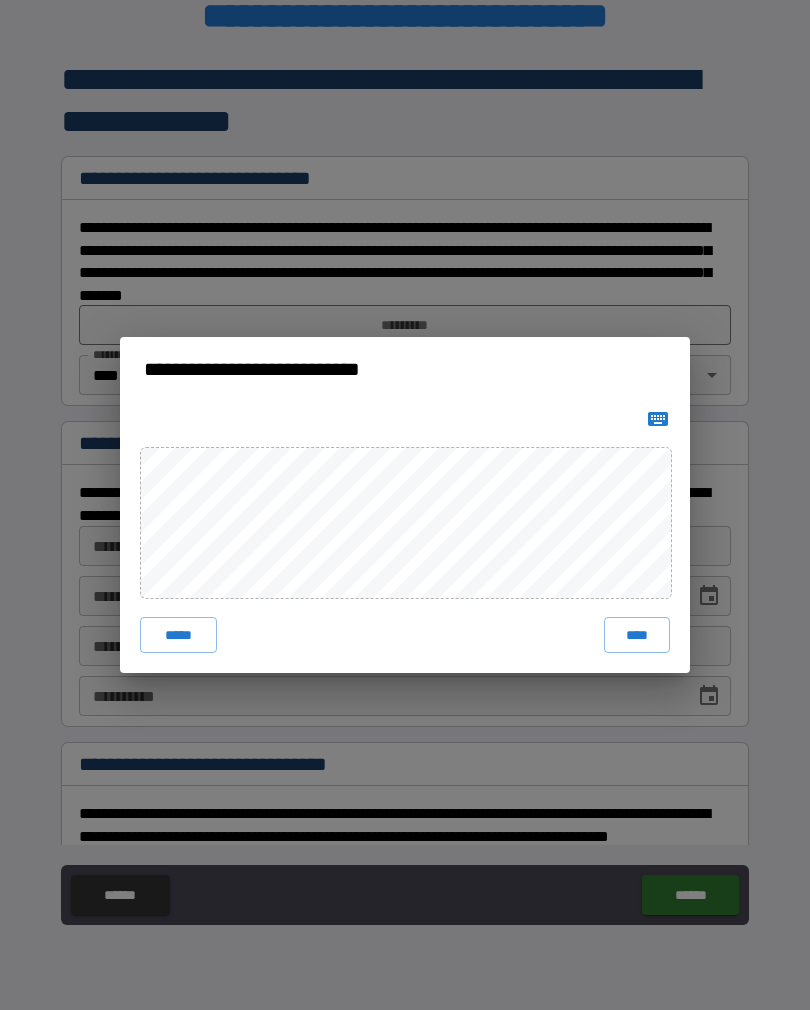 click on "****" at bounding box center (637, 635) 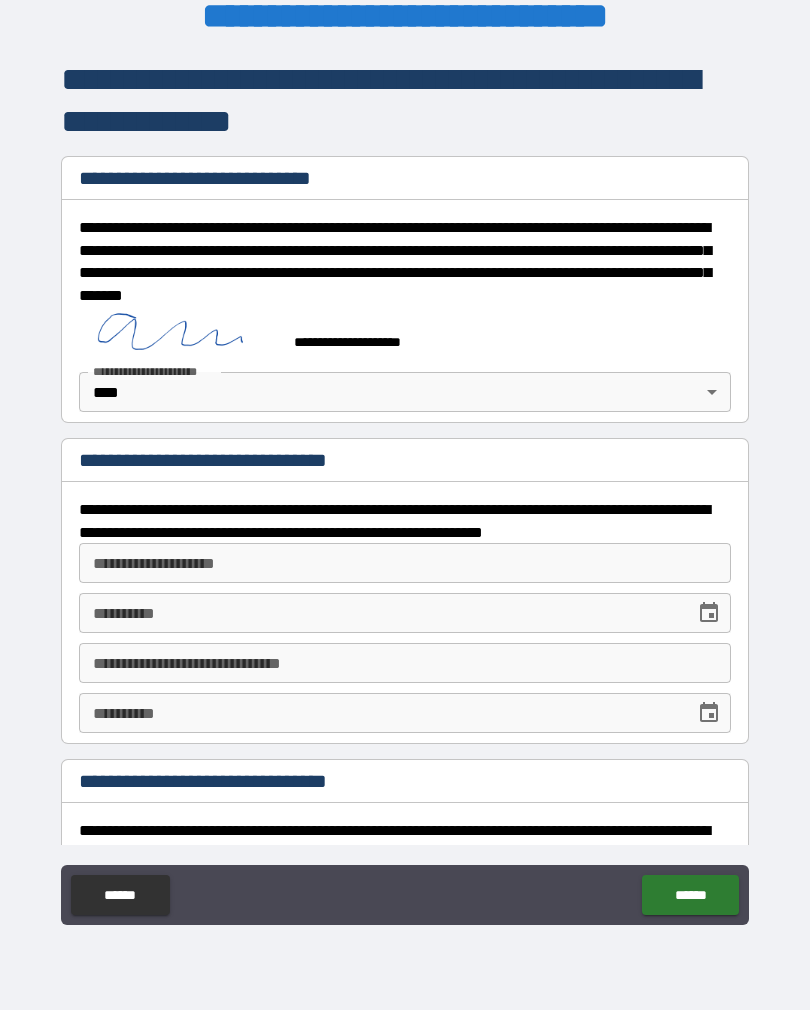click on "**********" at bounding box center (405, 563) 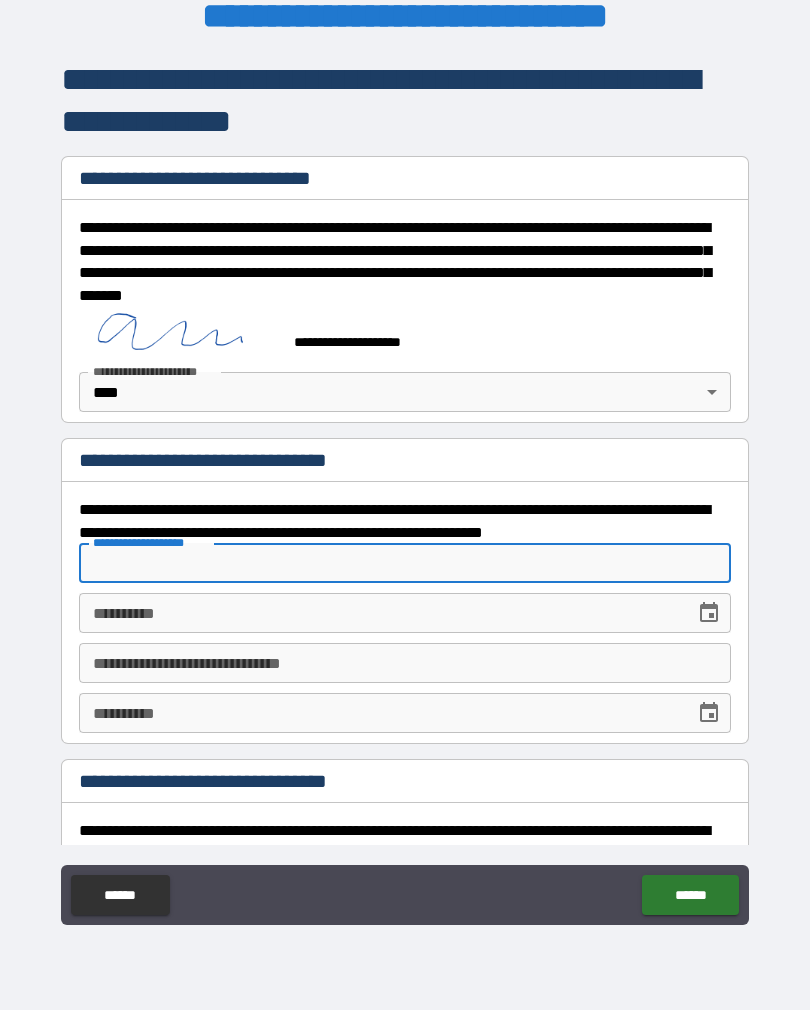 click on "**********" at bounding box center (405, 462) 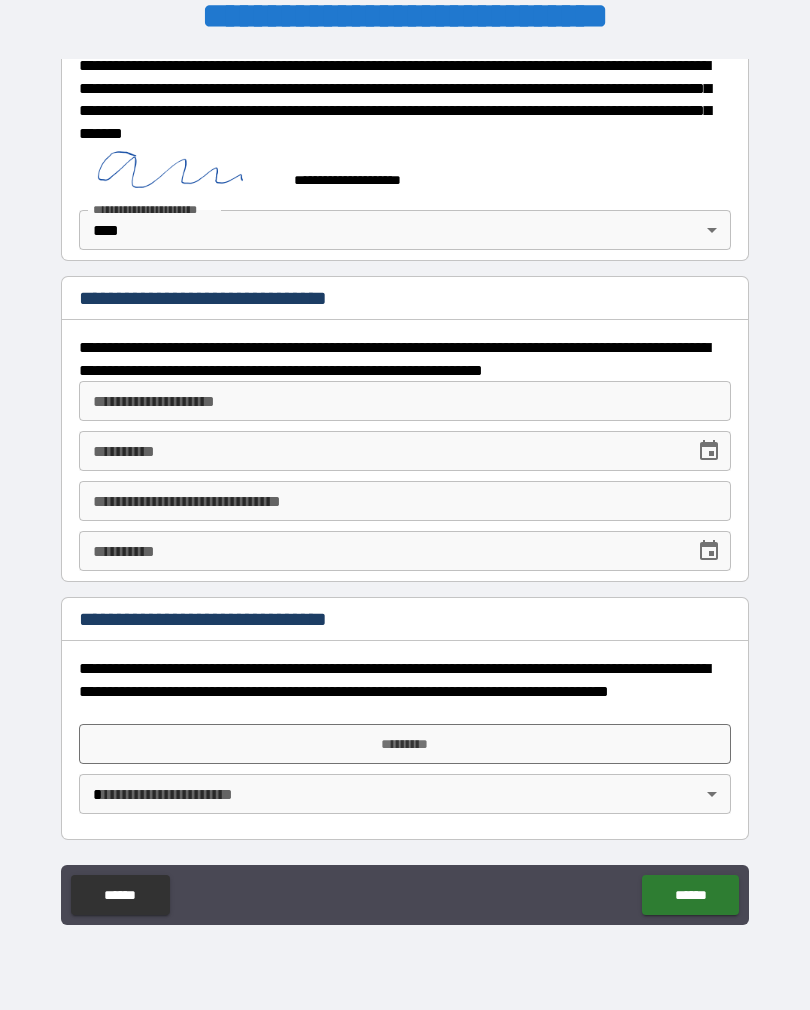 scroll, scrollTop: 162, scrollLeft: 0, axis: vertical 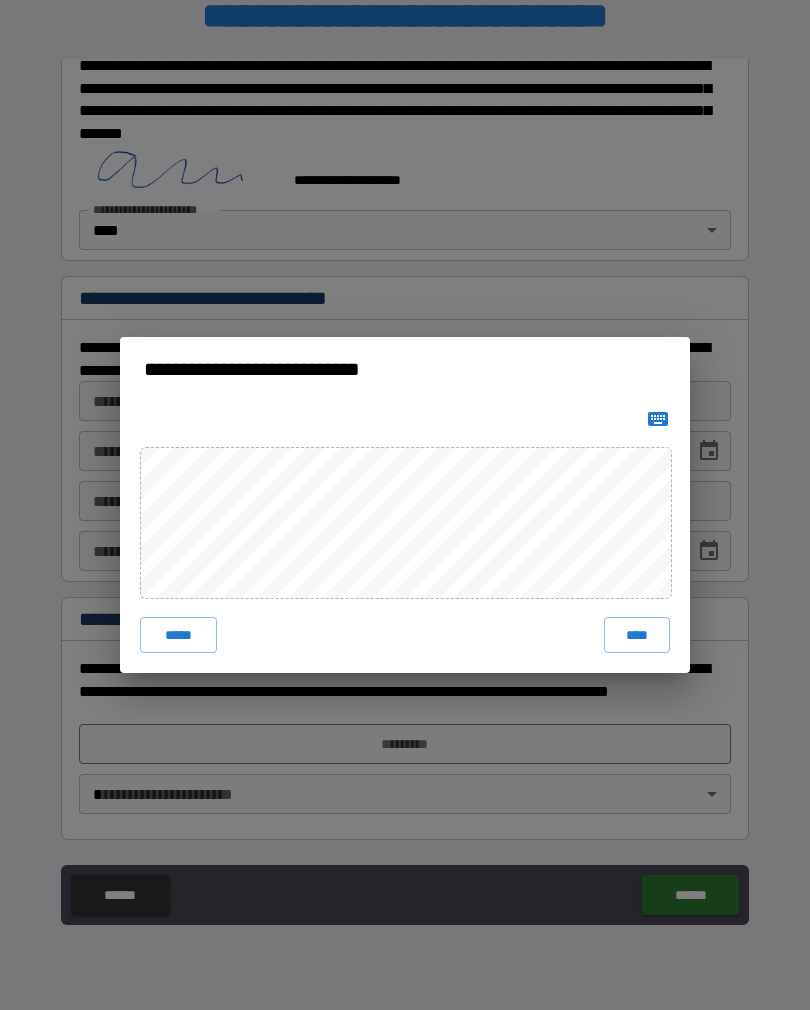 click on "****" at bounding box center [637, 635] 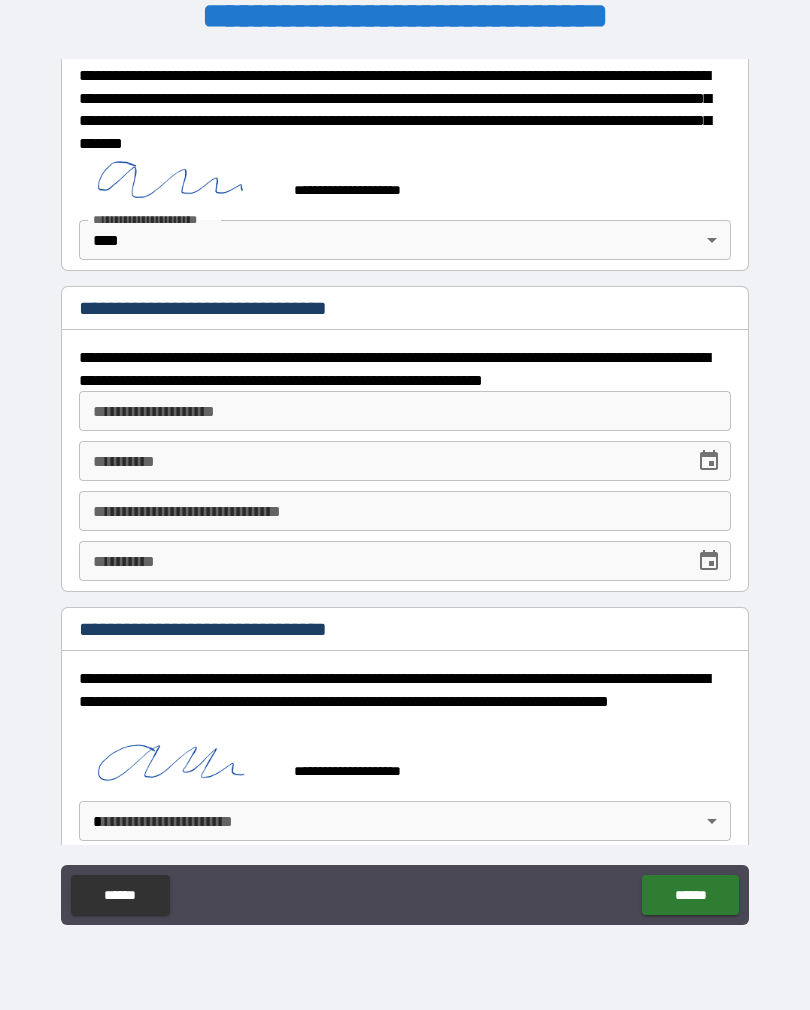 click on "**********" at bounding box center [405, 489] 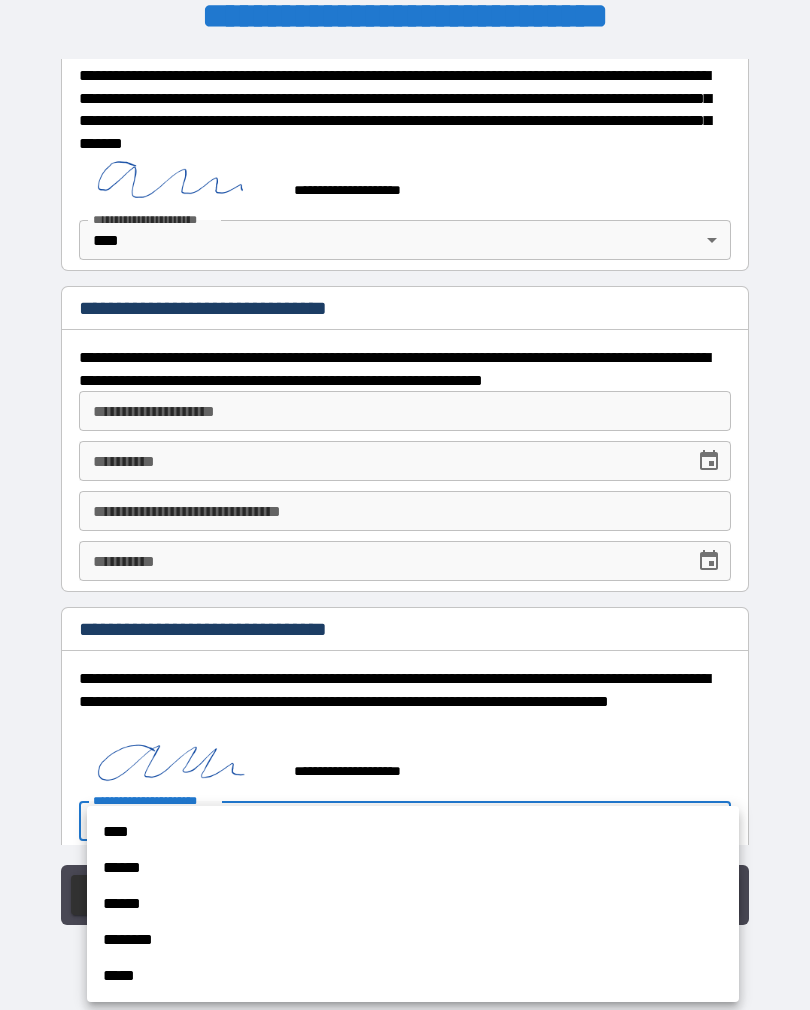 click on "****" at bounding box center [413, 832] 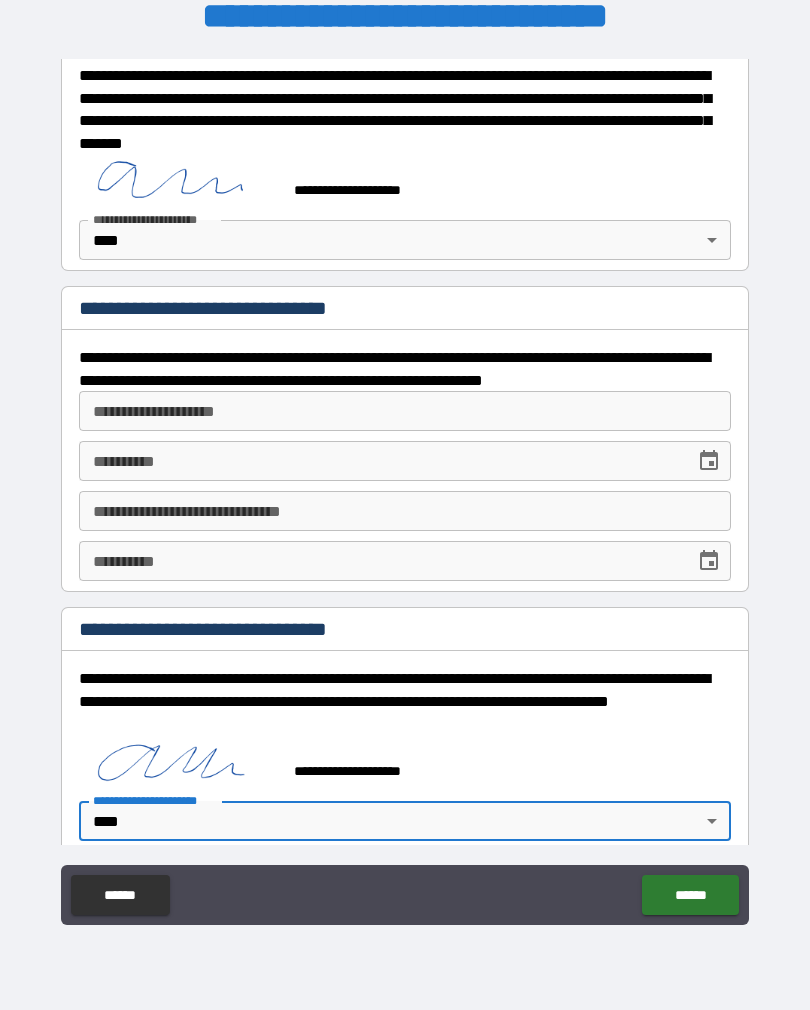 click on "******" at bounding box center [690, 895] 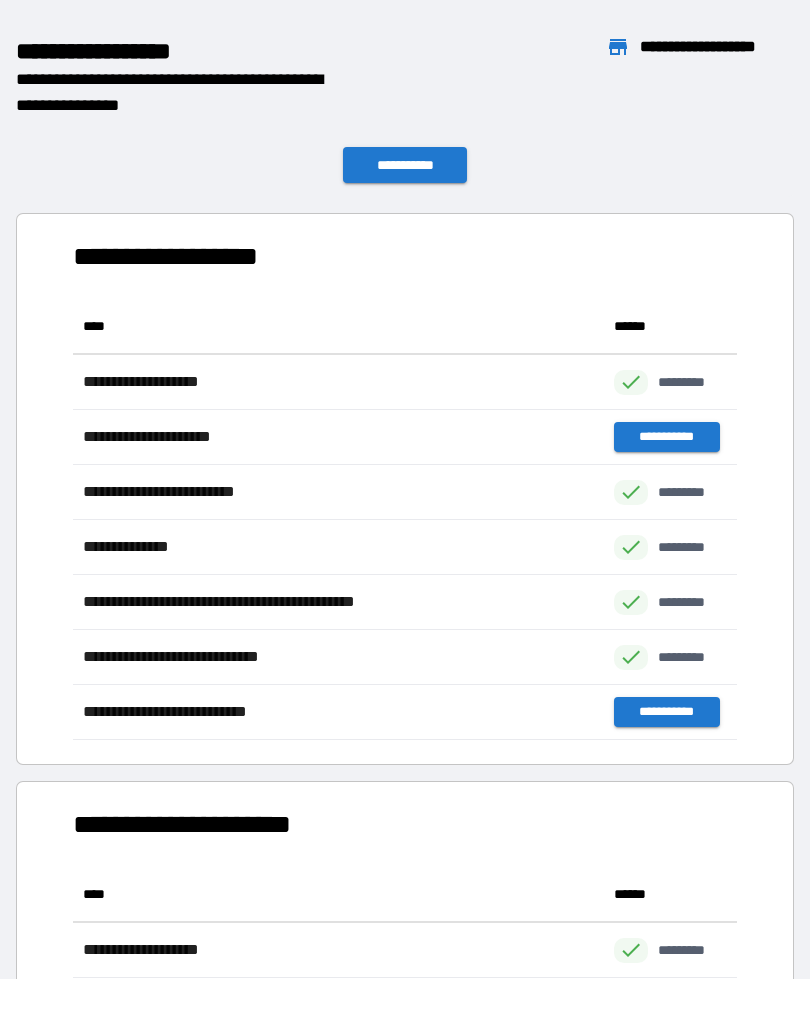 scroll, scrollTop: 1, scrollLeft: 1, axis: both 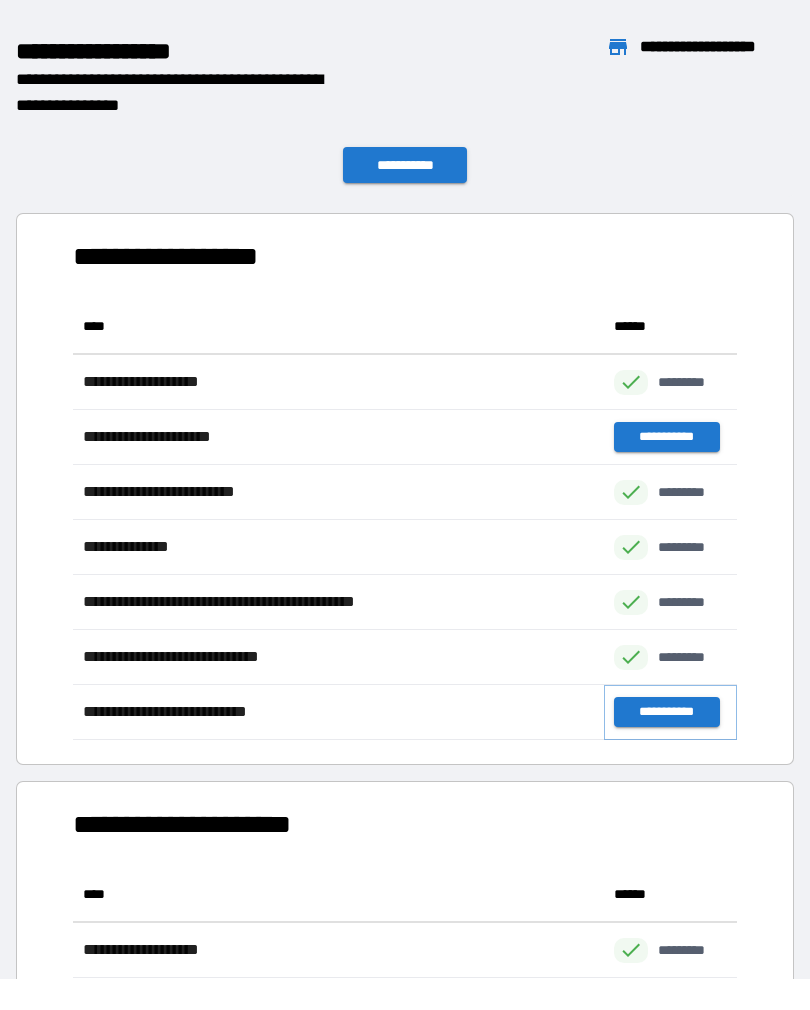 click on "**********" at bounding box center [666, 712] 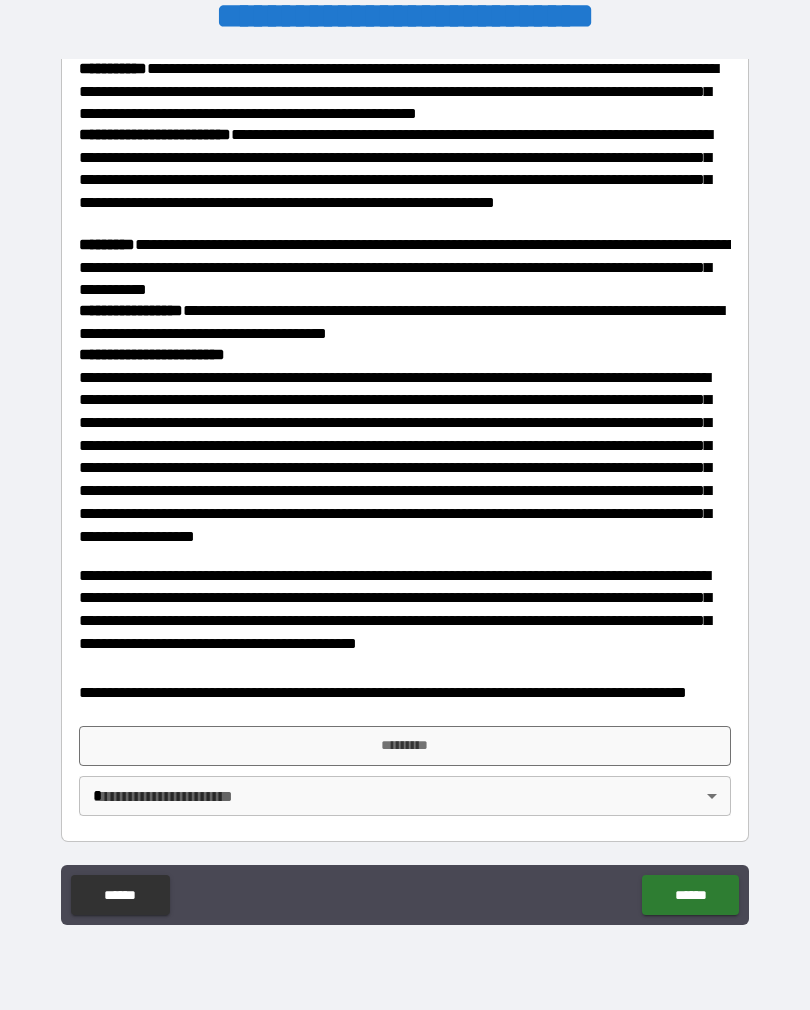 scroll, scrollTop: 2036, scrollLeft: 0, axis: vertical 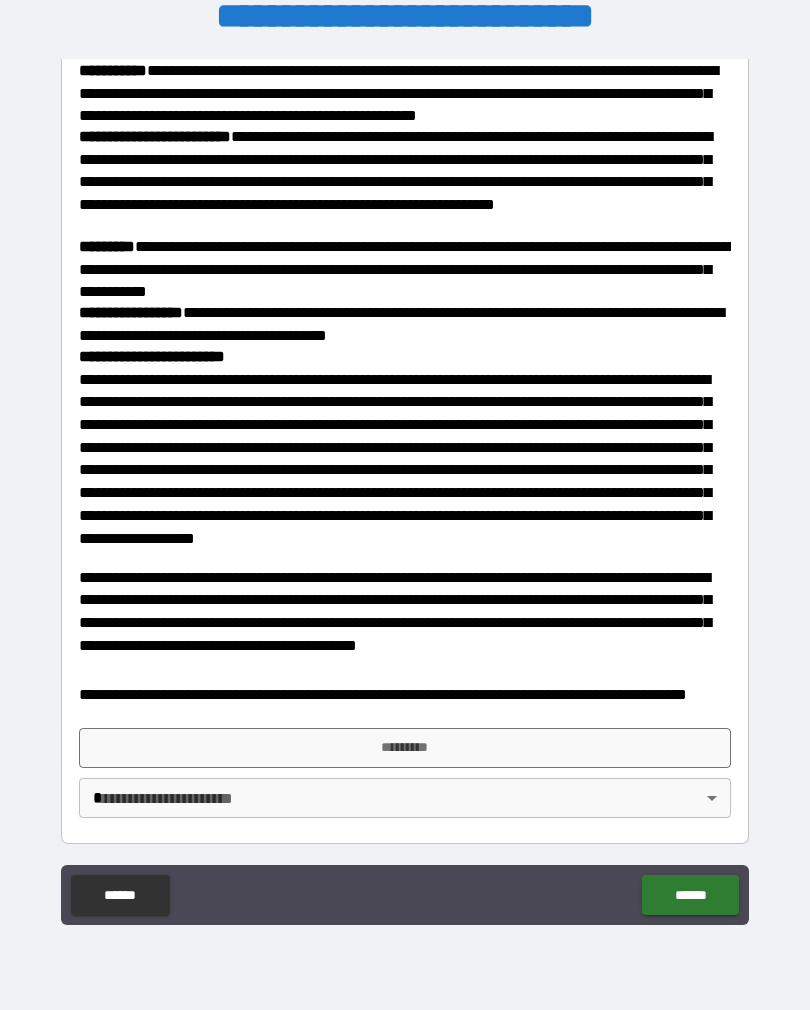 click on "*********" at bounding box center (405, 748) 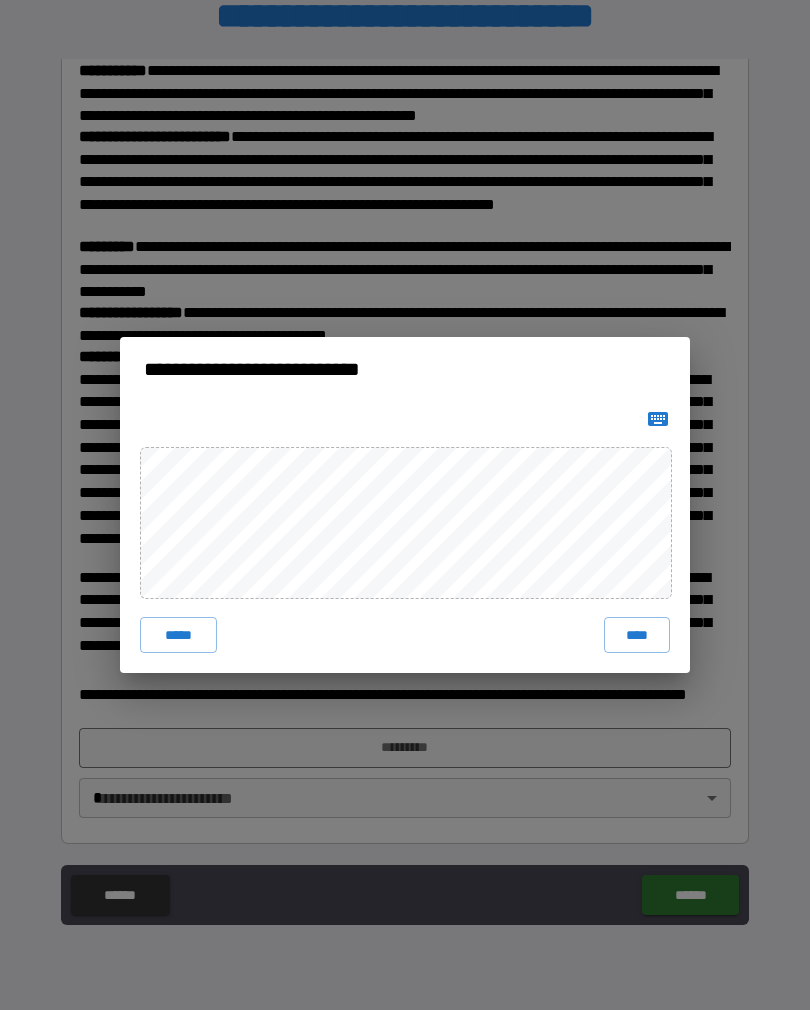 click on "****" at bounding box center [637, 635] 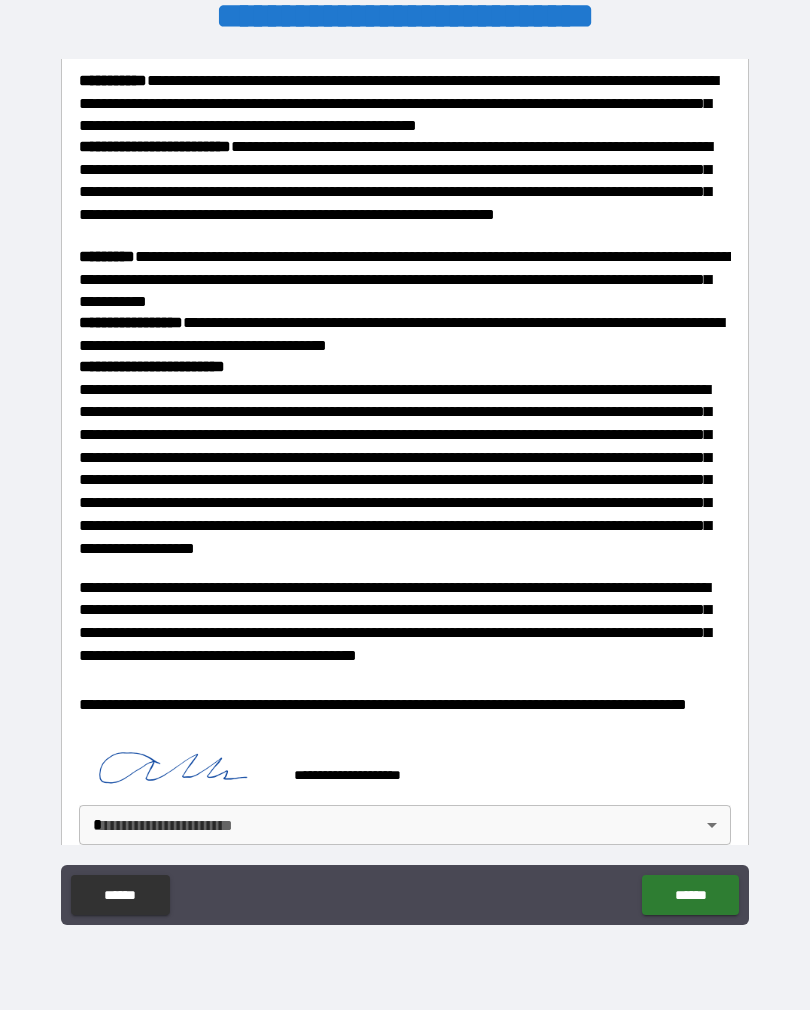 click on "**********" at bounding box center (405, 489) 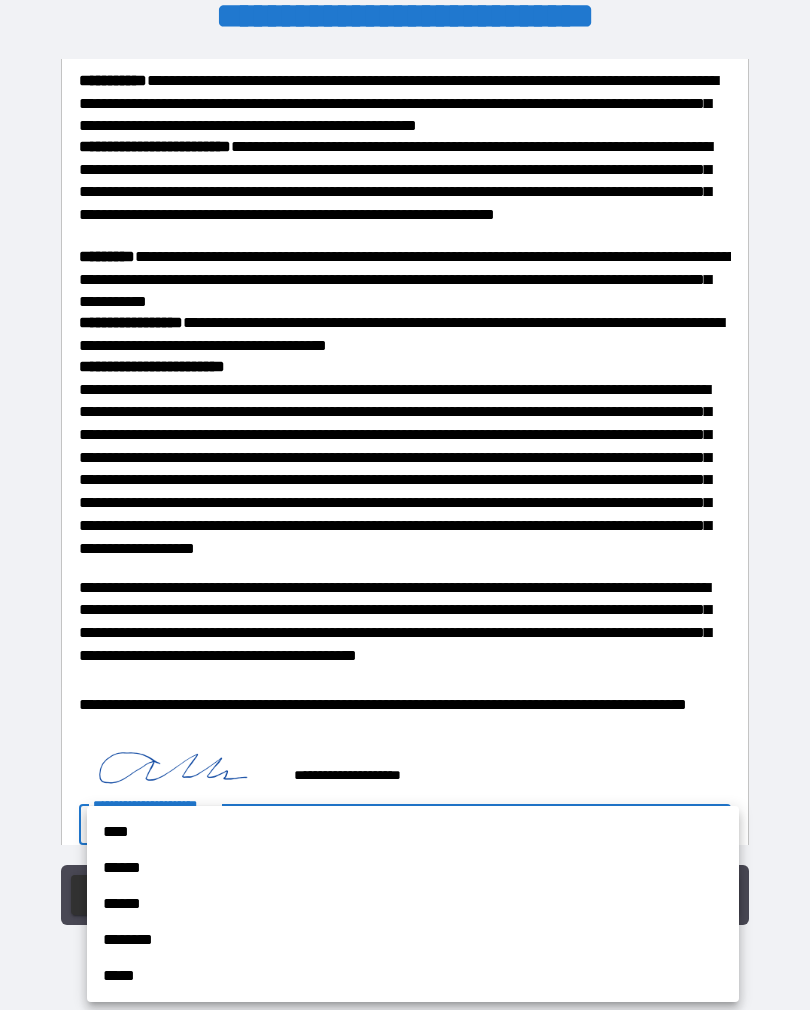 click on "****" at bounding box center (413, 832) 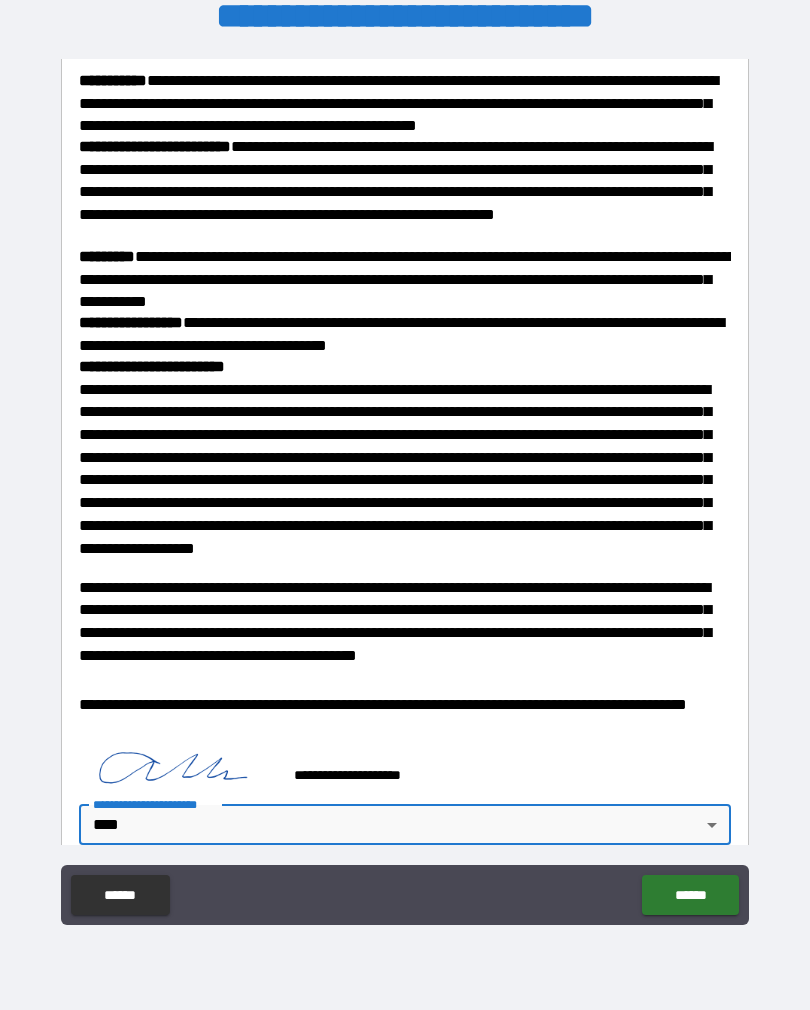 click on "******" at bounding box center (690, 895) 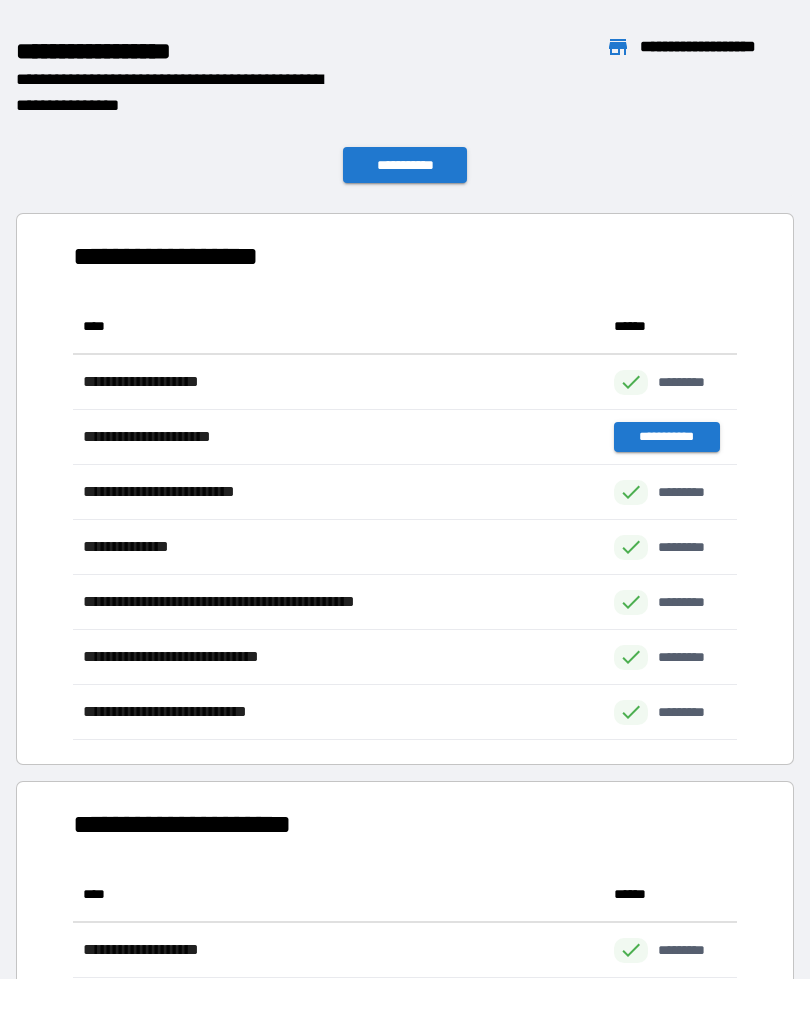 scroll, scrollTop: 1, scrollLeft: 1, axis: both 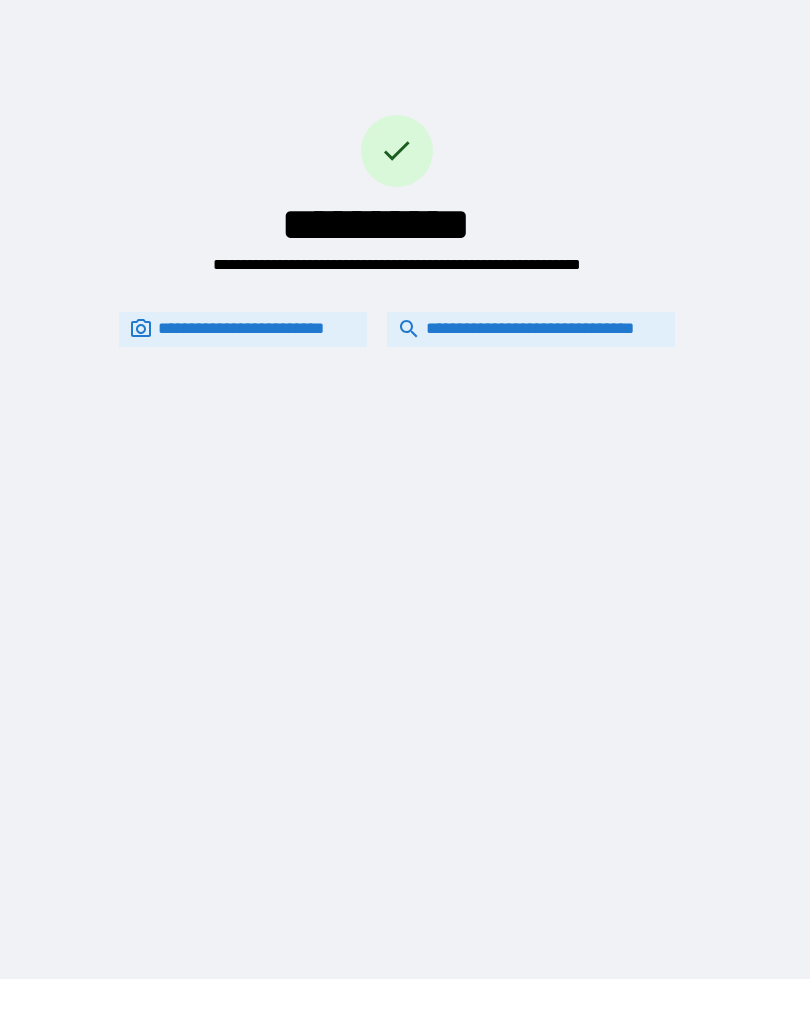 click on "**********" at bounding box center [397, 329] 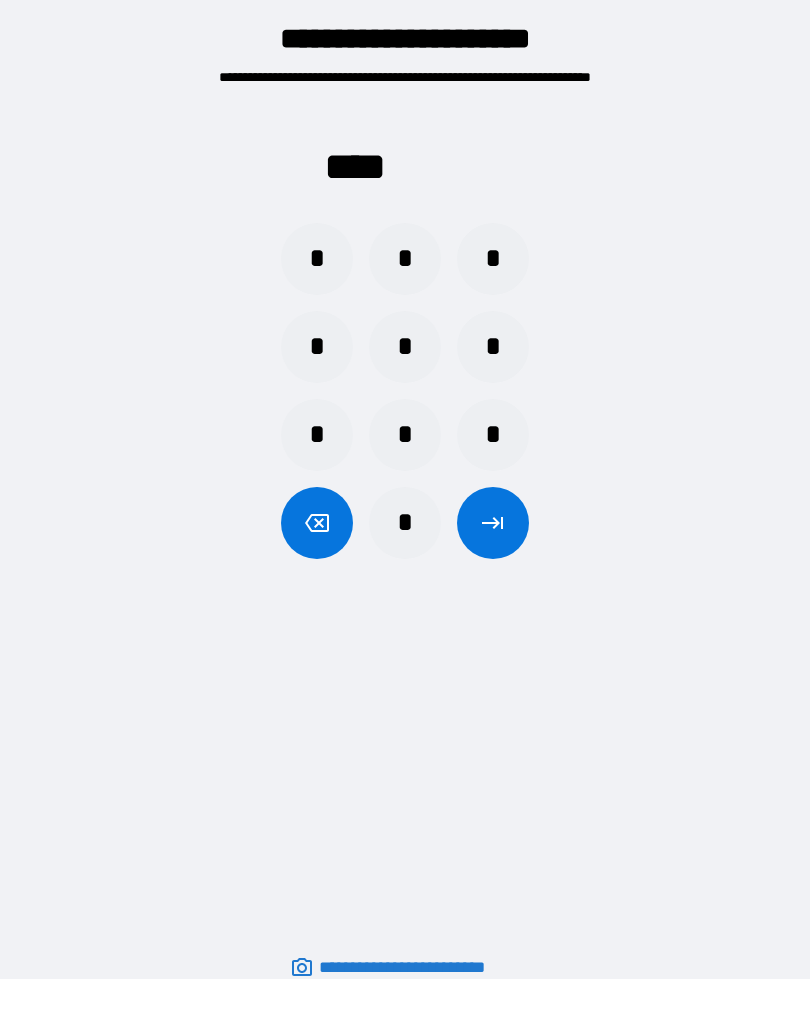 click on "*" at bounding box center (405, 523) 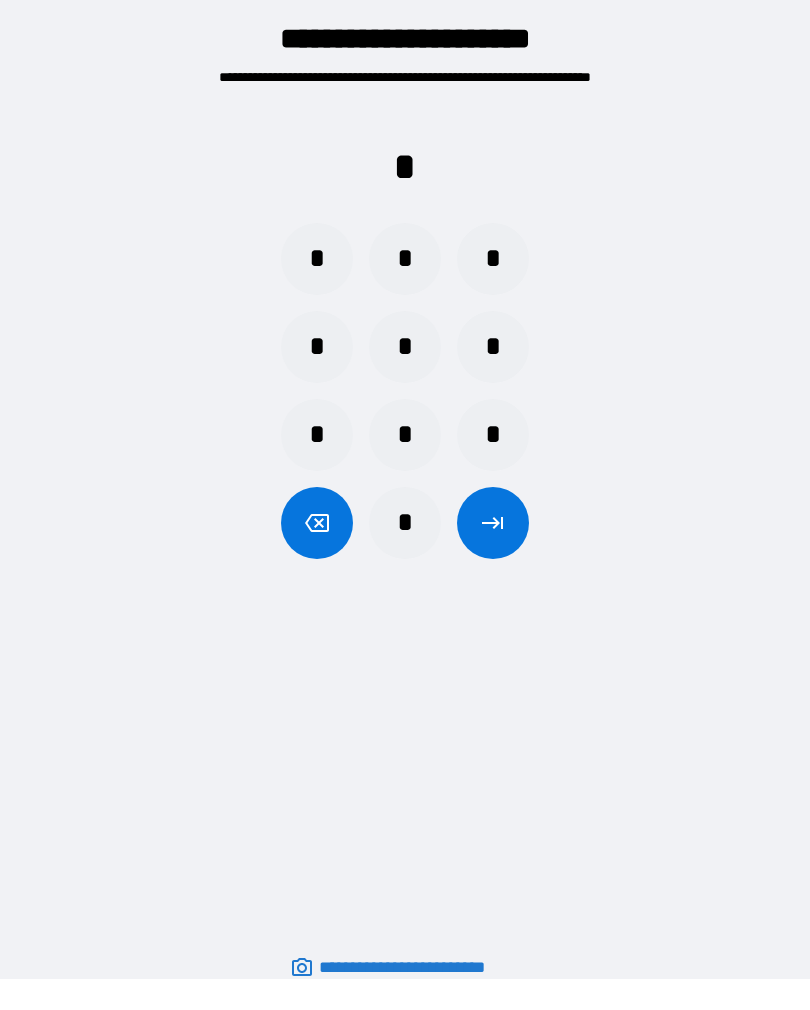 click on "*" at bounding box center [405, 259] 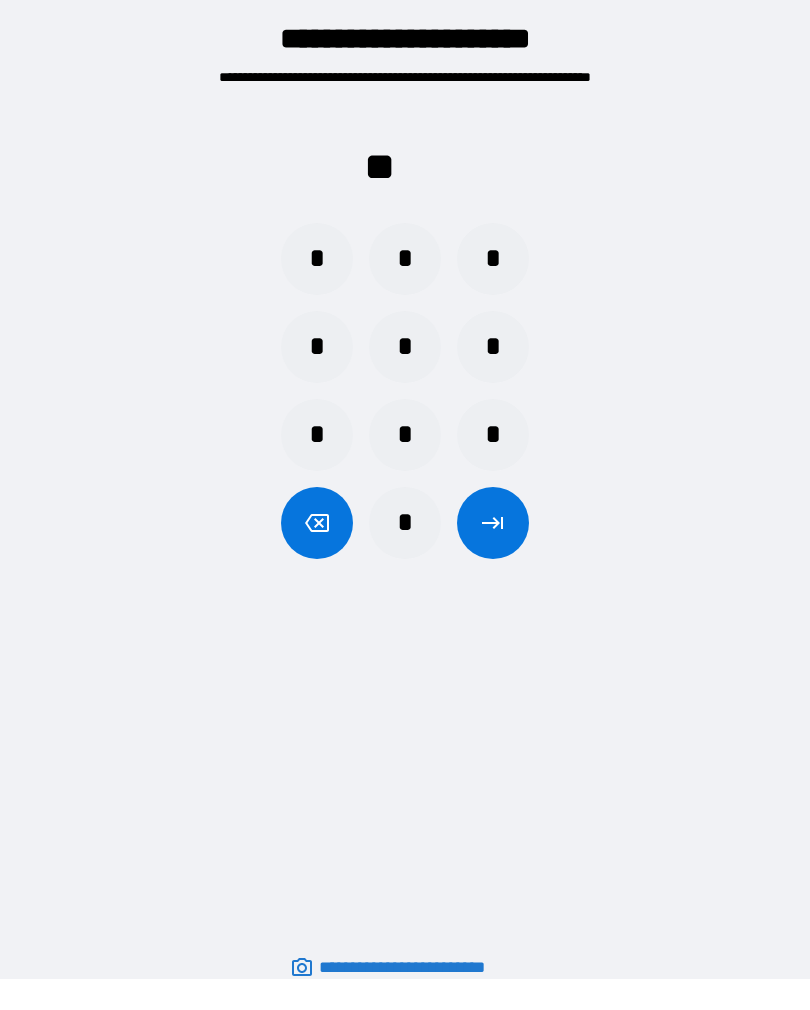 click on "*" at bounding box center [405, 523] 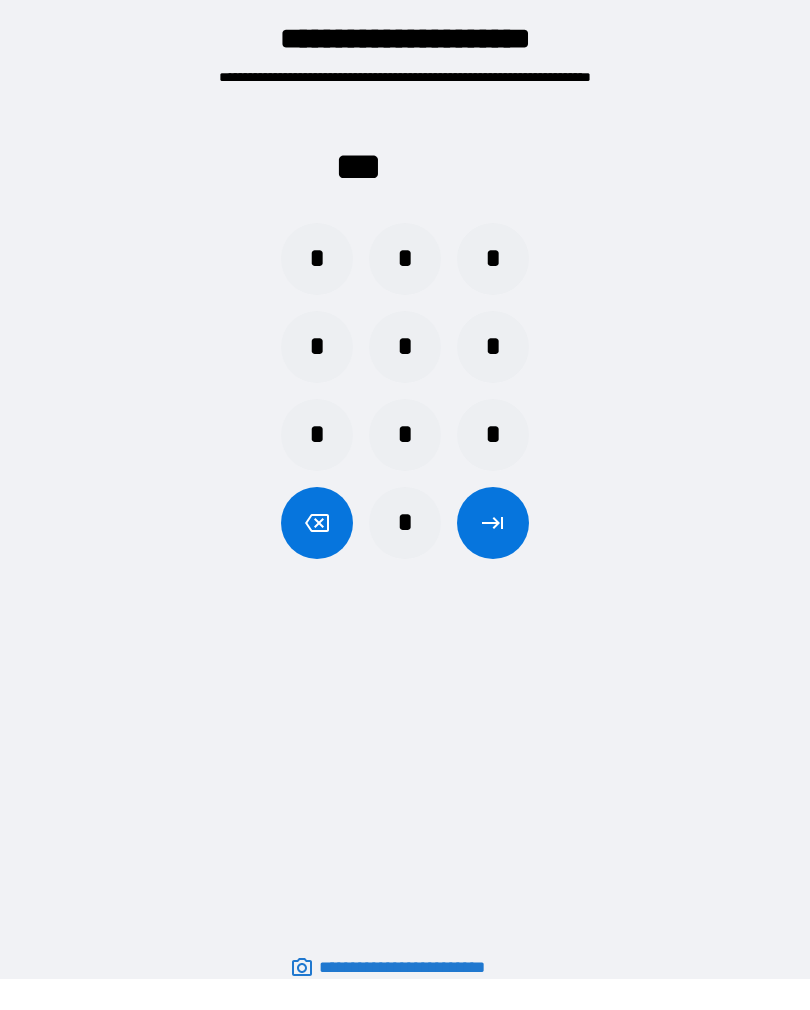 click on "*" at bounding box center [405, 347] 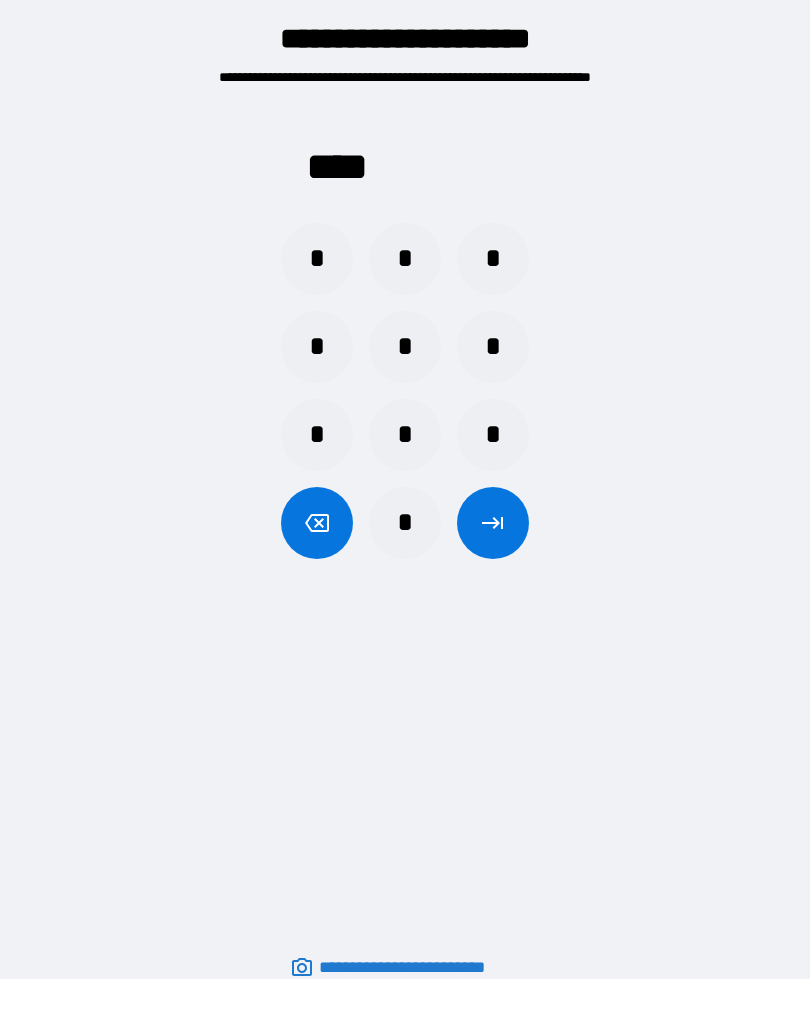 click at bounding box center [493, 523] 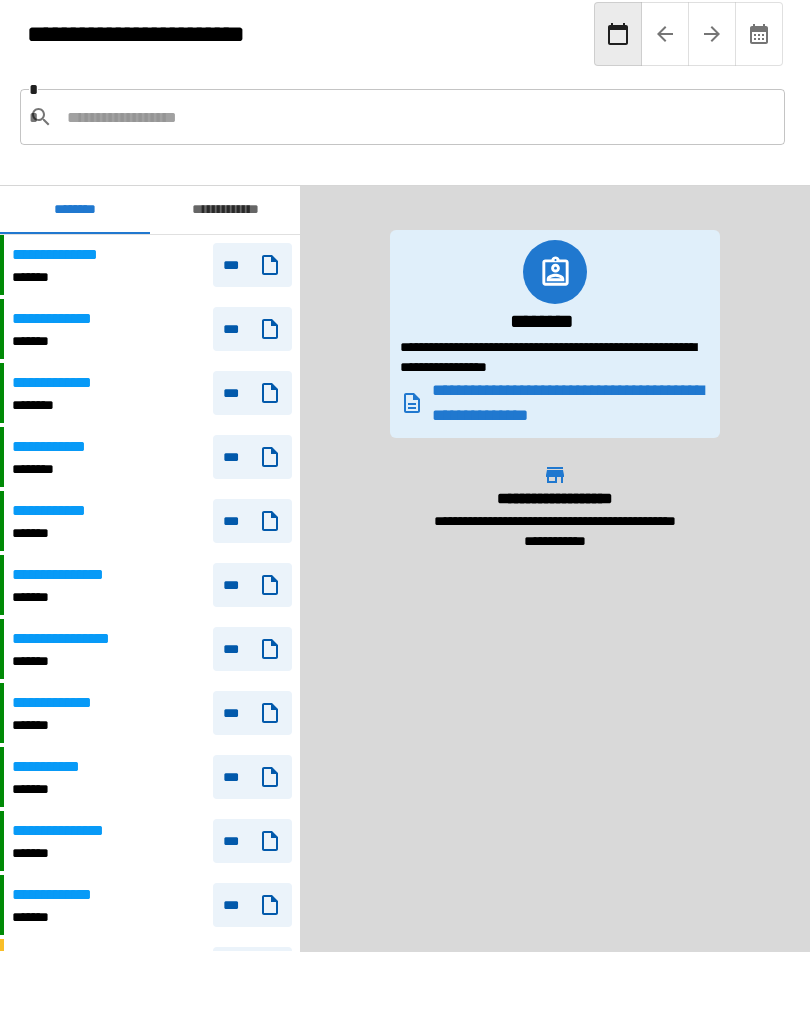 click at bounding box center (618, 34) 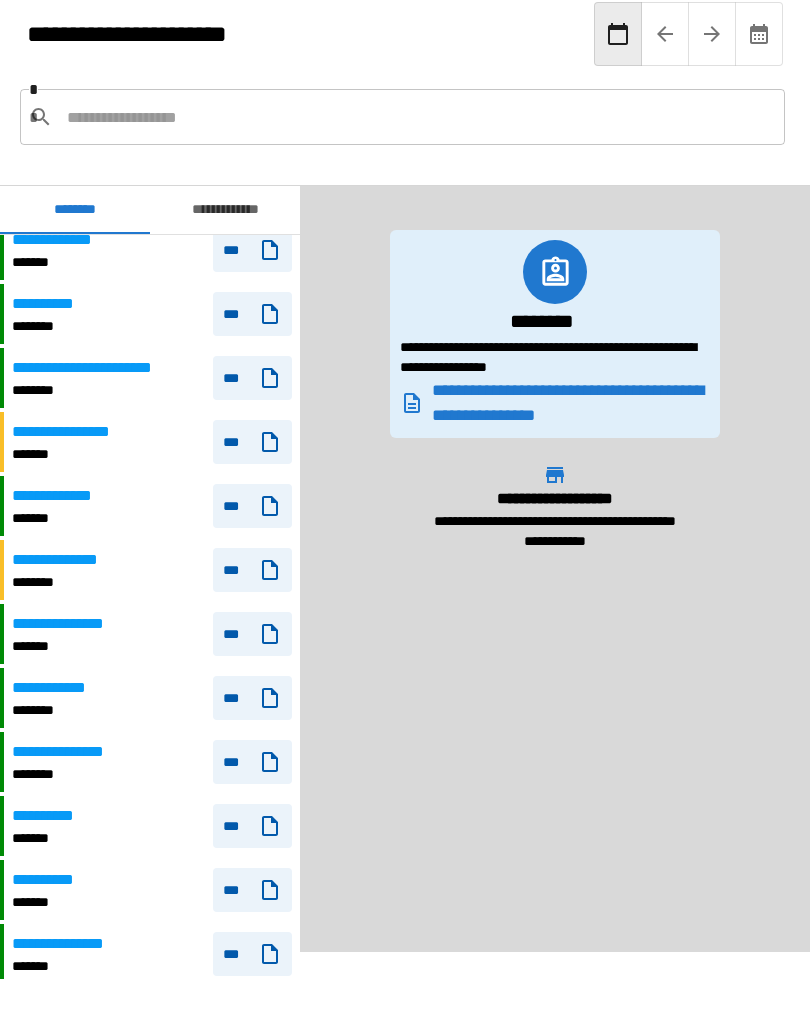 scroll, scrollTop: 140, scrollLeft: 0, axis: vertical 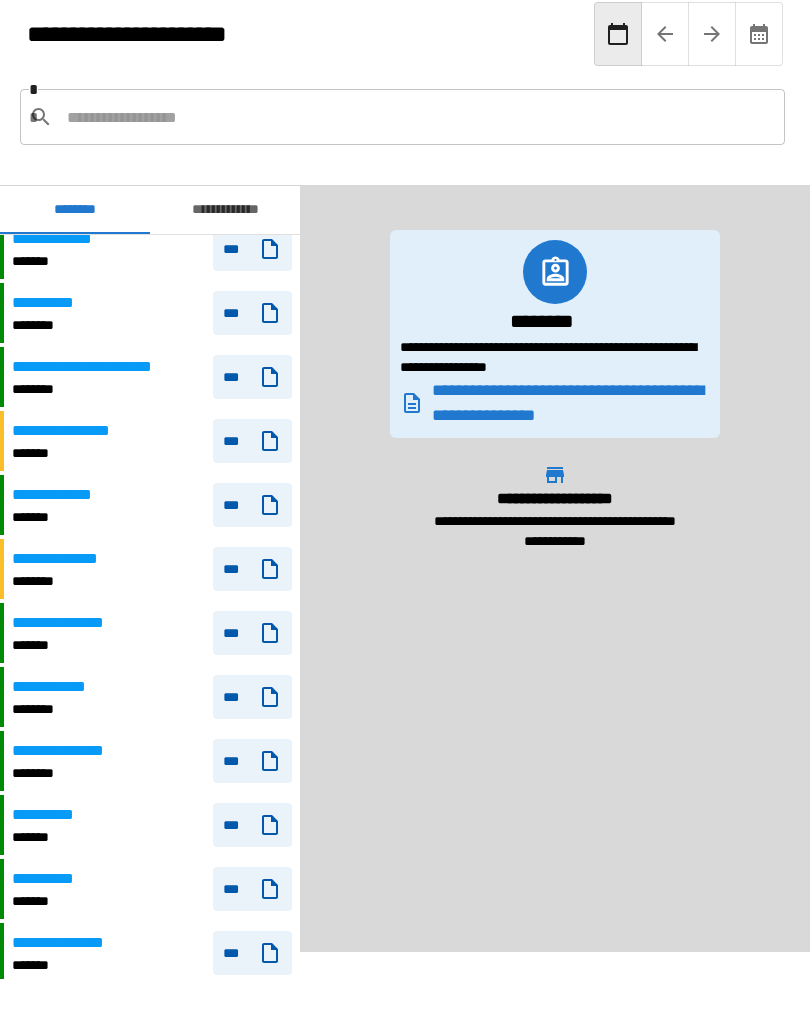 click 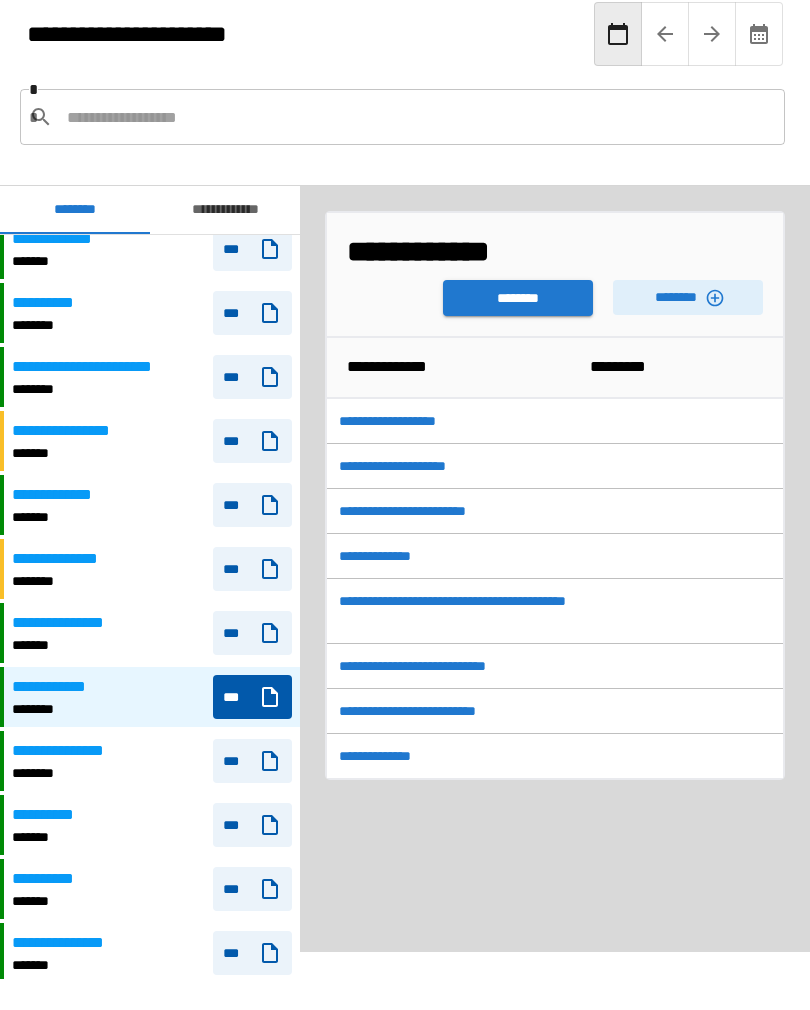 click on "**********" at bounding box center (76, 623) 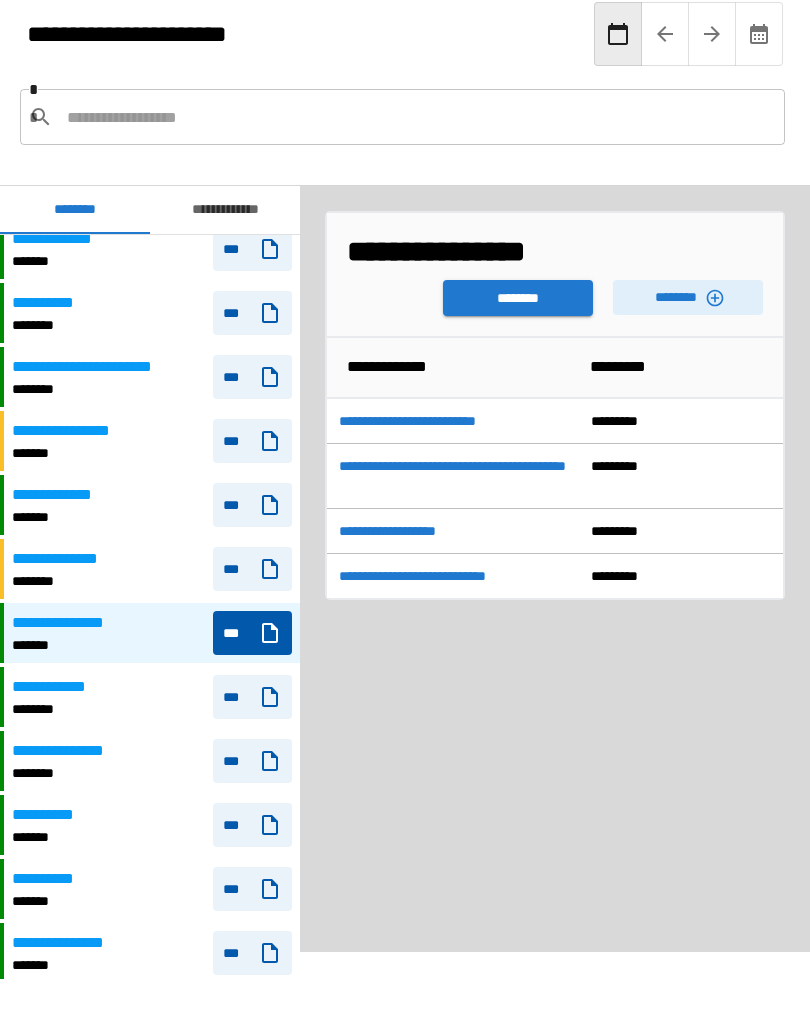click on "**********" at bounding box center [64, 687] 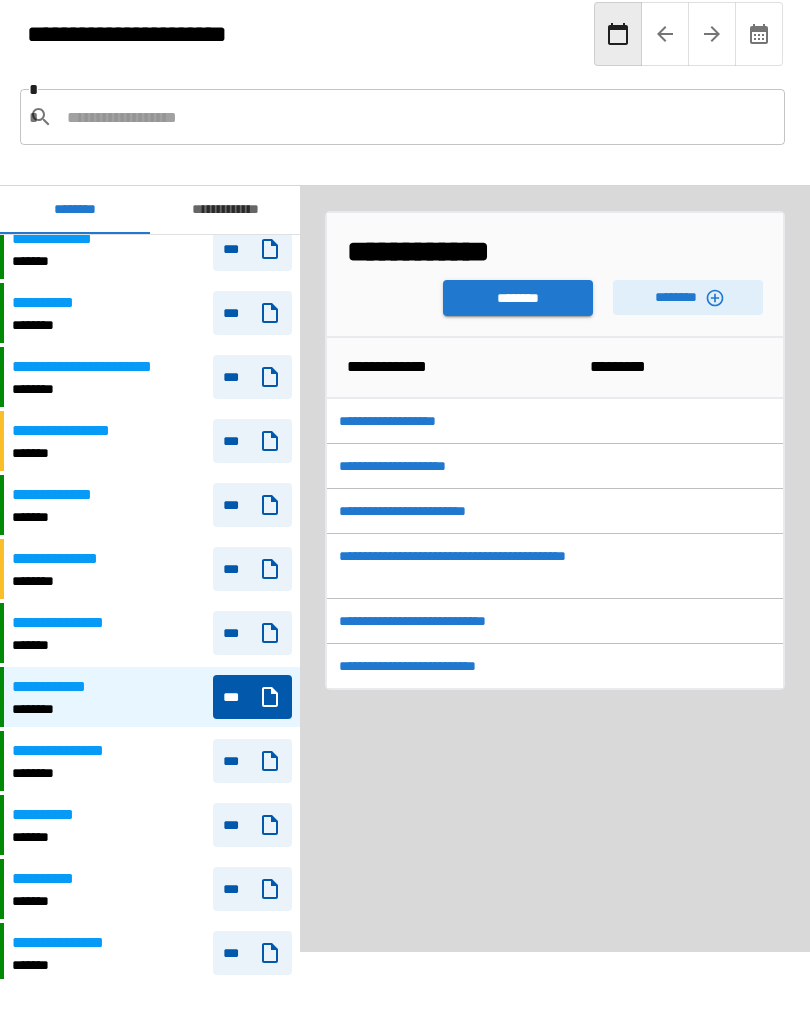 click on "*******" at bounding box center (52, 837) 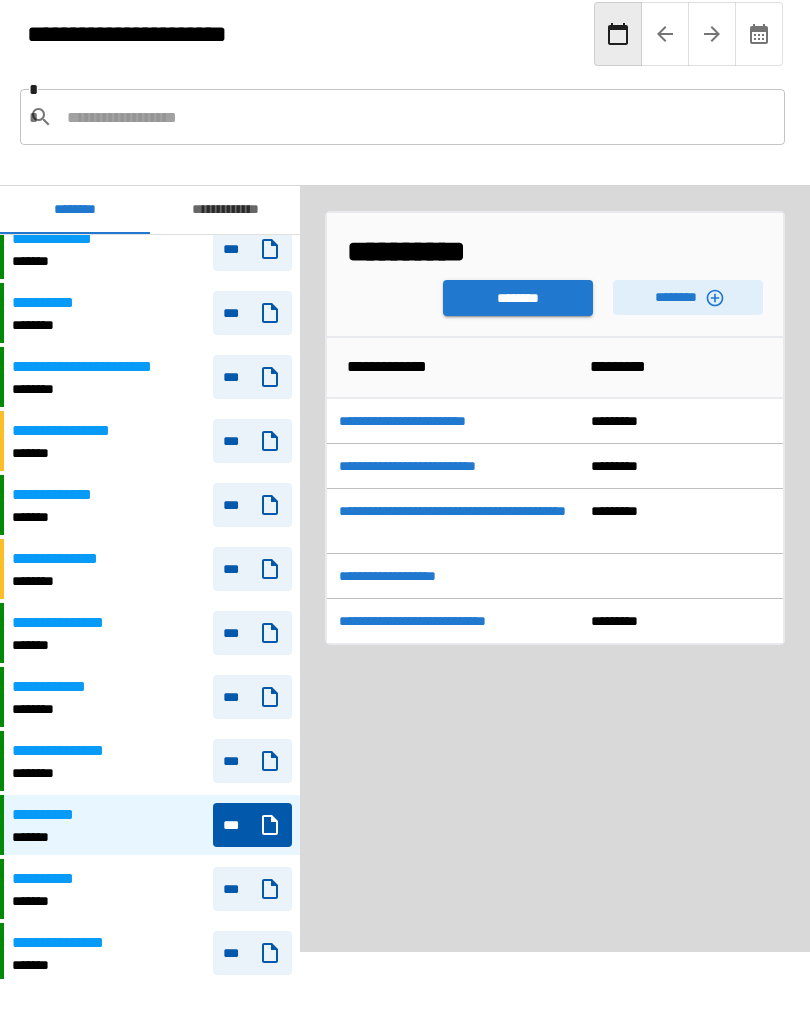 click on "********" at bounding box center (64, 709) 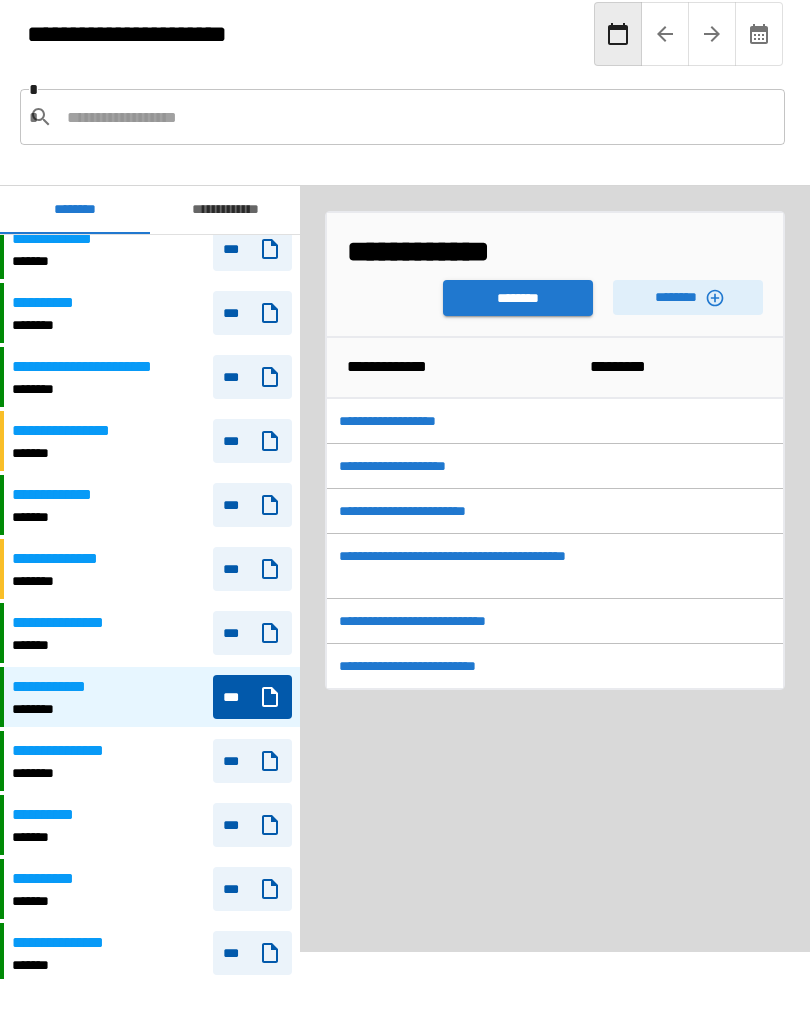 click on "********" at bounding box center [66, 581] 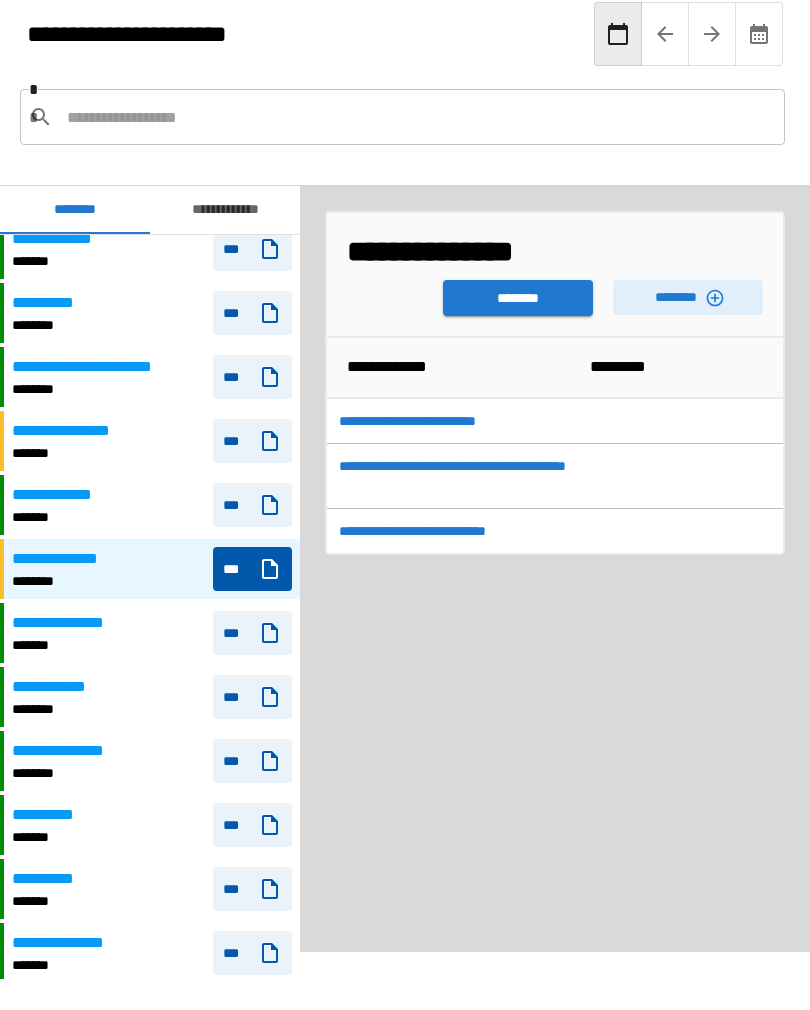 click on "**********" at bounding box center (152, 697) 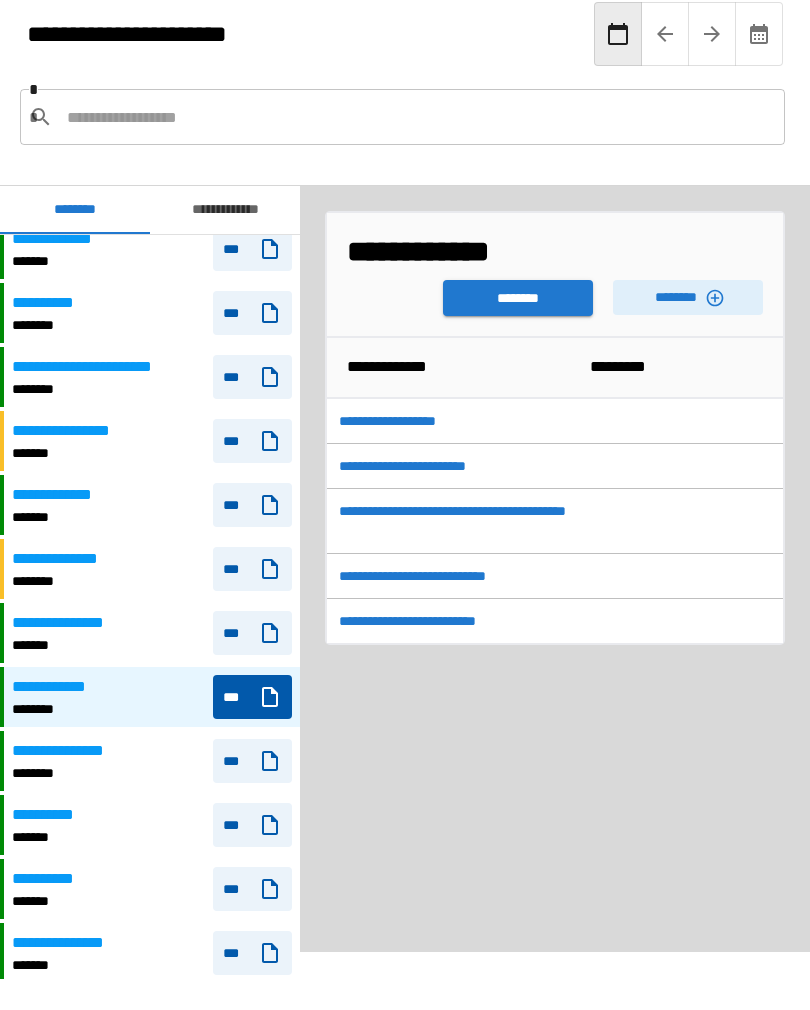 click on "********" at bounding box center (518, 298) 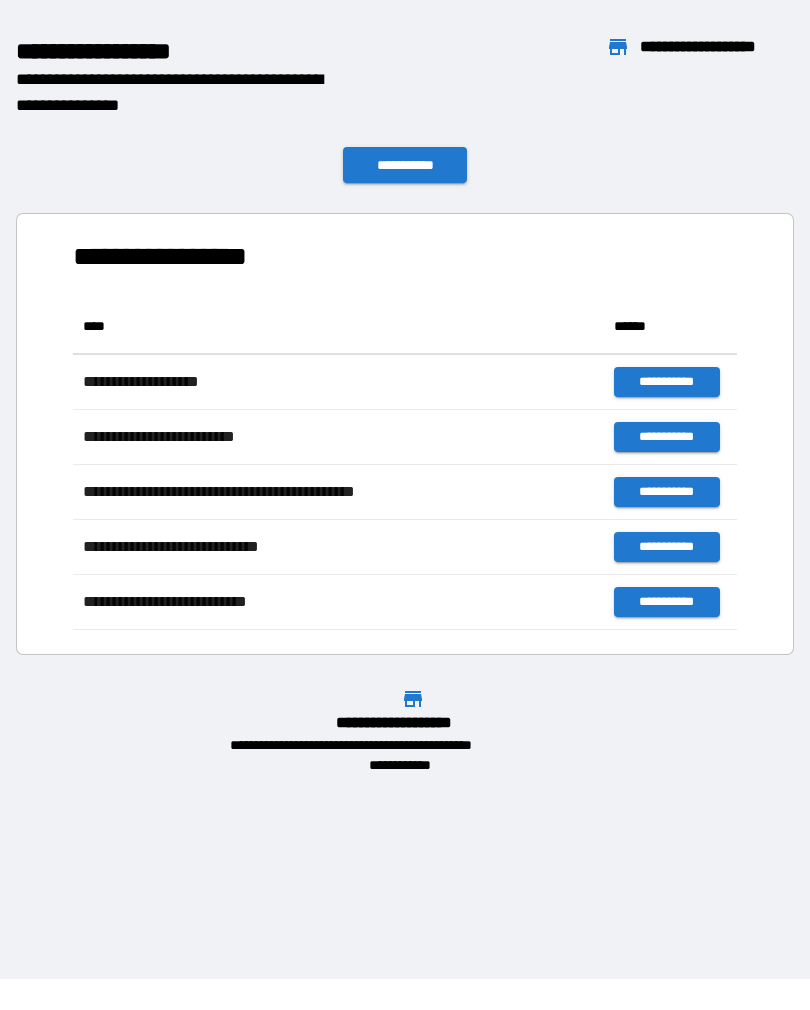 scroll, scrollTop: 1, scrollLeft: 1, axis: both 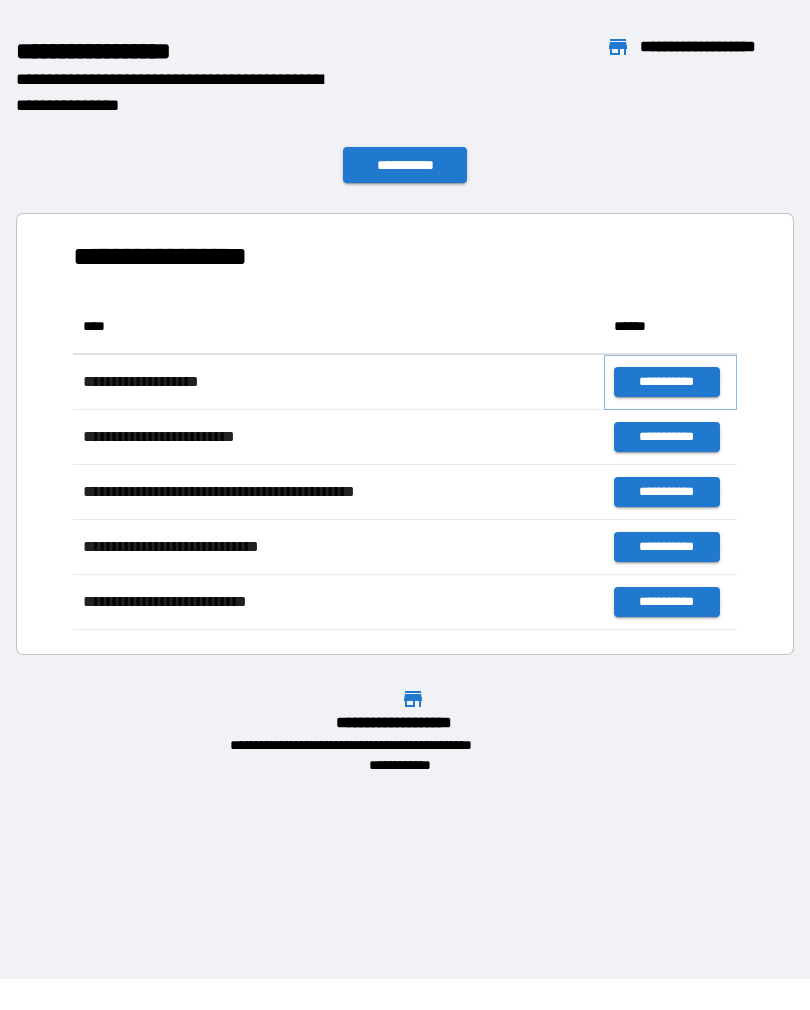 click on "**********" at bounding box center (666, 382) 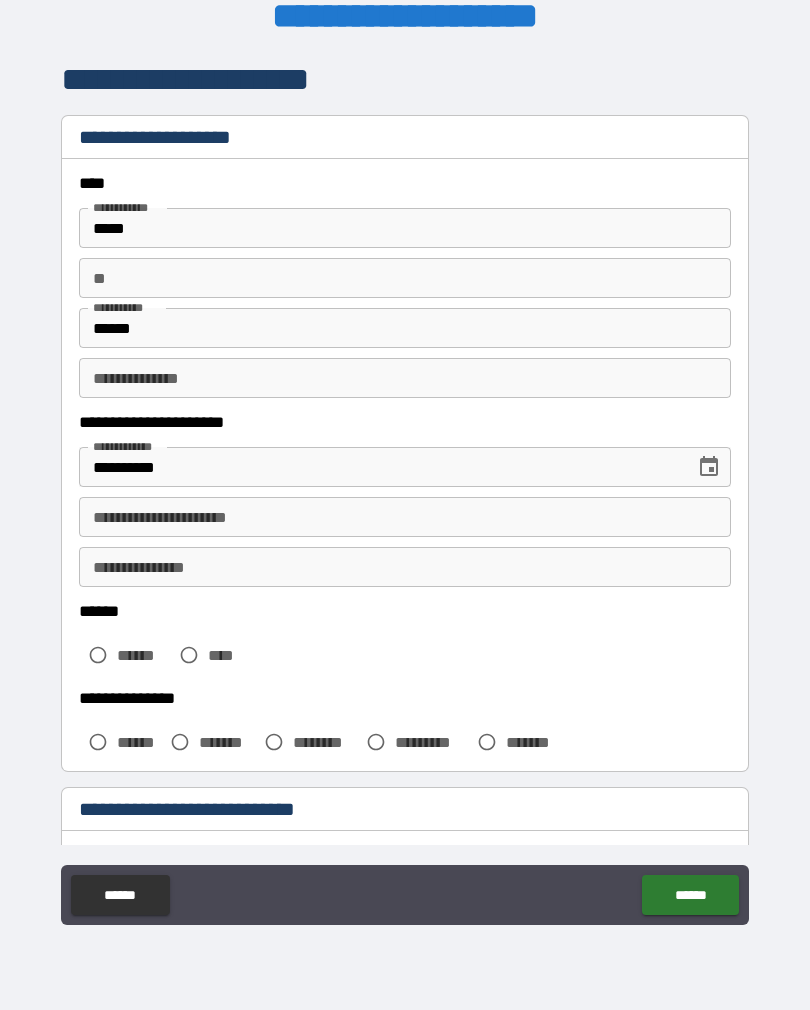 click on "****** ****** ****" at bounding box center [405, 640] 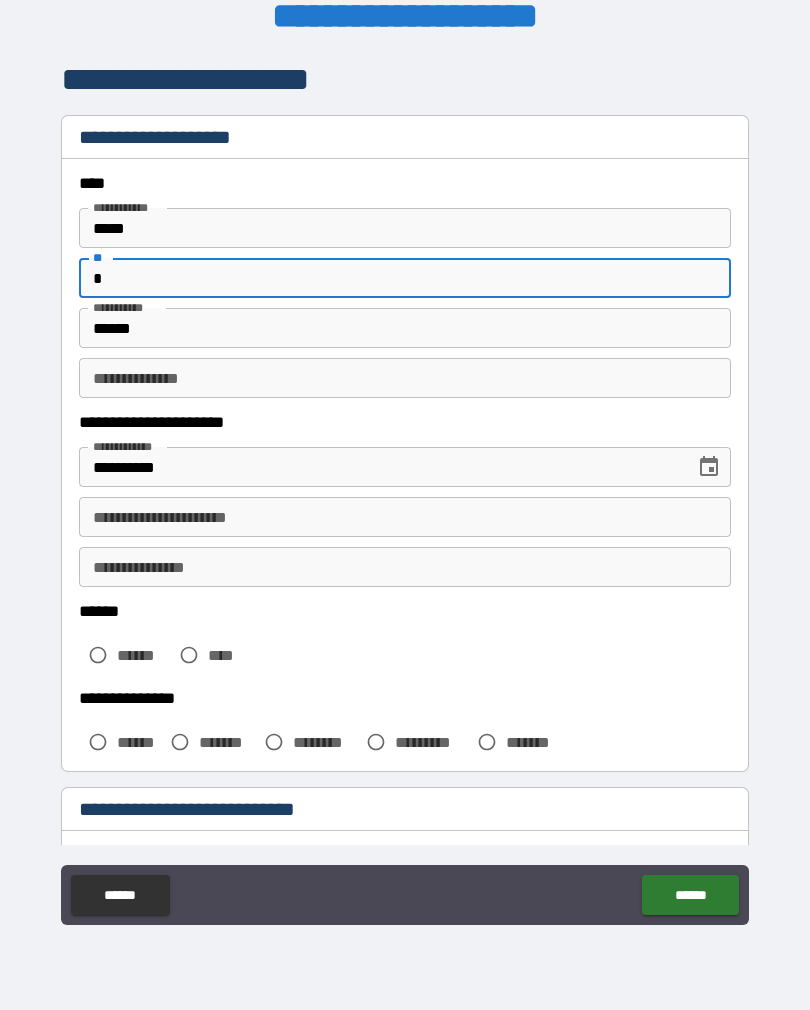 type on "*" 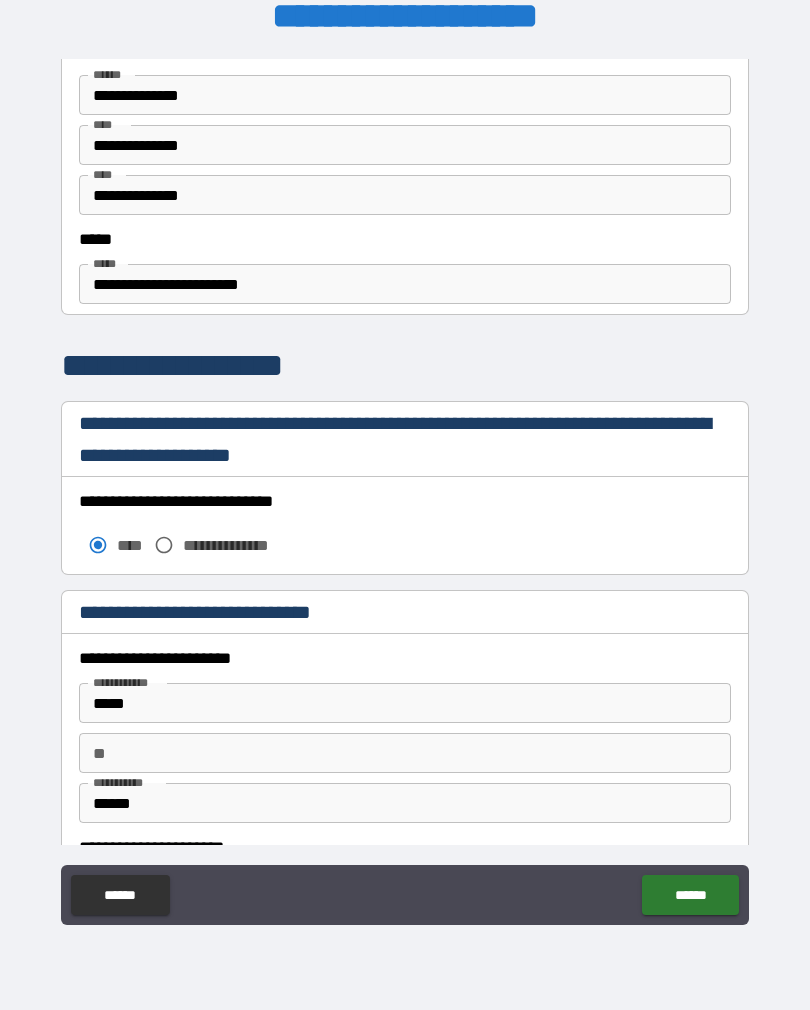 scroll, scrollTop: 1093, scrollLeft: 0, axis: vertical 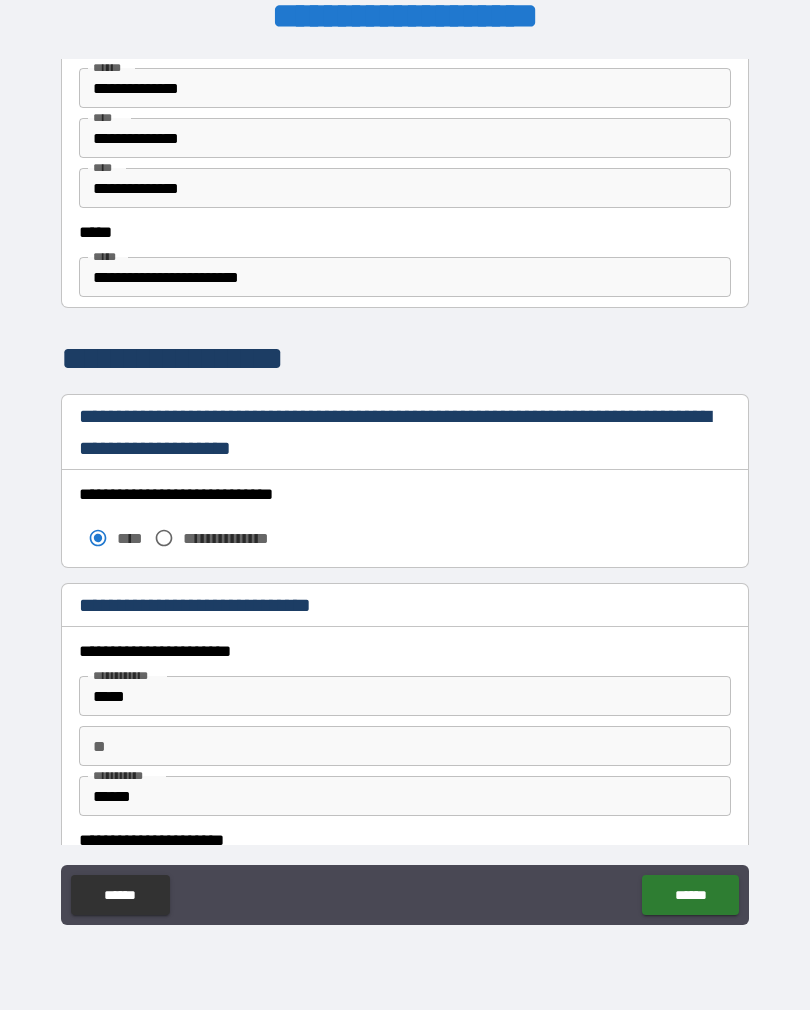 click on "**" at bounding box center (405, 746) 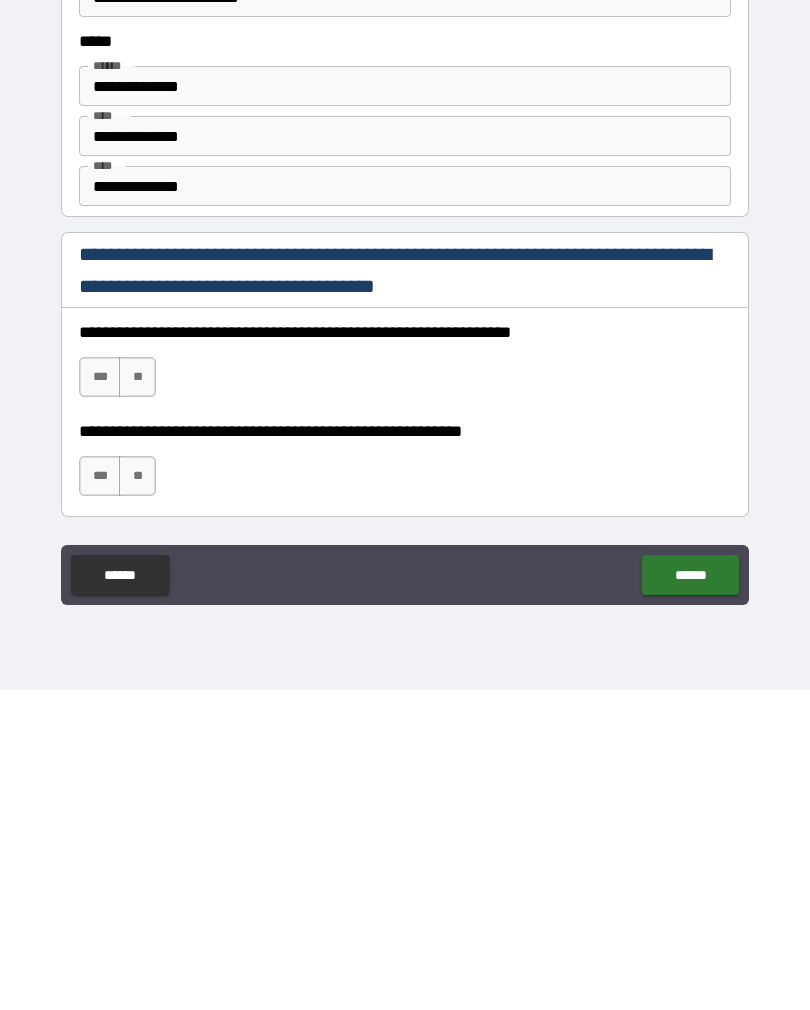 scroll, scrollTop: 2202, scrollLeft: 0, axis: vertical 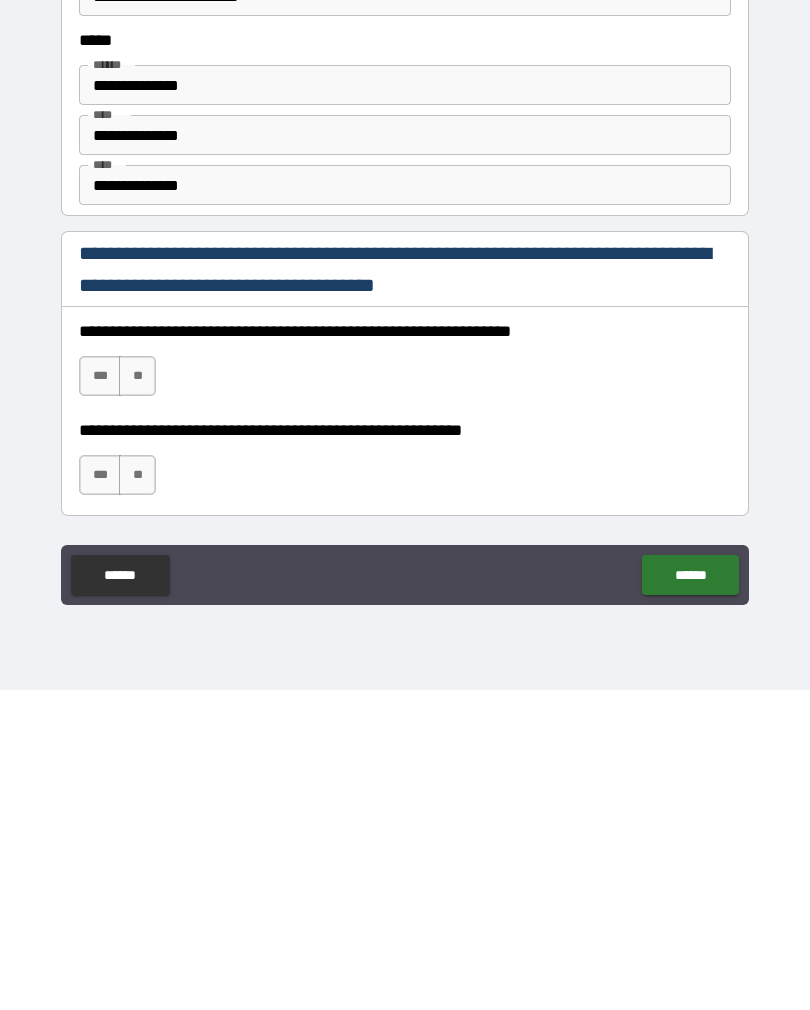 type on "*" 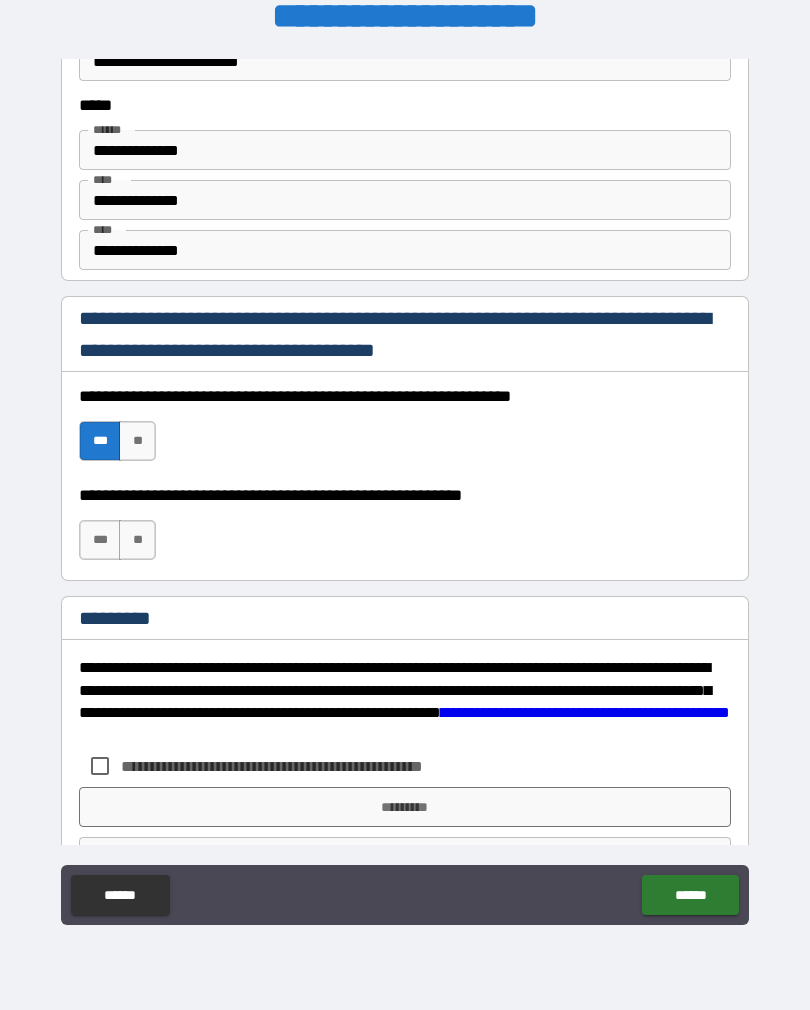 scroll, scrollTop: 2486, scrollLeft: 0, axis: vertical 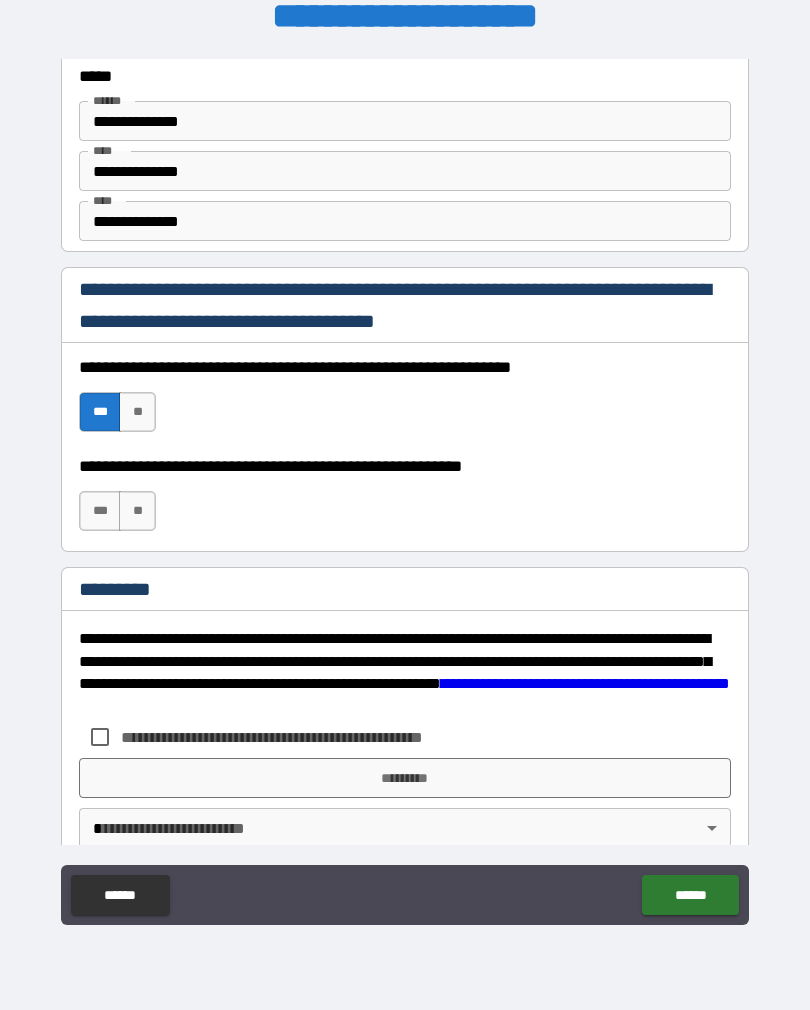 click on "***" at bounding box center (100, 511) 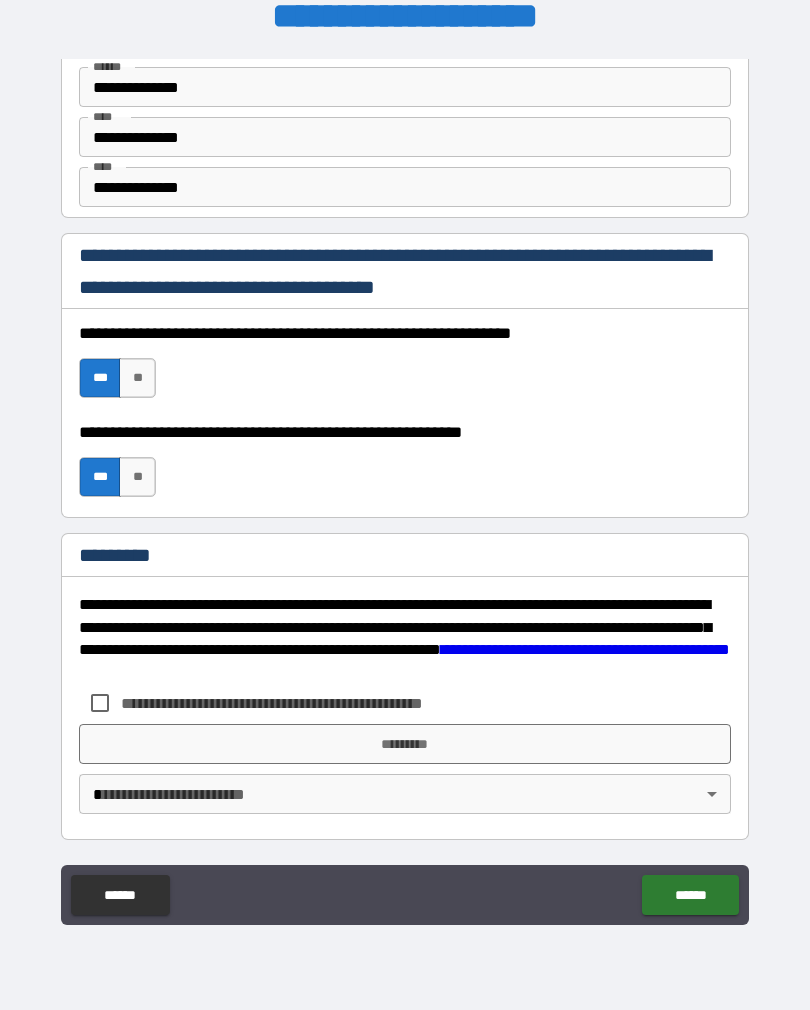 scroll, scrollTop: 2520, scrollLeft: 0, axis: vertical 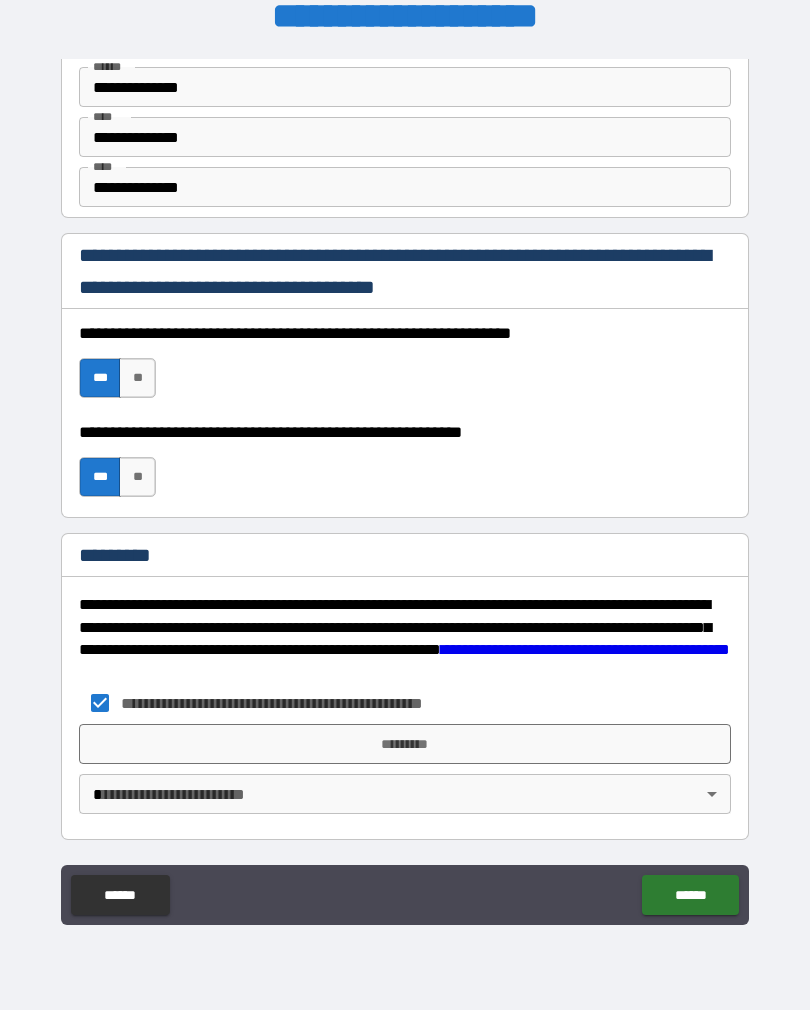 click on "*********" at bounding box center (405, 744) 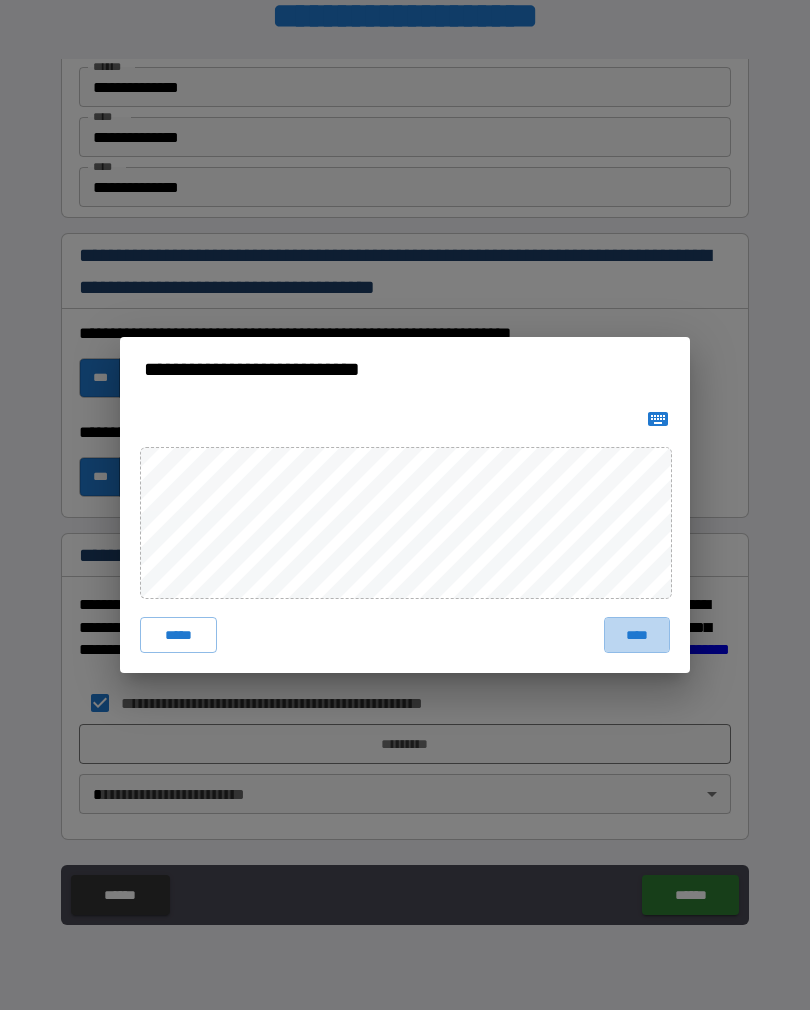 click on "****" at bounding box center [637, 635] 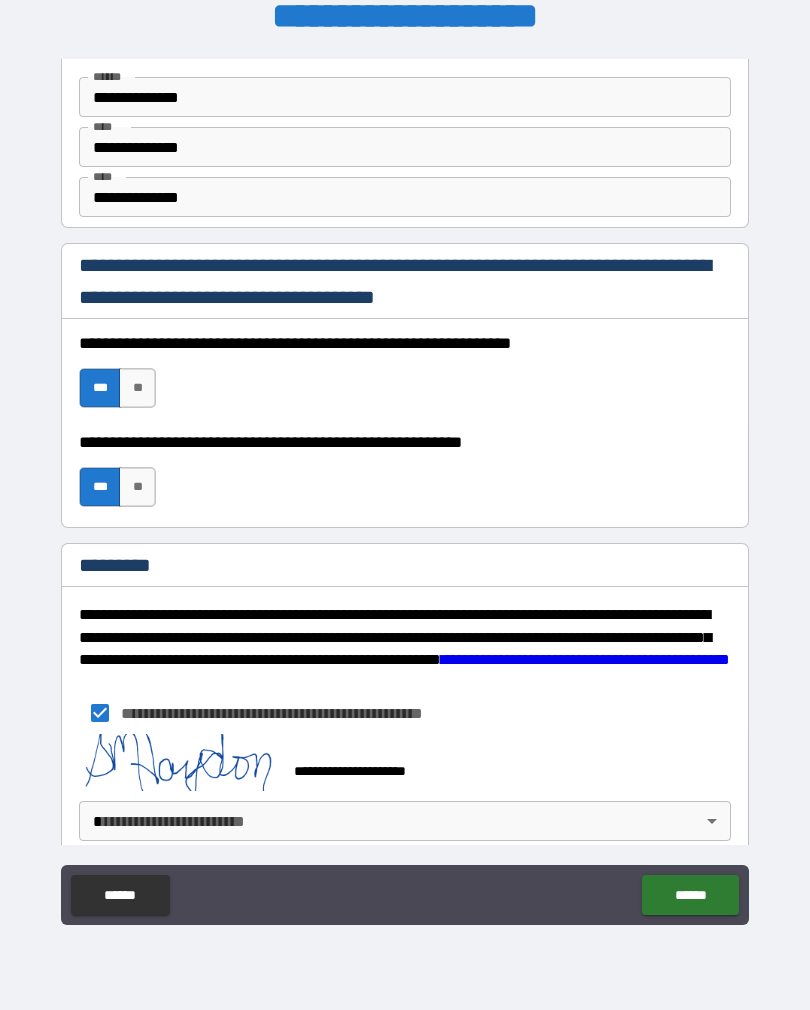 click on "**********" at bounding box center [405, 489] 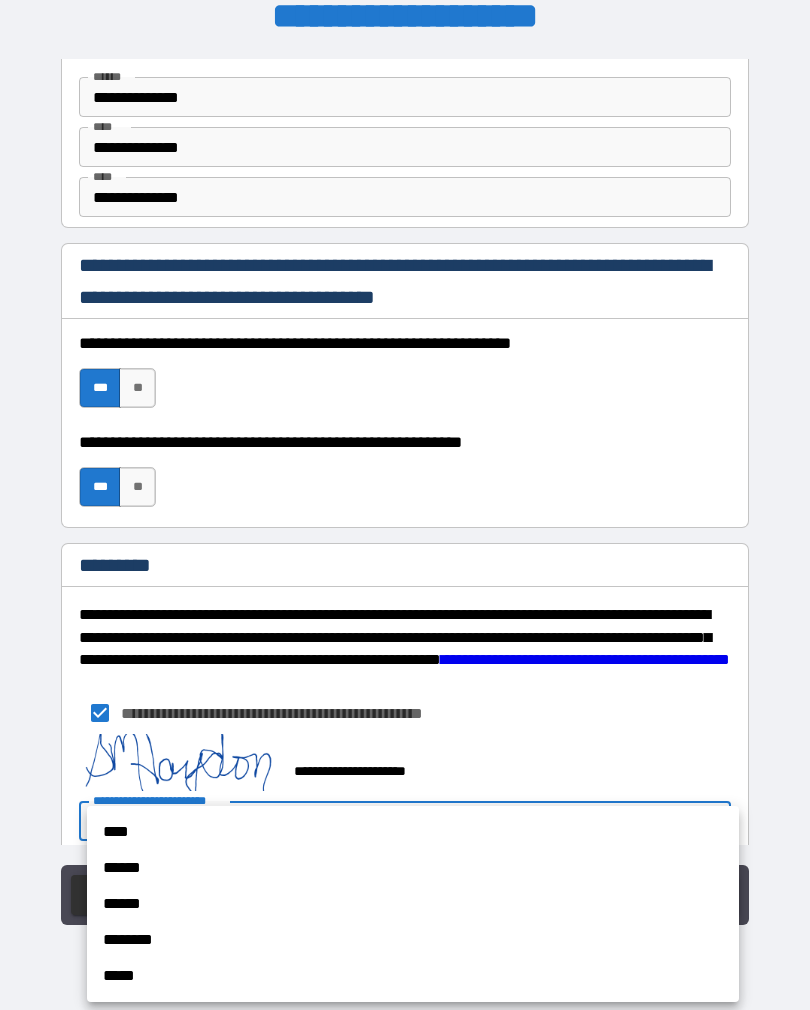 click on "****" at bounding box center [413, 832] 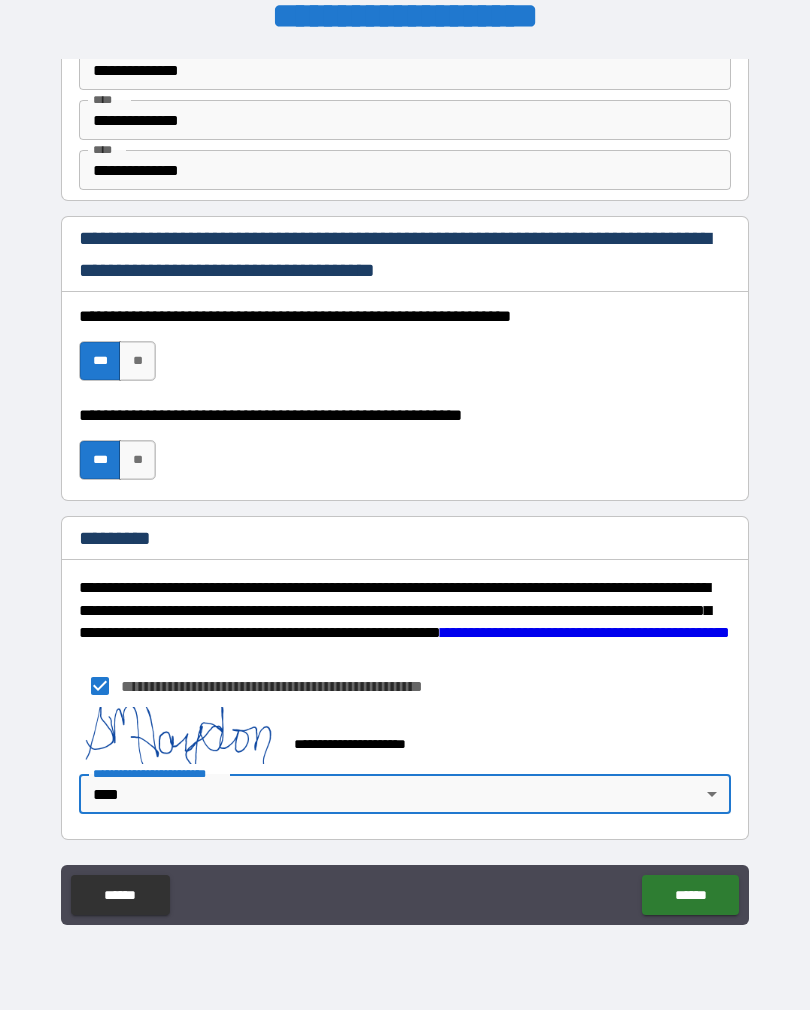 scroll, scrollTop: 2537, scrollLeft: 0, axis: vertical 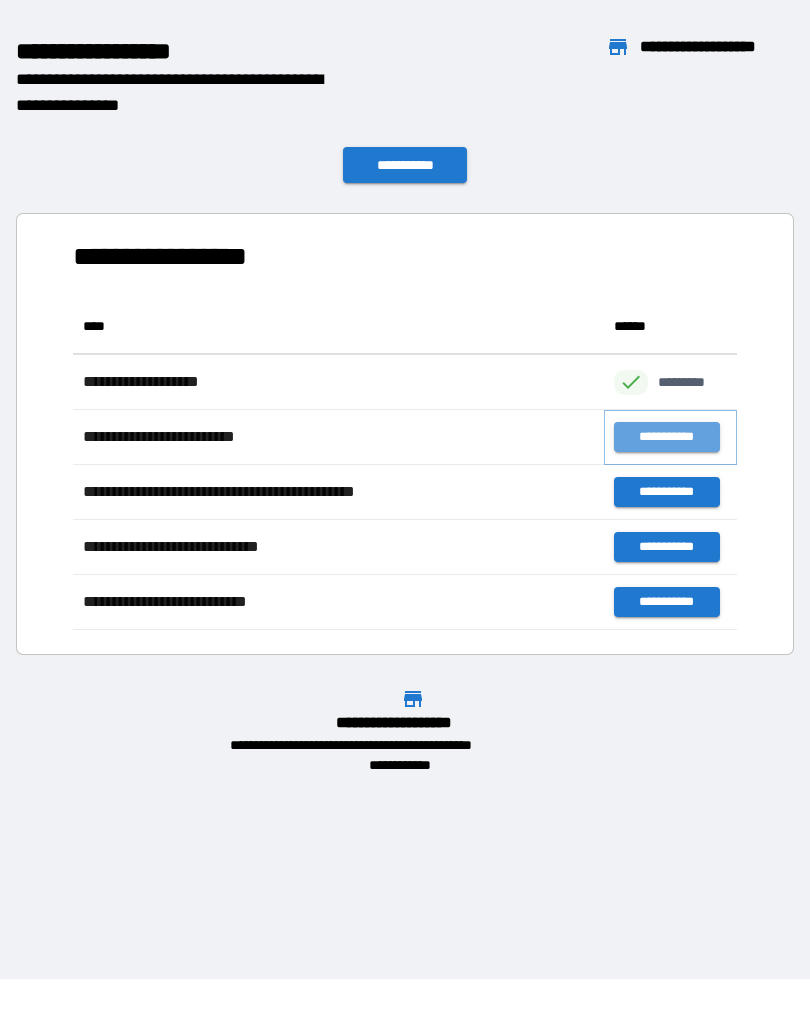 click on "**********" at bounding box center [666, 437] 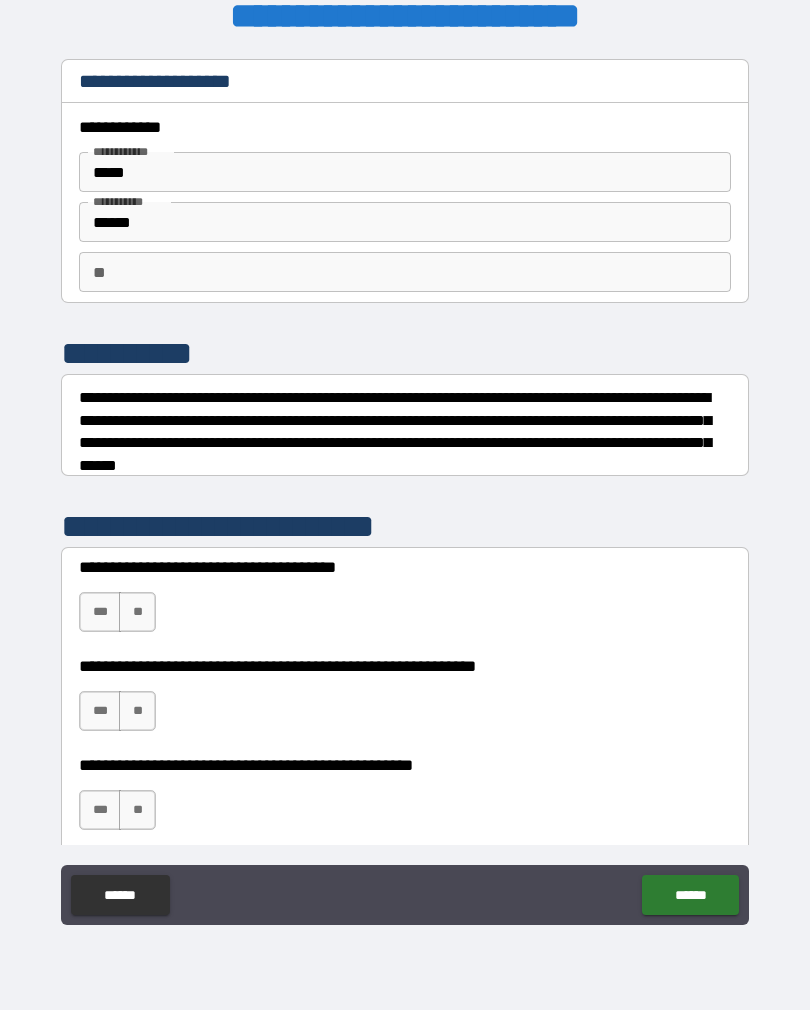 click on "**" at bounding box center (137, 612) 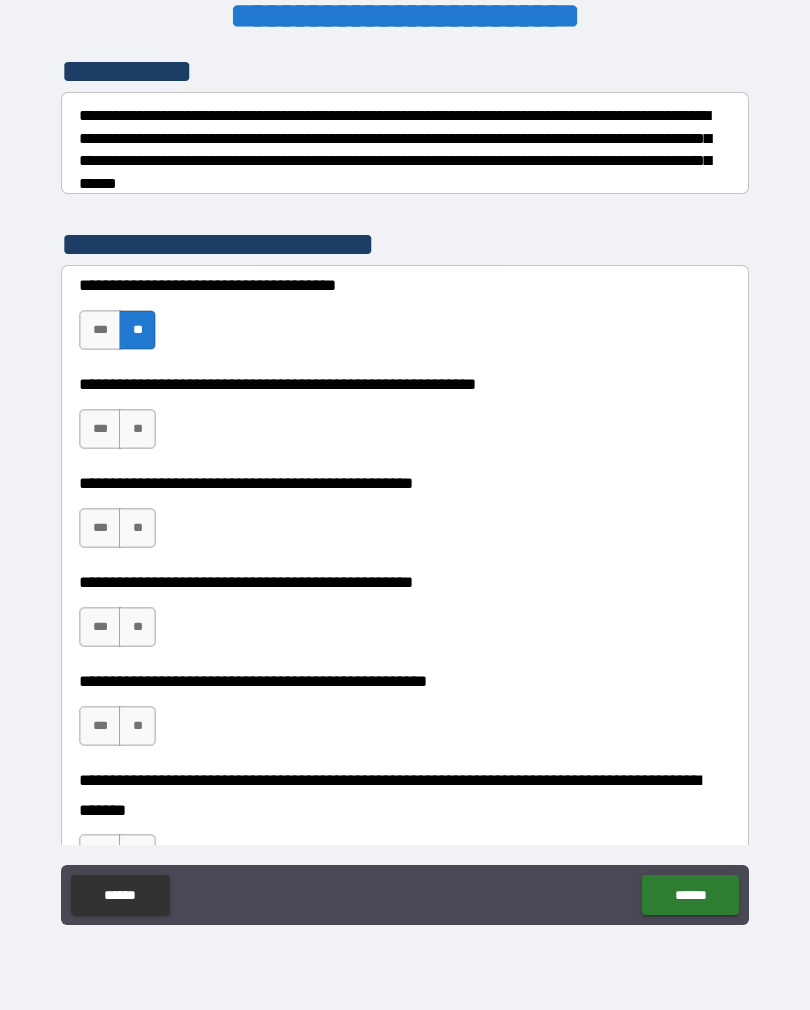 scroll, scrollTop: 283, scrollLeft: 0, axis: vertical 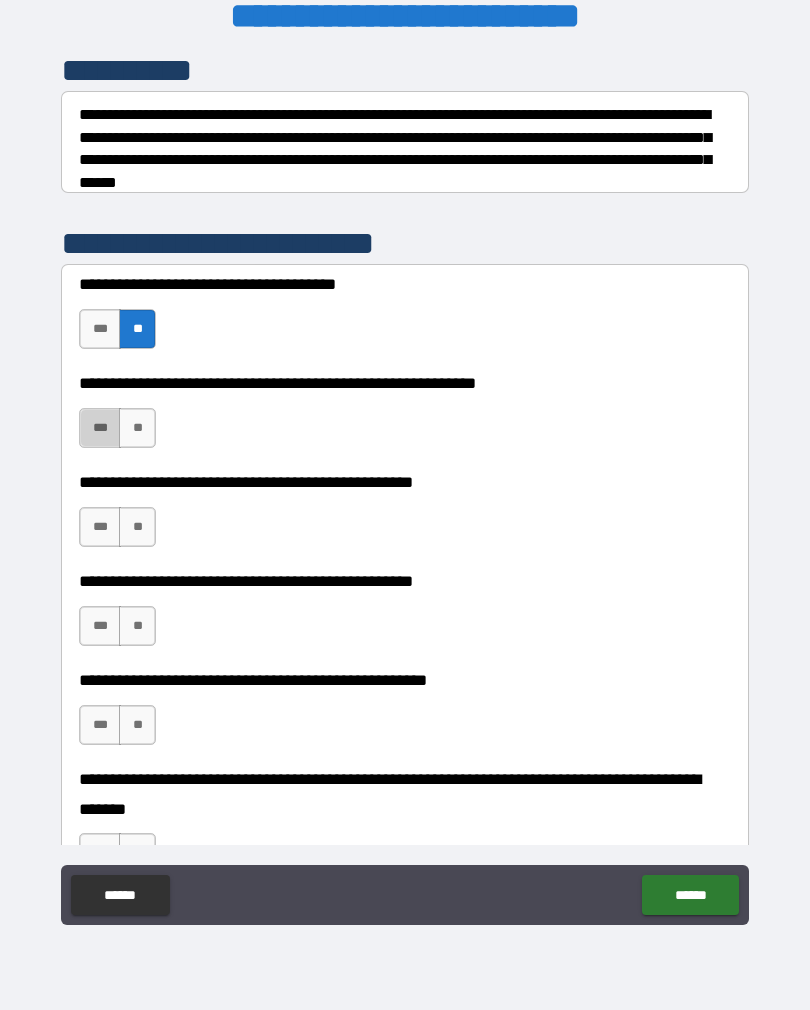 click on "***" at bounding box center [100, 428] 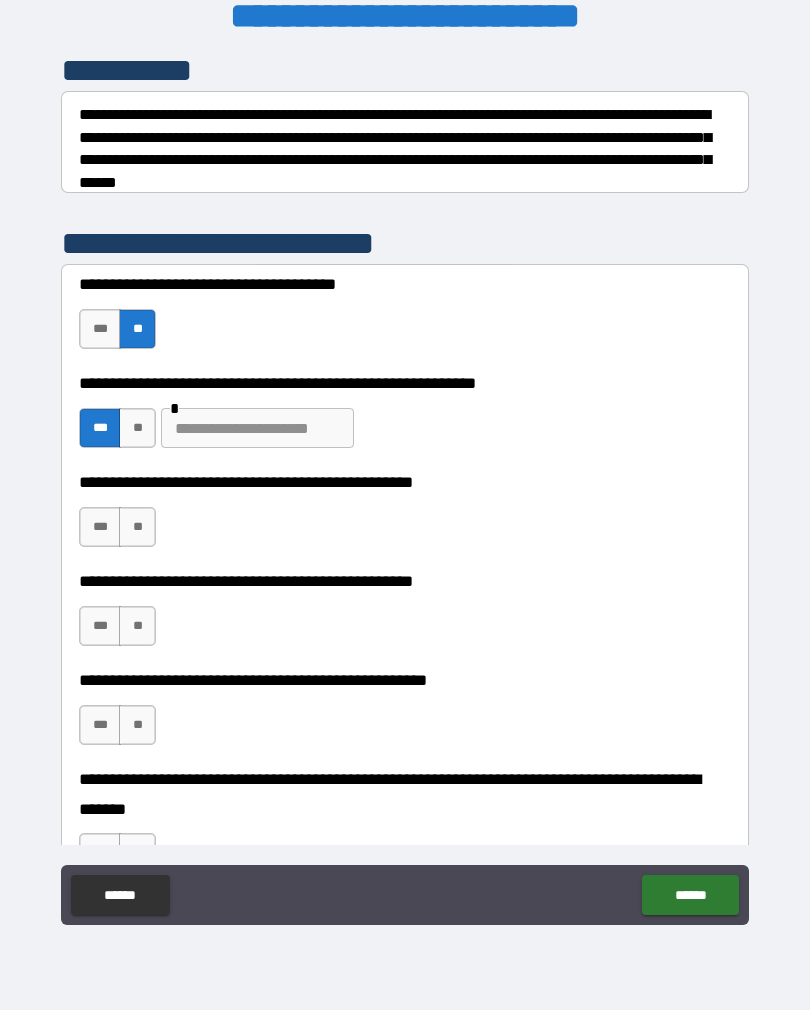 click at bounding box center [257, 428] 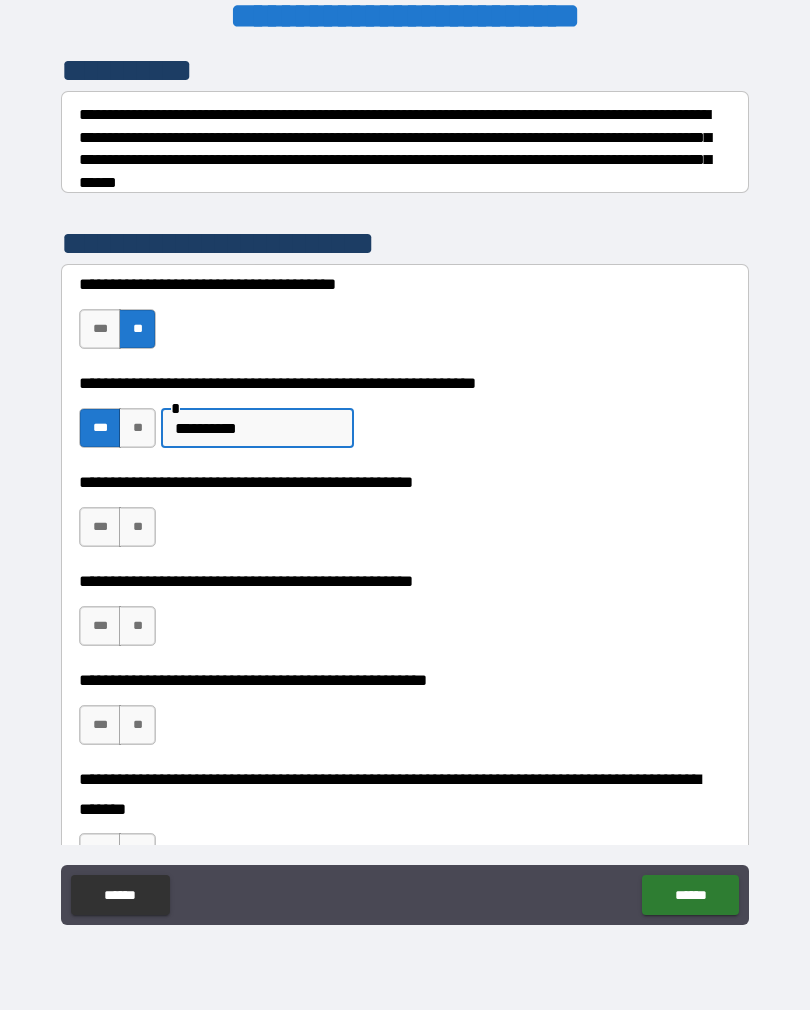 type on "**********" 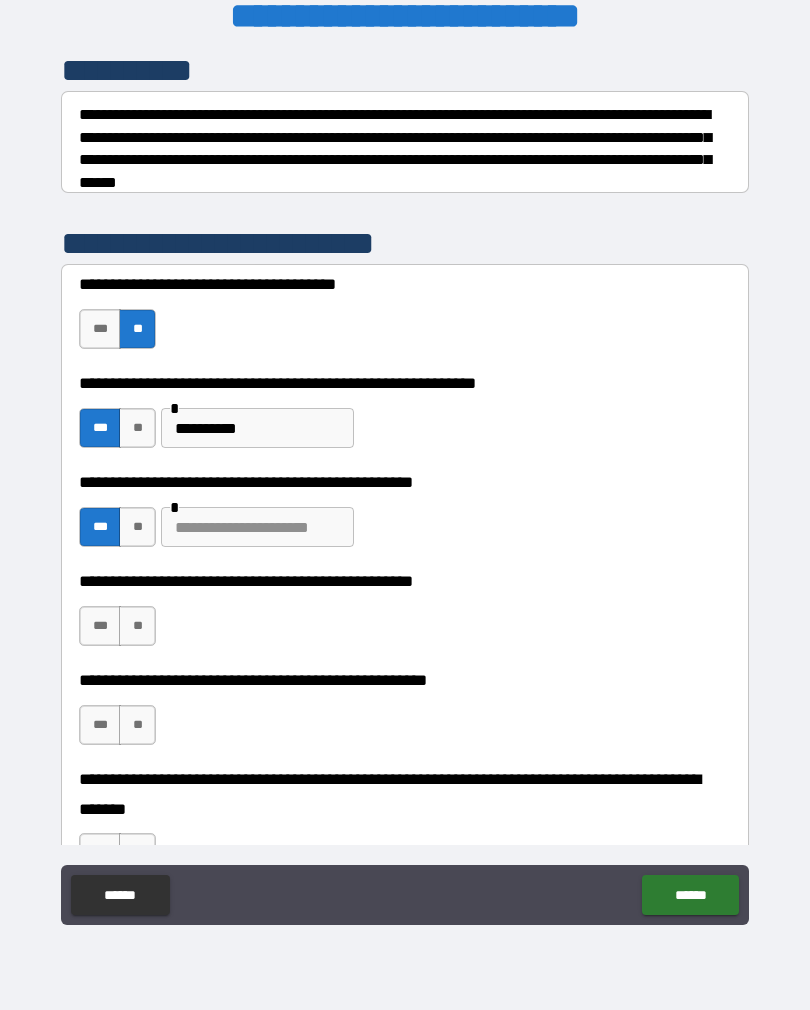 click at bounding box center [257, 527] 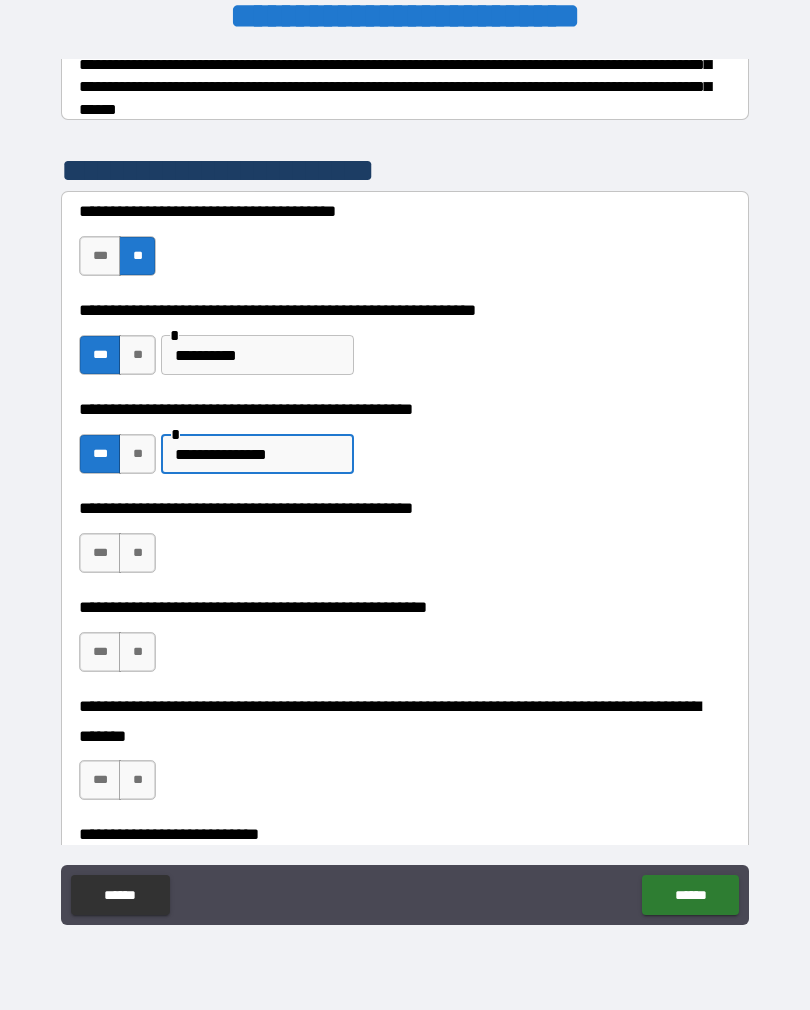 scroll, scrollTop: 359, scrollLeft: 0, axis: vertical 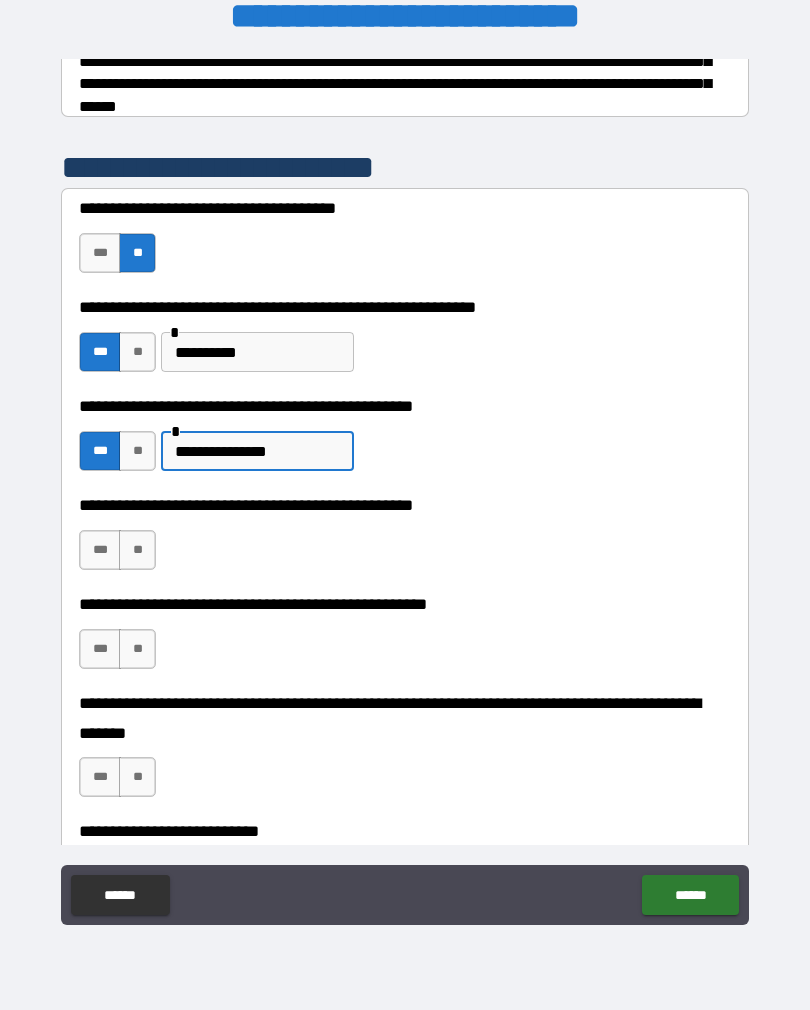 type on "**********" 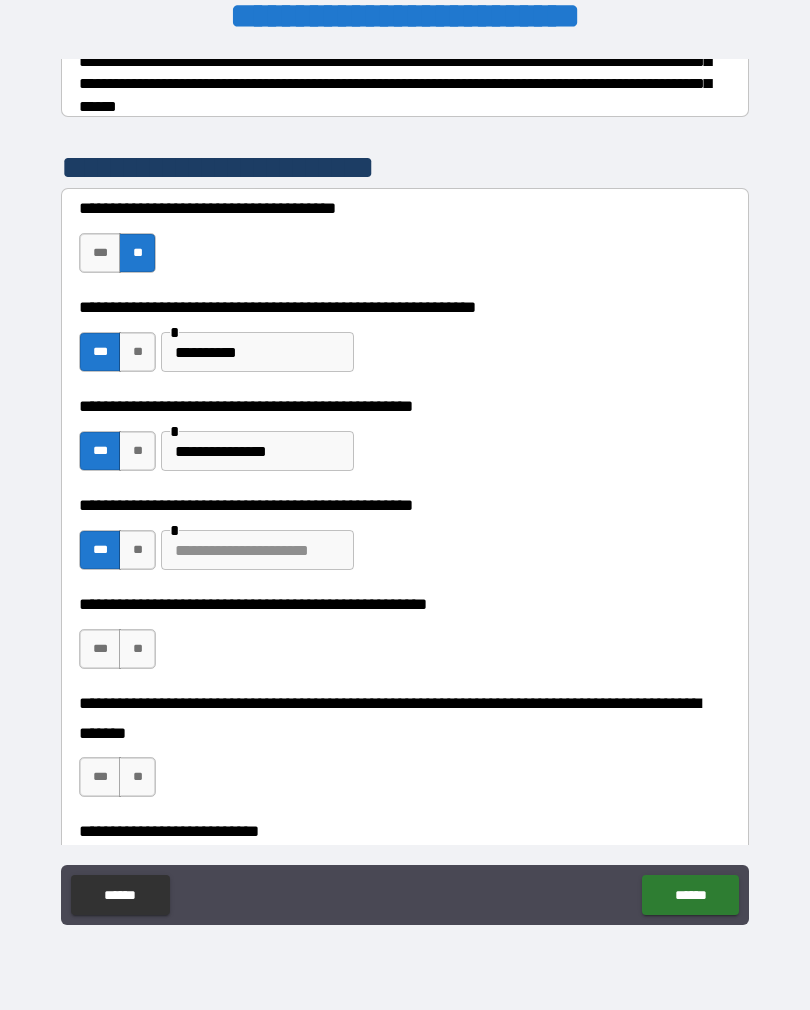 click at bounding box center [257, 550] 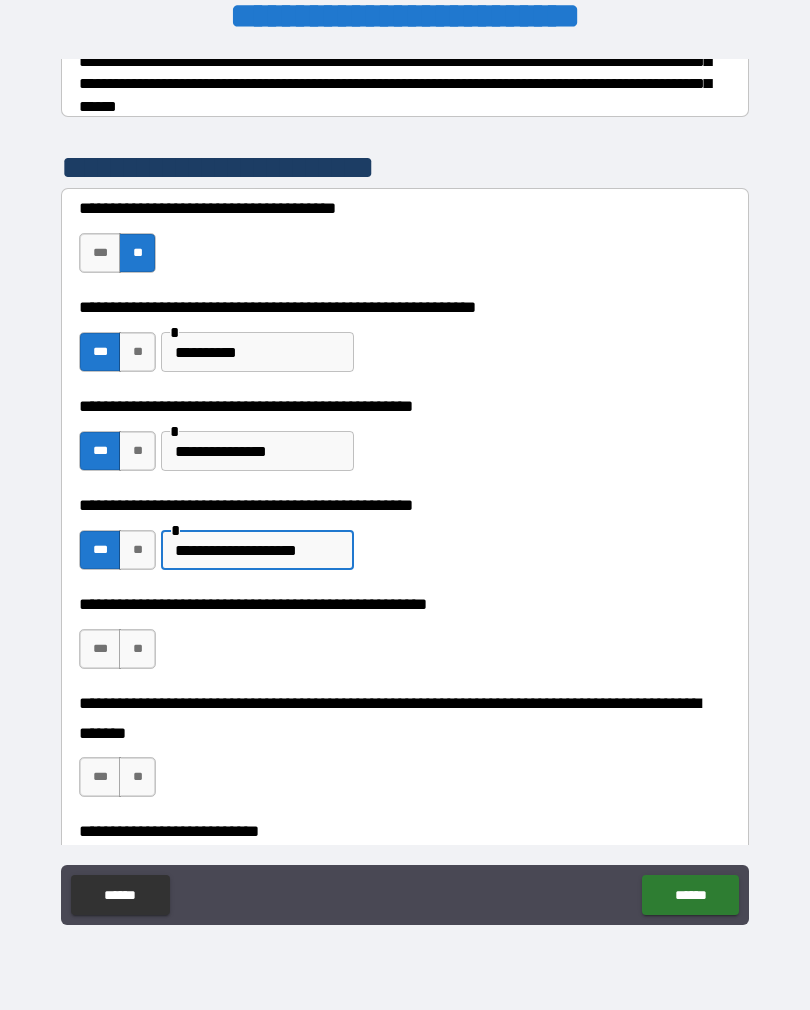 type on "**********" 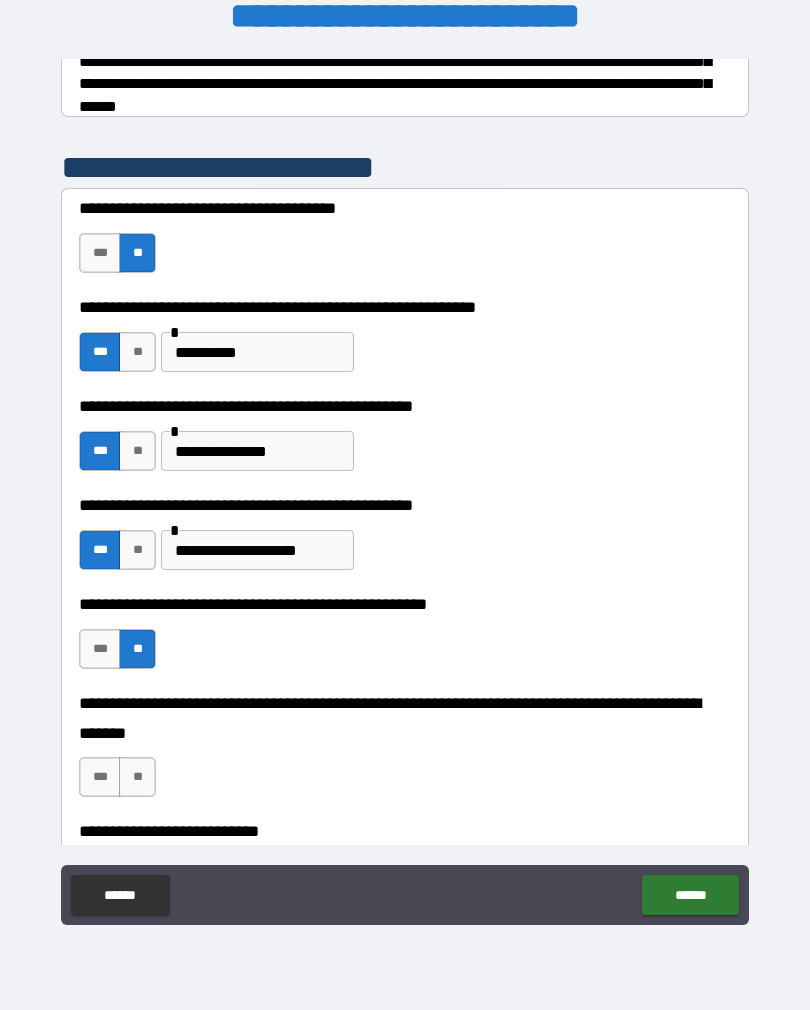 click on "**" at bounding box center [137, 777] 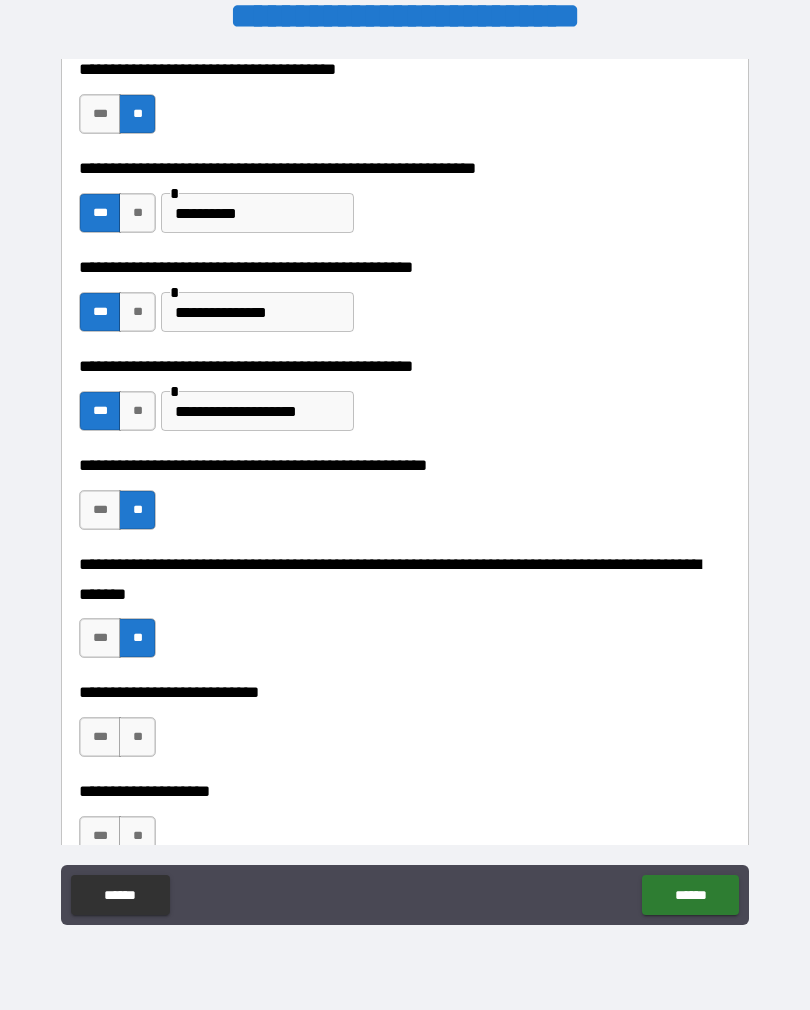 scroll, scrollTop: 505, scrollLeft: 0, axis: vertical 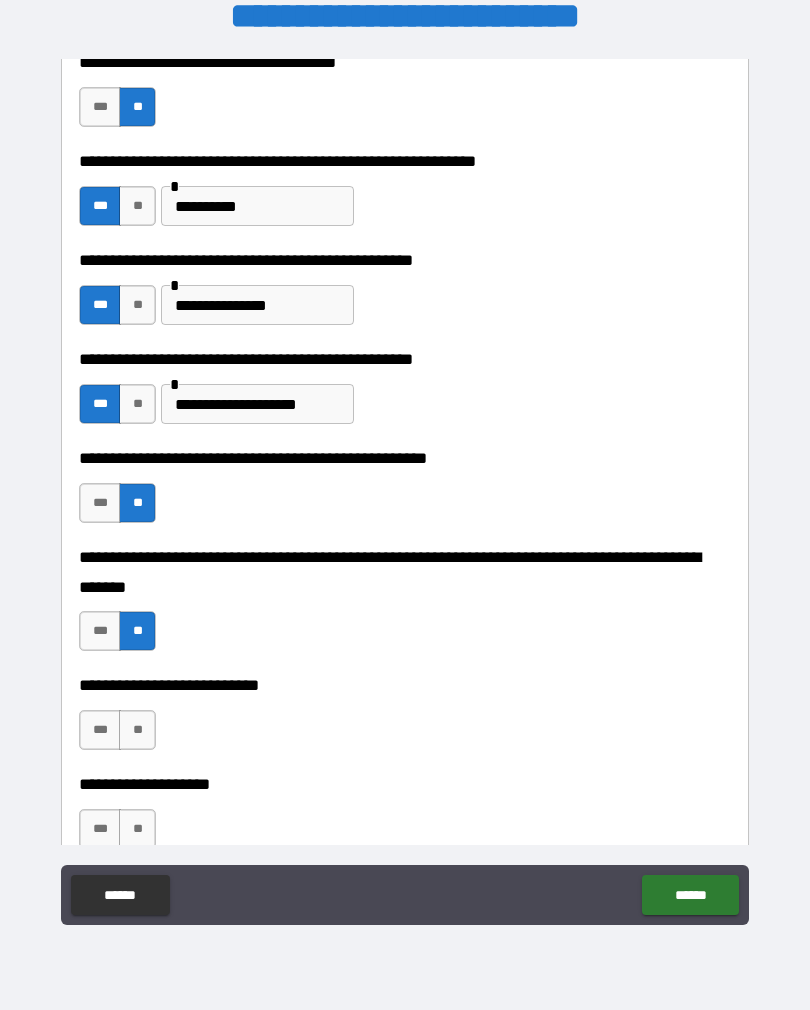 click on "**" at bounding box center [137, 730] 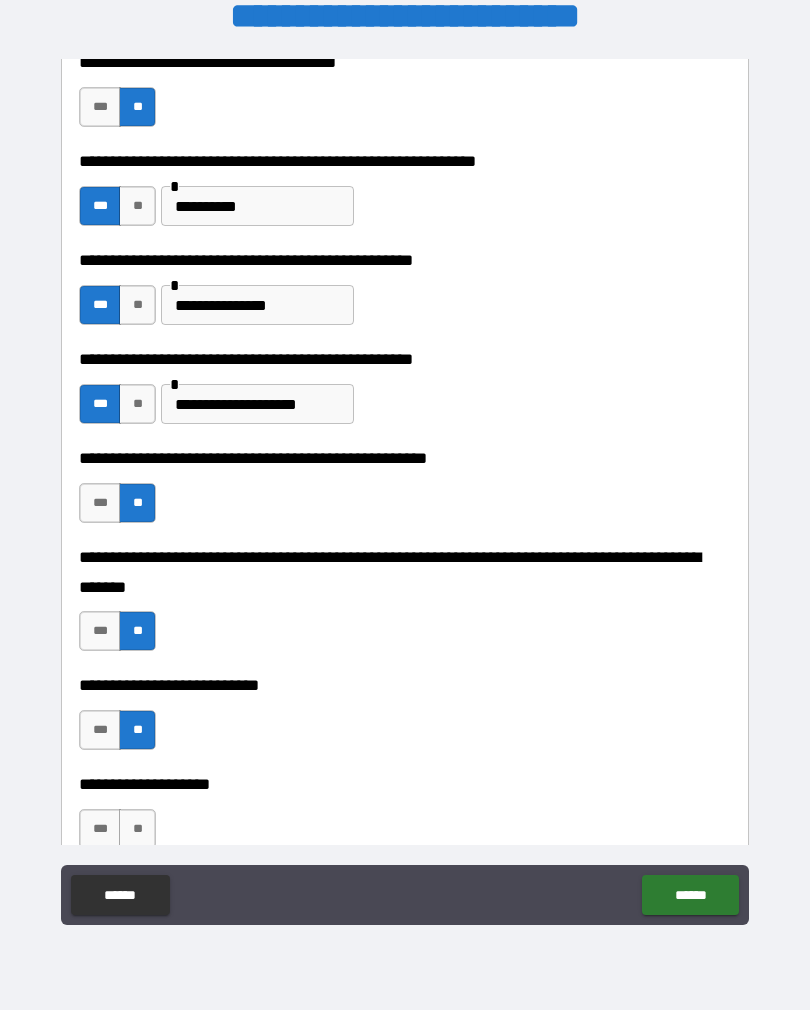click on "**" at bounding box center (137, 829) 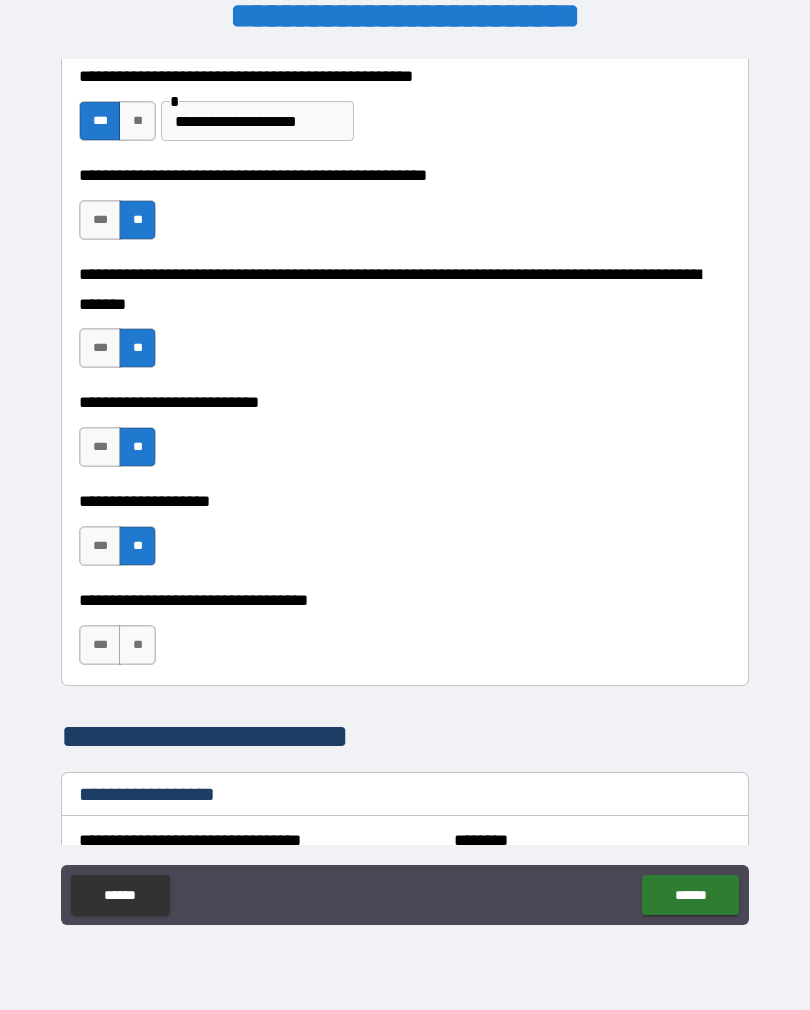 scroll, scrollTop: 790, scrollLeft: 0, axis: vertical 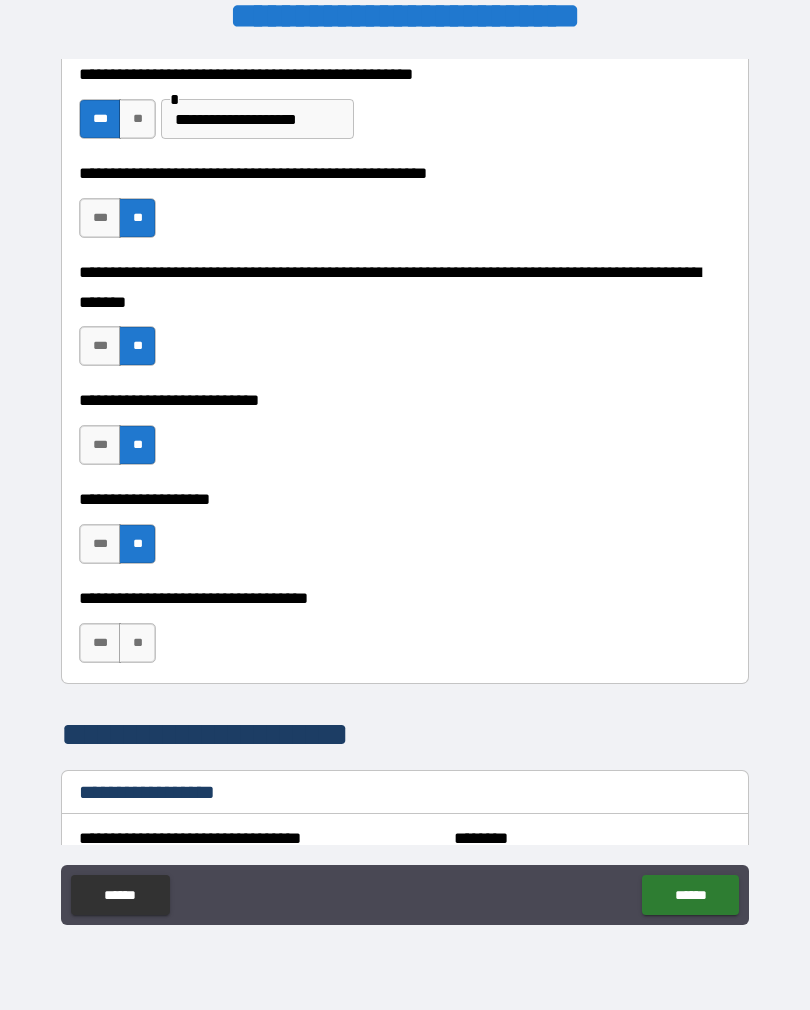 click on "**" at bounding box center (137, 643) 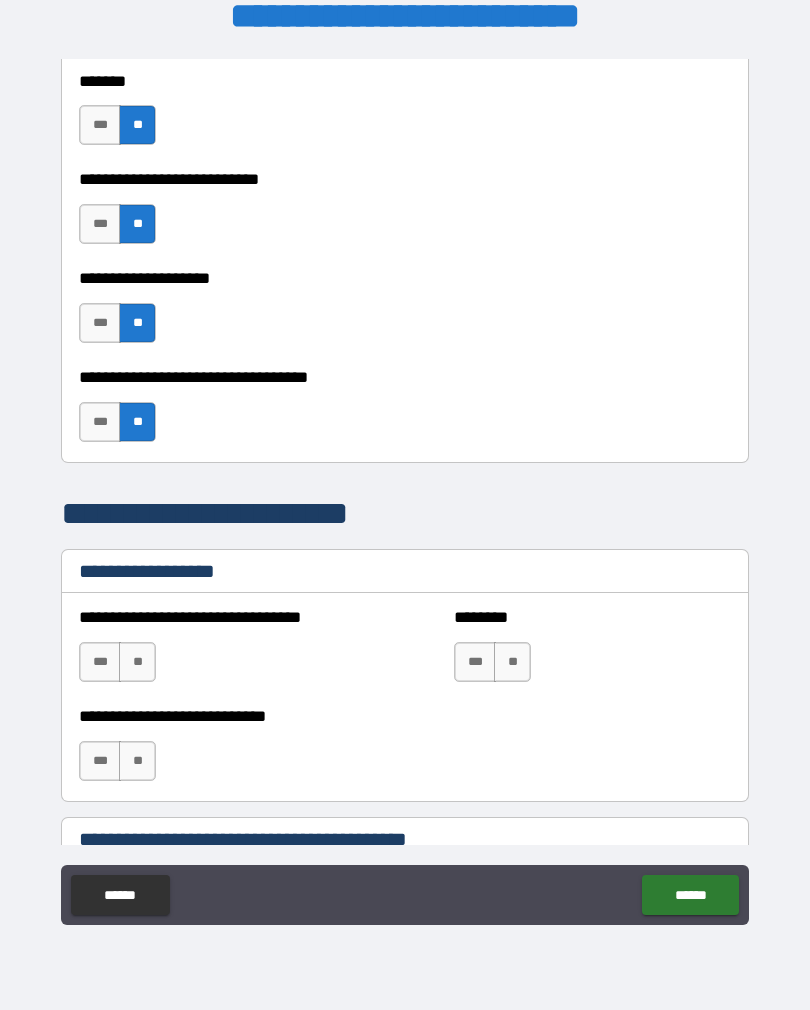 scroll, scrollTop: 1012, scrollLeft: 0, axis: vertical 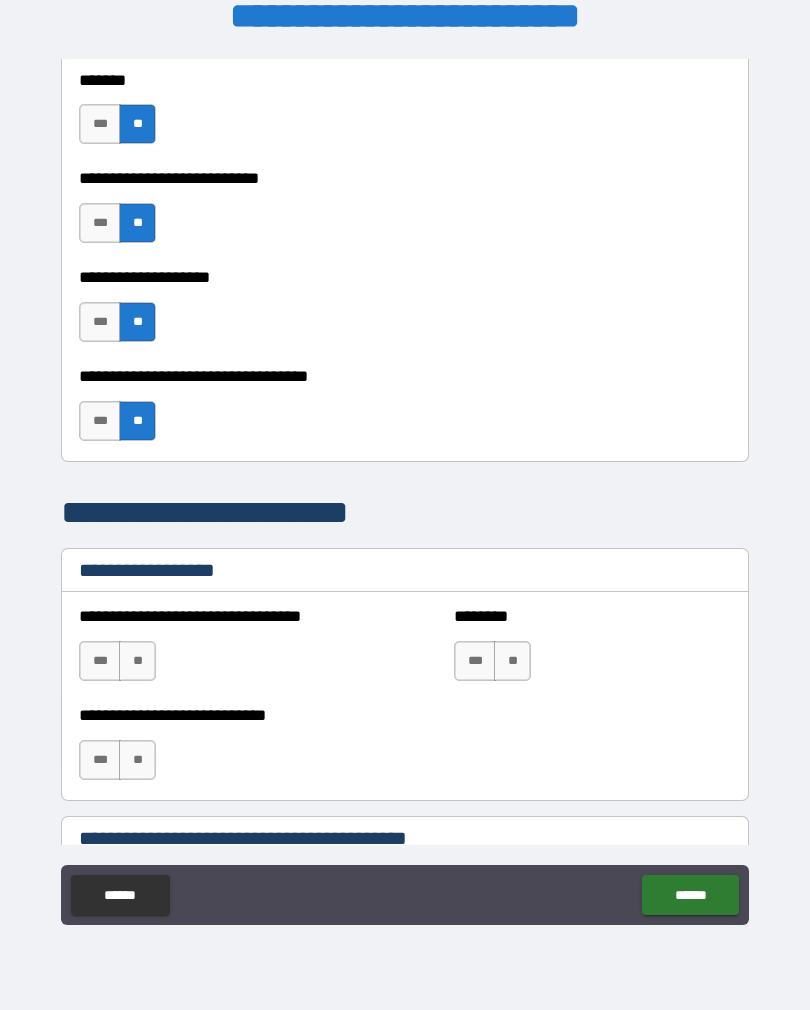 click on "**" at bounding box center [137, 661] 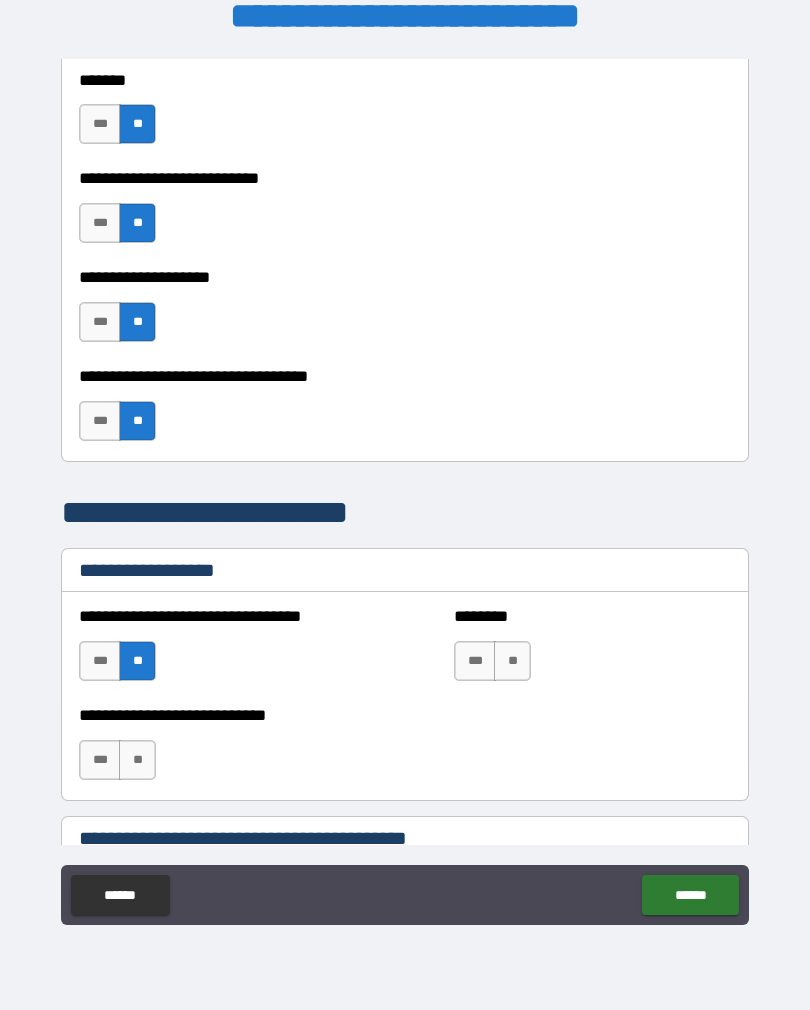 click on "**" at bounding box center (137, 760) 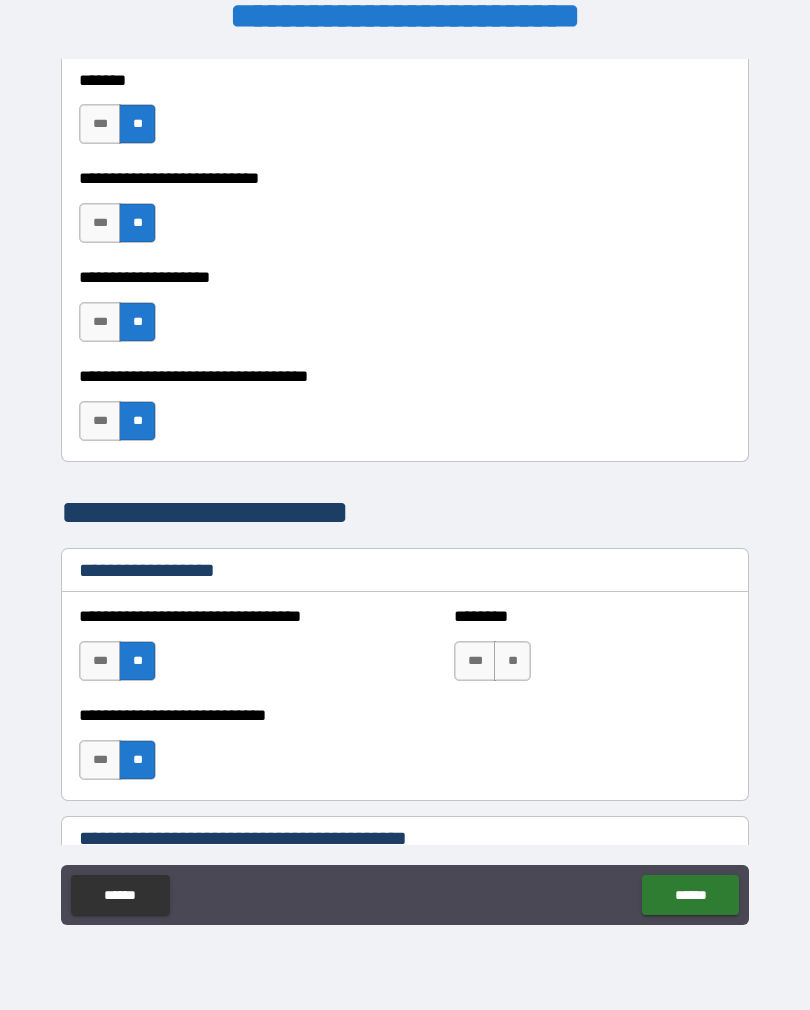 click on "**" at bounding box center (512, 661) 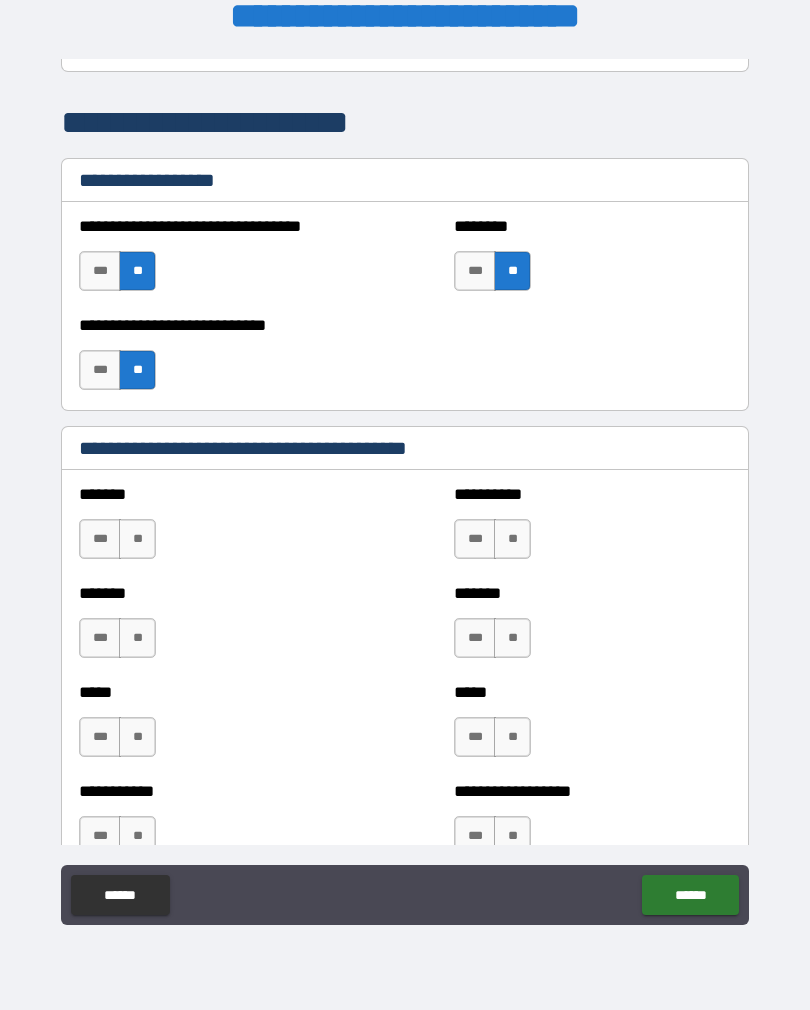 scroll, scrollTop: 1406, scrollLeft: 0, axis: vertical 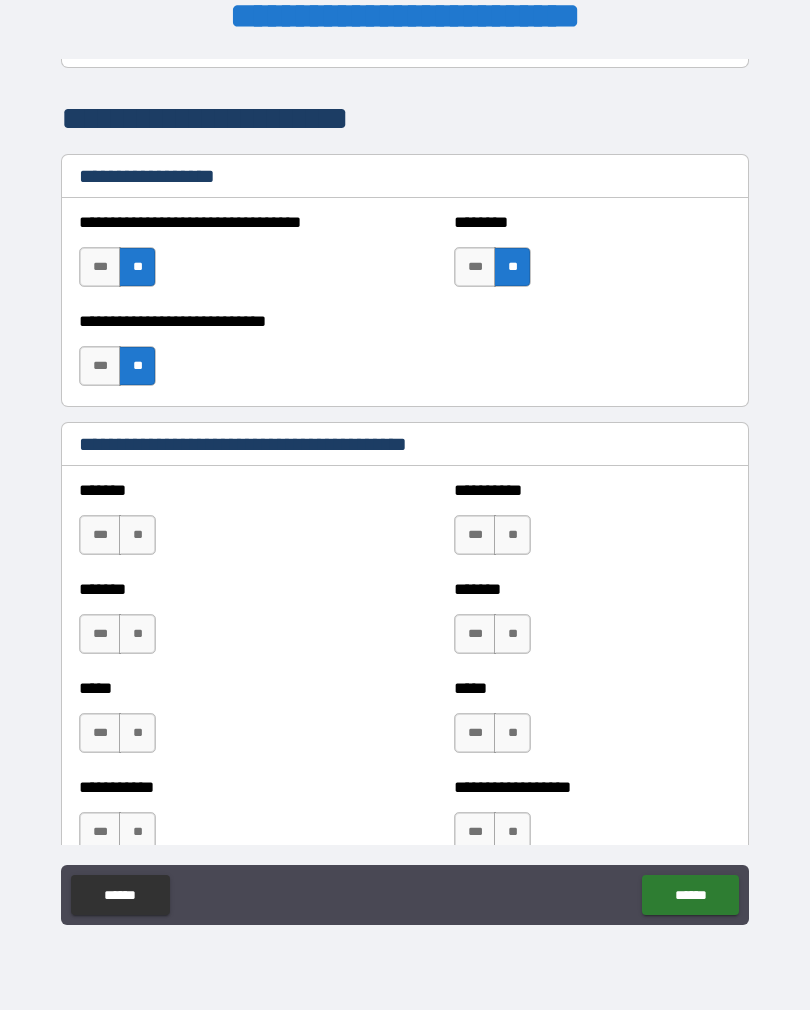 click on "***" at bounding box center [475, 733] 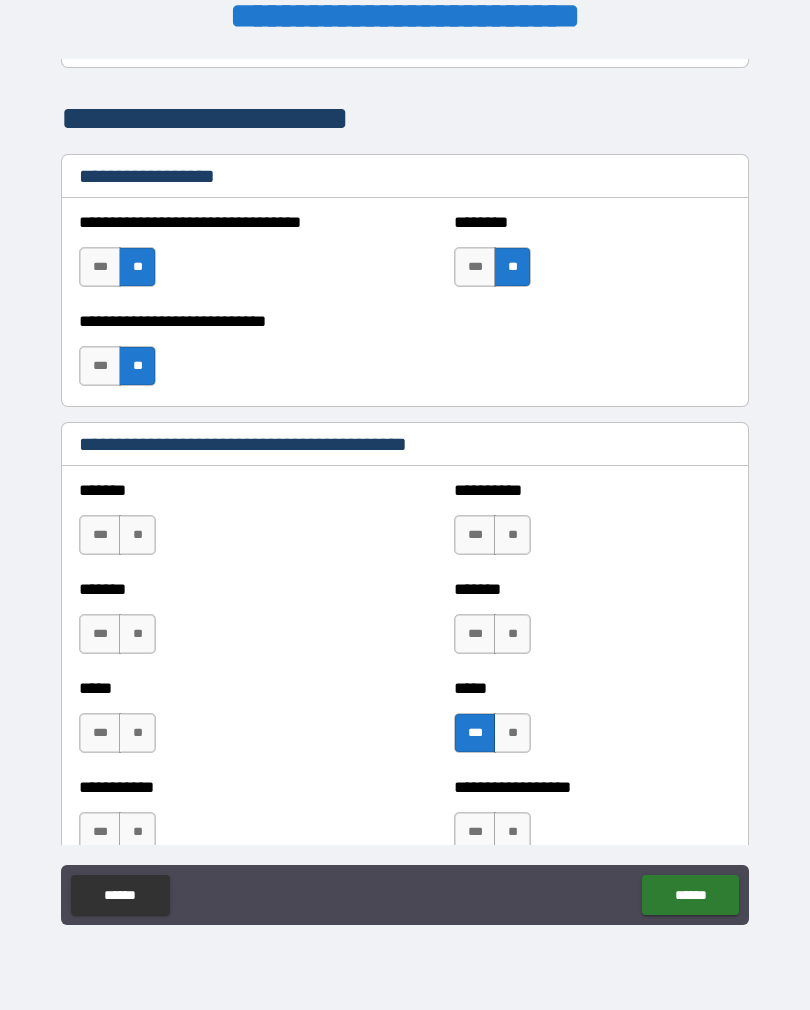 click on "**" at bounding box center (137, 535) 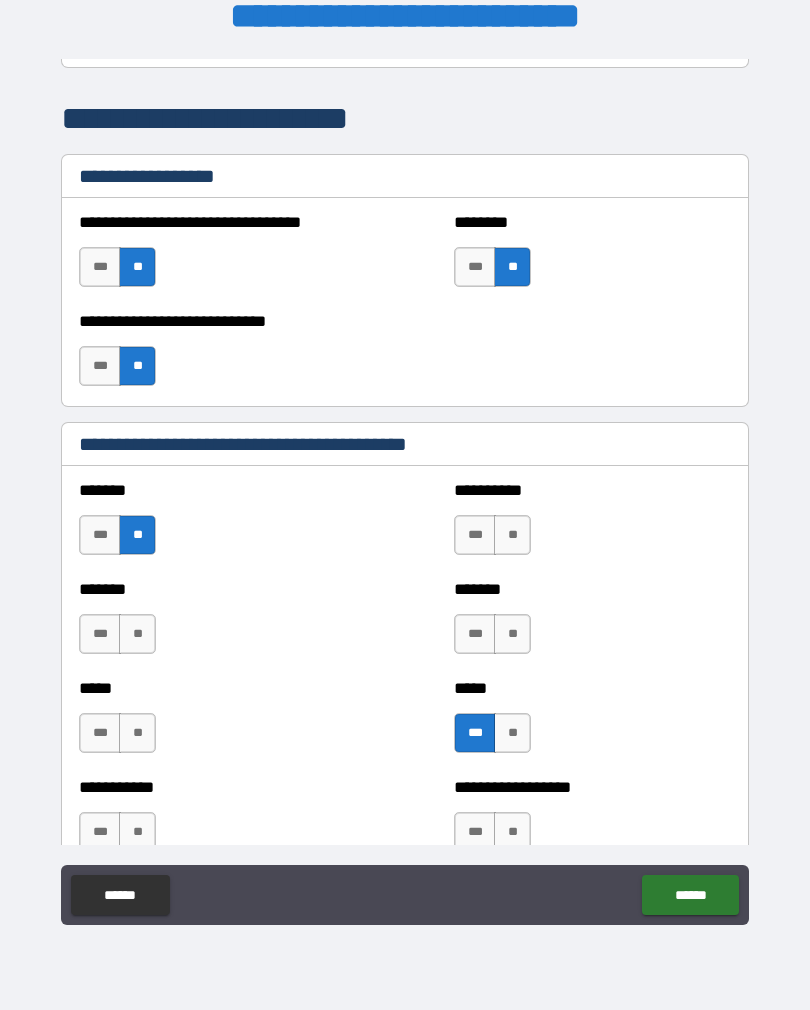 click on "**" at bounding box center (512, 535) 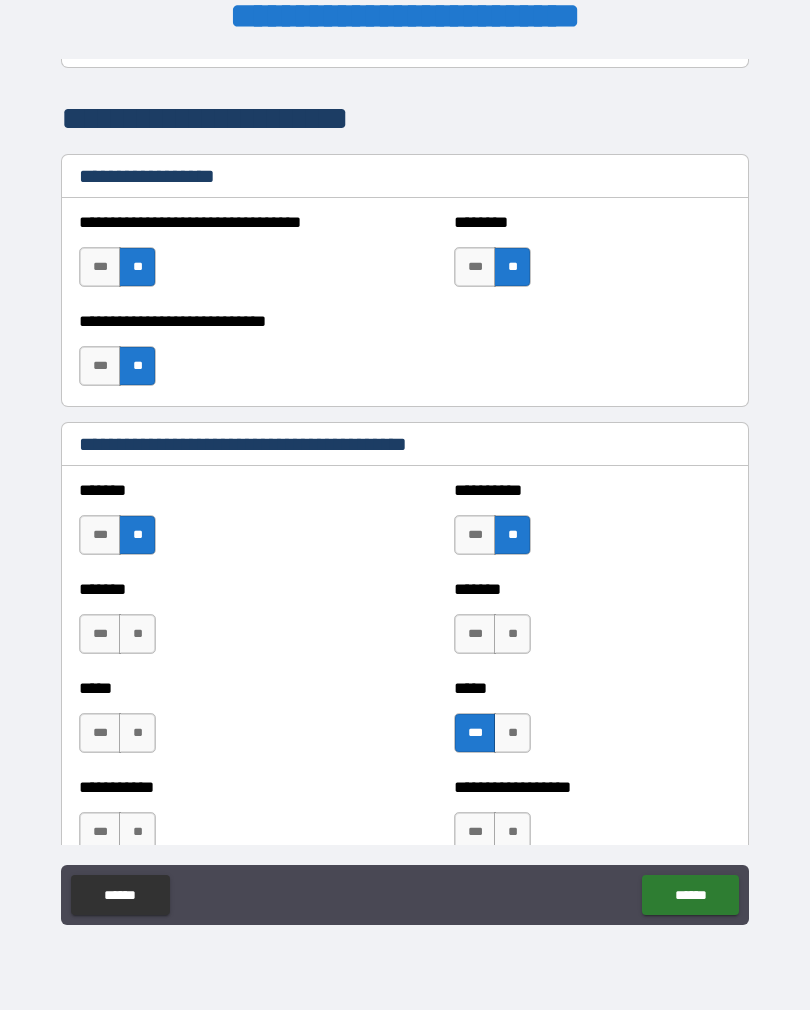 click on "**" at bounding box center [137, 634] 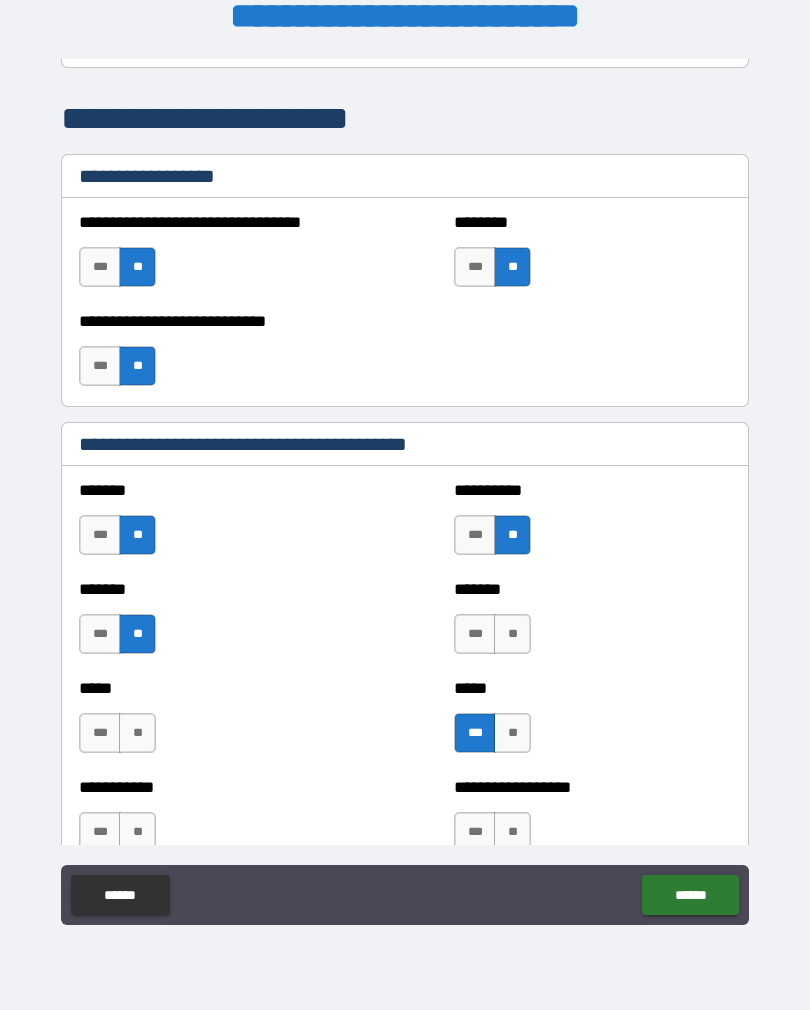 click on "**" at bounding box center (512, 634) 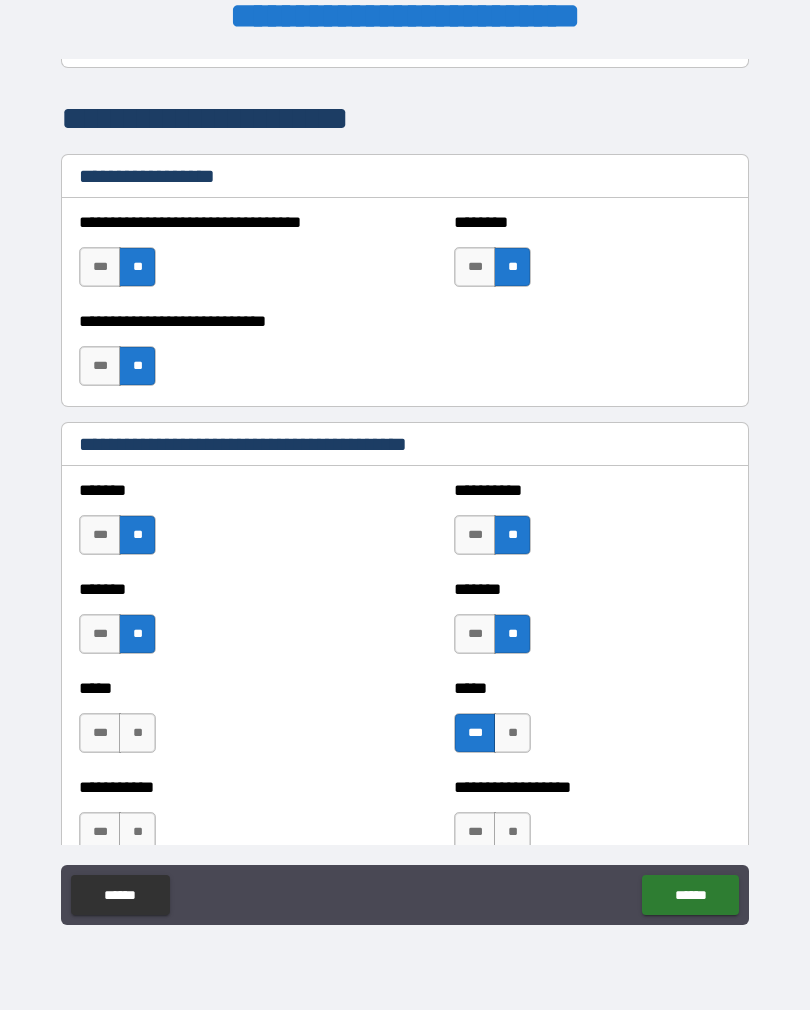 click on "**" at bounding box center (137, 733) 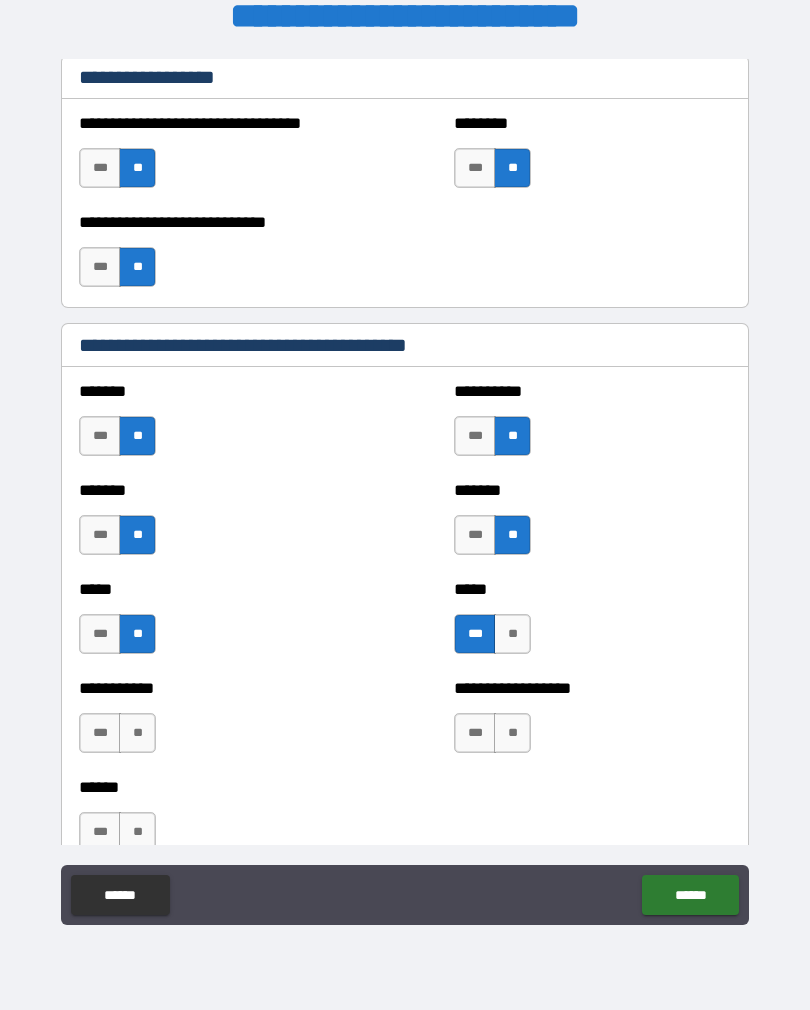scroll, scrollTop: 1506, scrollLeft: 0, axis: vertical 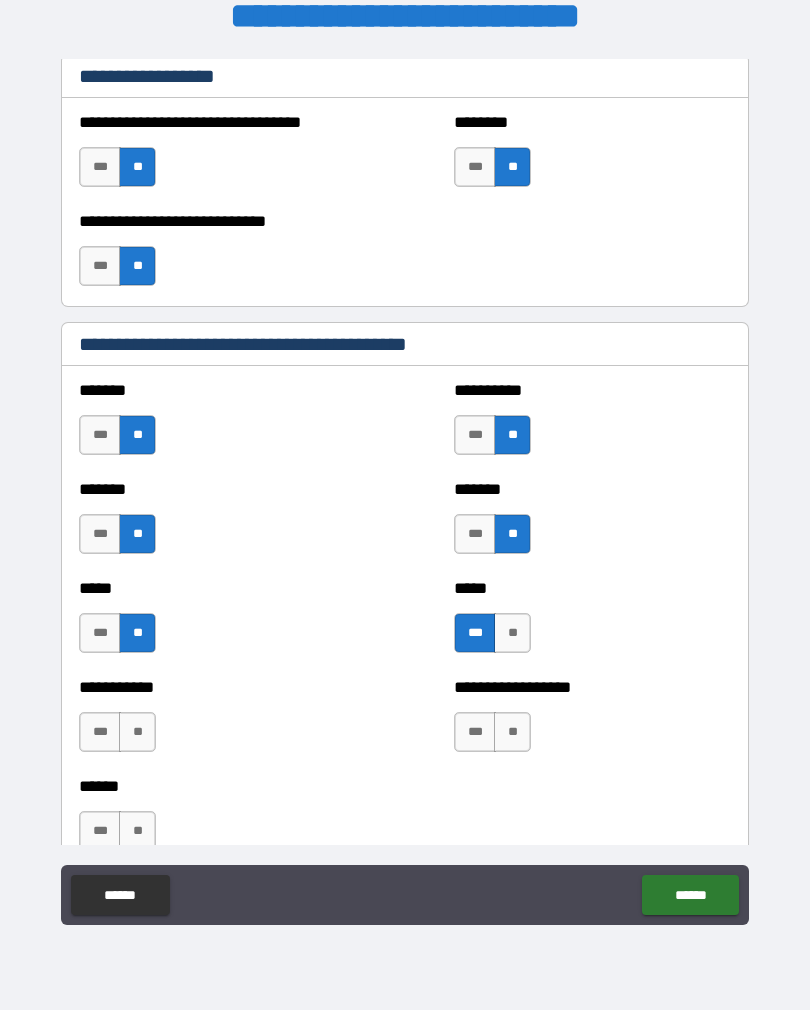 click on "**" at bounding box center [137, 732] 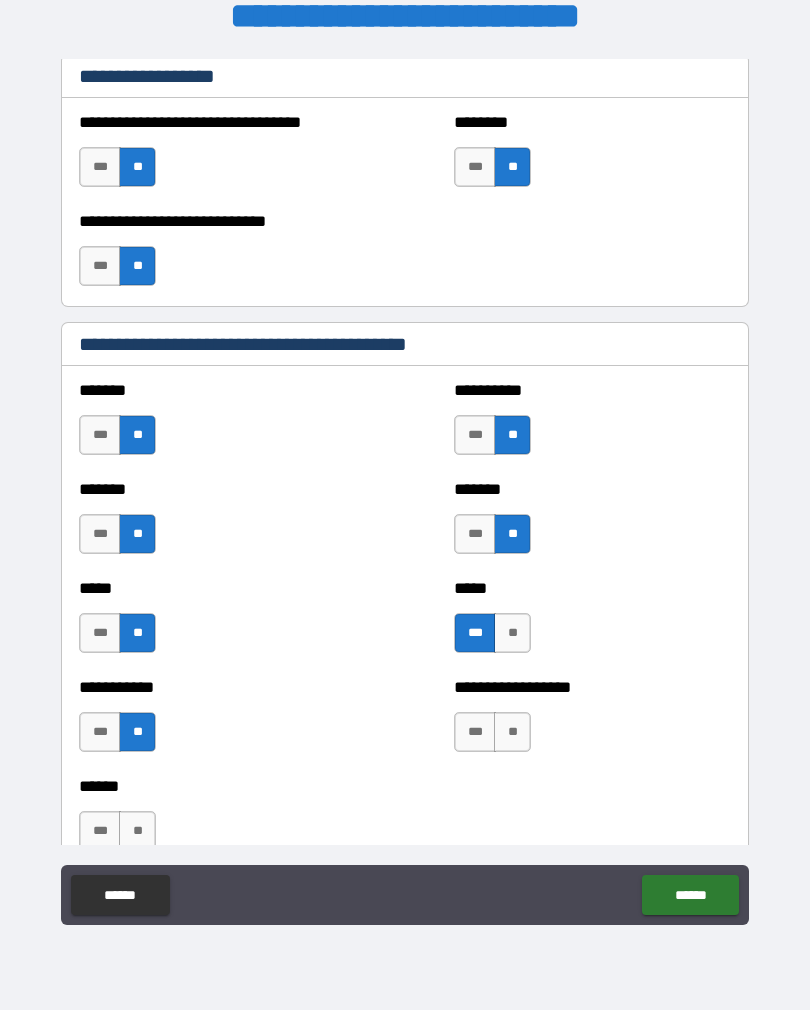 click on "**" at bounding box center [512, 732] 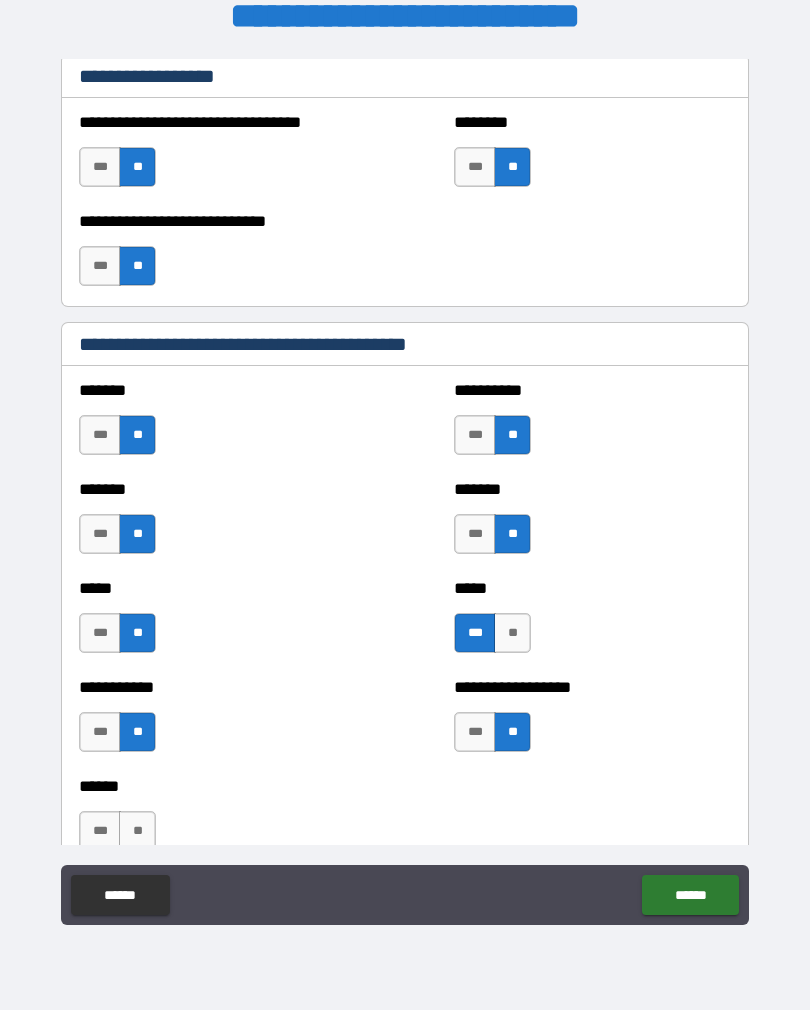 click on "***" at bounding box center [100, 831] 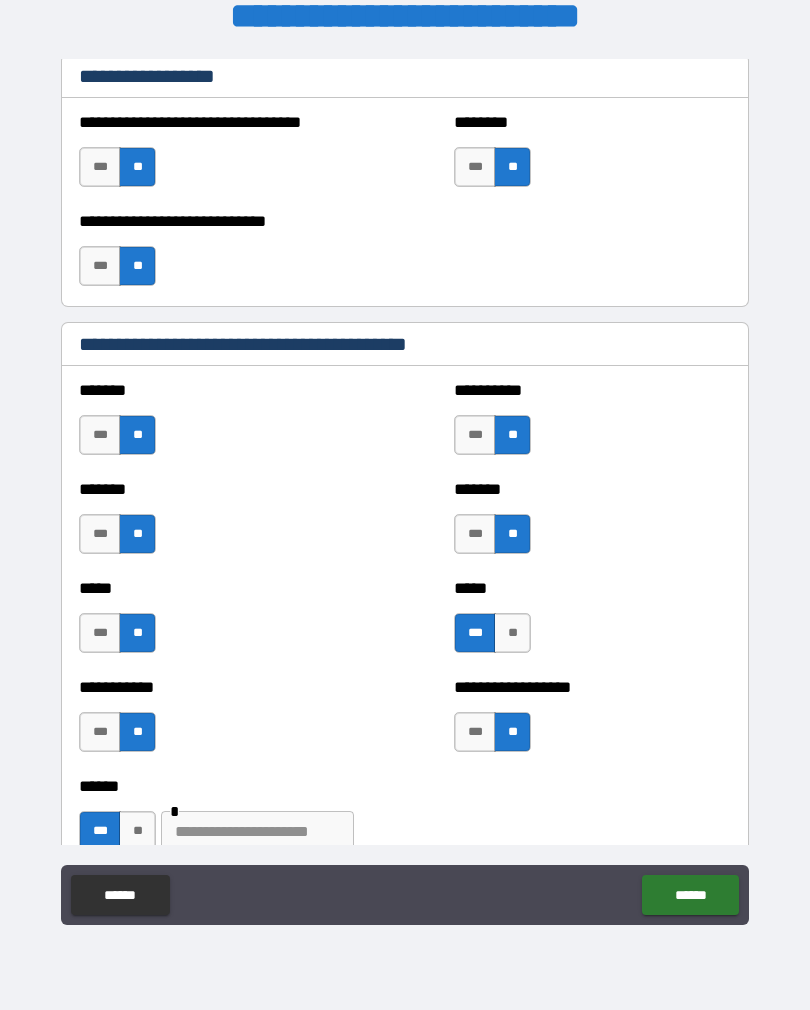 click at bounding box center (257, 831) 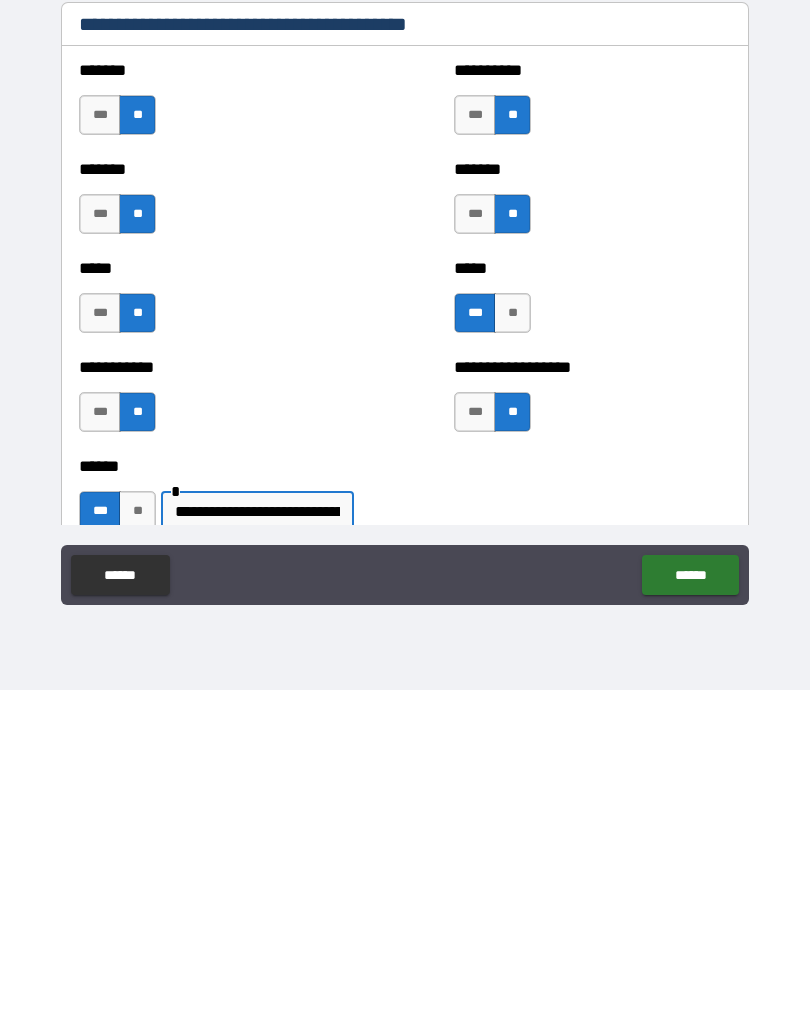 type on "**********" 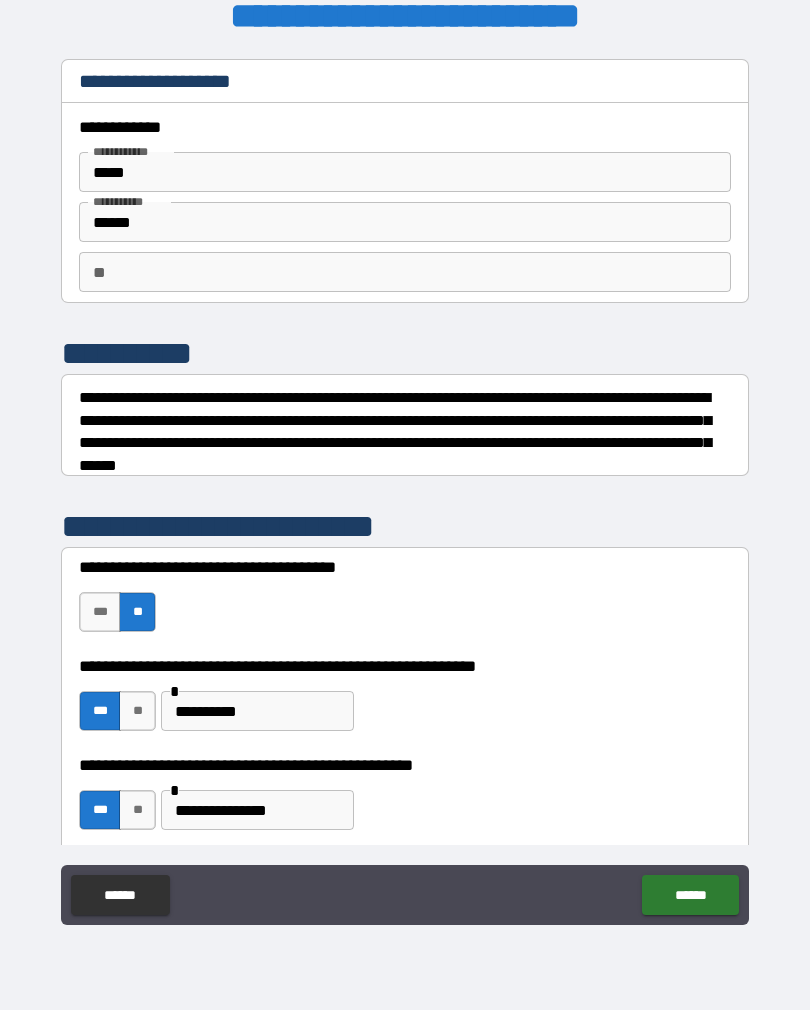 scroll, scrollTop: 0, scrollLeft: 0, axis: both 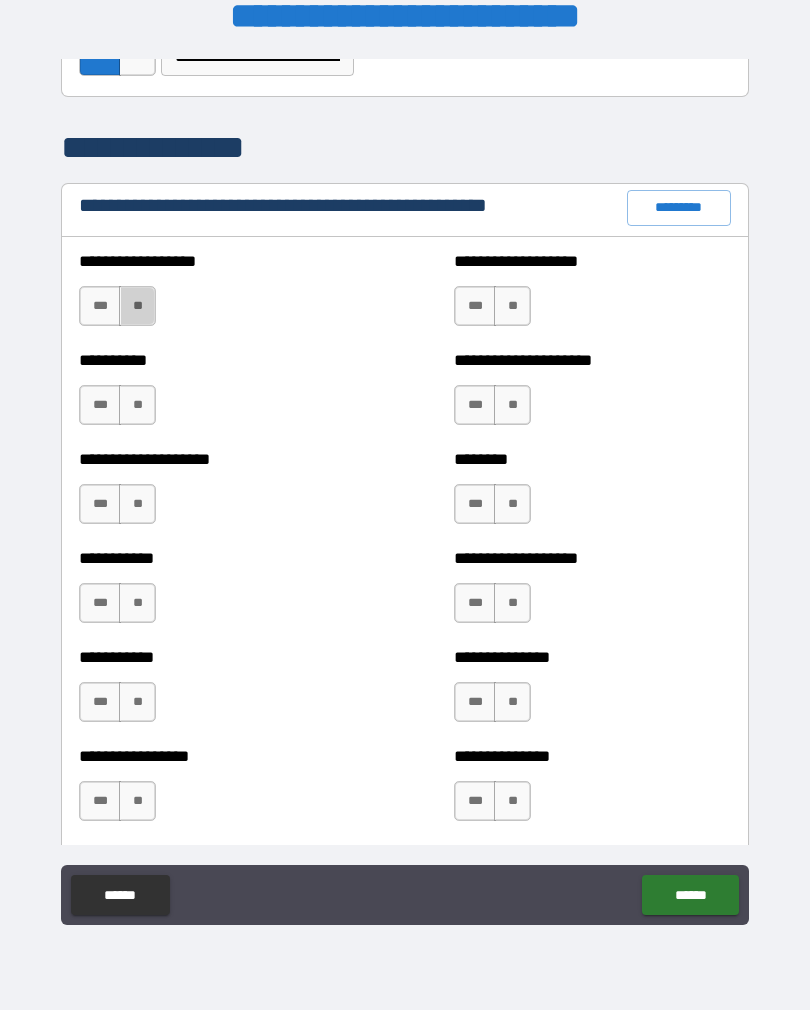 type on "*" 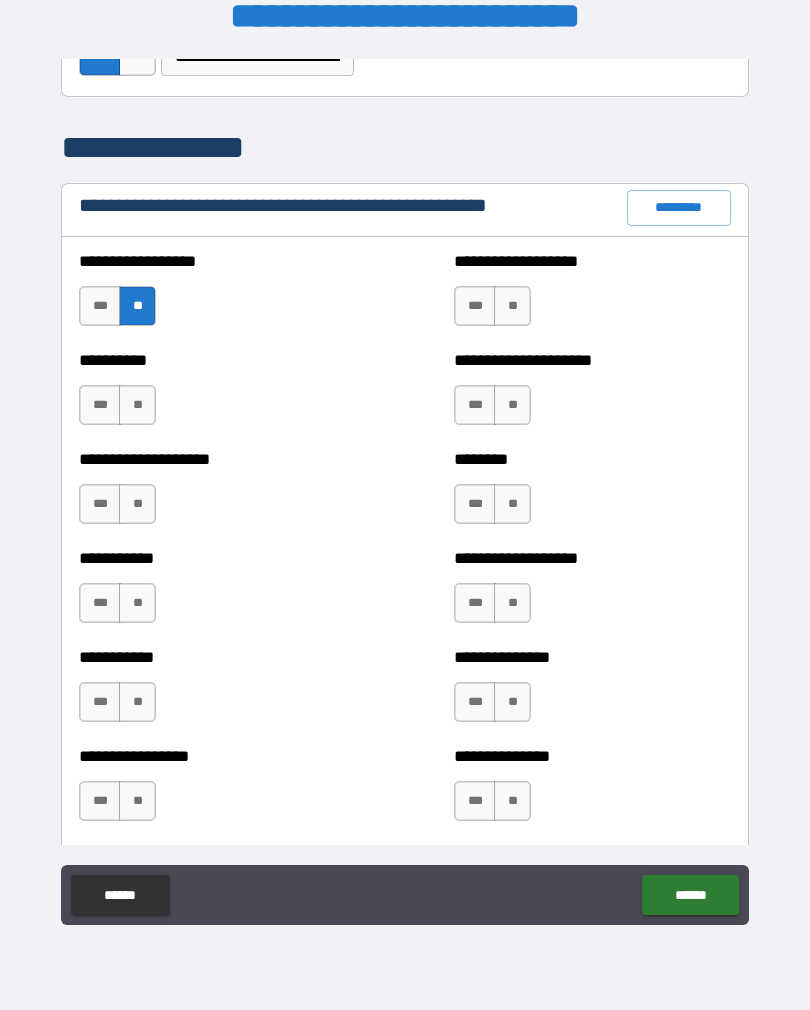 click on "**" at bounding box center (137, 405) 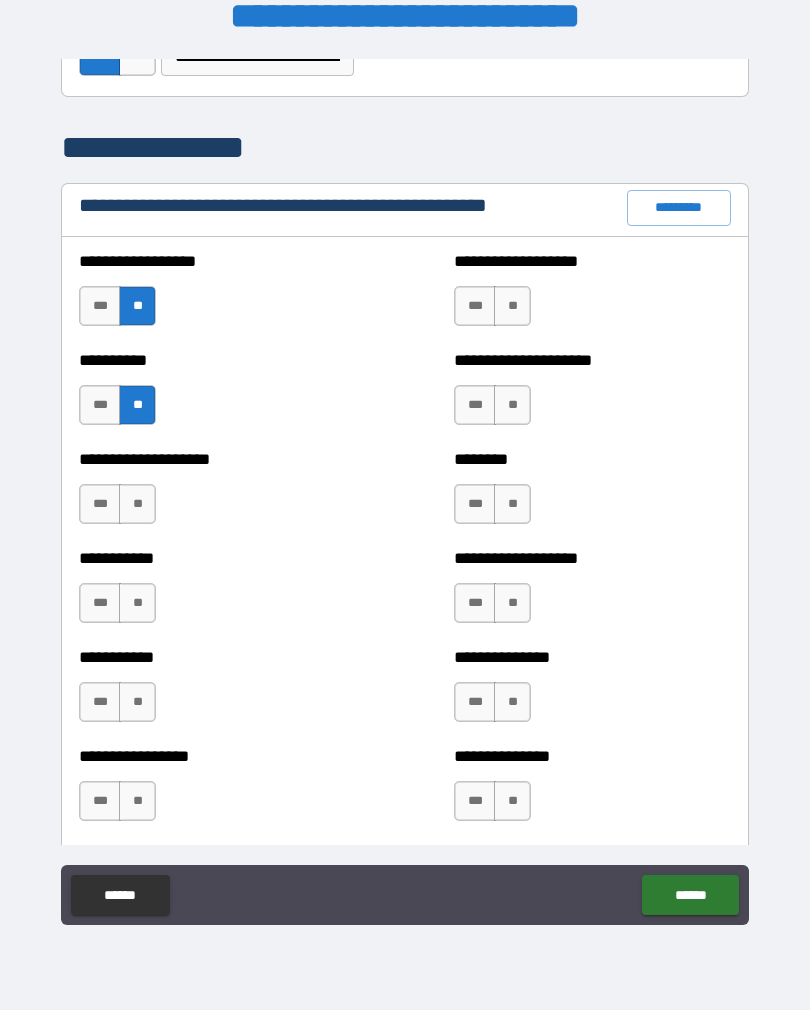 click on "**" at bounding box center (137, 504) 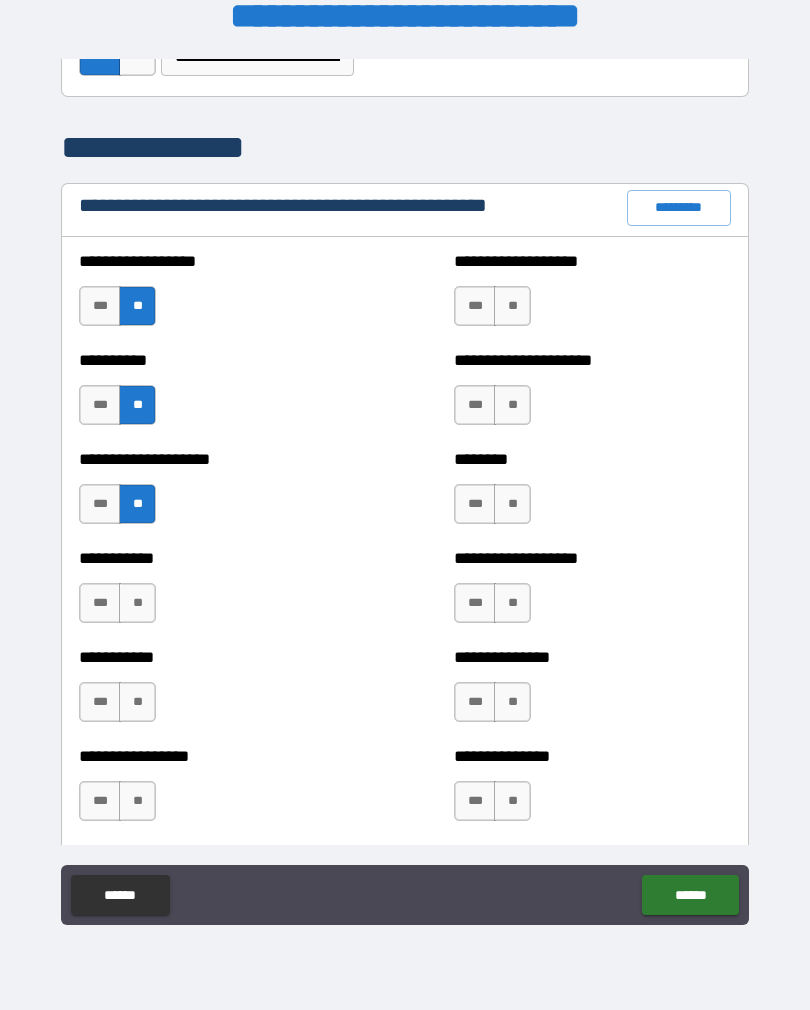 click on "**" at bounding box center [137, 603] 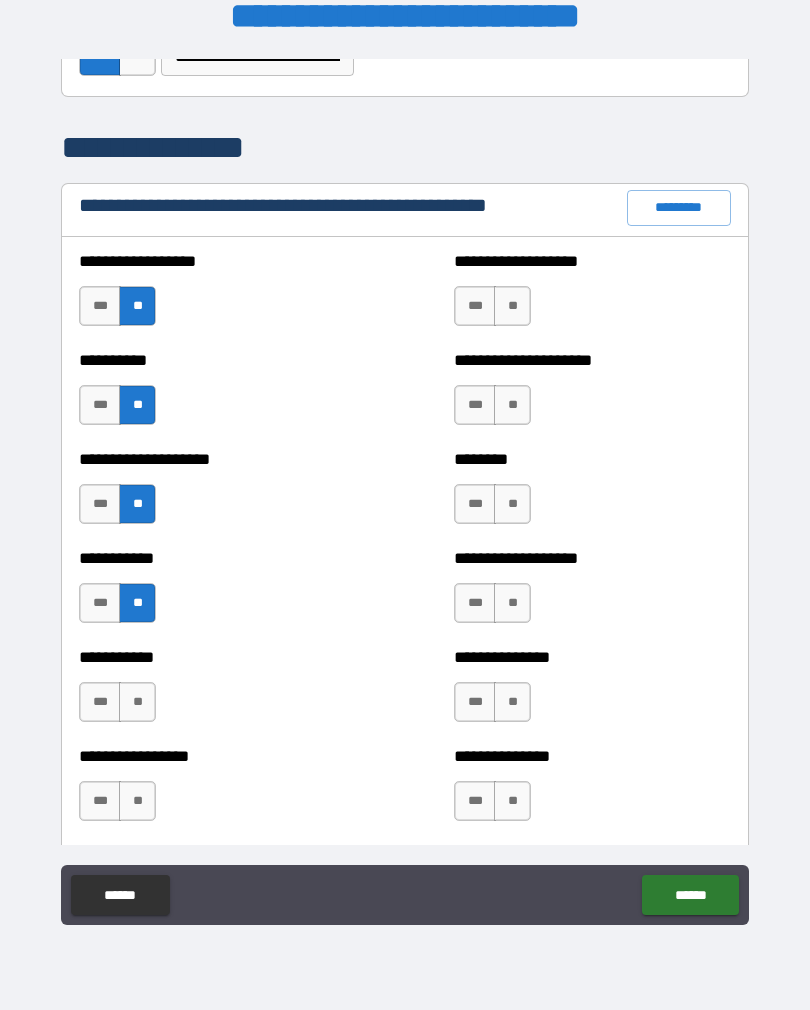 click on "***" at bounding box center (100, 702) 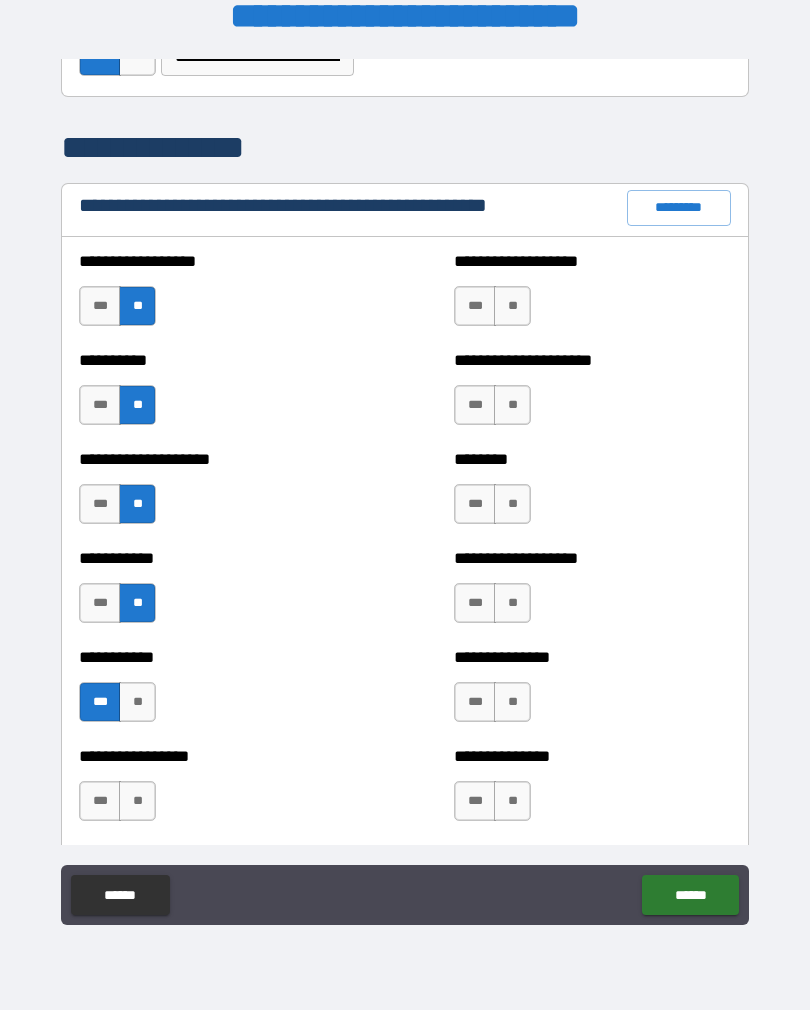 click on "**" at bounding box center (137, 801) 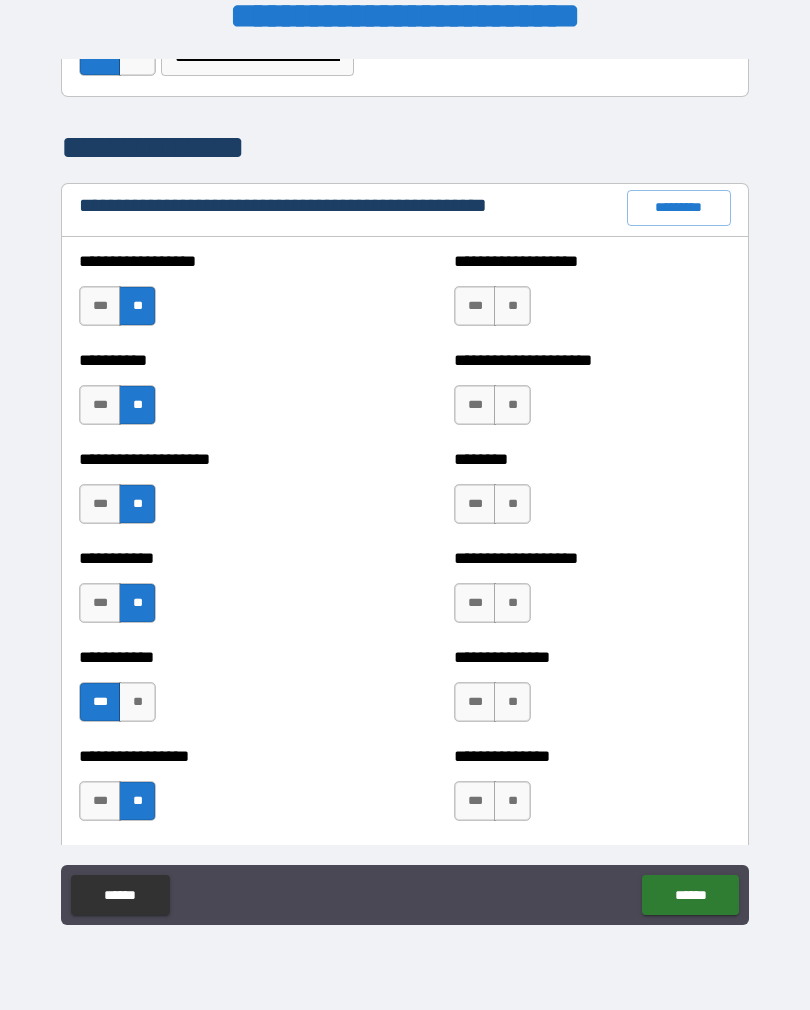 click on "**" at bounding box center [512, 306] 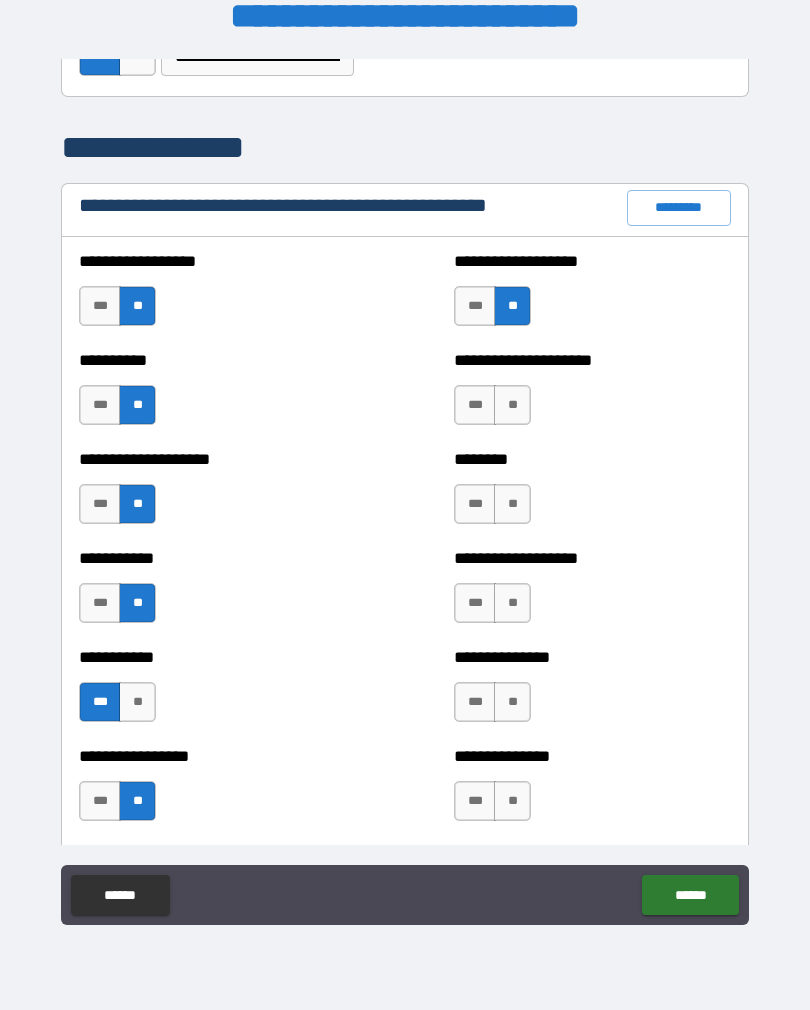 click on "**" at bounding box center (512, 405) 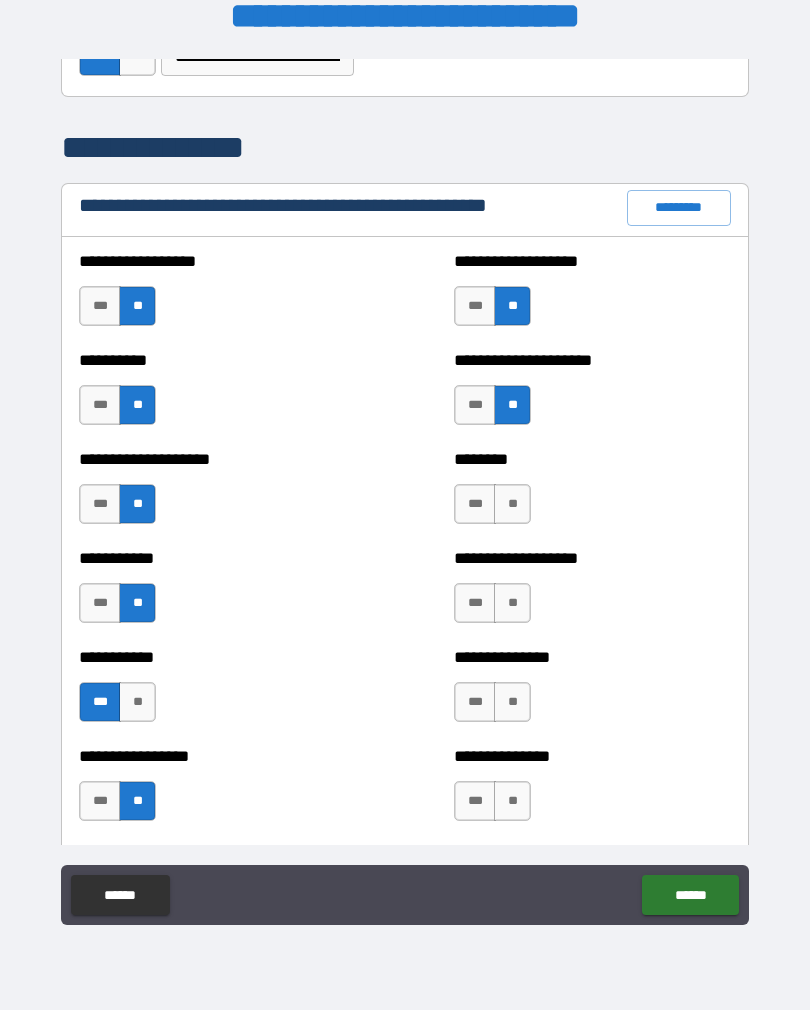 click on "**" at bounding box center (512, 504) 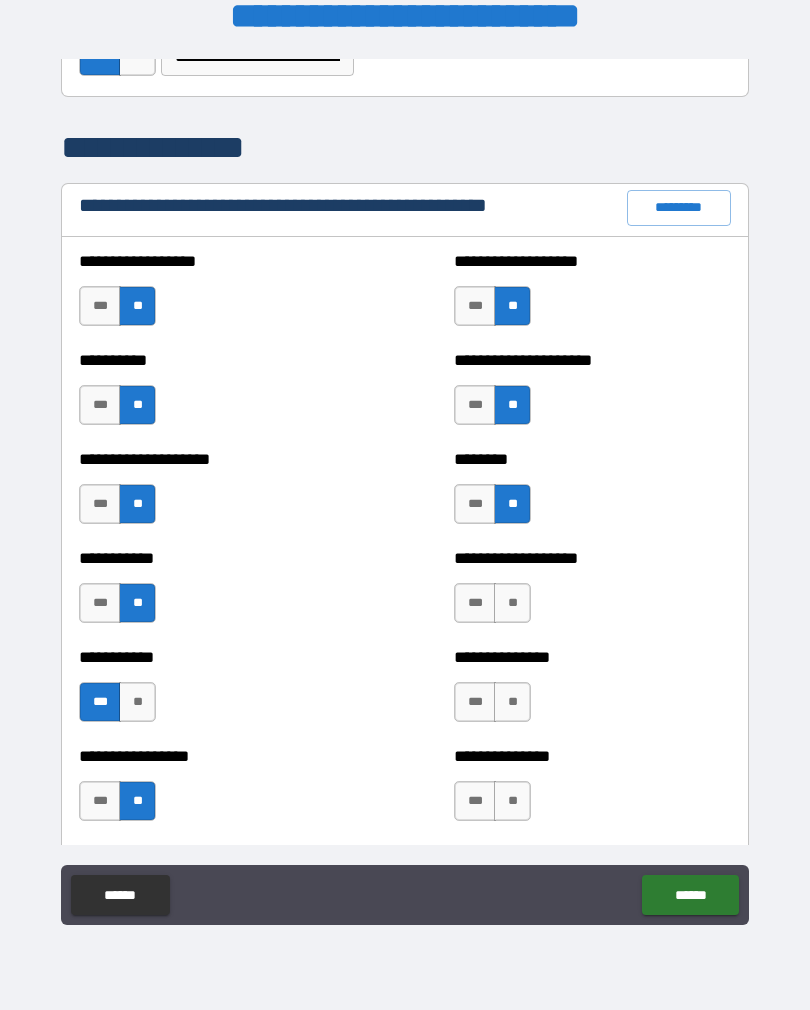 click on "**" at bounding box center [512, 603] 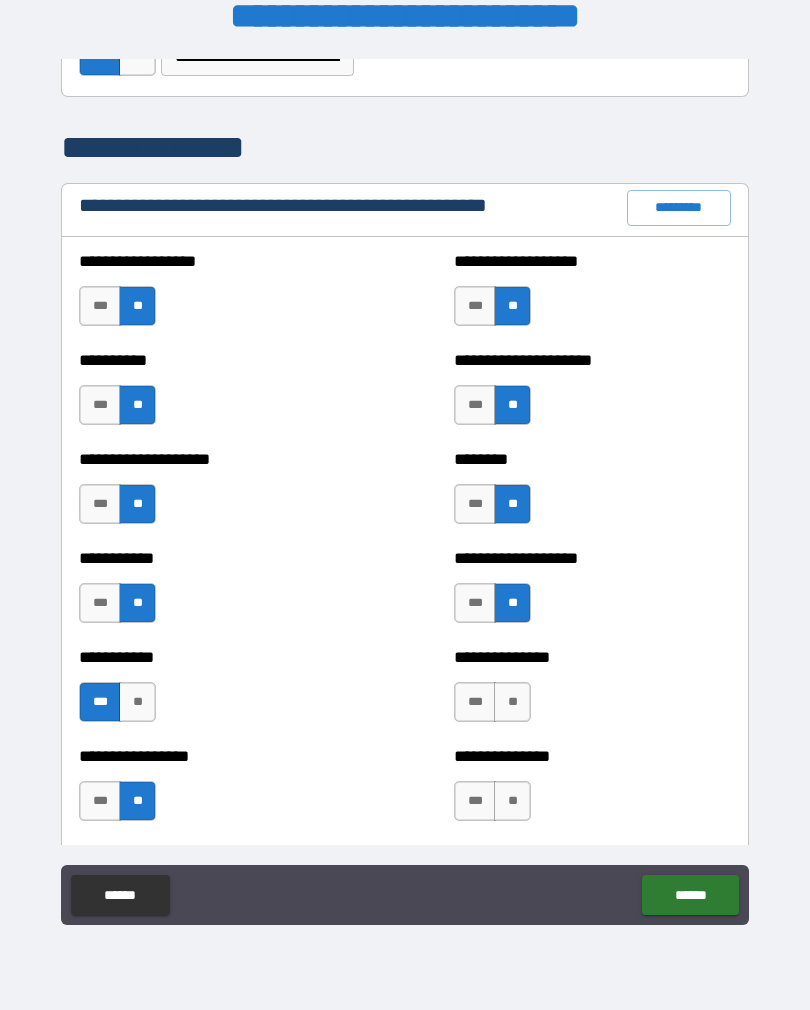 click on "**" at bounding box center (512, 702) 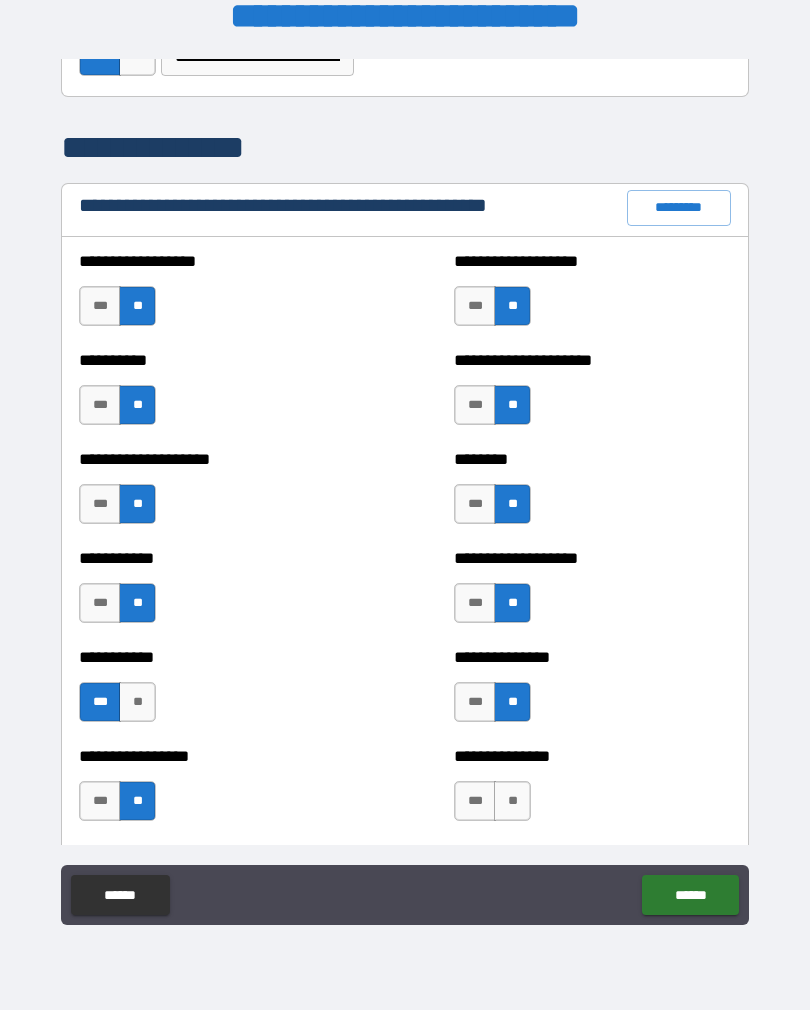click on "**" at bounding box center (512, 801) 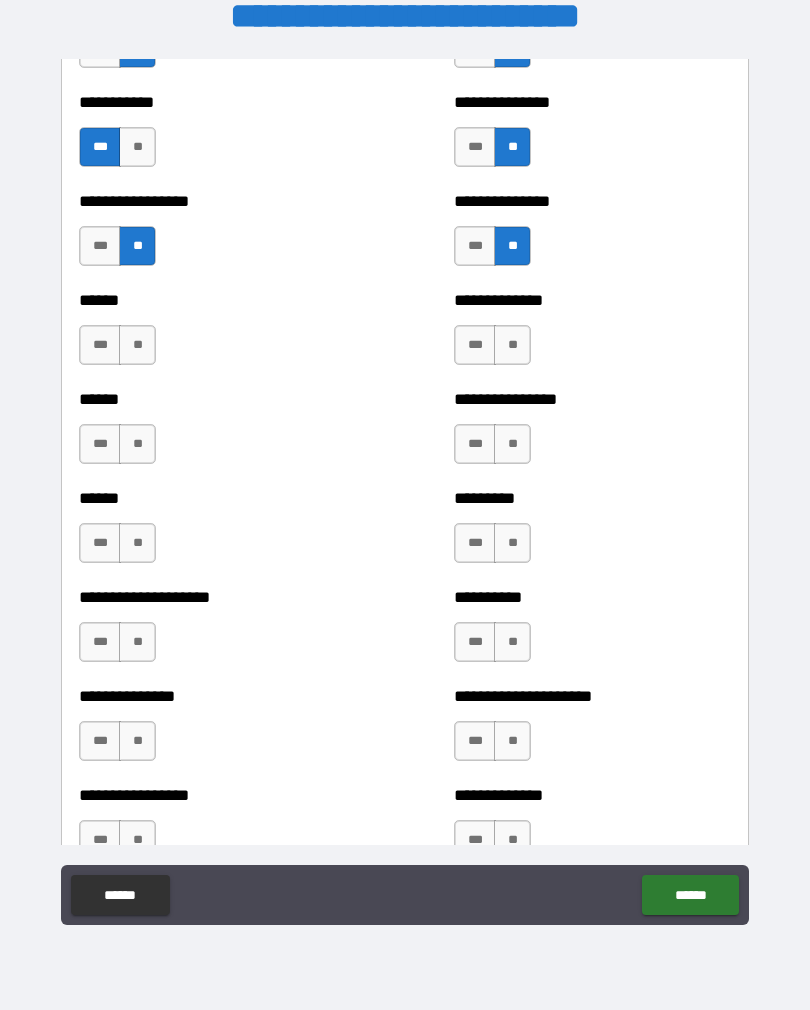 scroll, scrollTop: 2843, scrollLeft: 0, axis: vertical 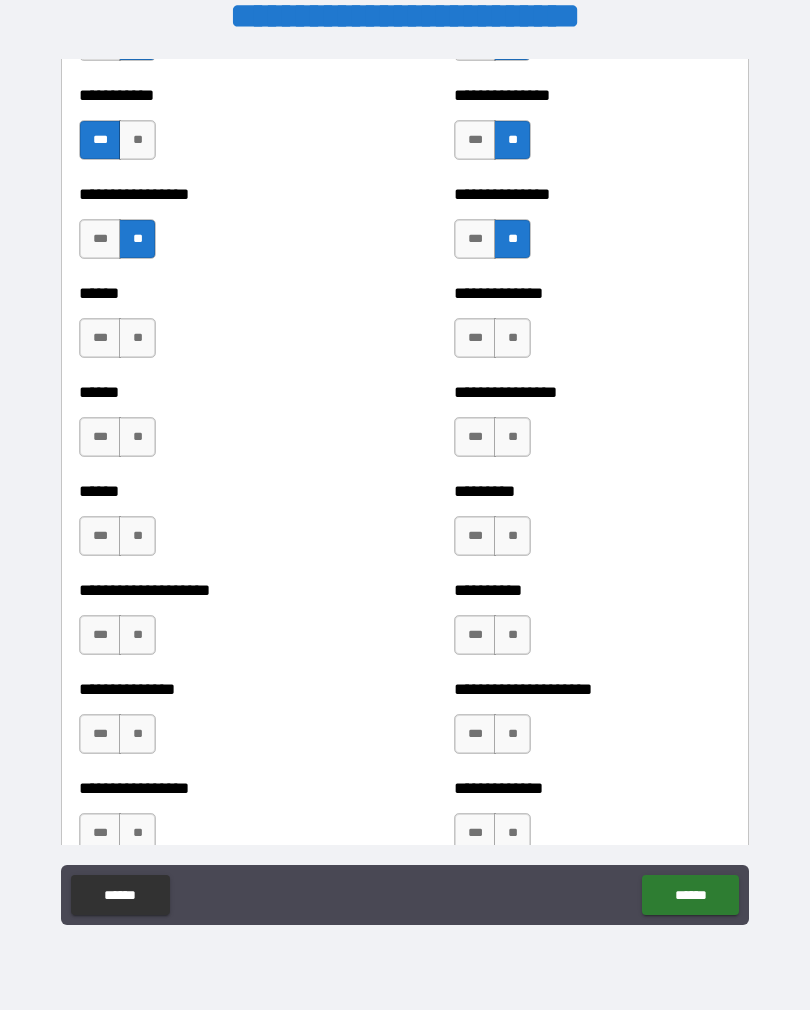 click on "***" at bounding box center (100, 338) 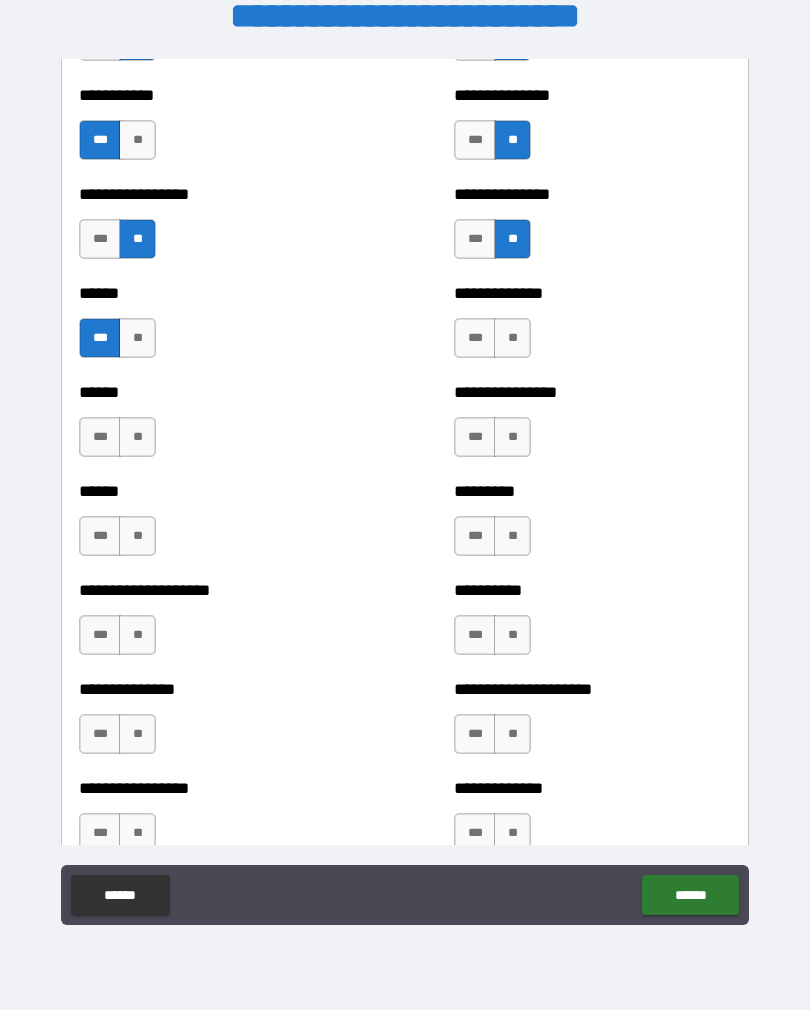 click on "***" at bounding box center (100, 437) 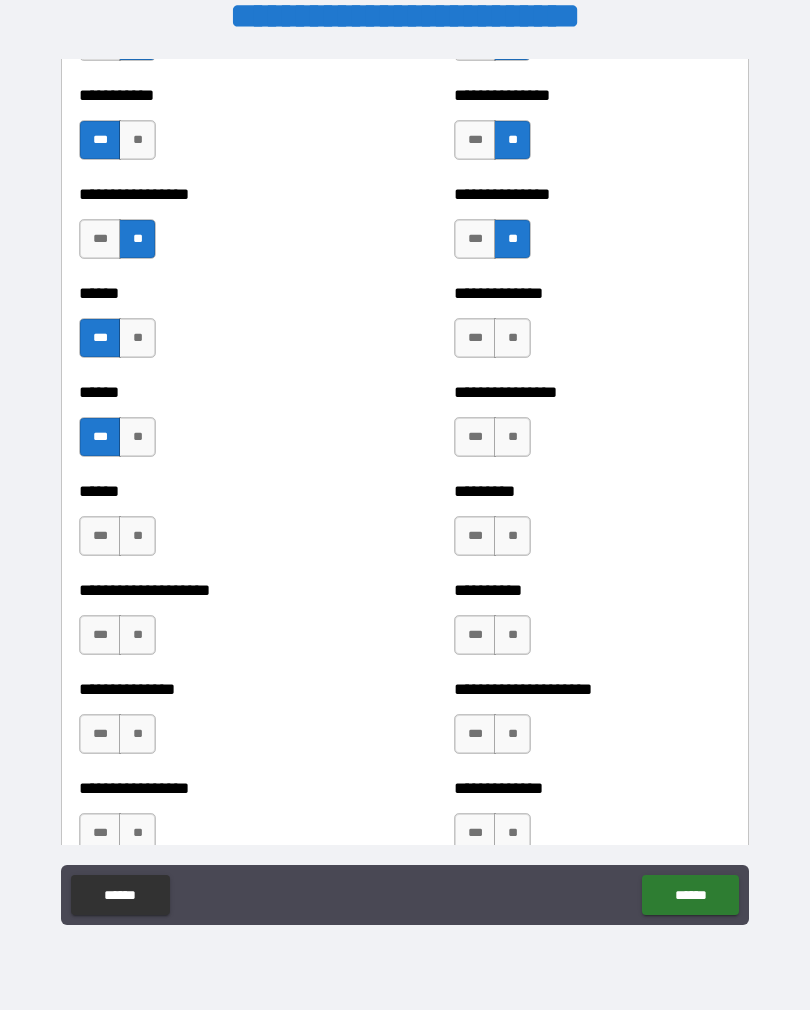 click on "**" at bounding box center [137, 536] 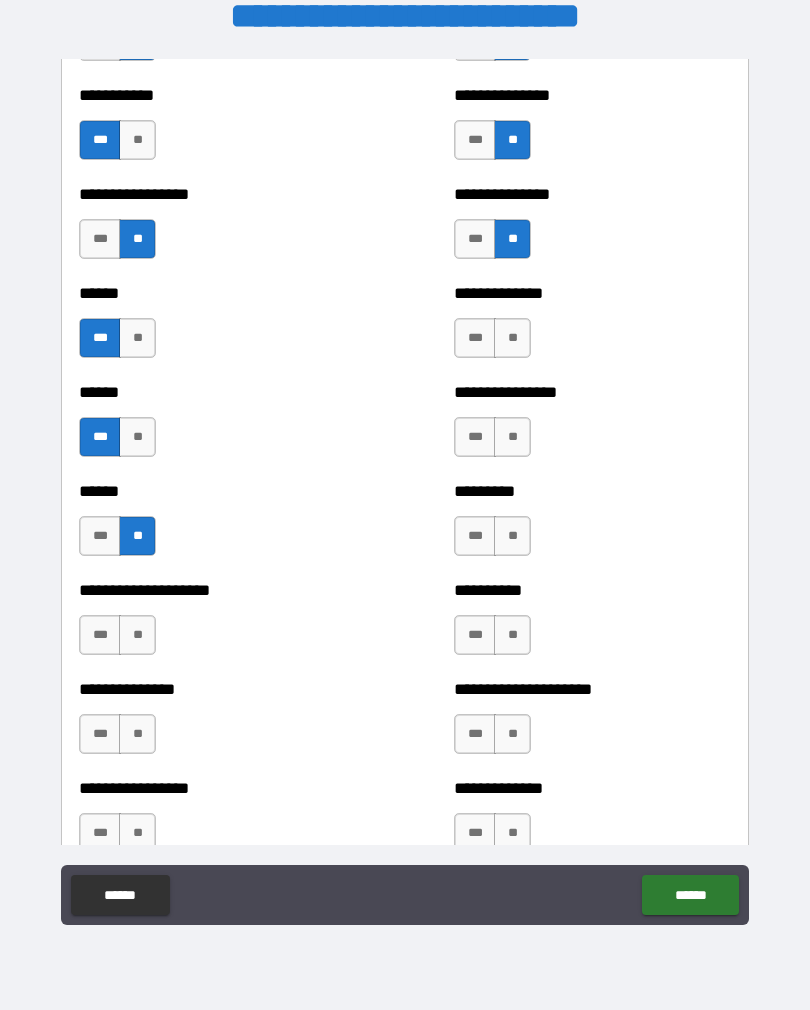 click on "**" at bounding box center (137, 635) 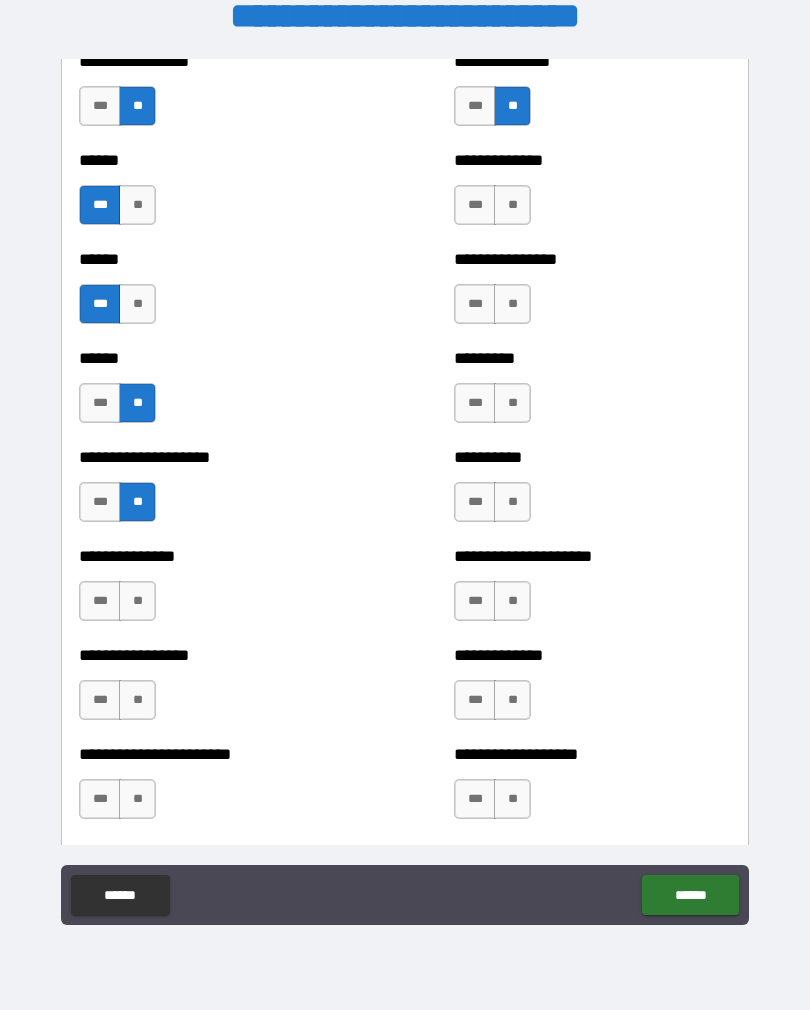 scroll, scrollTop: 2983, scrollLeft: 0, axis: vertical 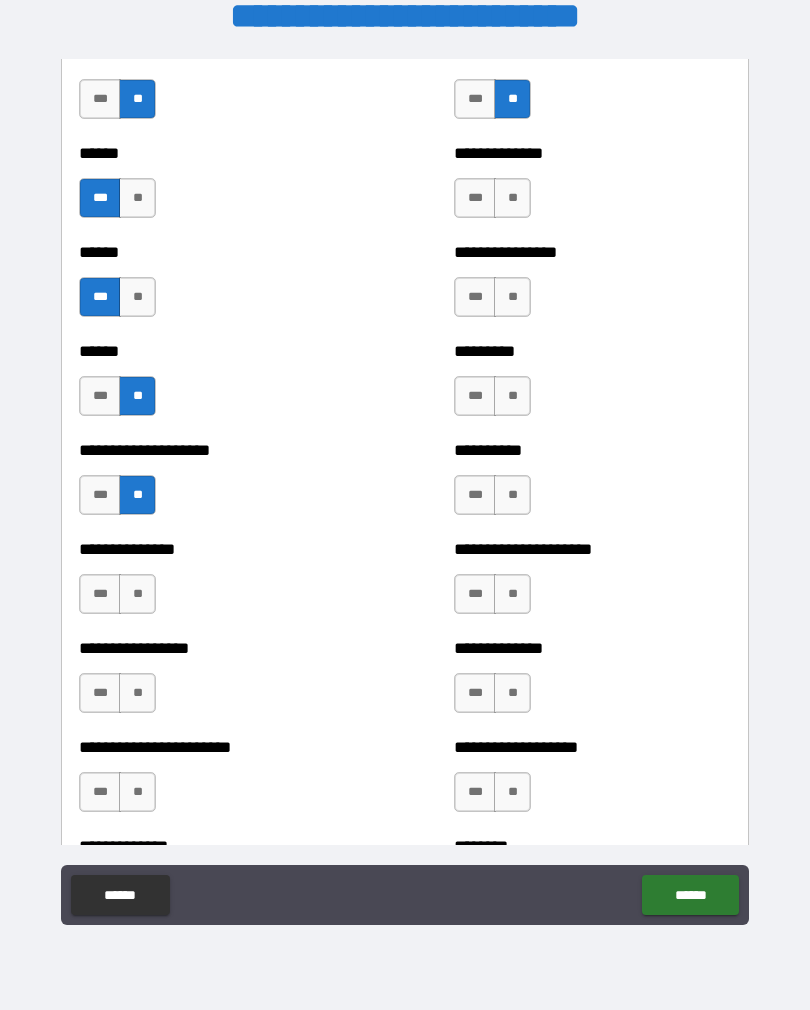 click on "***" at bounding box center (100, 693) 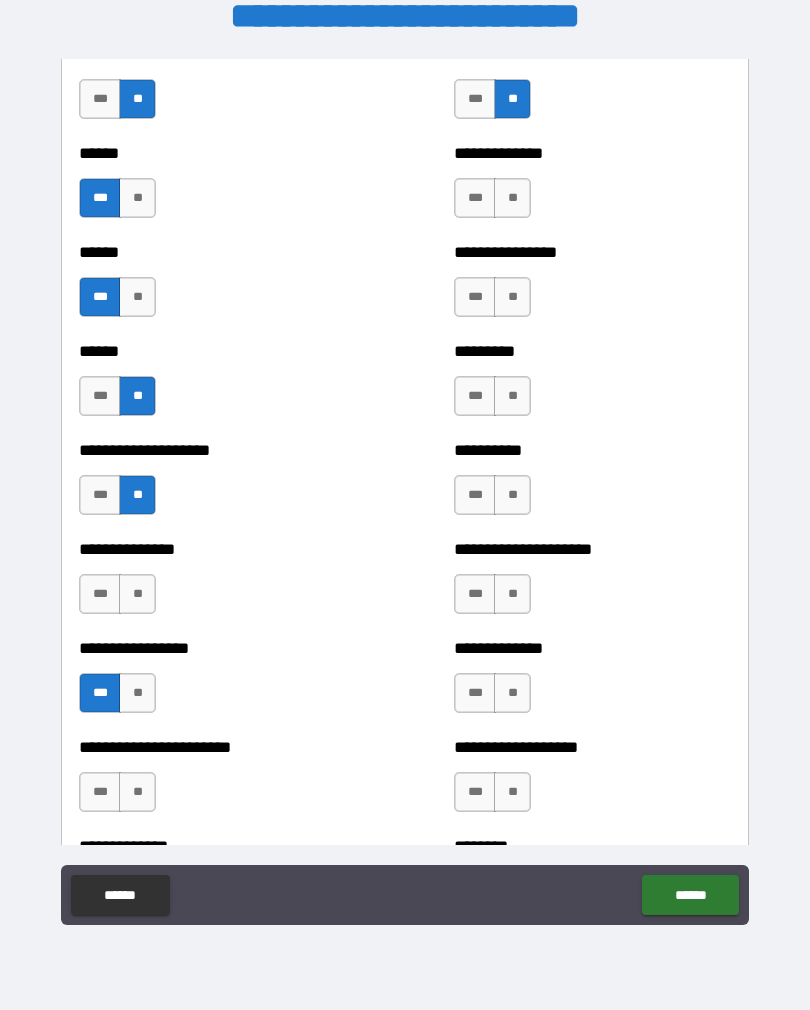 click on "***" at bounding box center [100, 594] 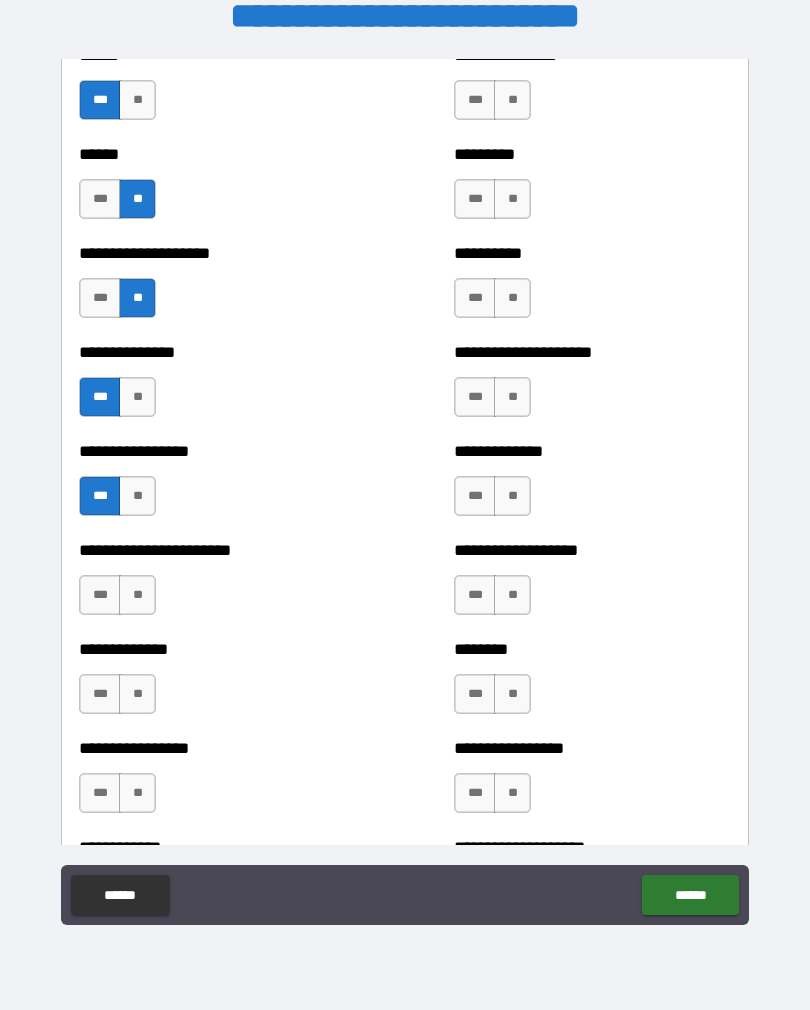 scroll, scrollTop: 3188, scrollLeft: 0, axis: vertical 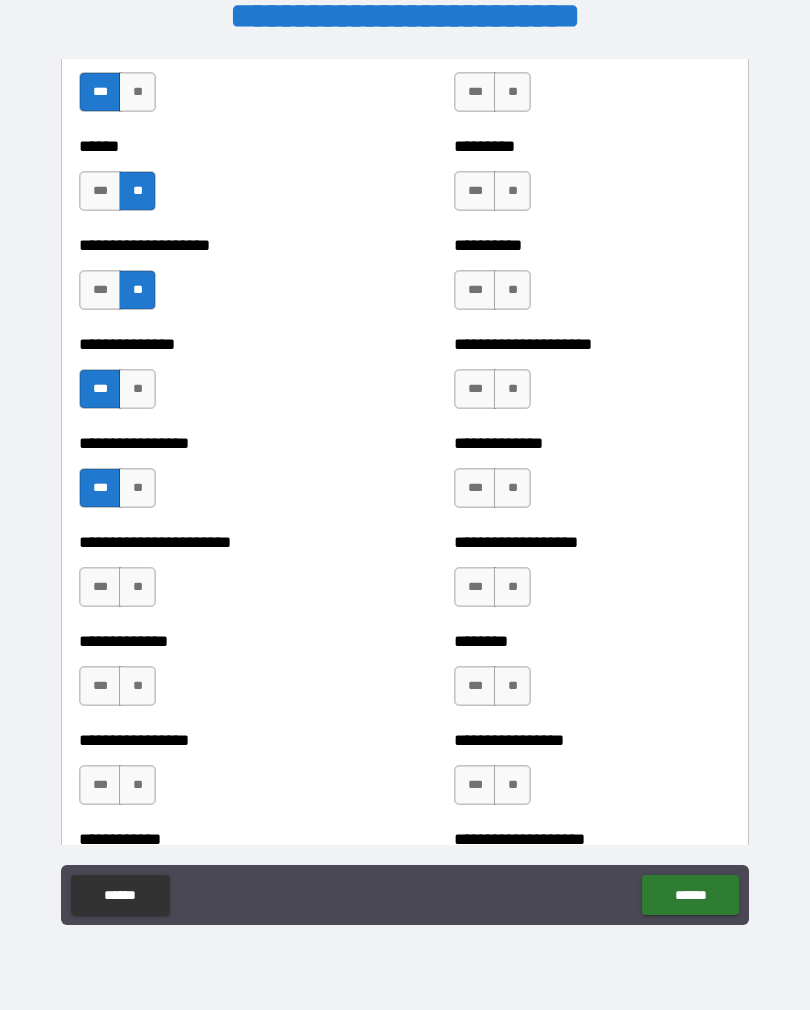 click on "**" at bounding box center [137, 587] 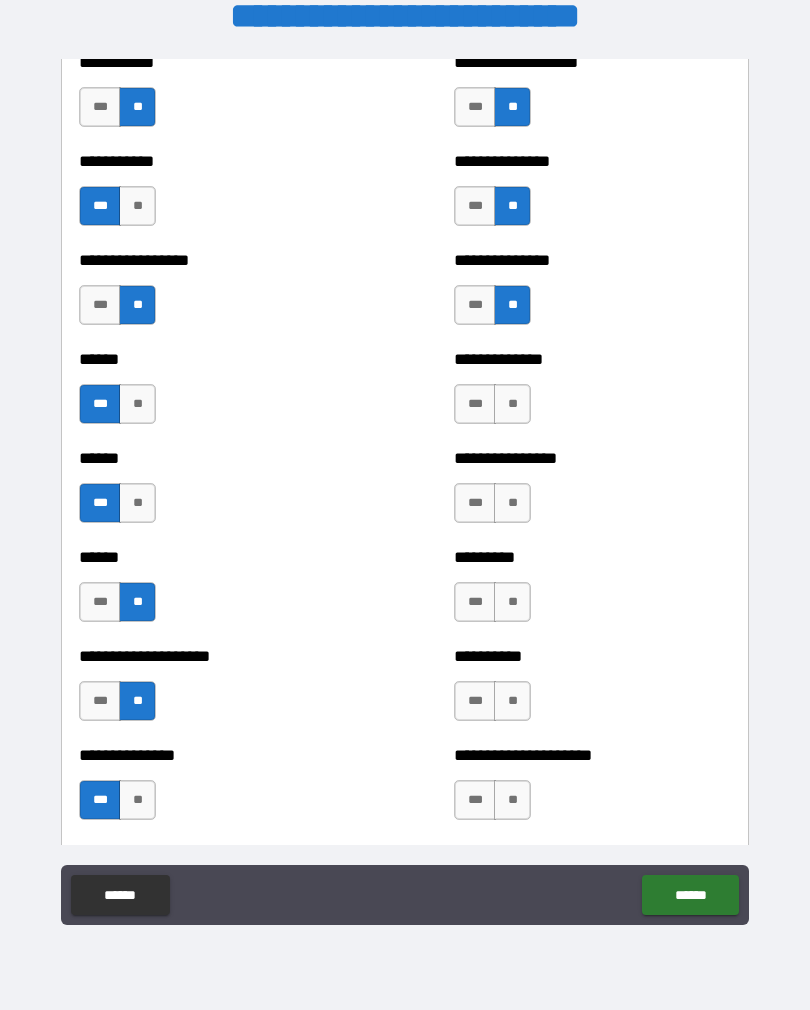 scroll, scrollTop: 2814, scrollLeft: 0, axis: vertical 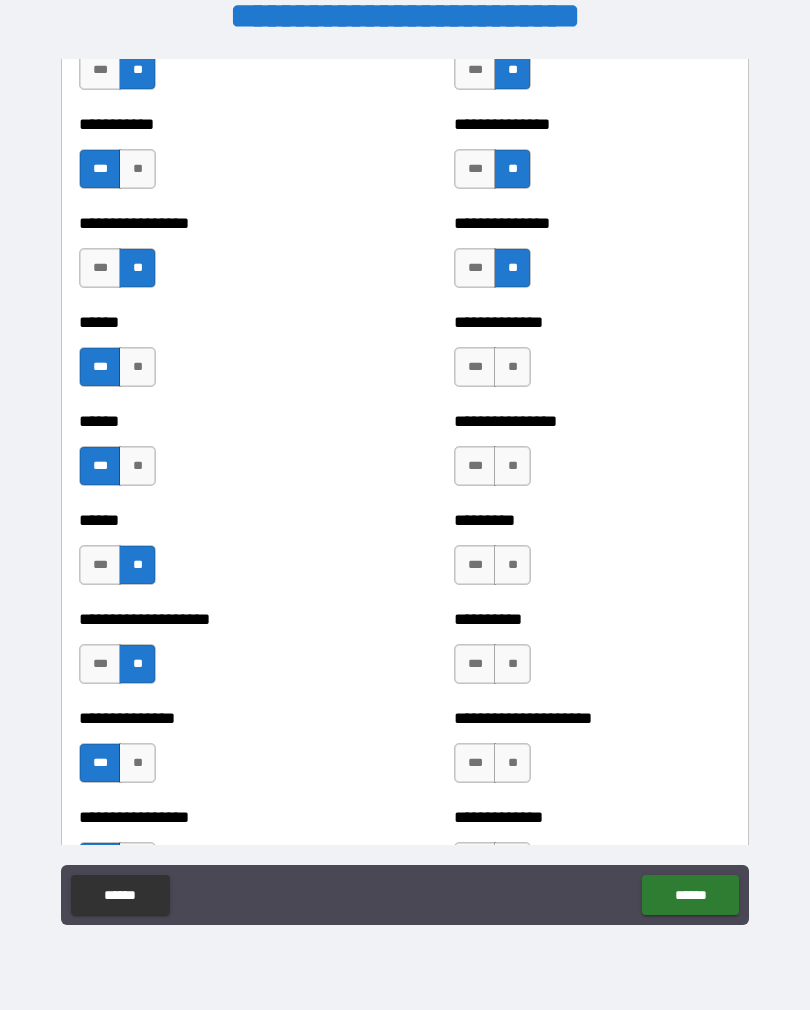 click on "***" at bounding box center [475, 367] 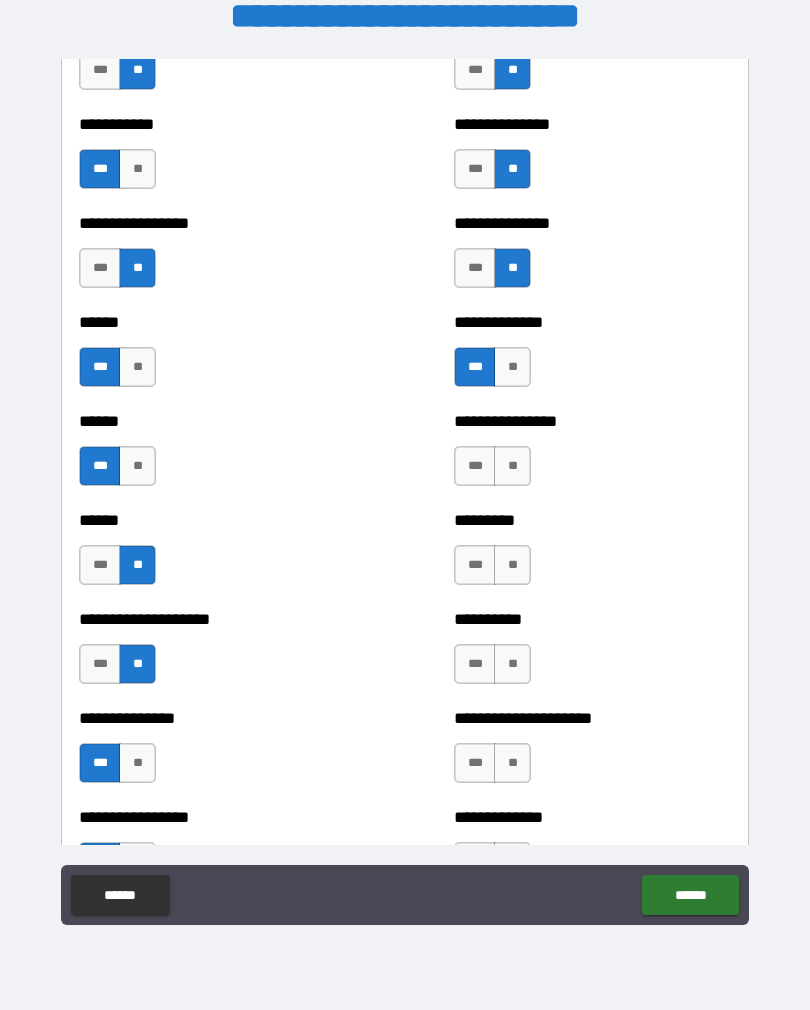 click on "**" at bounding box center [512, 466] 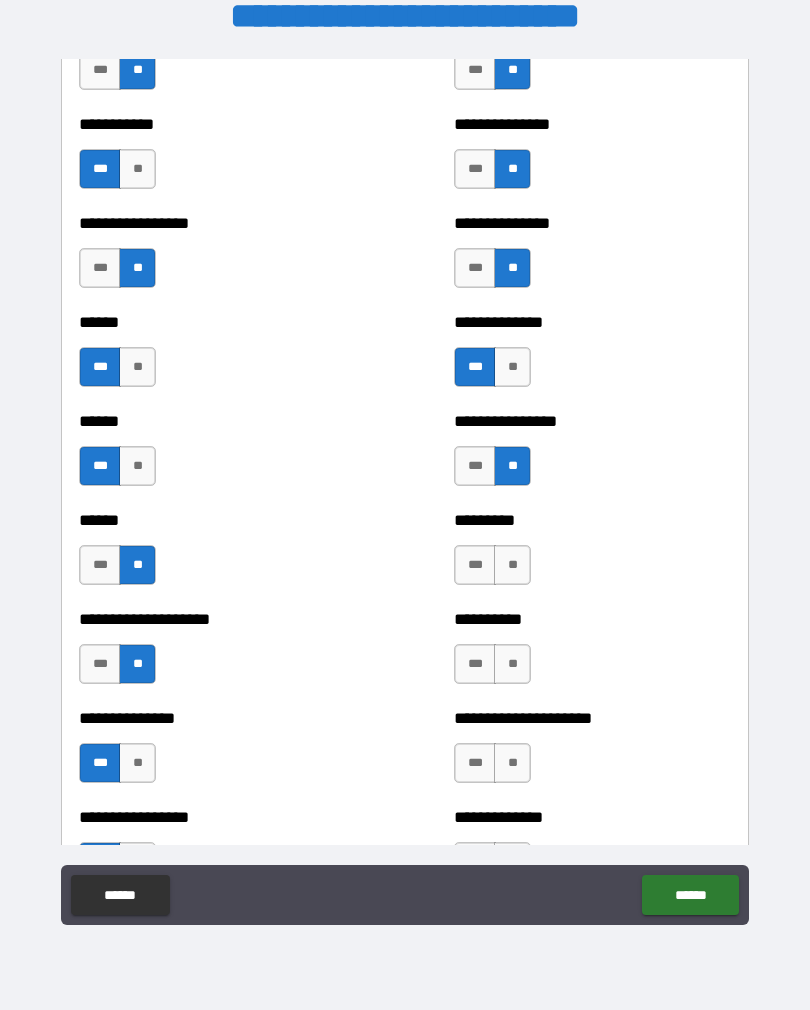click on "**" at bounding box center (512, 565) 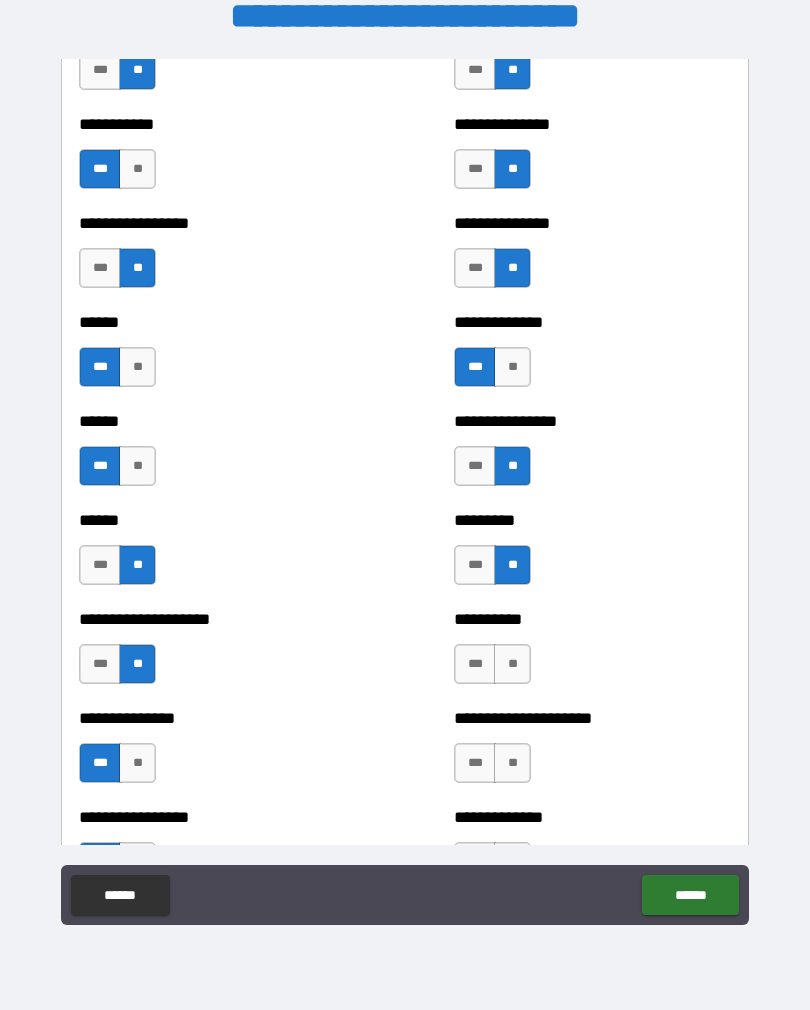 click on "**" at bounding box center [512, 664] 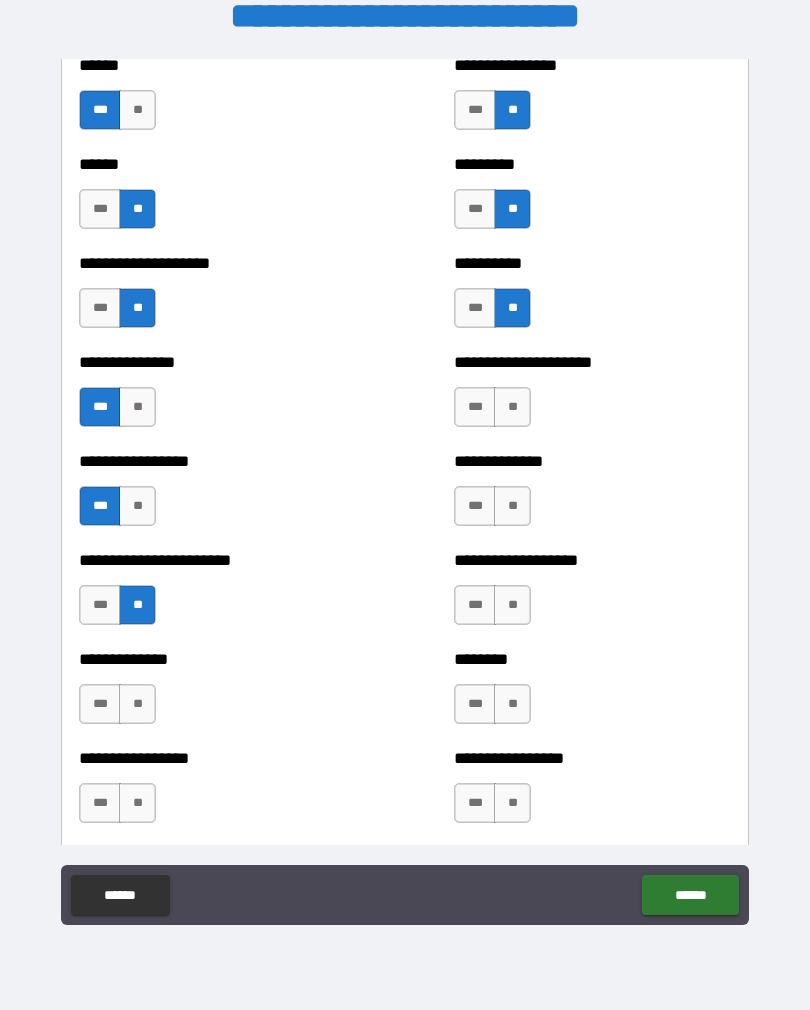scroll, scrollTop: 3183, scrollLeft: 0, axis: vertical 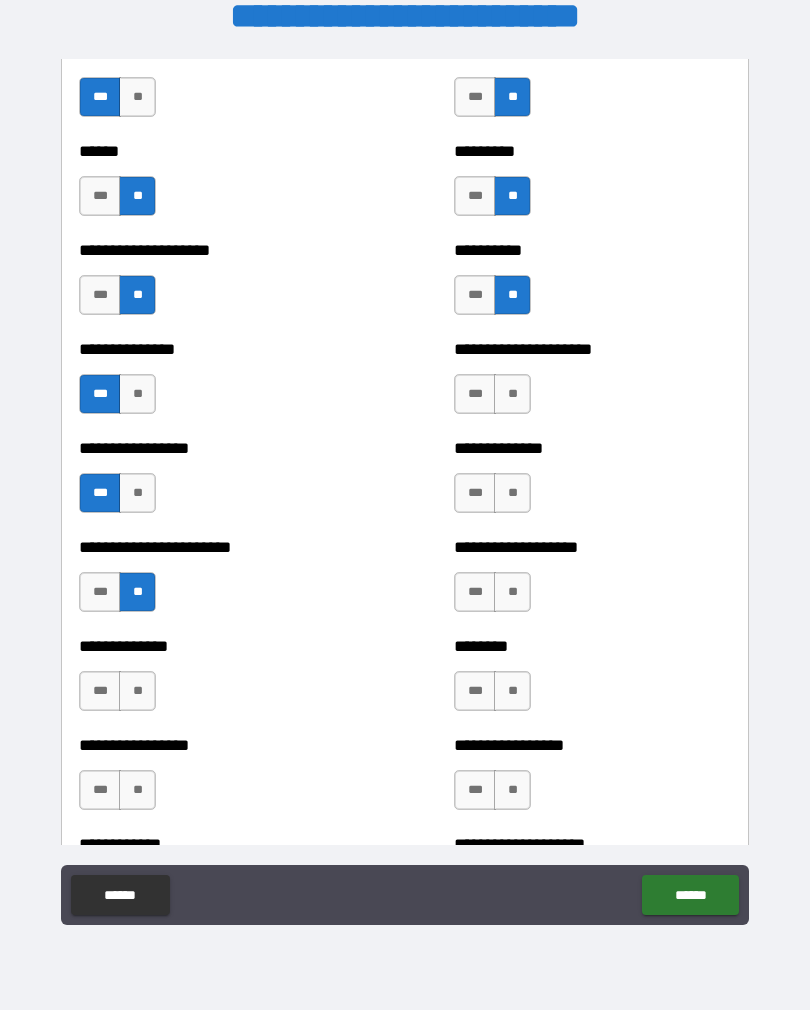 click on "**" at bounding box center (512, 394) 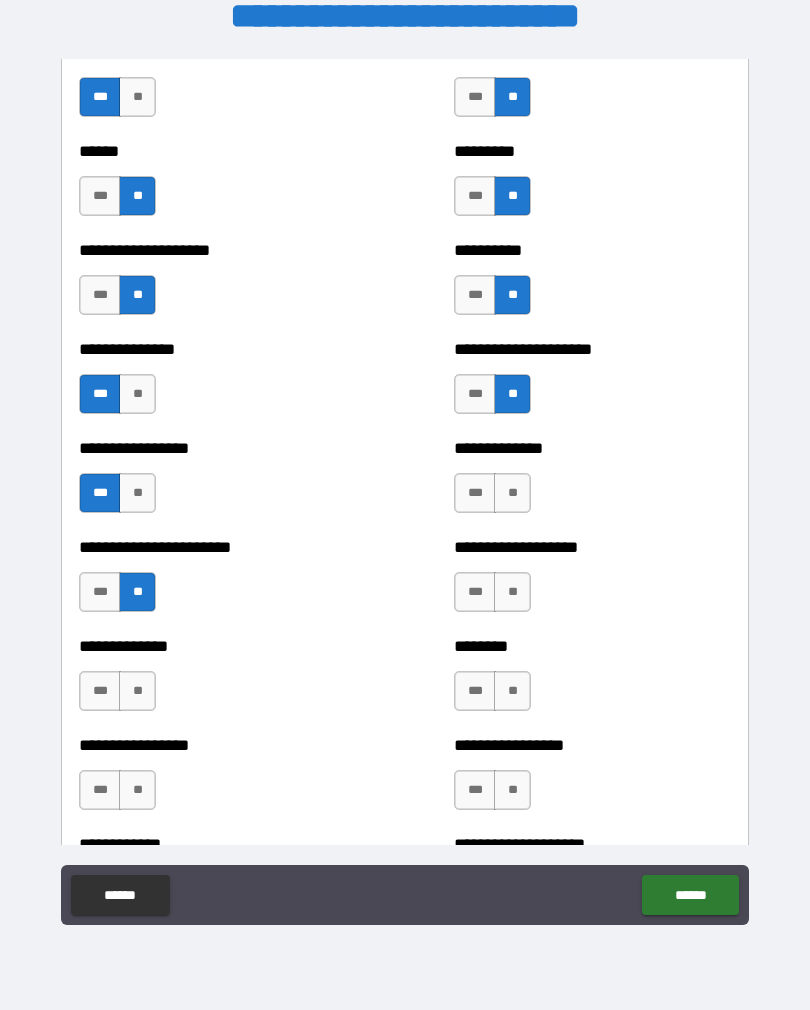 click on "**" at bounding box center [512, 493] 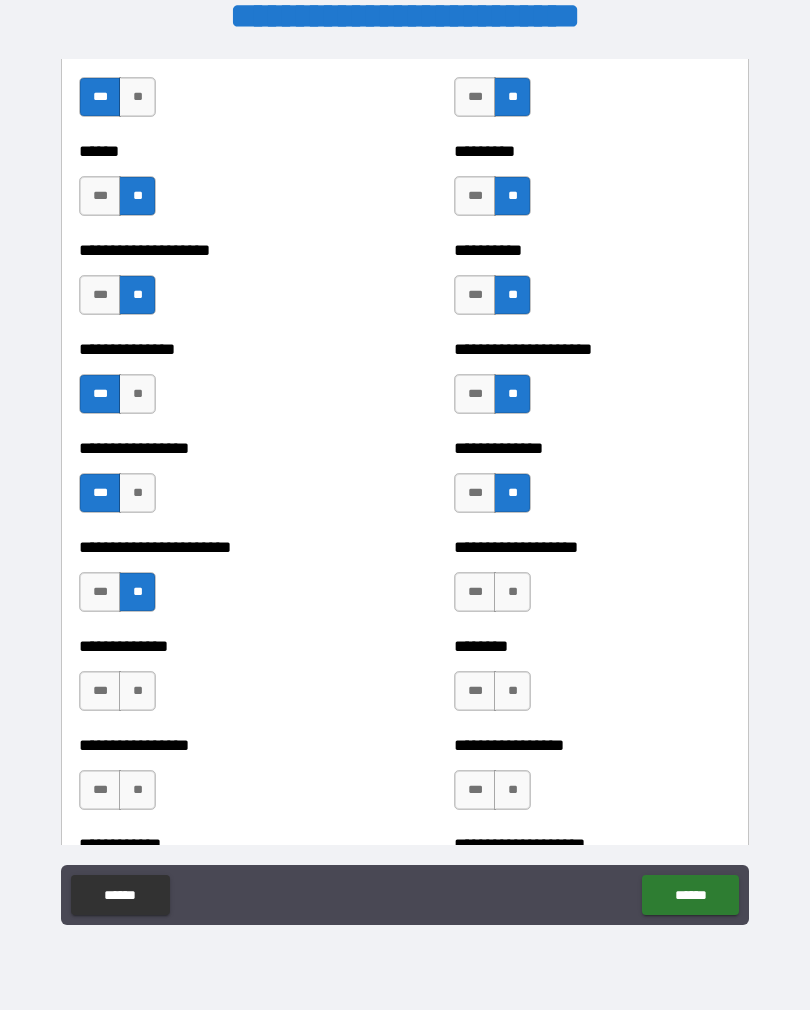 click on "**" at bounding box center (512, 592) 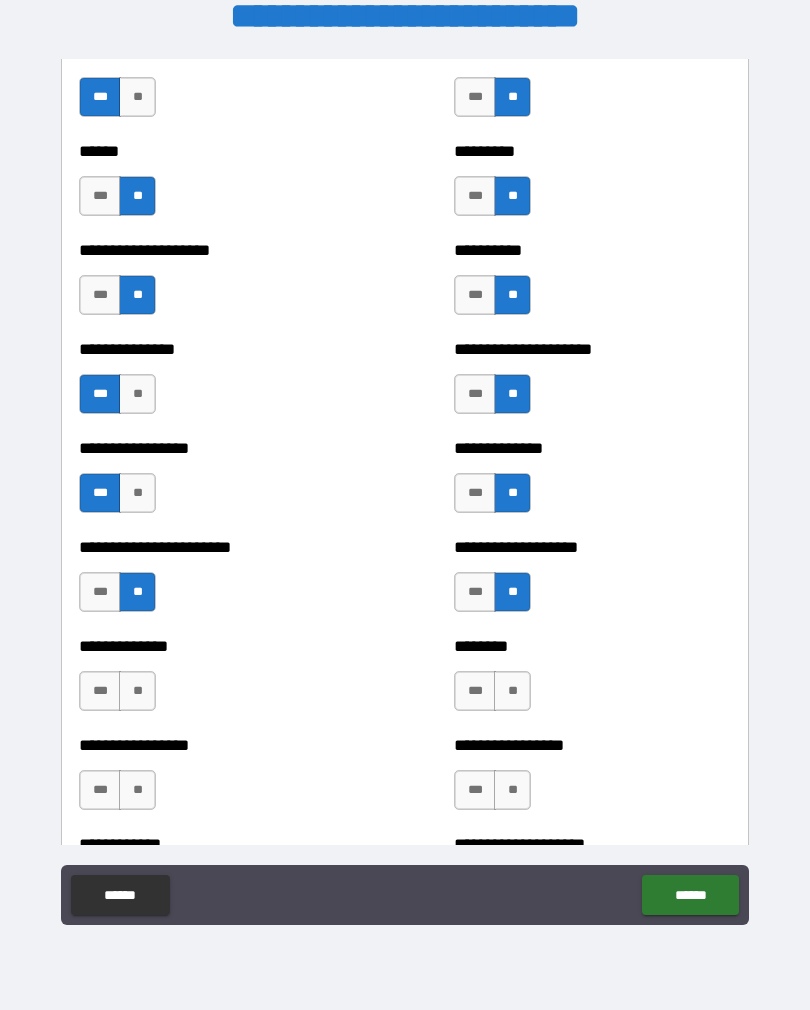 click on "**" at bounding box center (512, 691) 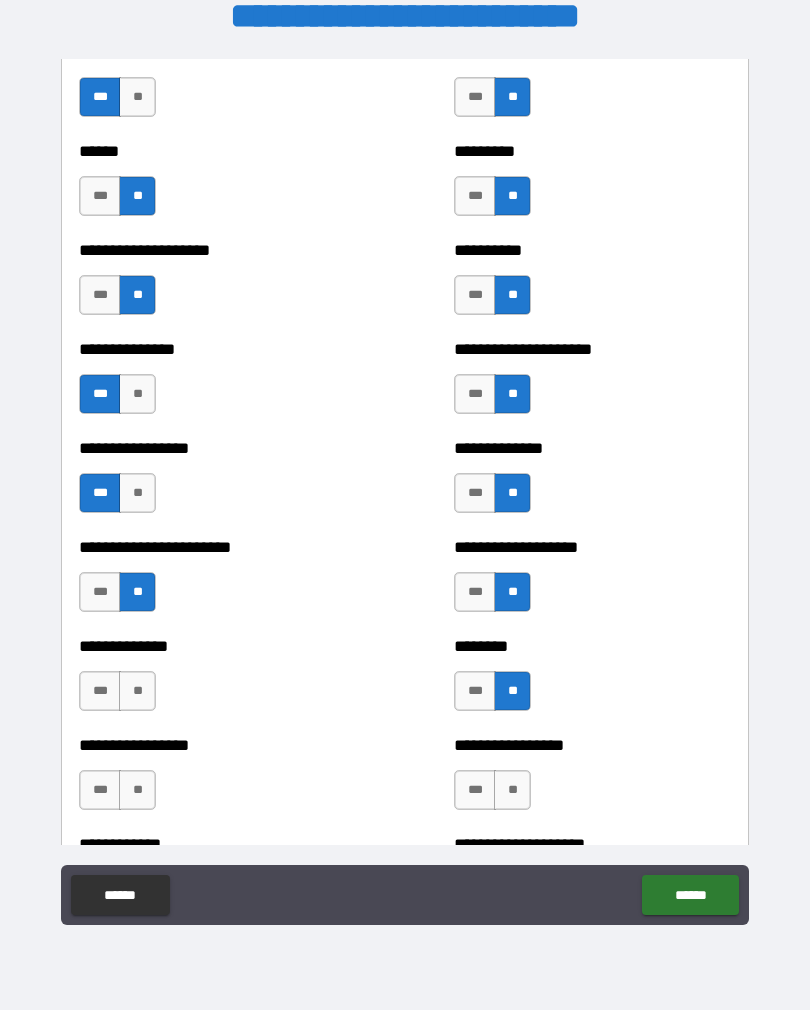 click on "**" at bounding box center [512, 790] 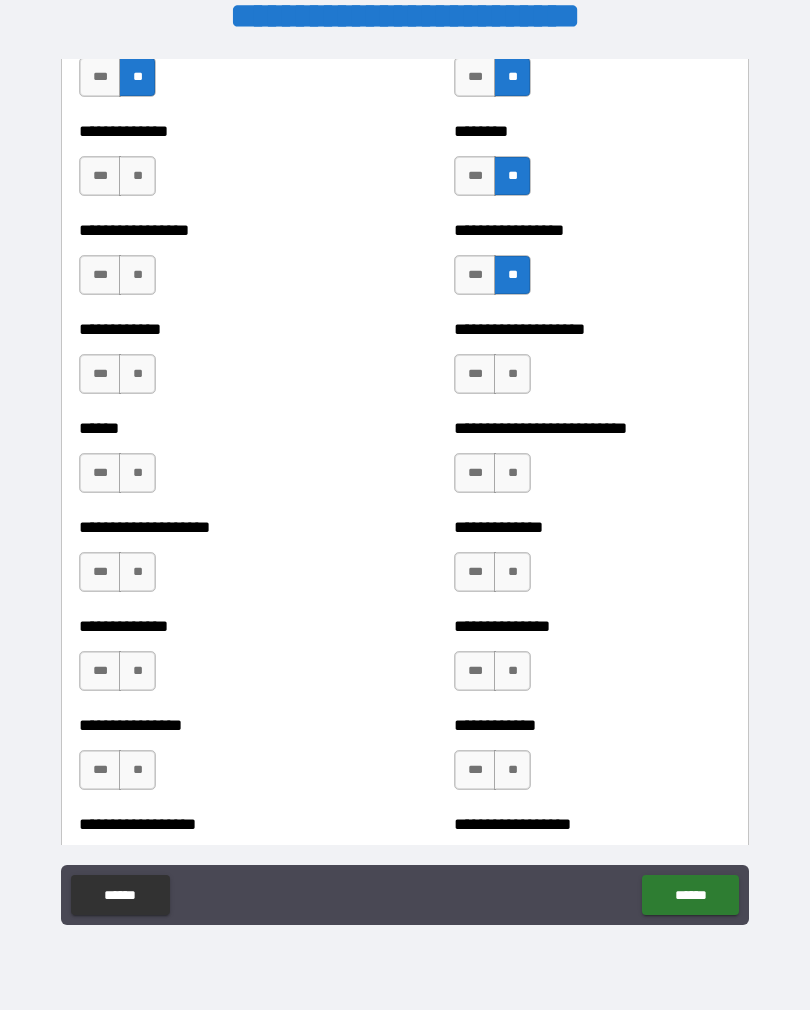 scroll, scrollTop: 3710, scrollLeft: 0, axis: vertical 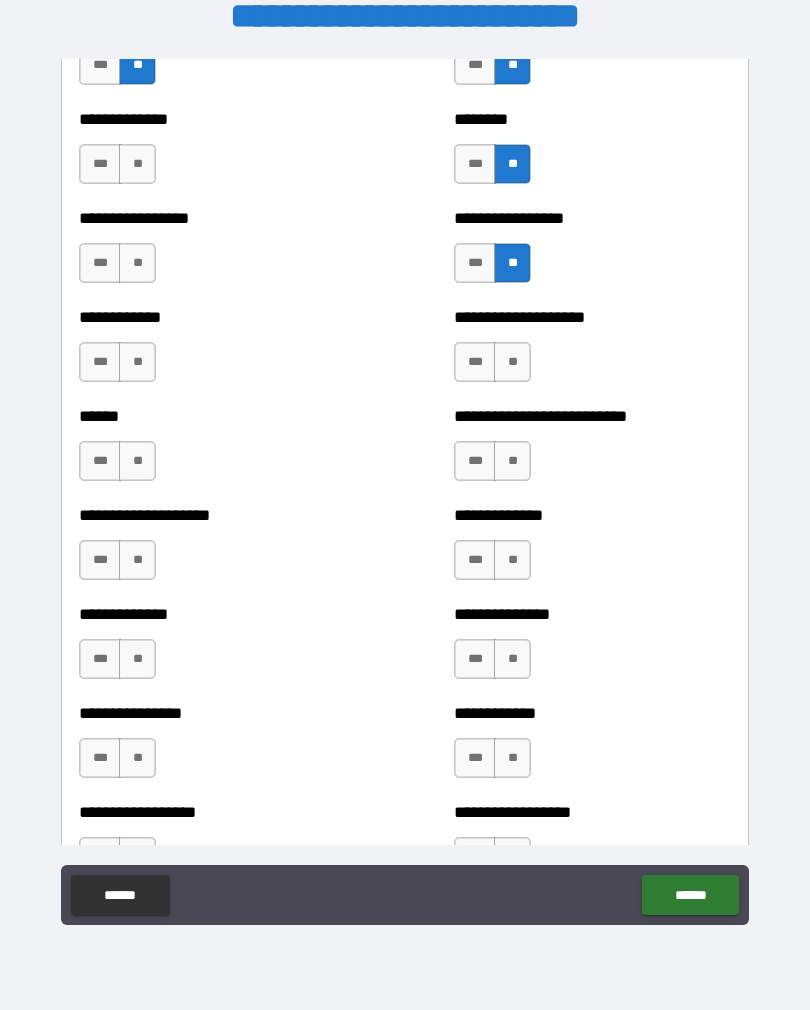 click on "**" at bounding box center [137, 164] 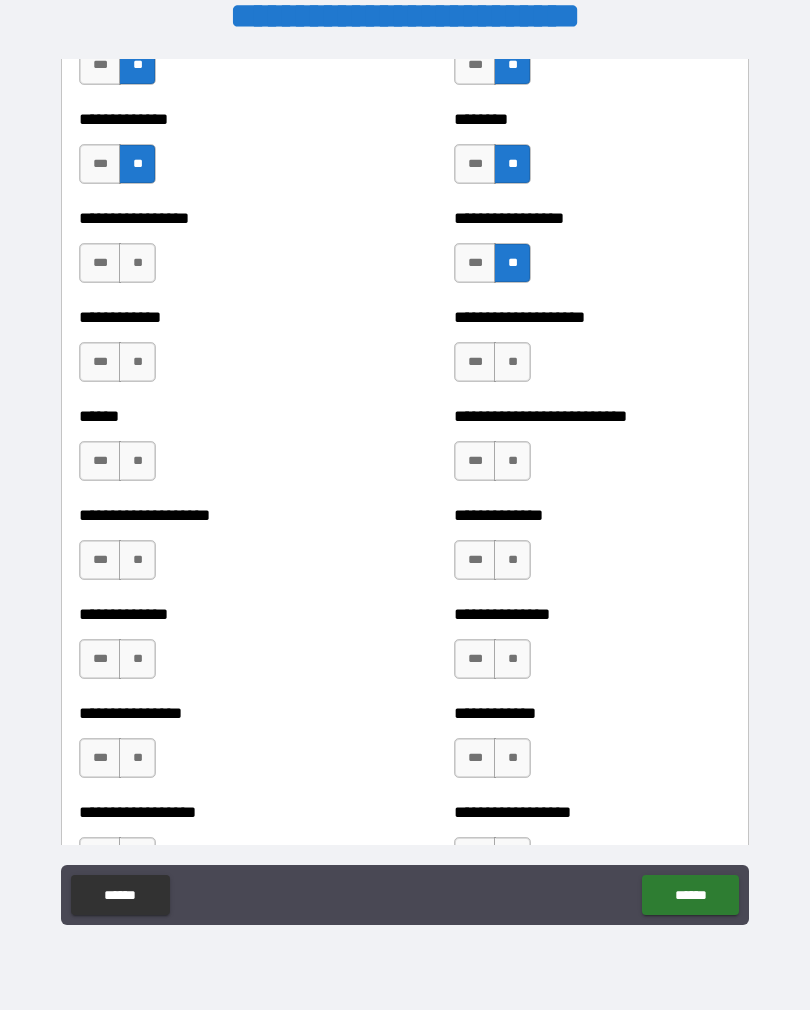 click on "**" at bounding box center [137, 263] 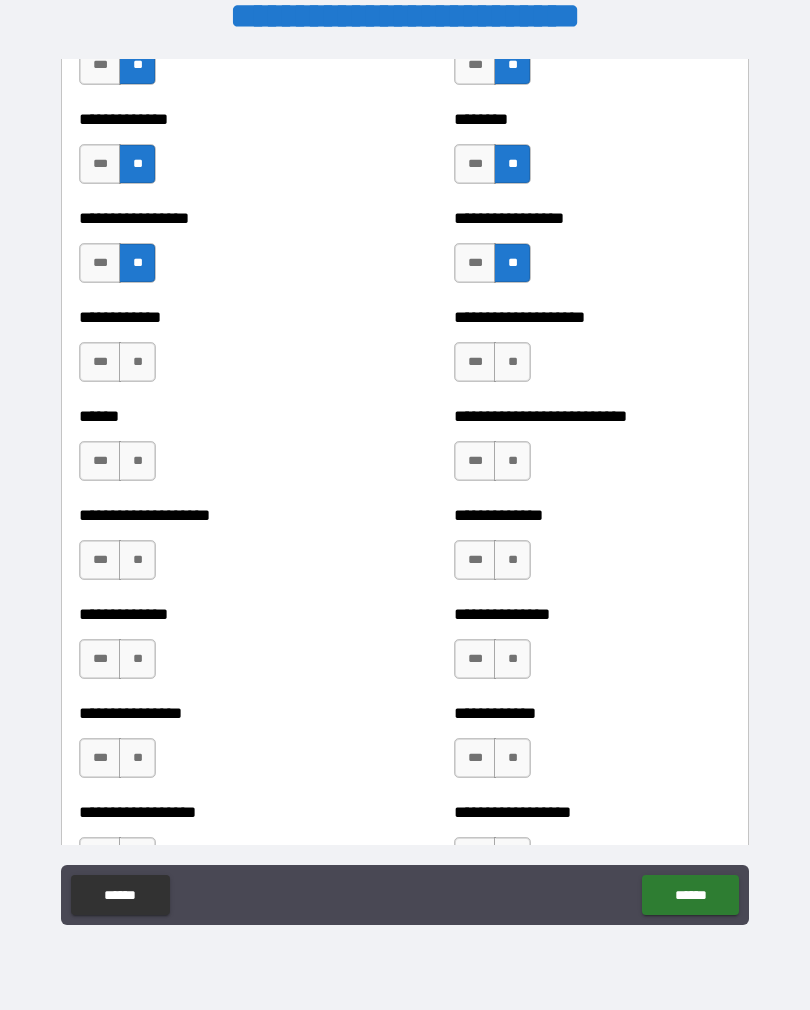 click on "***" at bounding box center [100, 362] 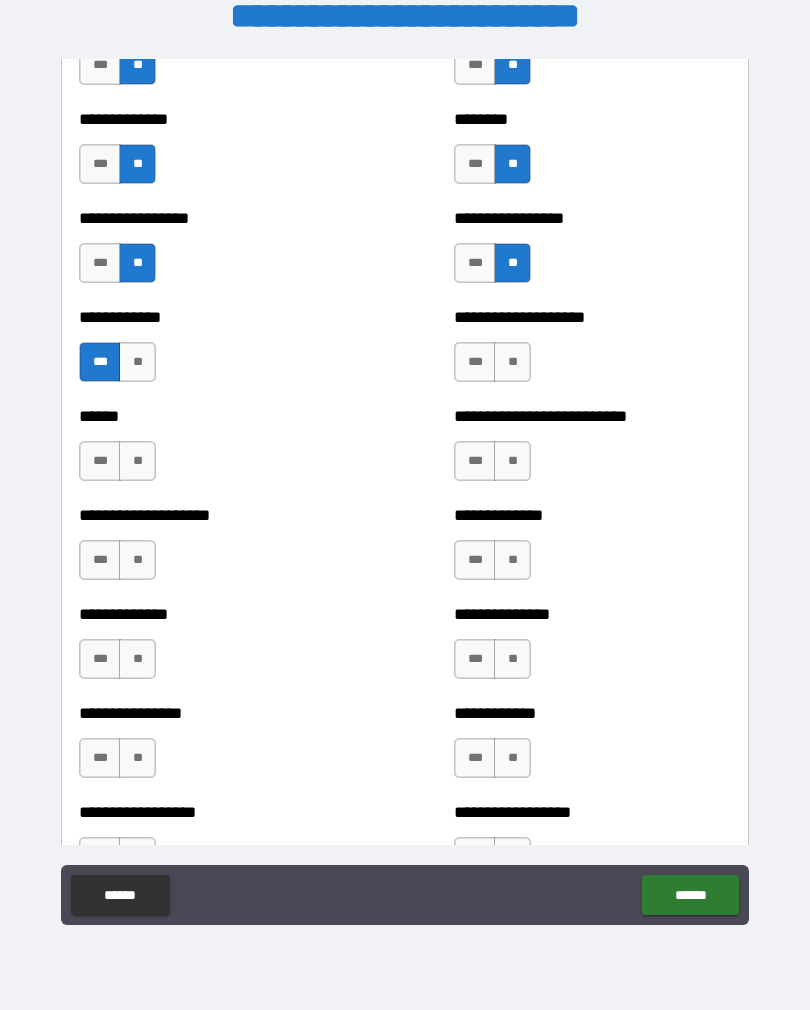 click on "***" at bounding box center [100, 461] 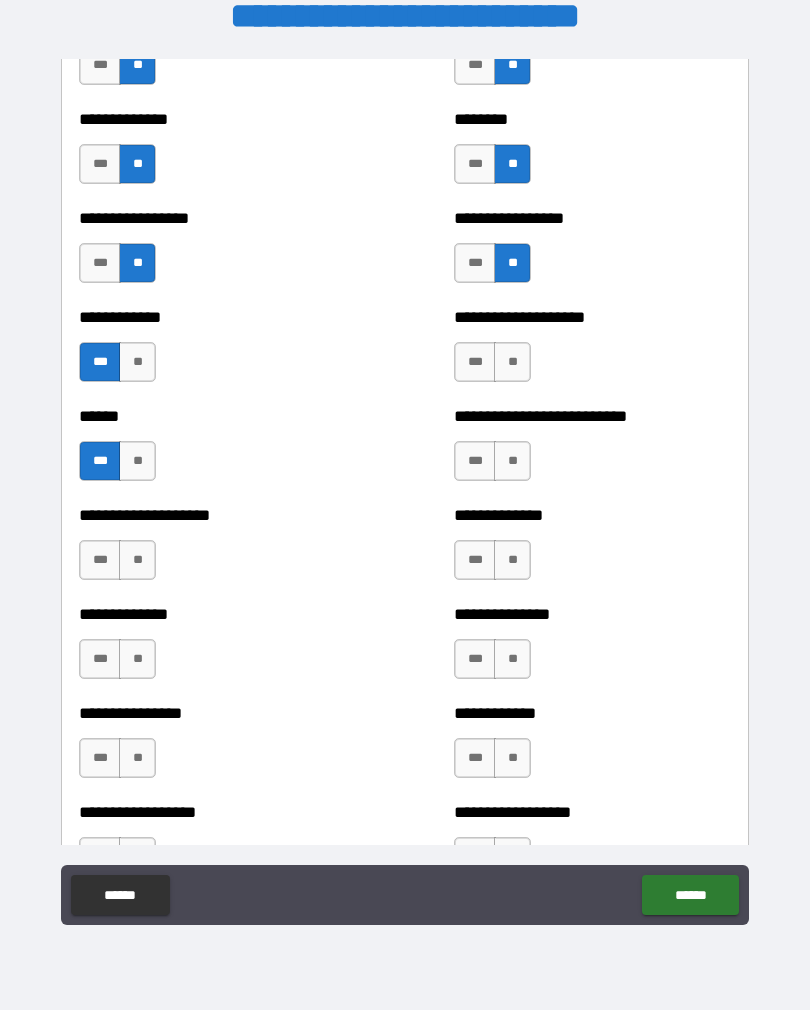 click on "**" at bounding box center [137, 560] 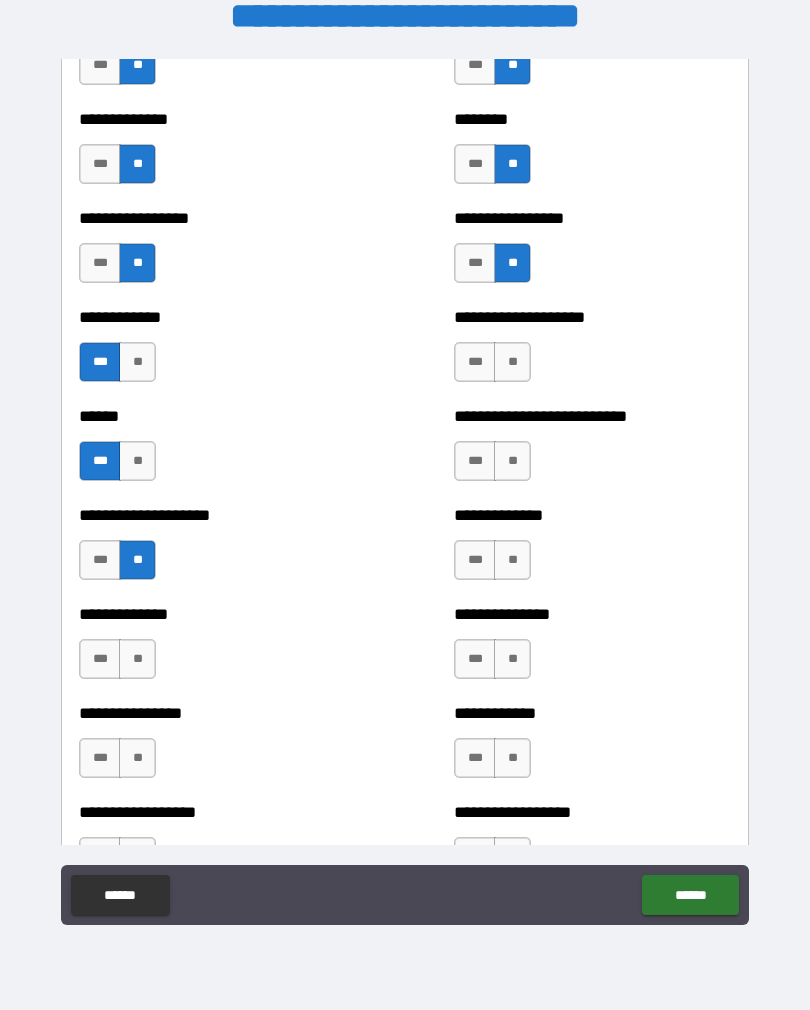 click on "**" at bounding box center [137, 659] 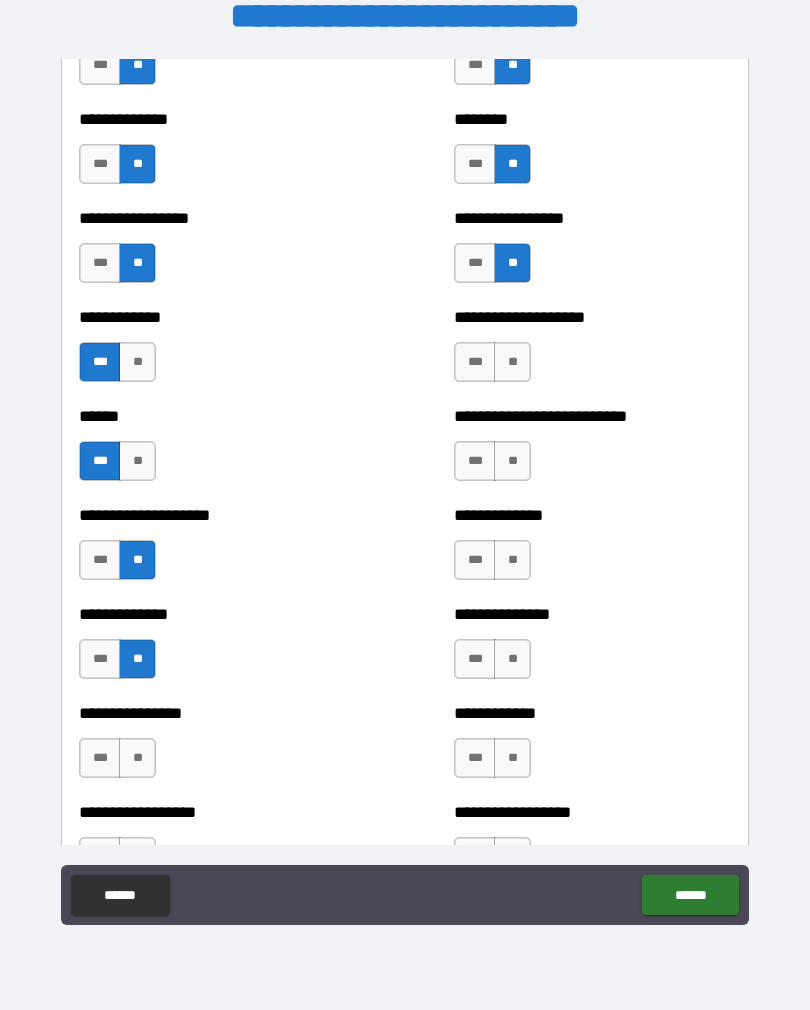 click on "***" at bounding box center [100, 758] 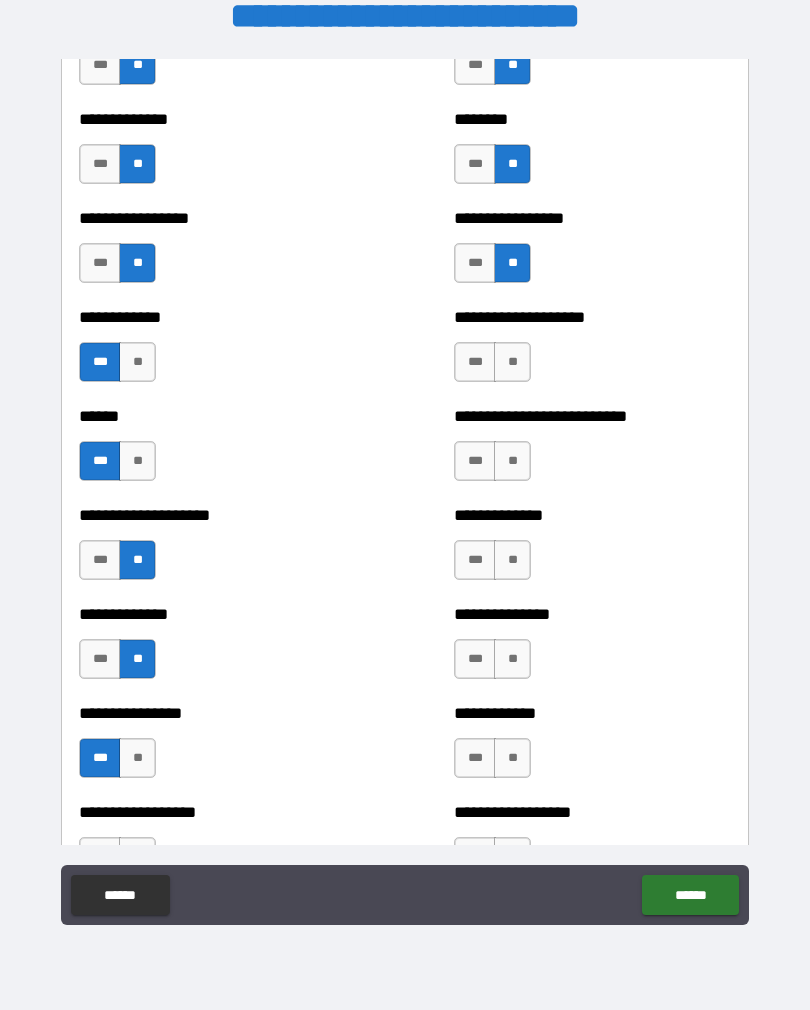 click on "**" at bounding box center [512, 362] 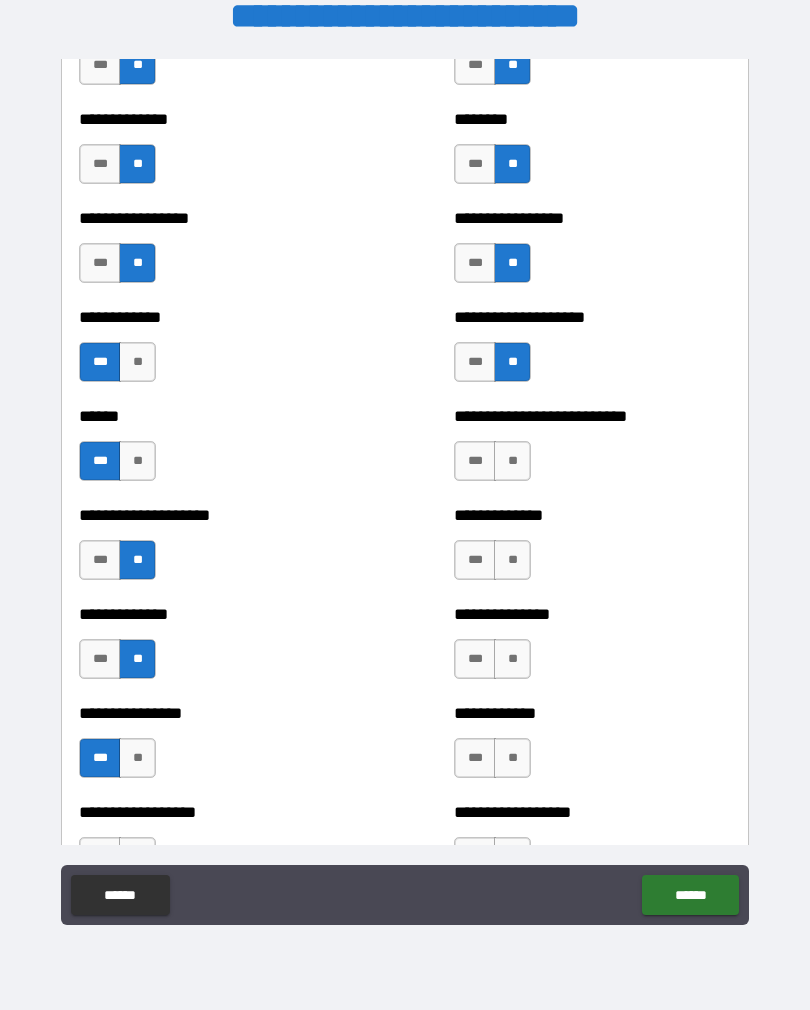 click on "***" at bounding box center [475, 461] 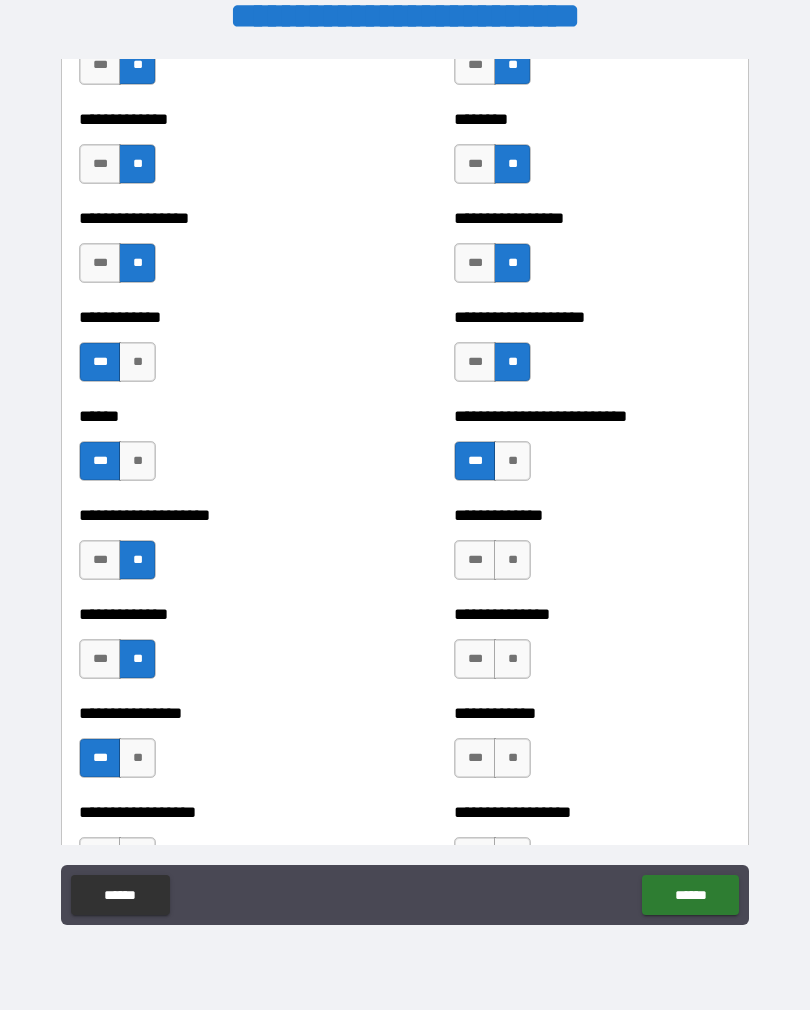click on "**" at bounding box center (512, 560) 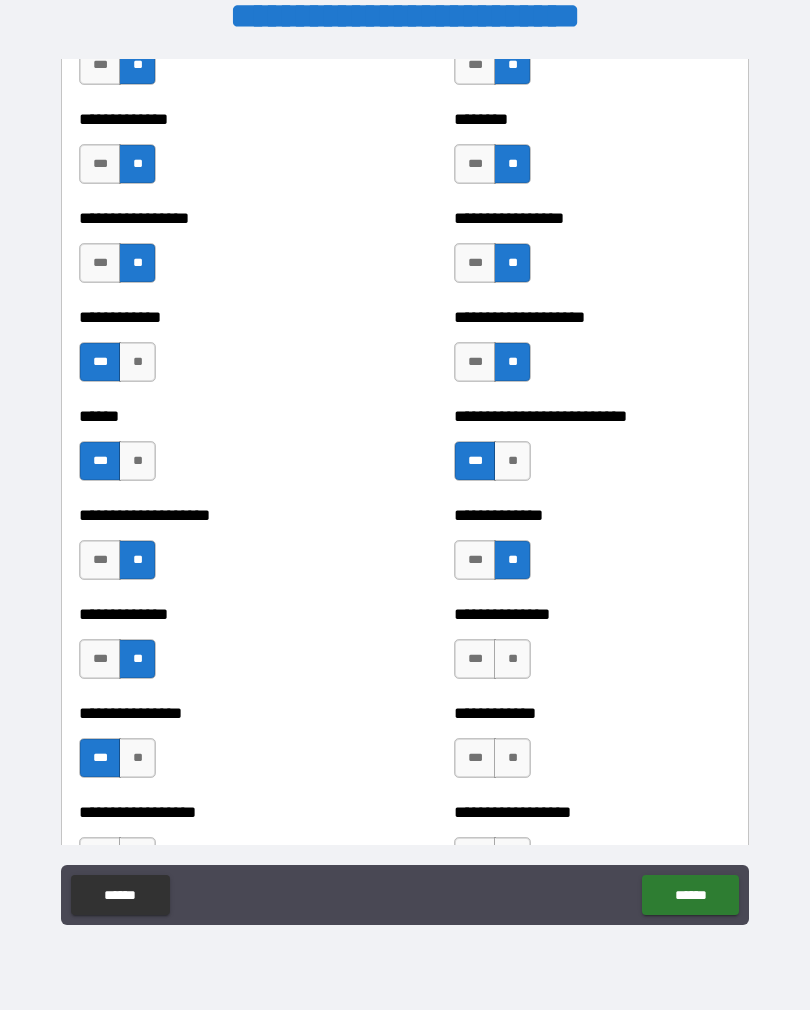 click on "**" at bounding box center [512, 659] 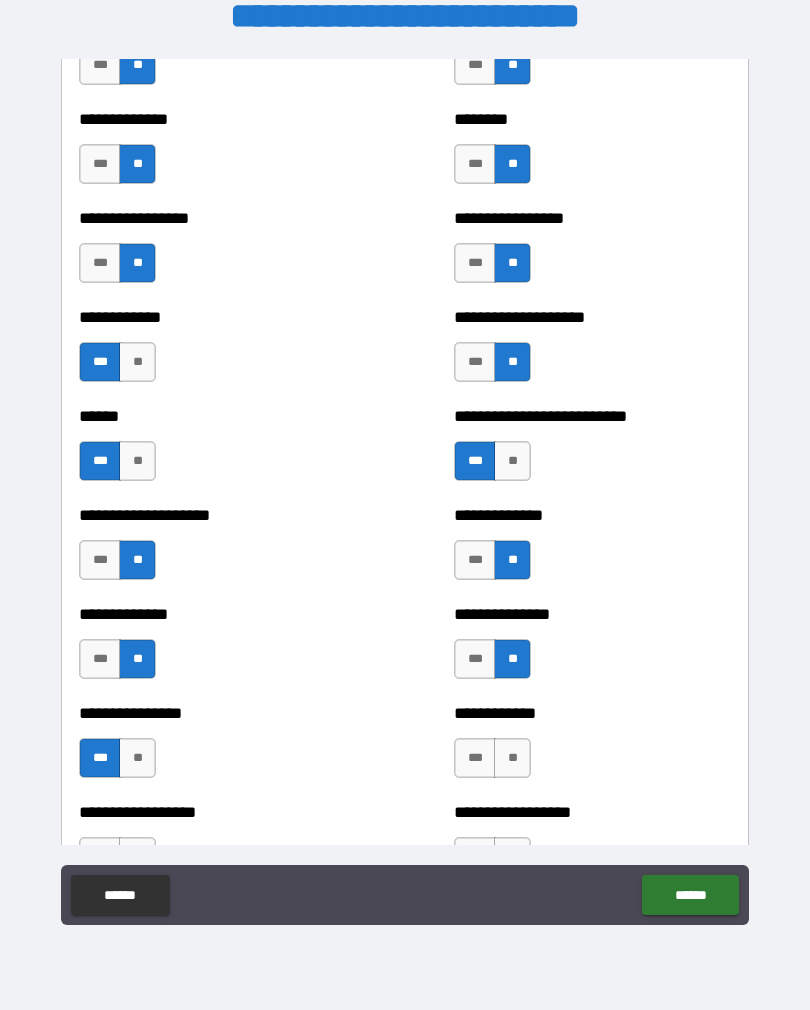 click on "**" at bounding box center (512, 758) 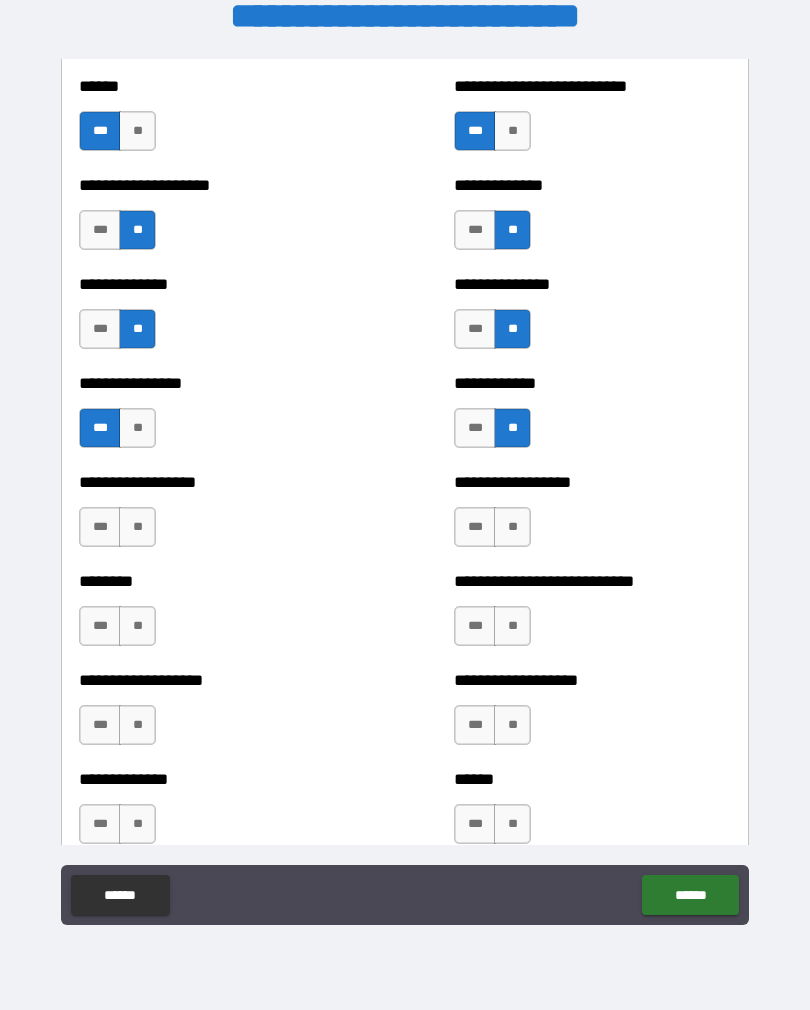 scroll, scrollTop: 4048, scrollLeft: 0, axis: vertical 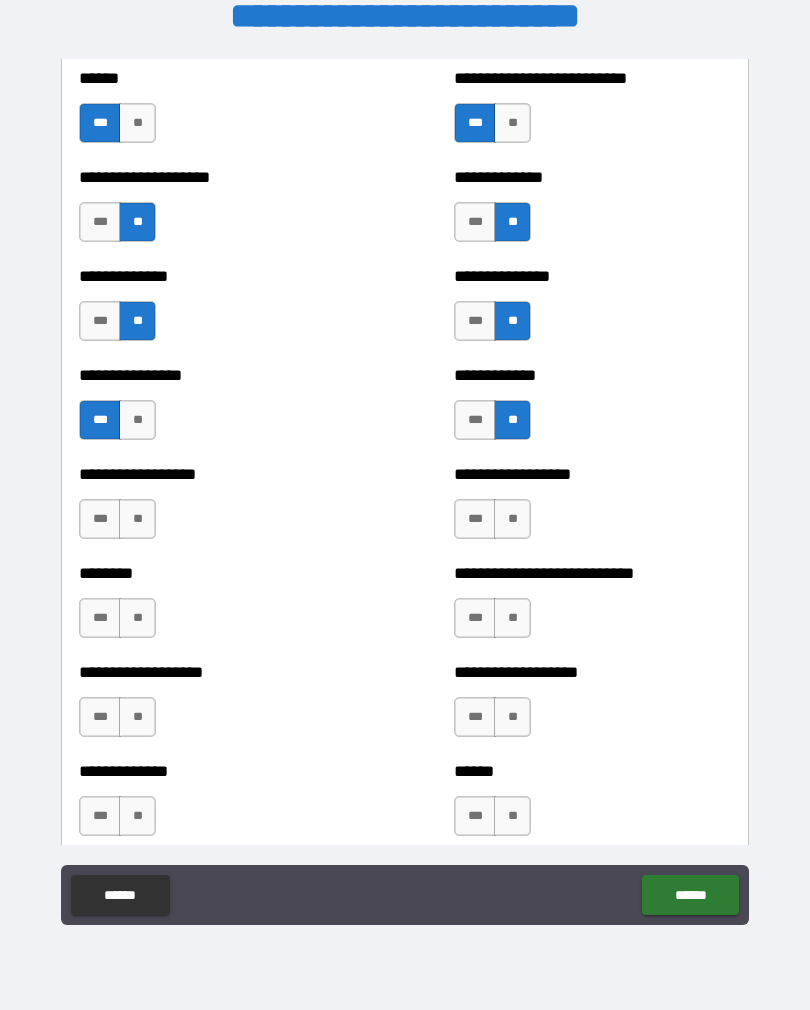 click on "***" at bounding box center (475, 519) 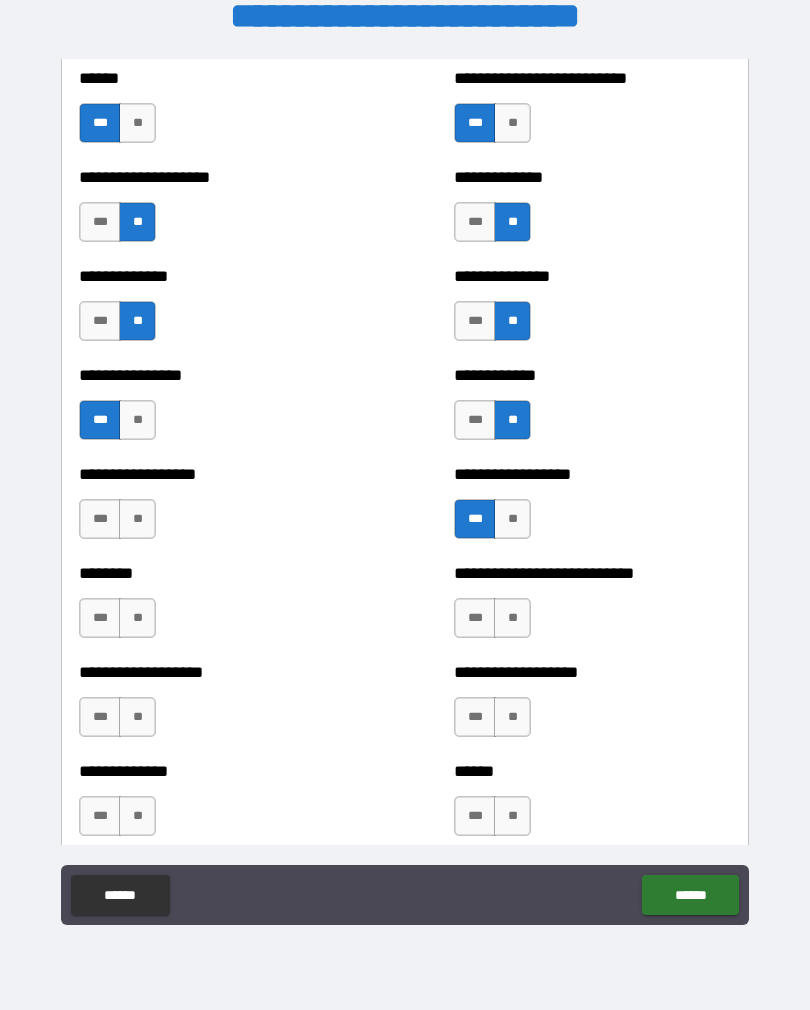 click on "**" at bounding box center [512, 618] 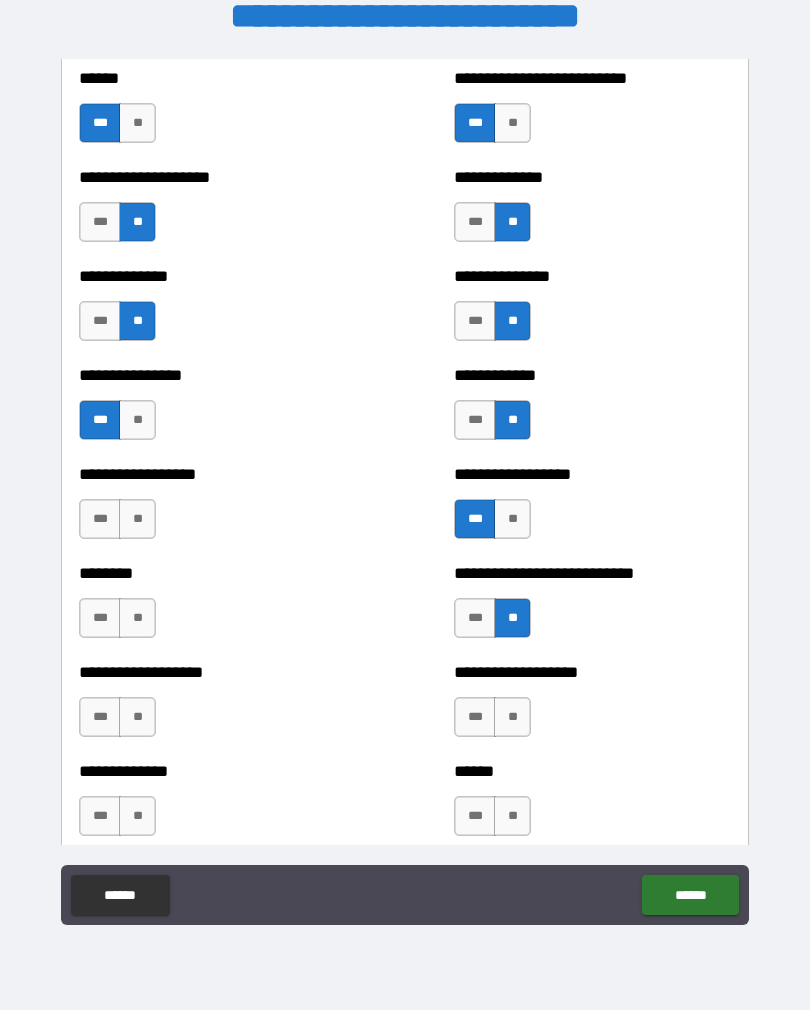click on "**" at bounding box center (512, 717) 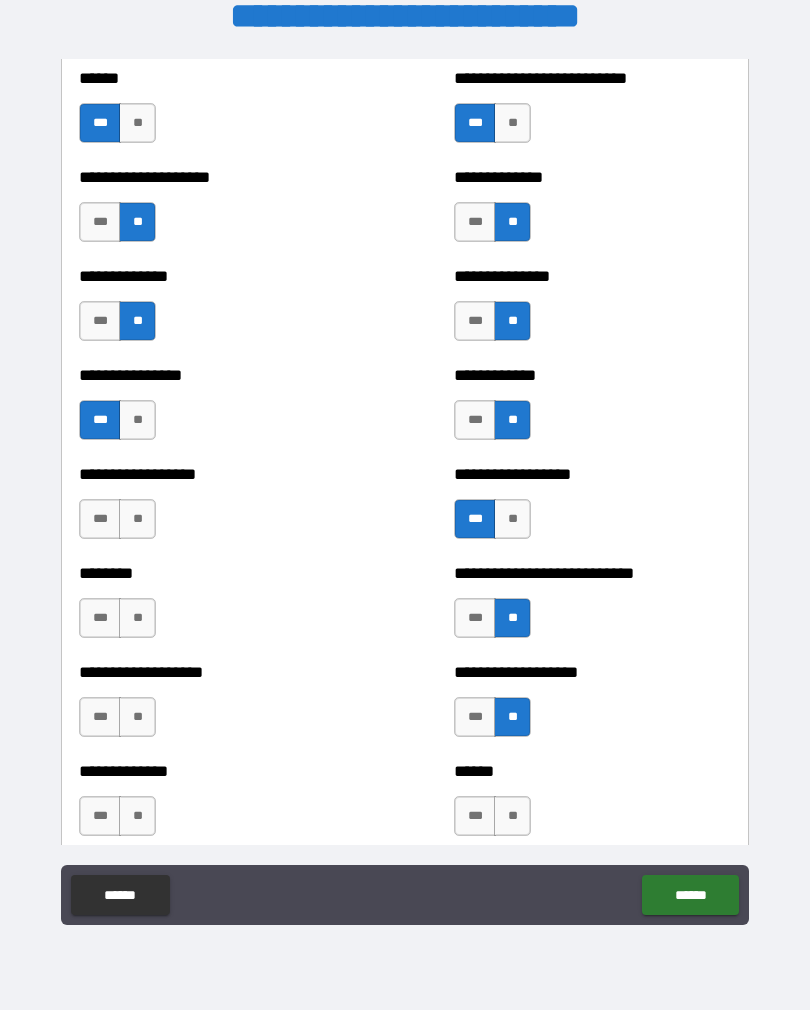 click on "**" at bounding box center [512, 816] 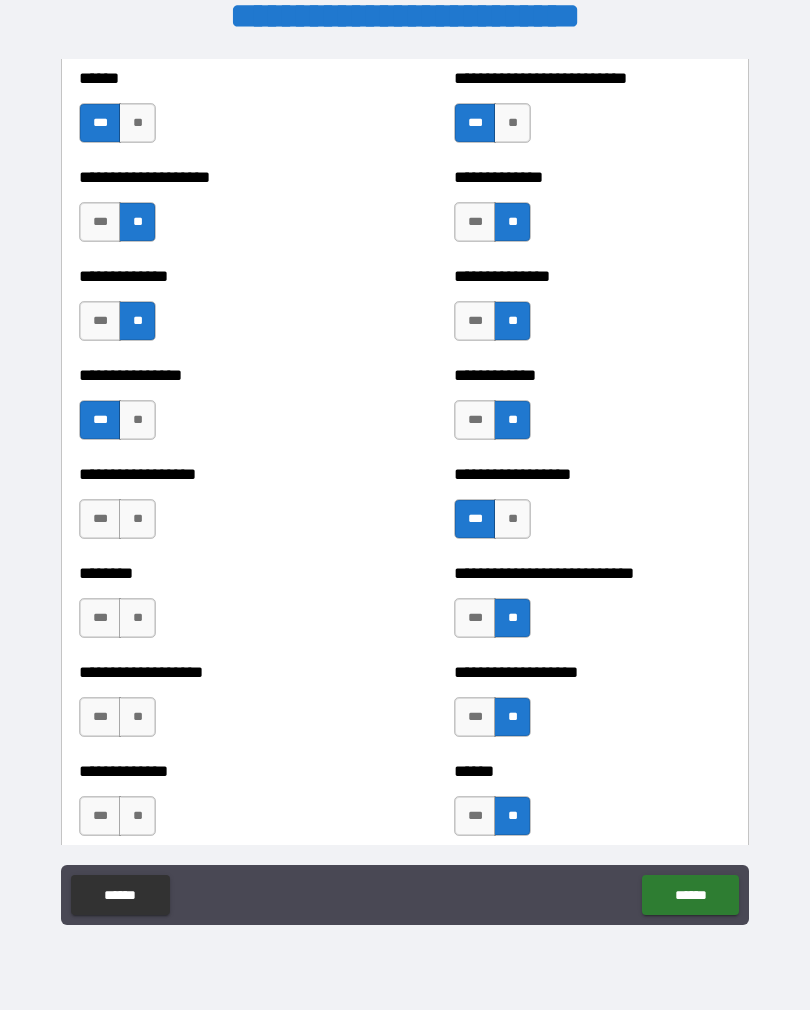 click on "**" at bounding box center [137, 519] 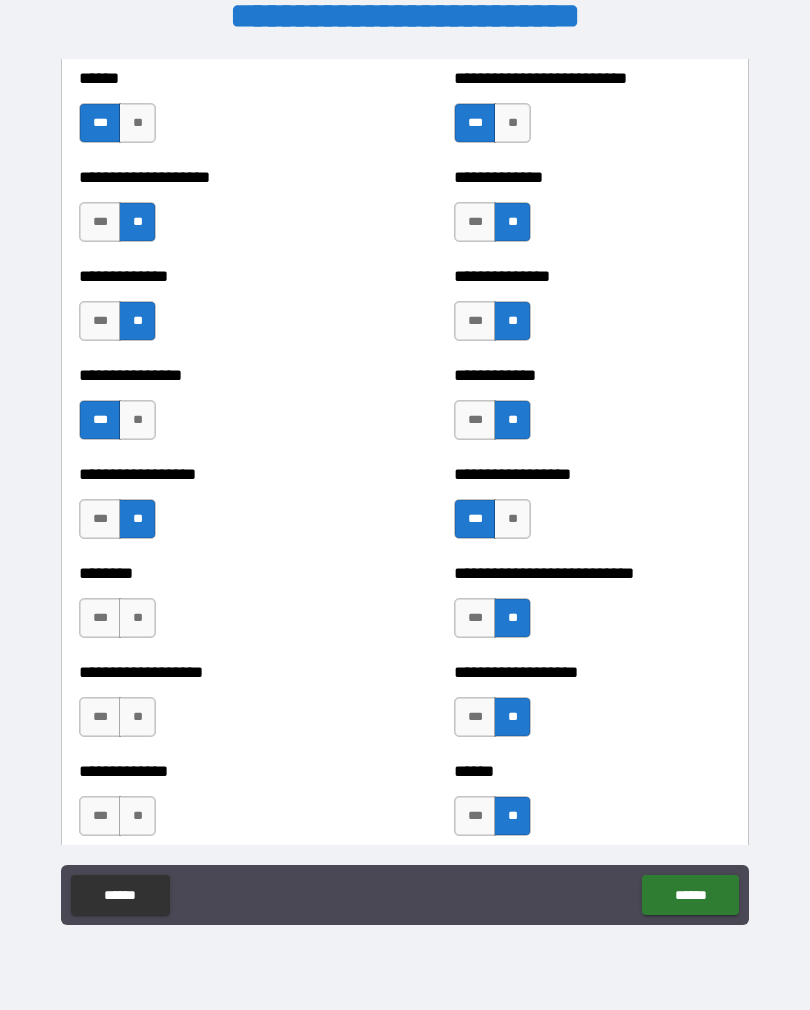 click on "**" at bounding box center [137, 618] 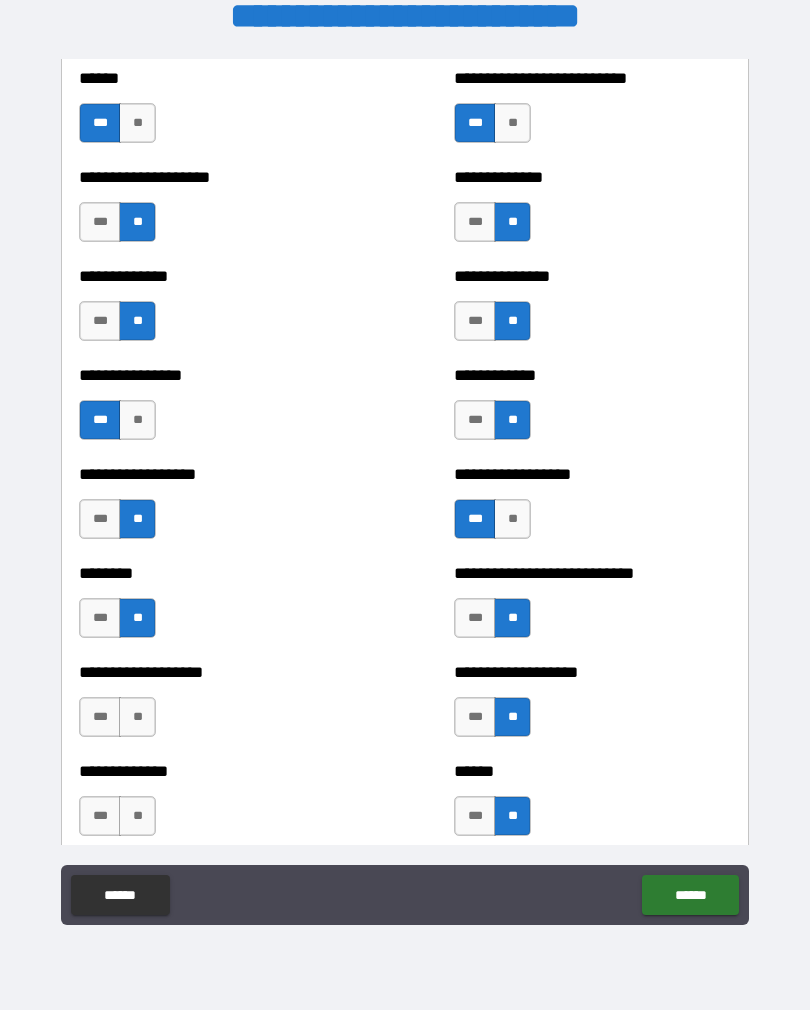 click on "**" at bounding box center [137, 717] 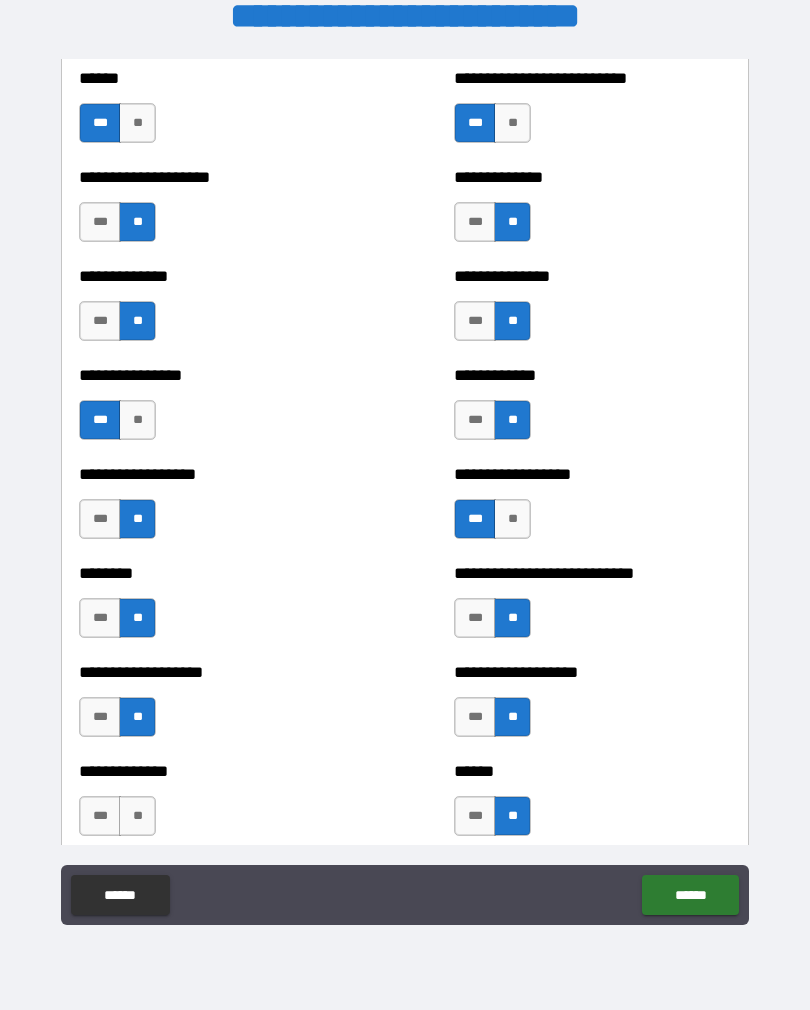 click on "**" at bounding box center [137, 816] 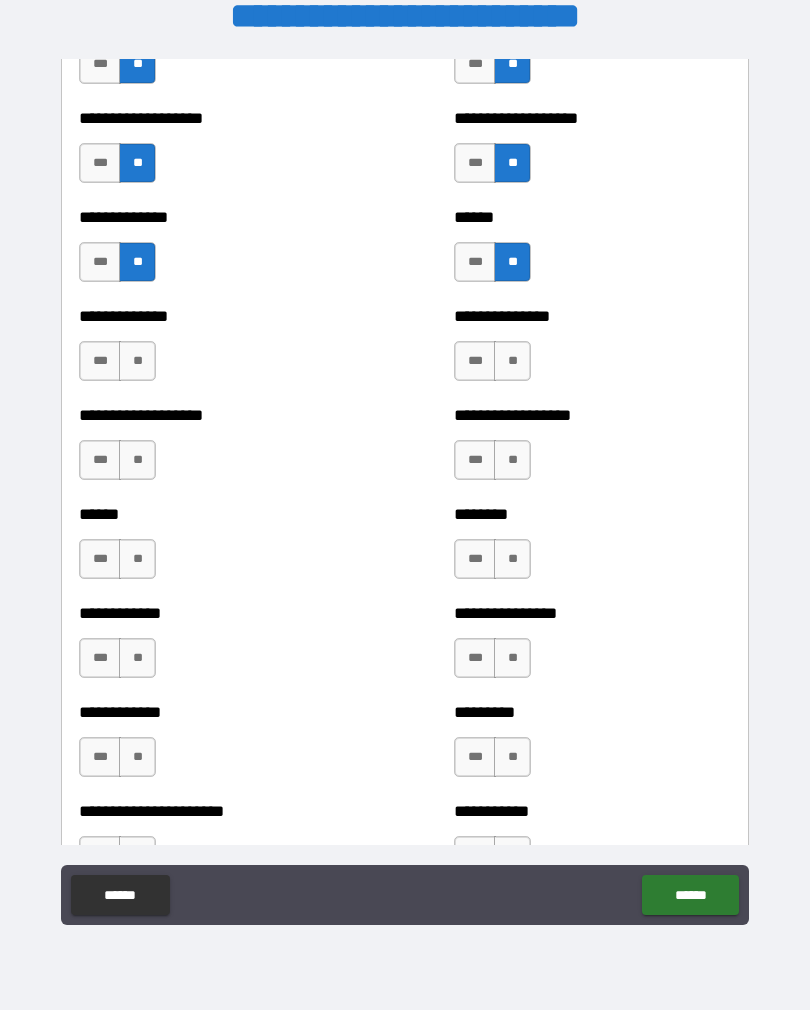 scroll, scrollTop: 4603, scrollLeft: 0, axis: vertical 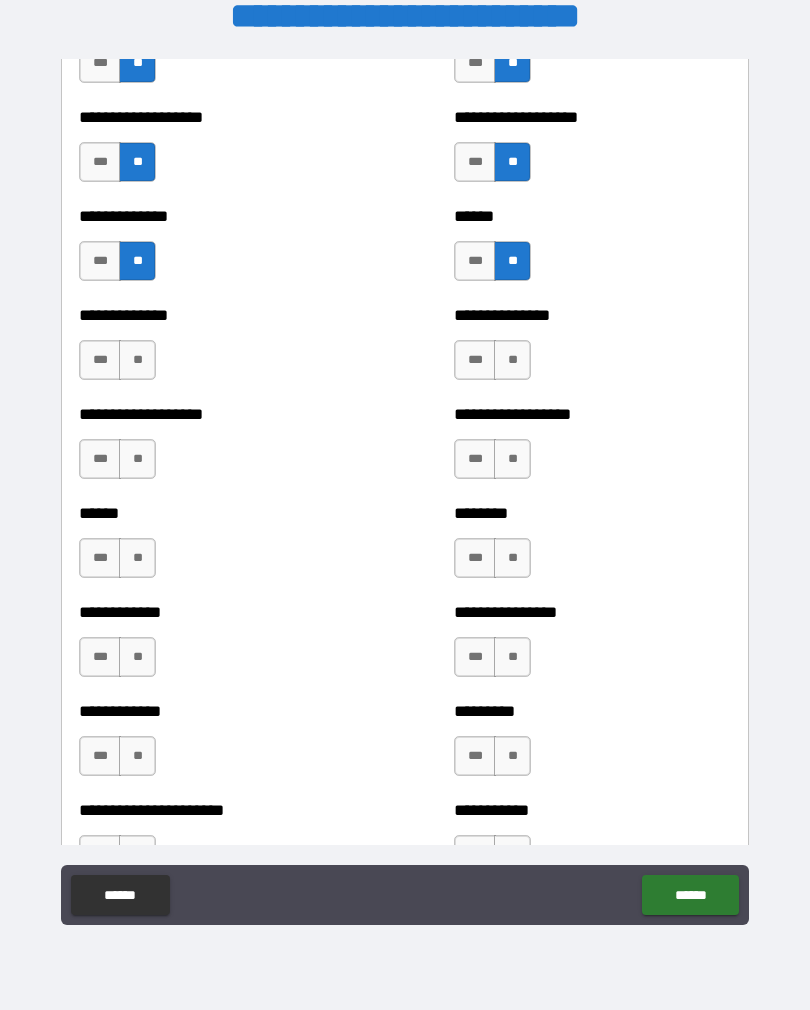 click on "***" at bounding box center (100, 360) 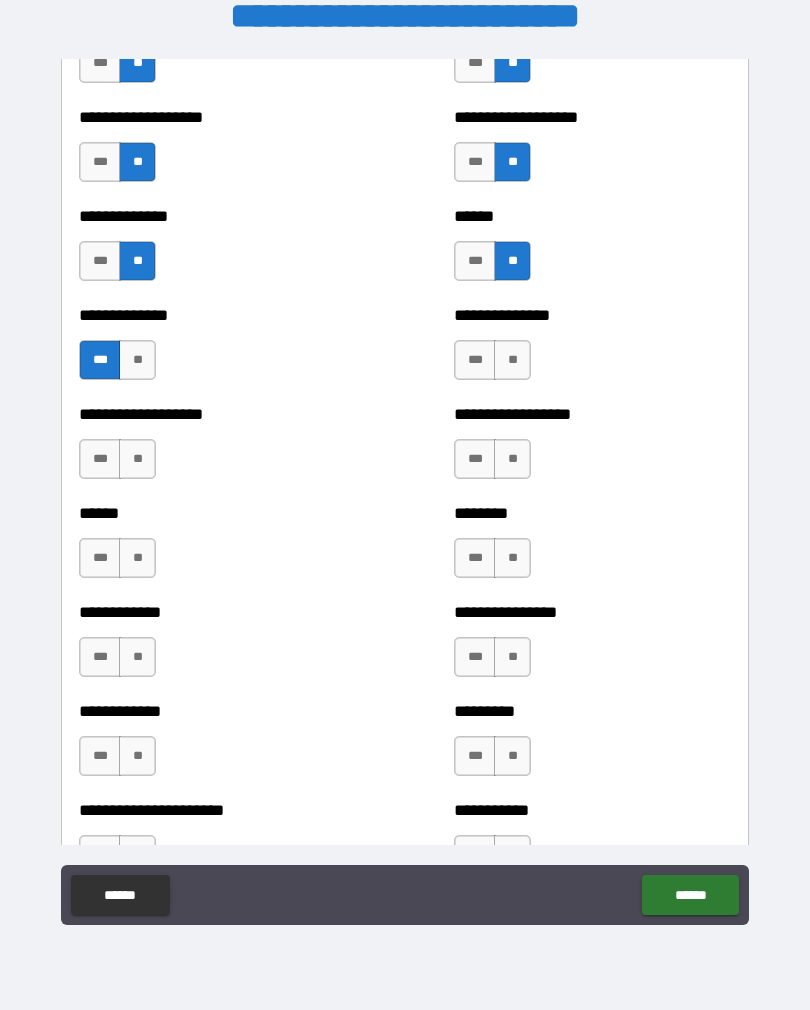 click on "***" at bounding box center [100, 459] 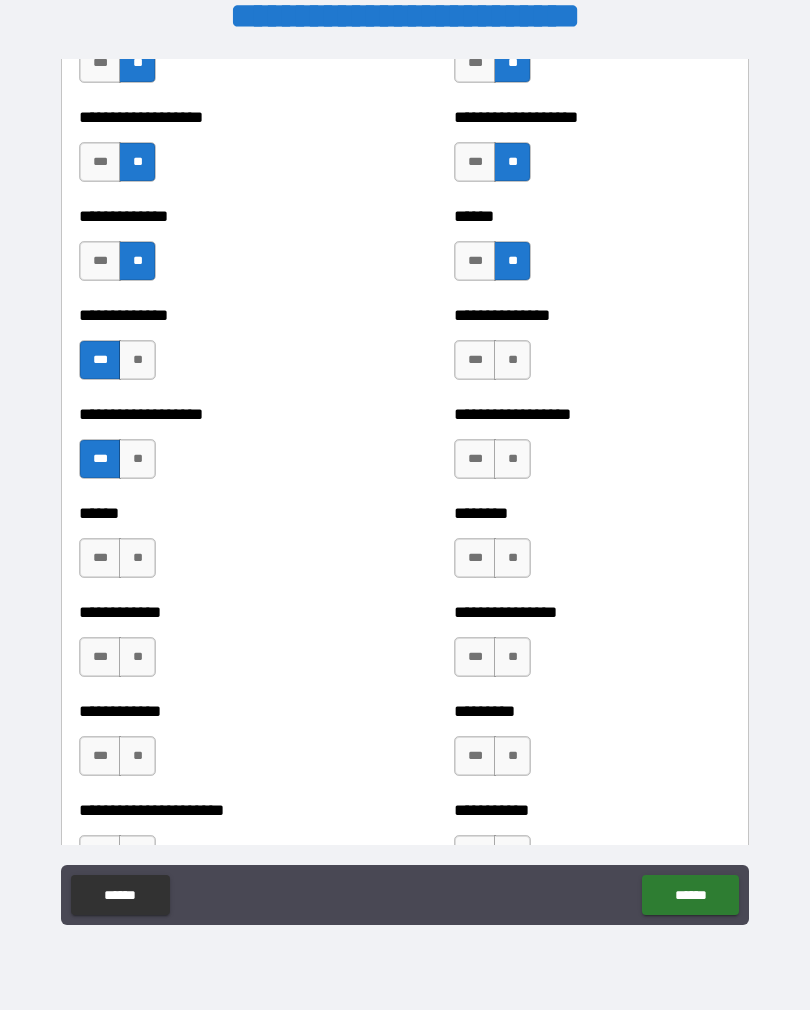 click on "**" at bounding box center [137, 558] 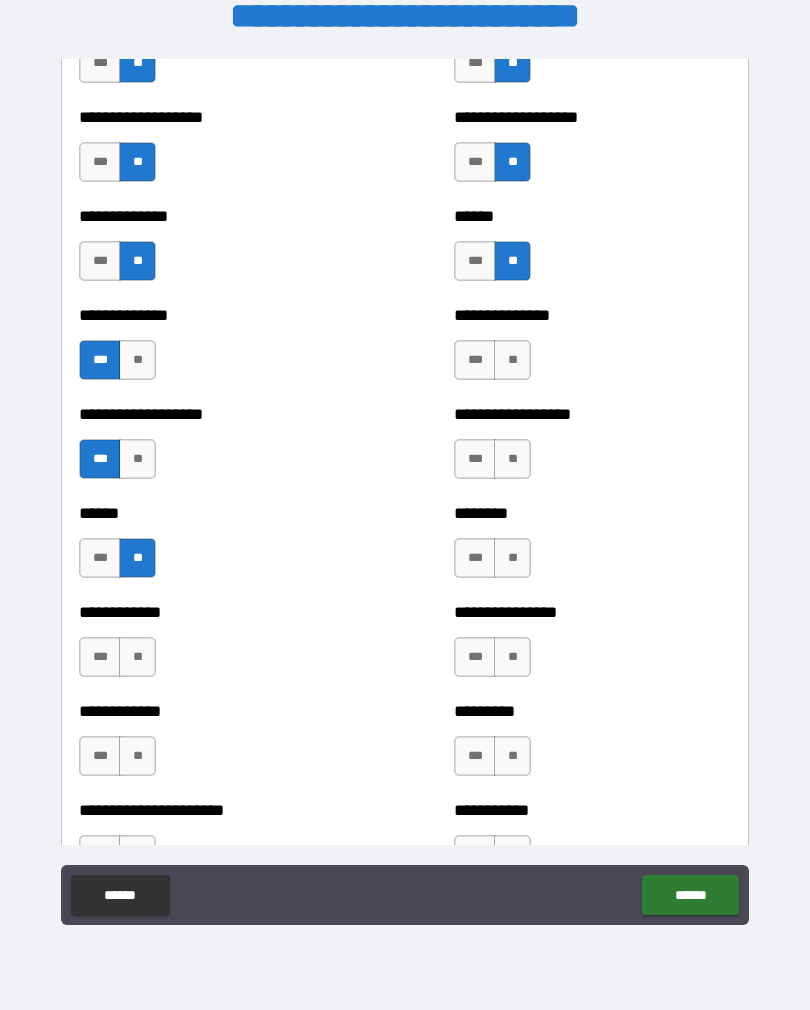 click on "**" at bounding box center (137, 657) 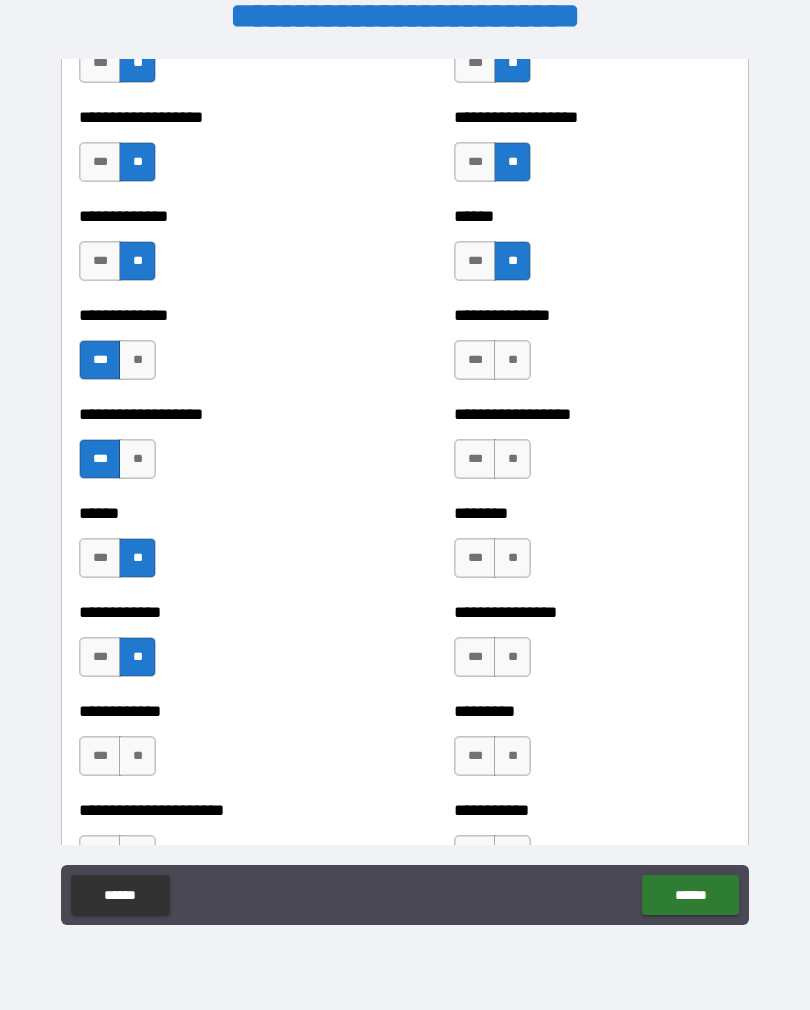 click on "**" at bounding box center [137, 756] 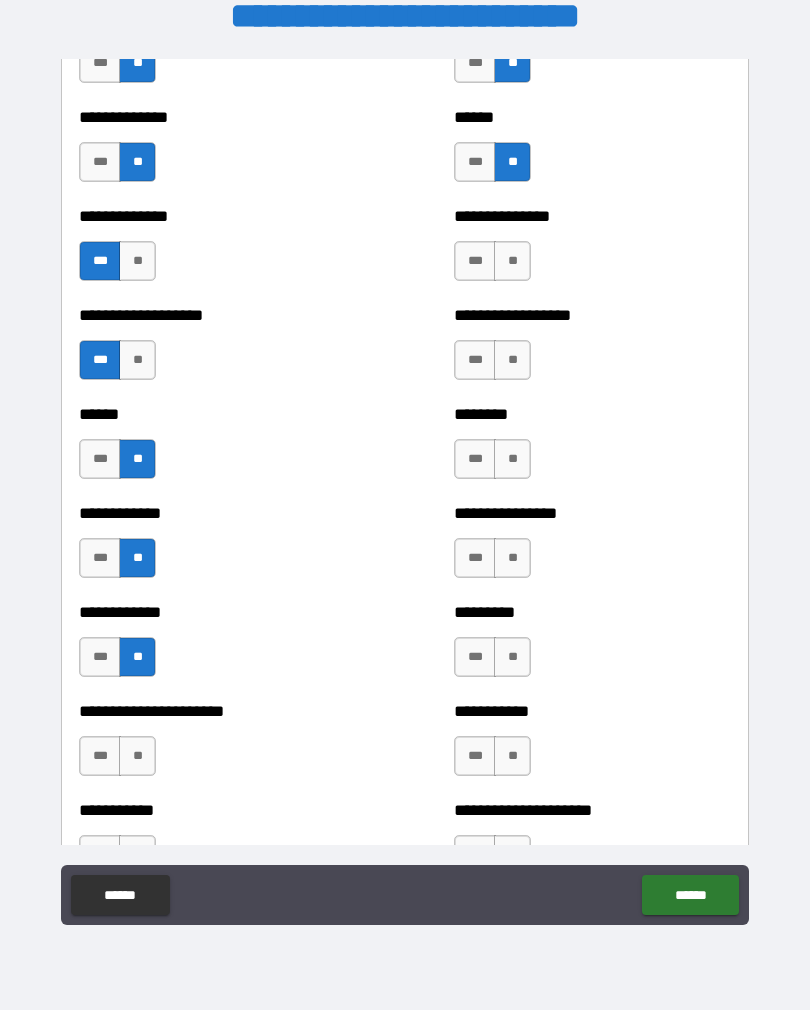scroll, scrollTop: 4701, scrollLeft: 0, axis: vertical 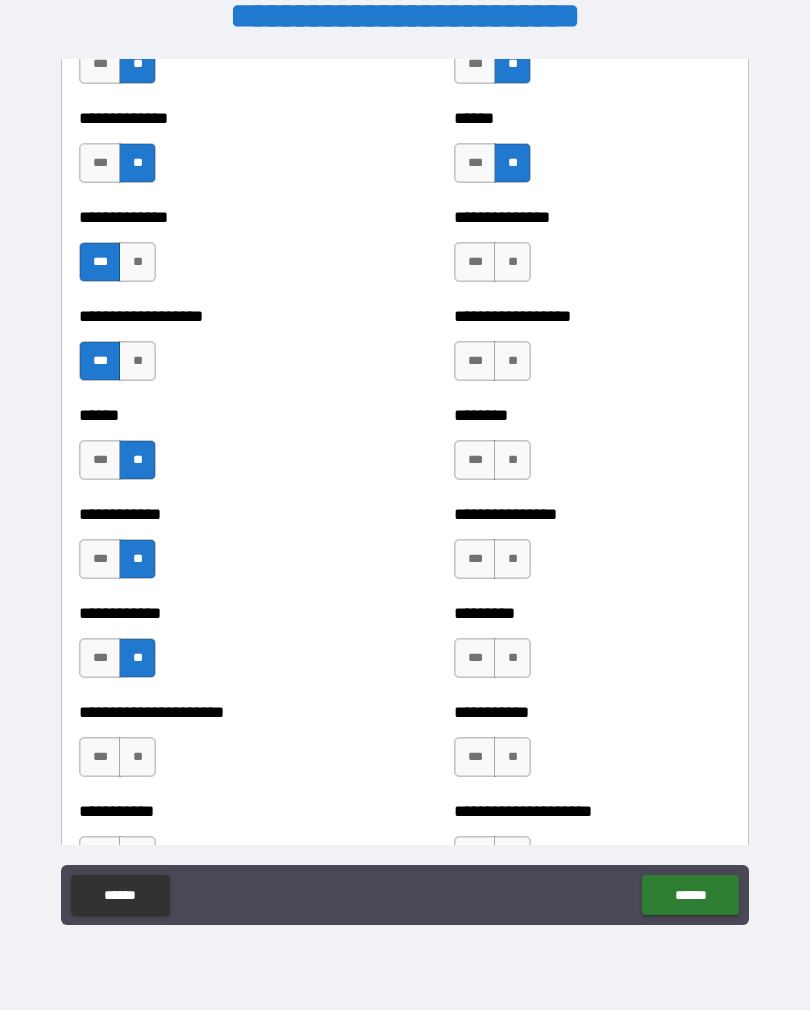 click on "**" at bounding box center (137, 757) 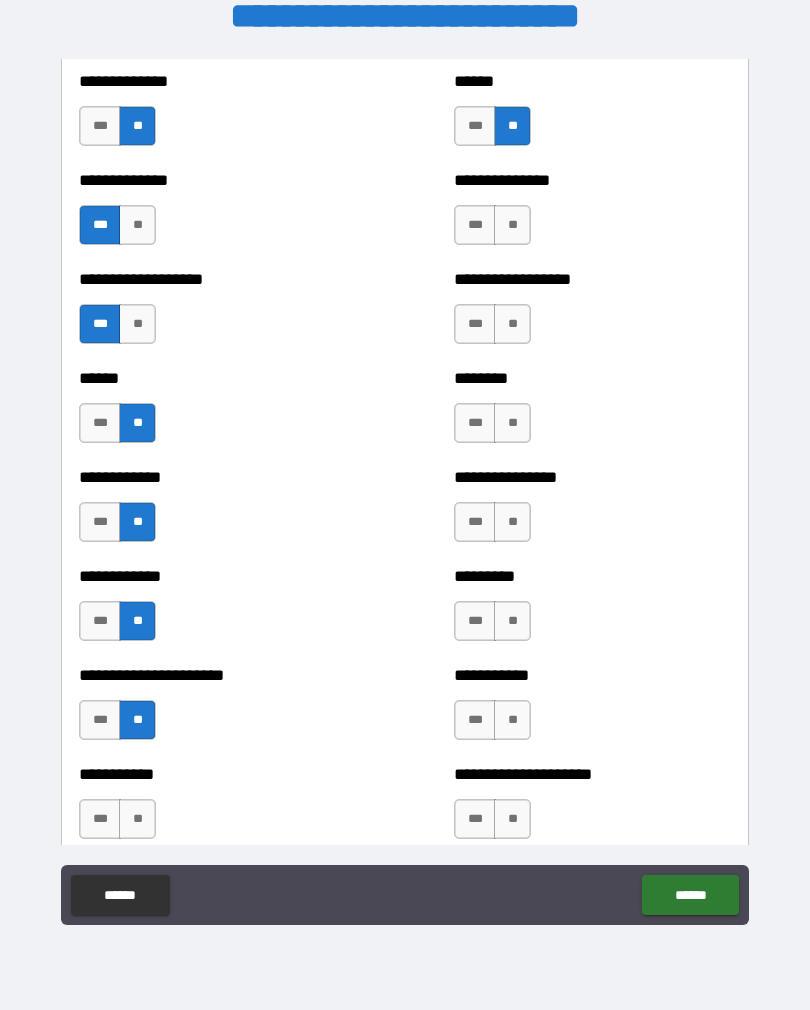 scroll, scrollTop: 4784, scrollLeft: 0, axis: vertical 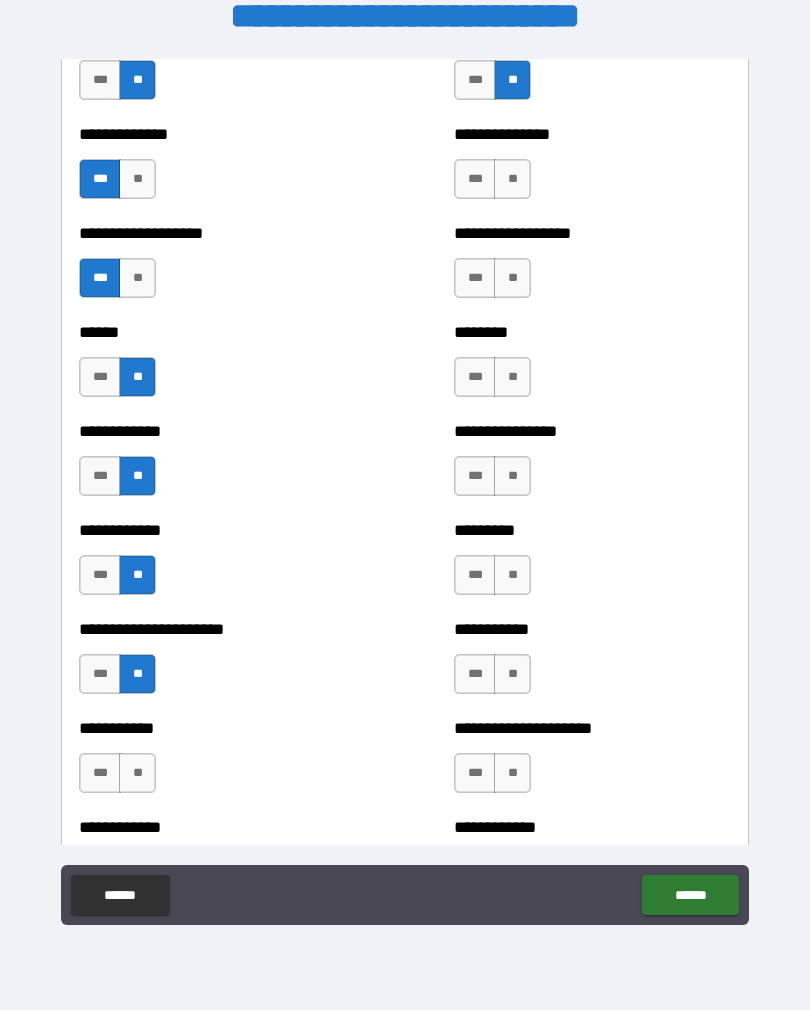 click on "***" at bounding box center (100, 773) 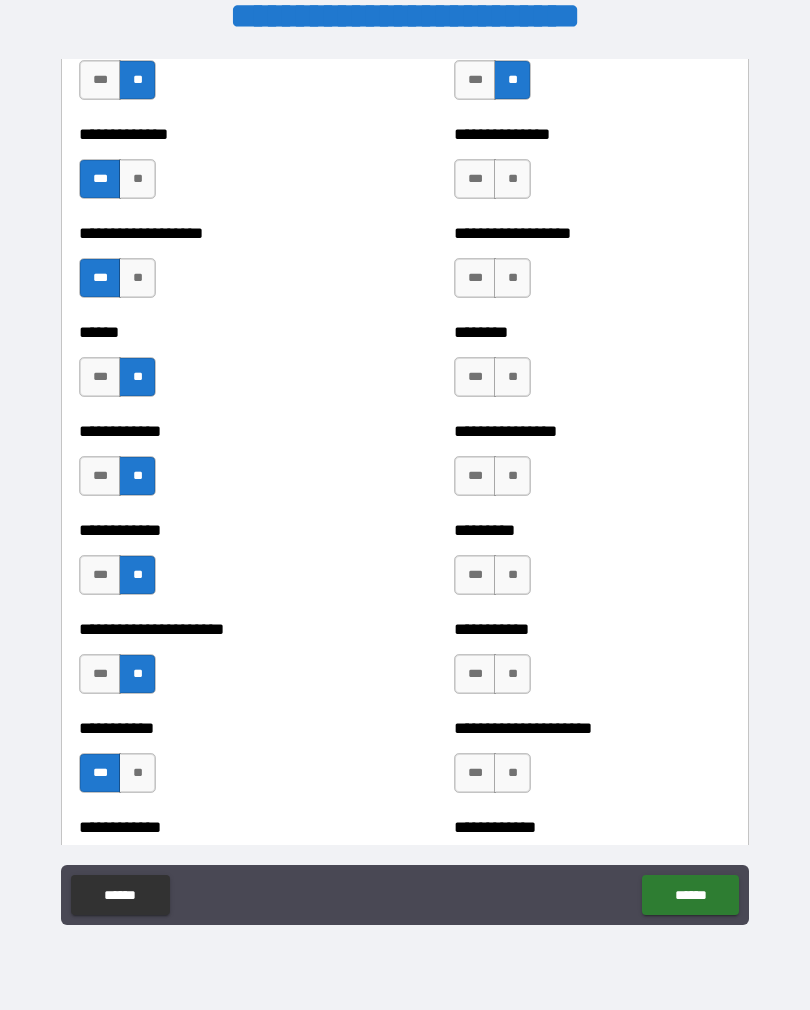 click on "**" at bounding box center (512, 179) 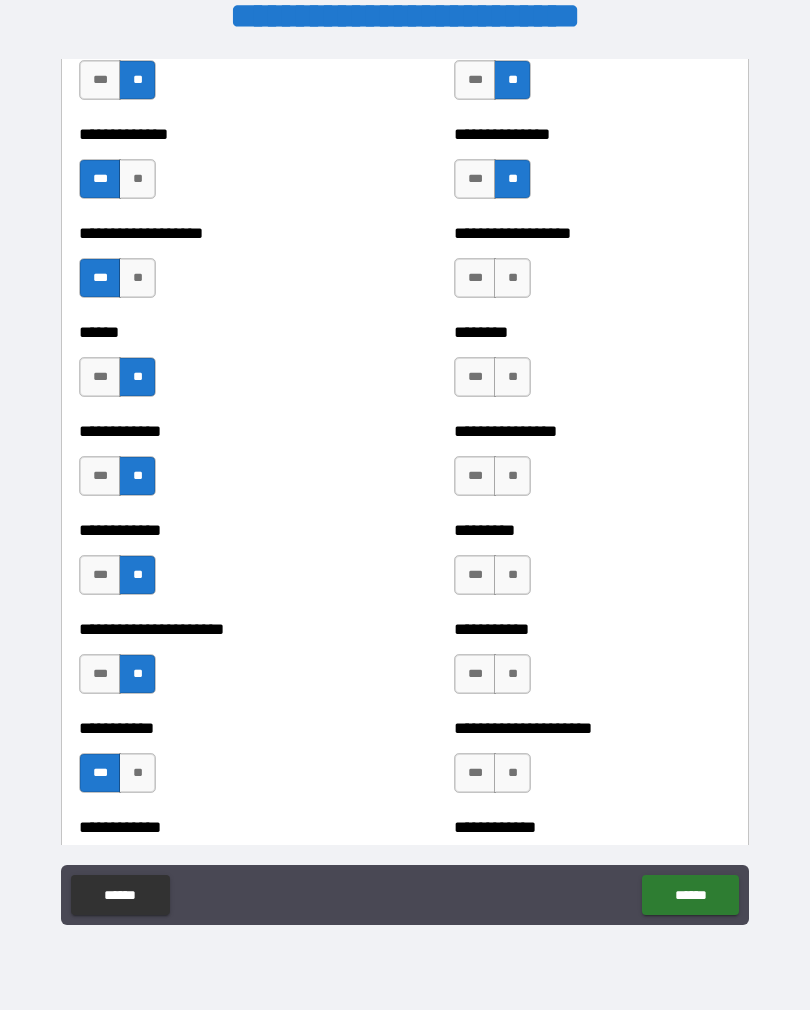 click on "**" at bounding box center [512, 278] 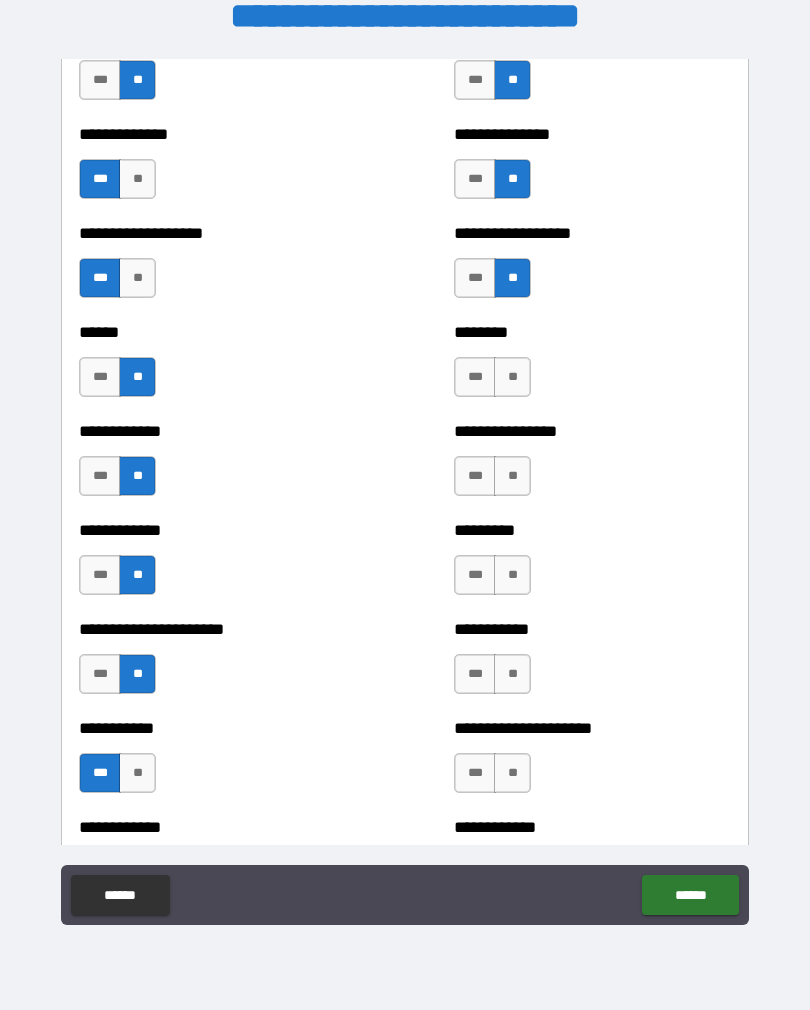 click on "***" at bounding box center [475, 377] 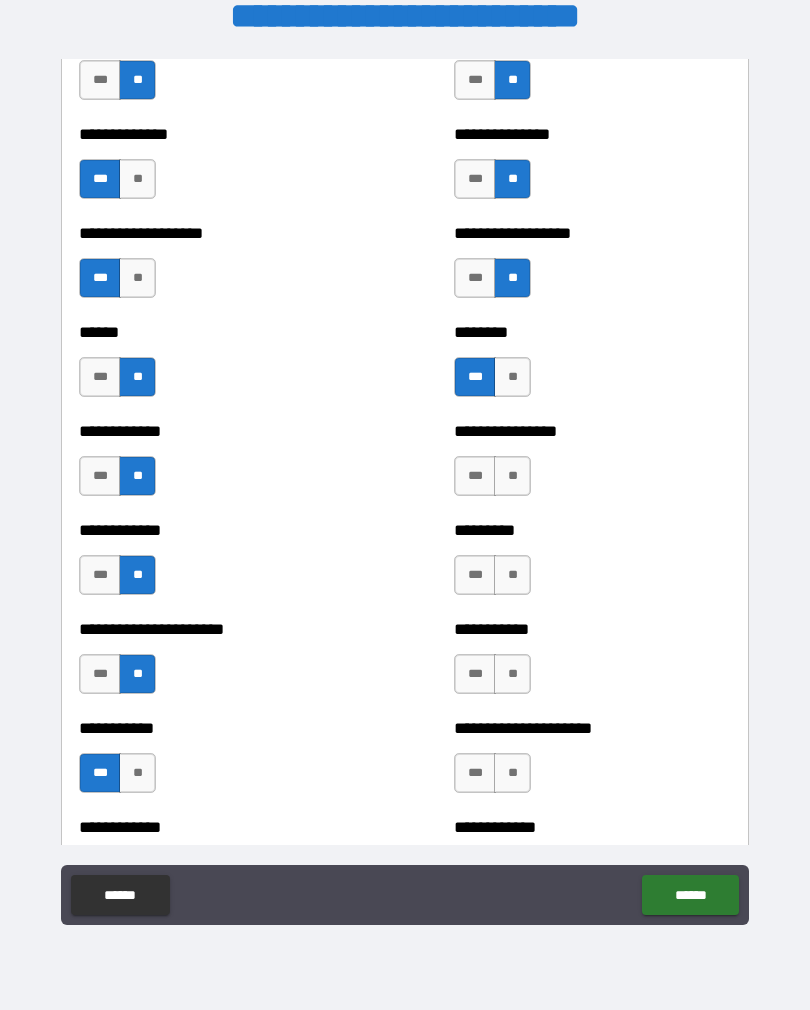 click on "**" at bounding box center (512, 476) 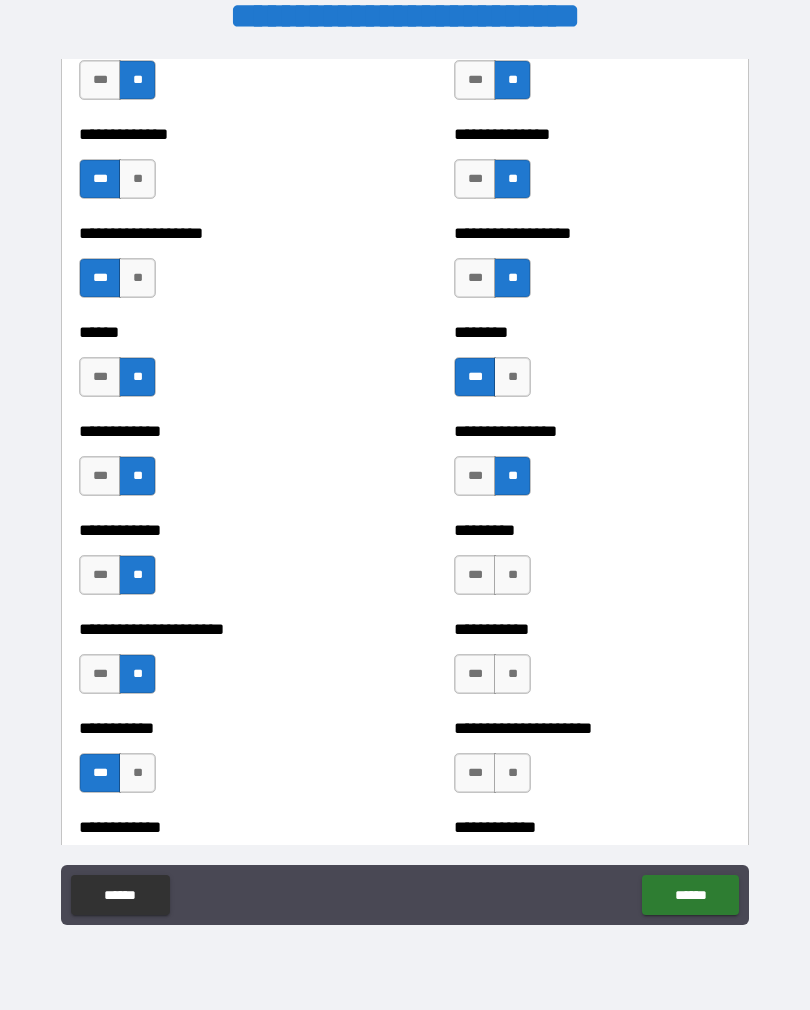 click on "***" at bounding box center [475, 575] 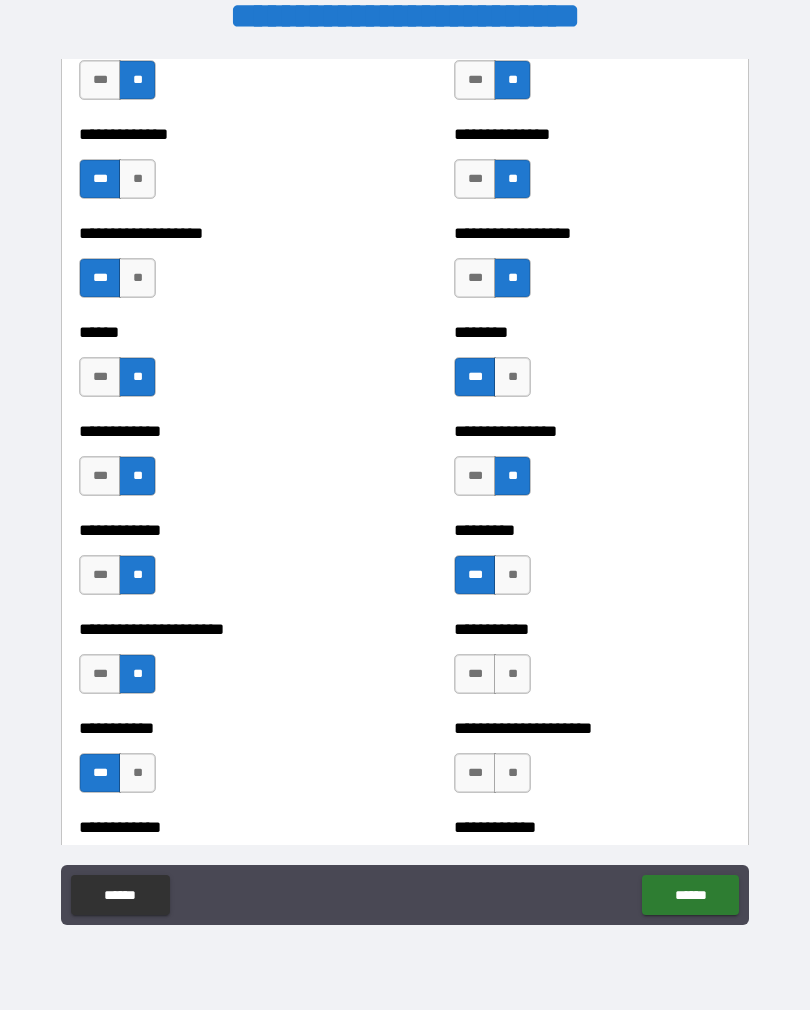 click on "**" at bounding box center (512, 674) 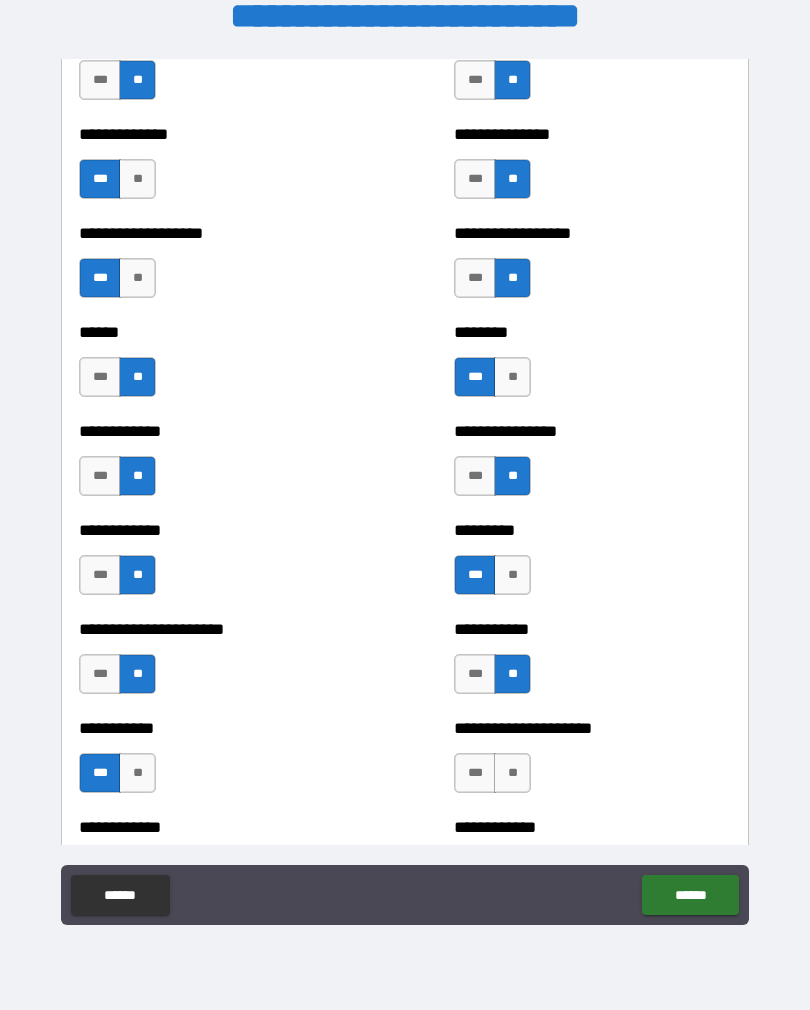 click on "**" at bounding box center [512, 773] 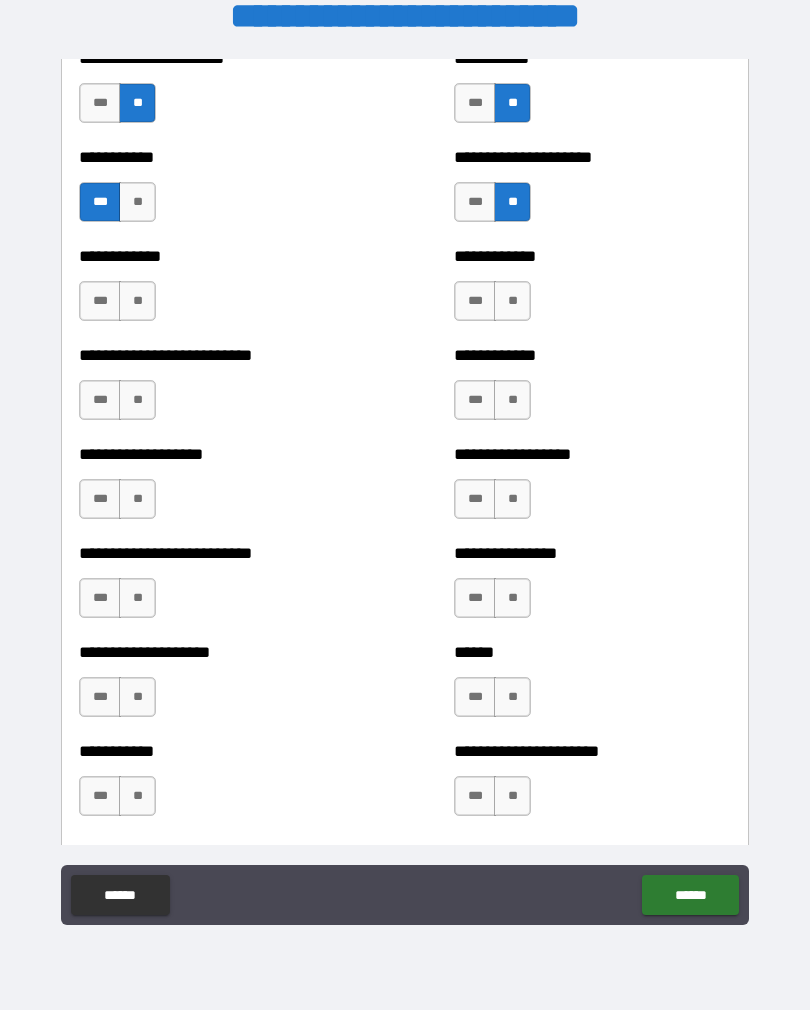 scroll, scrollTop: 5370, scrollLeft: 0, axis: vertical 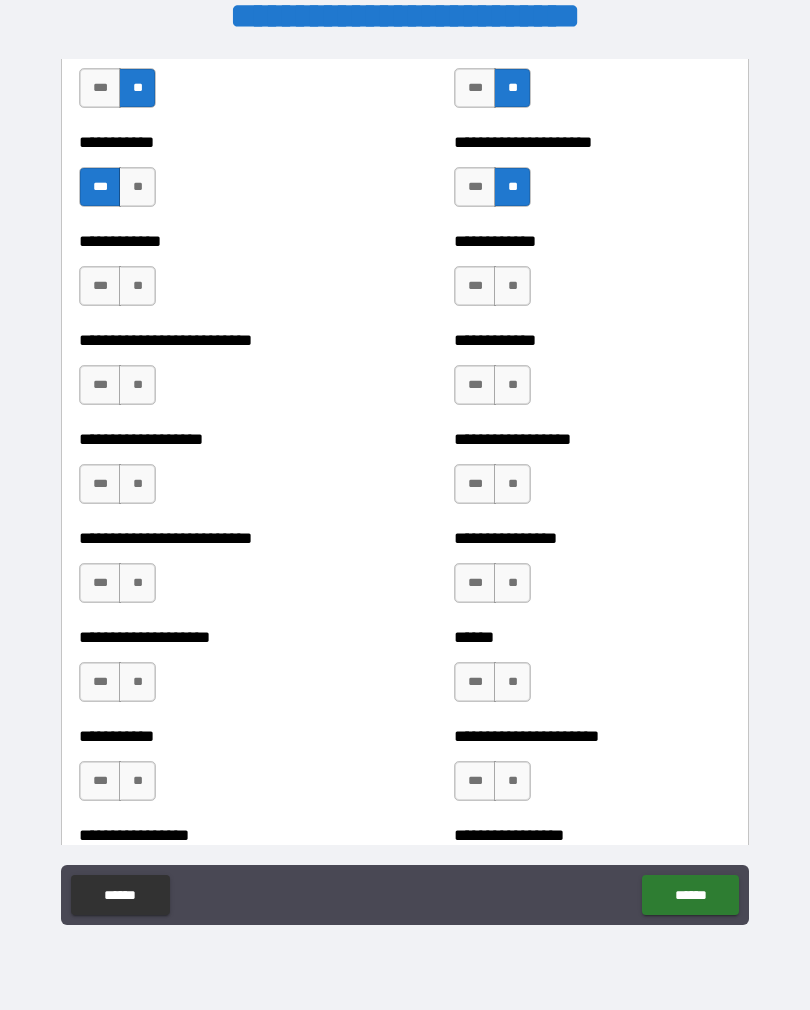click on "**" at bounding box center (512, 286) 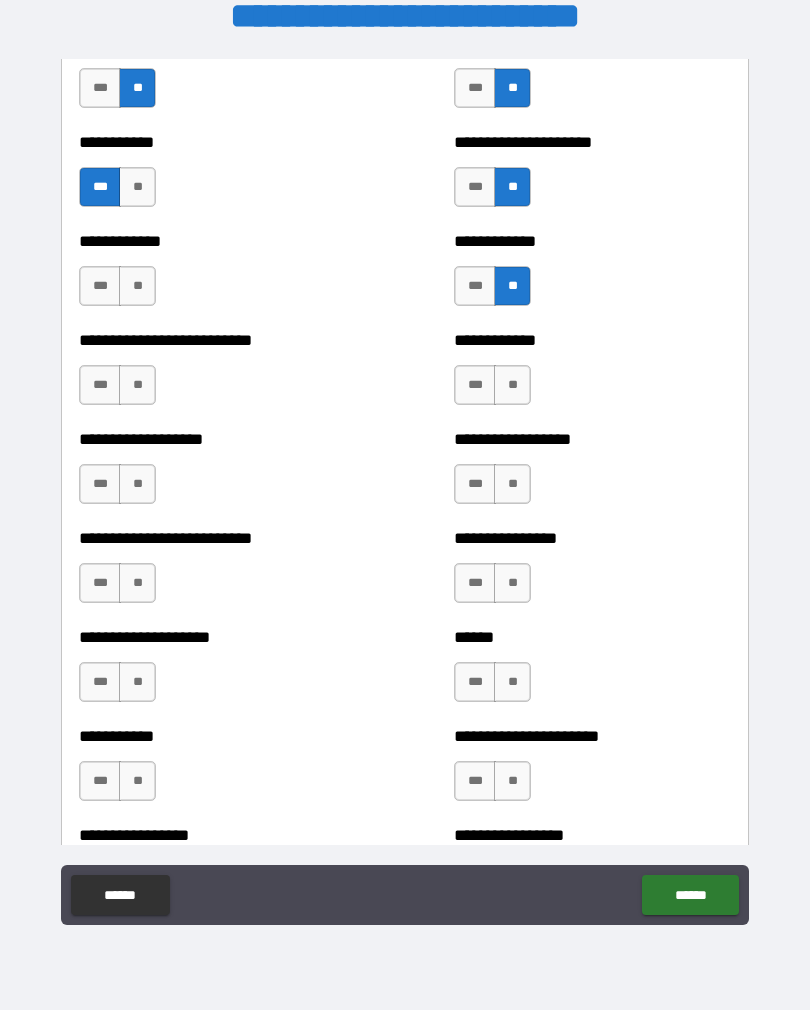 click on "**" at bounding box center [512, 385] 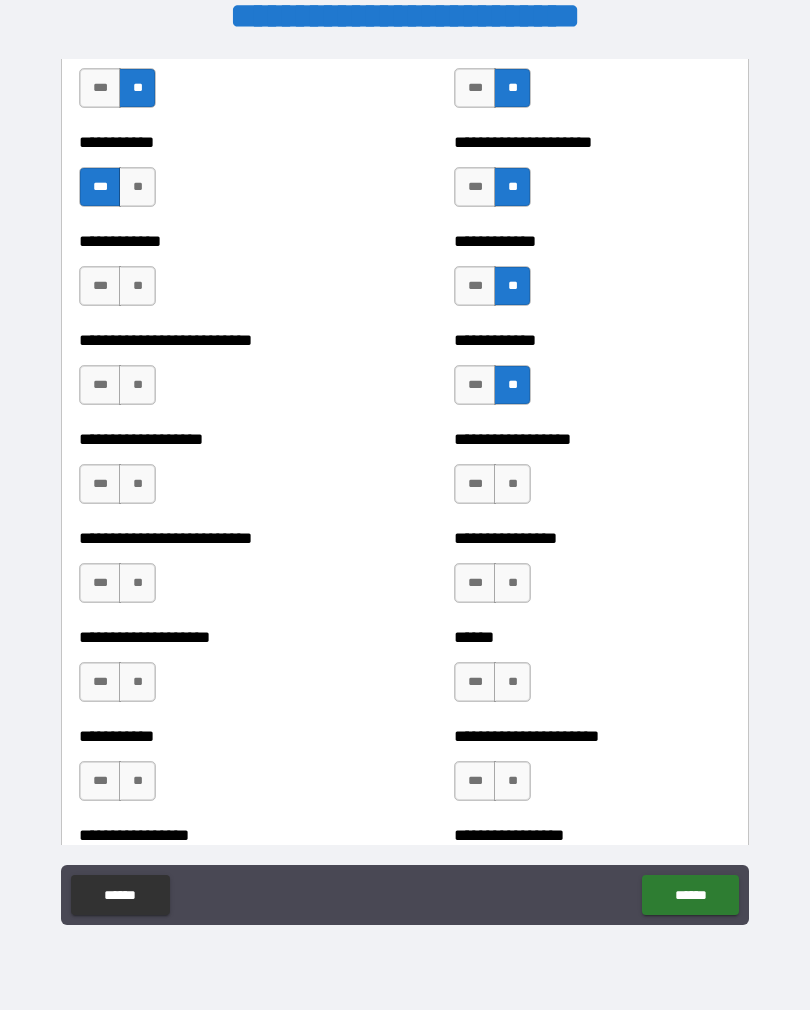 click on "**" at bounding box center (512, 484) 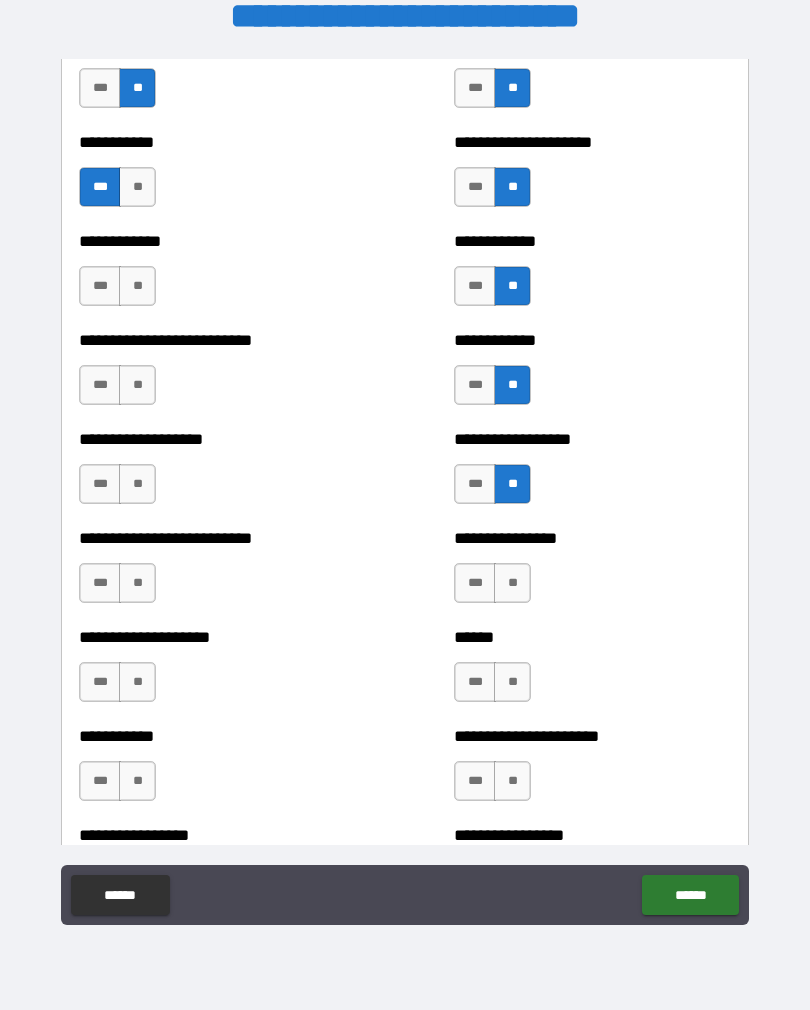 click on "**" at bounding box center (512, 583) 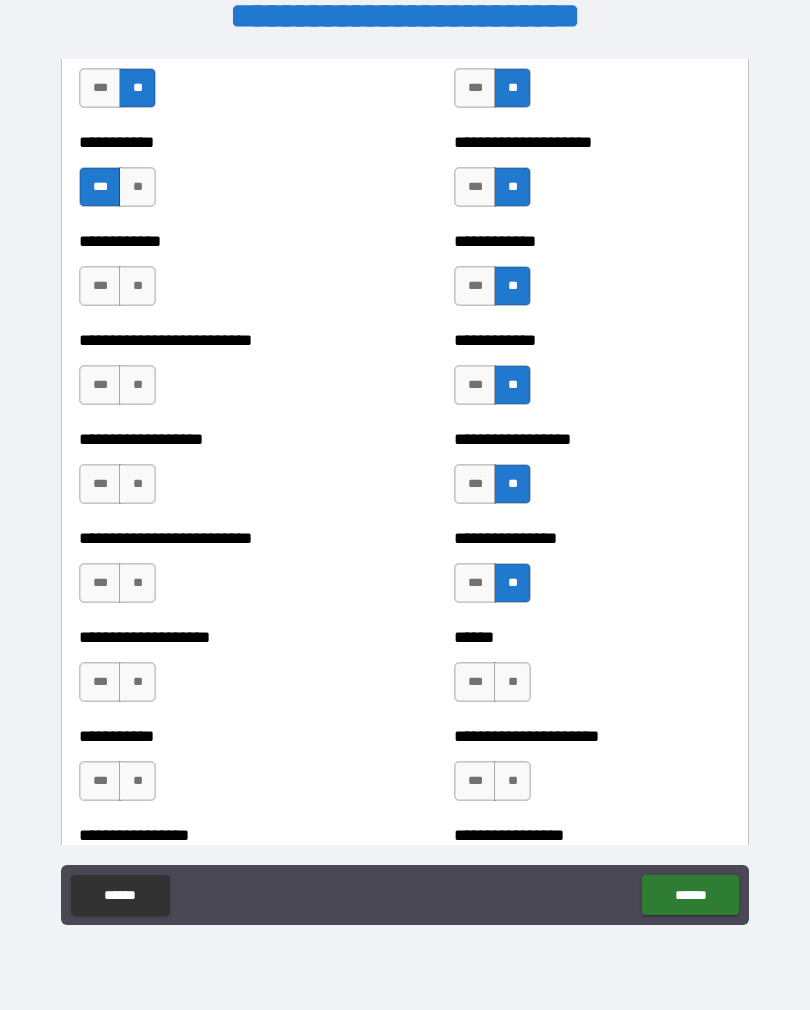click on "***" at bounding box center [475, 682] 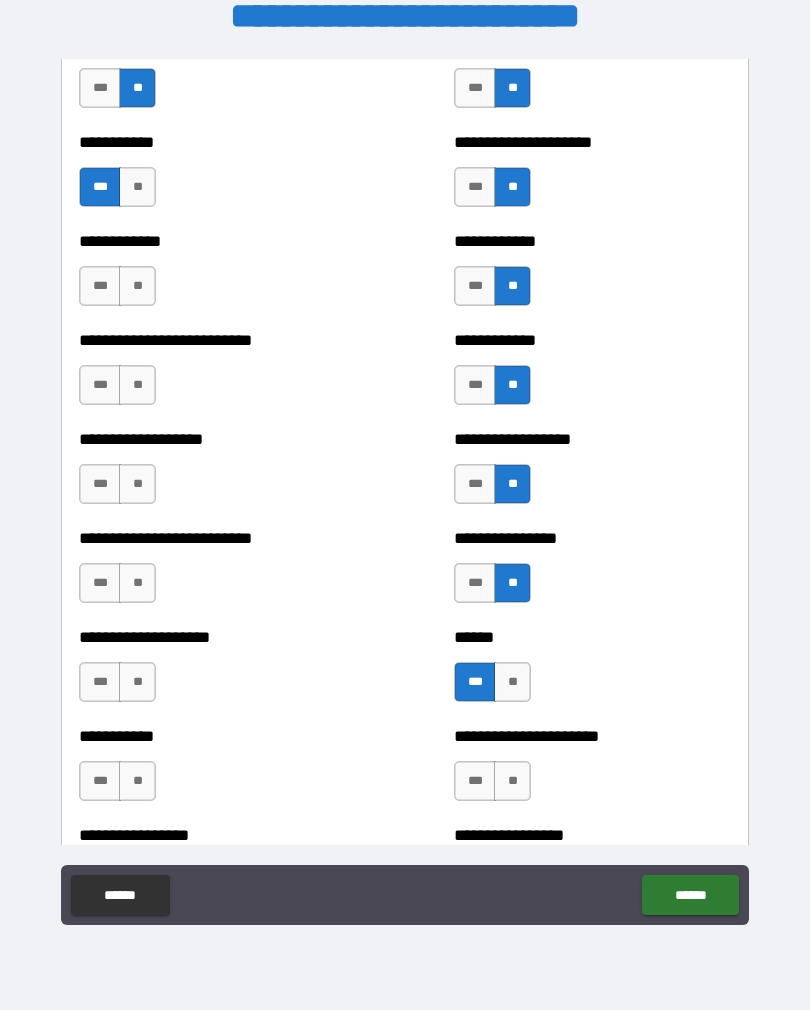 click on "**" at bounding box center [512, 781] 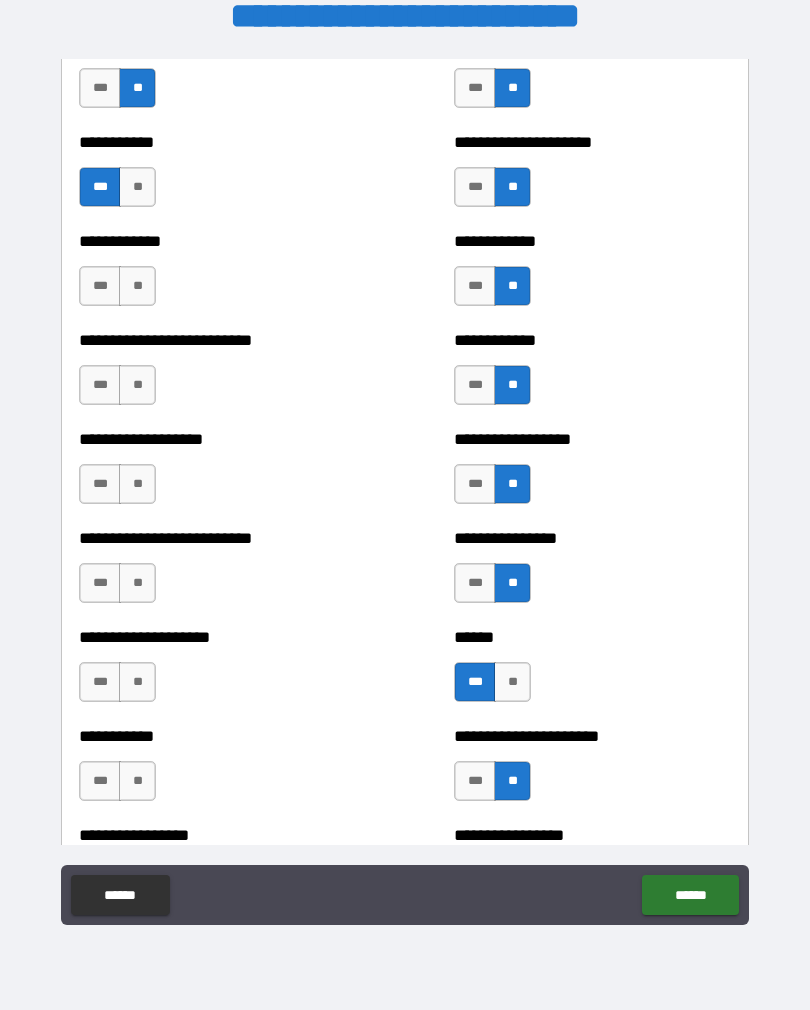 click on "***" at bounding box center (100, 286) 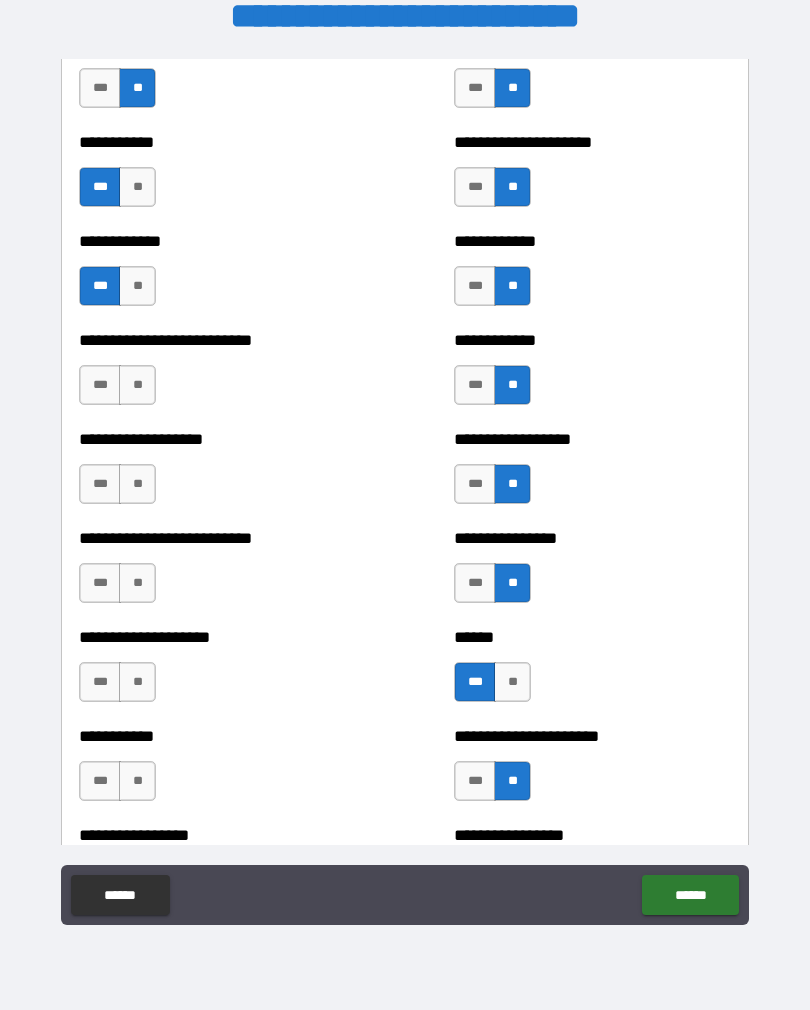 click on "***" at bounding box center [100, 385] 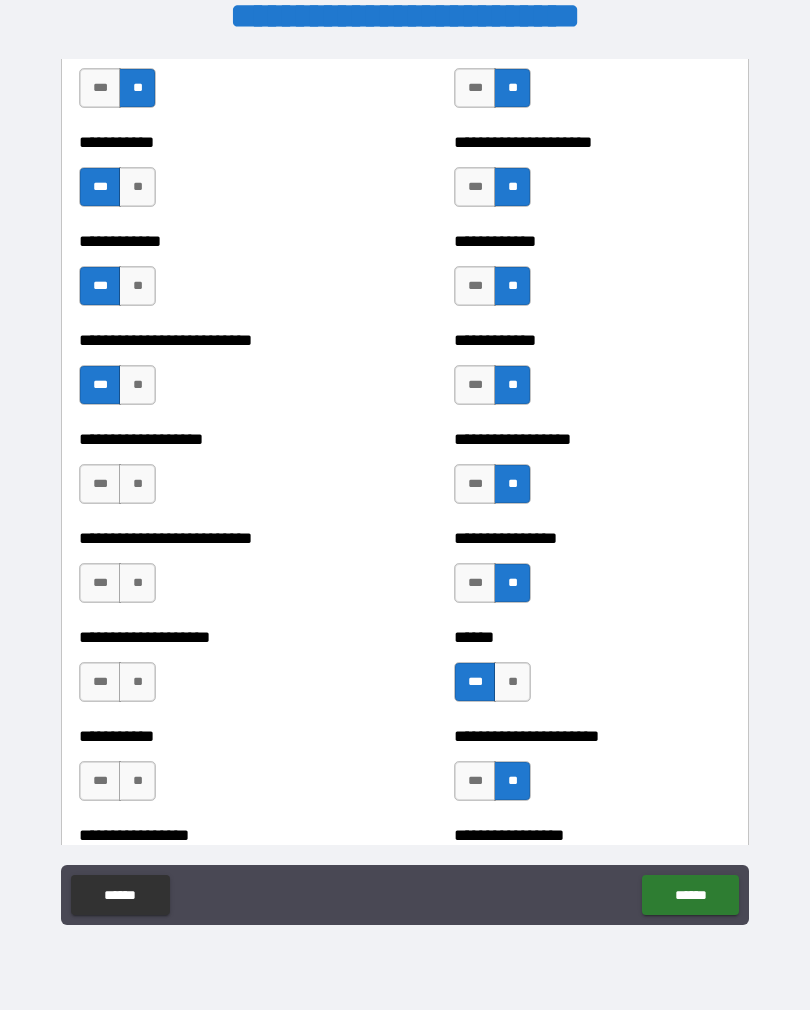 click on "***" at bounding box center (100, 484) 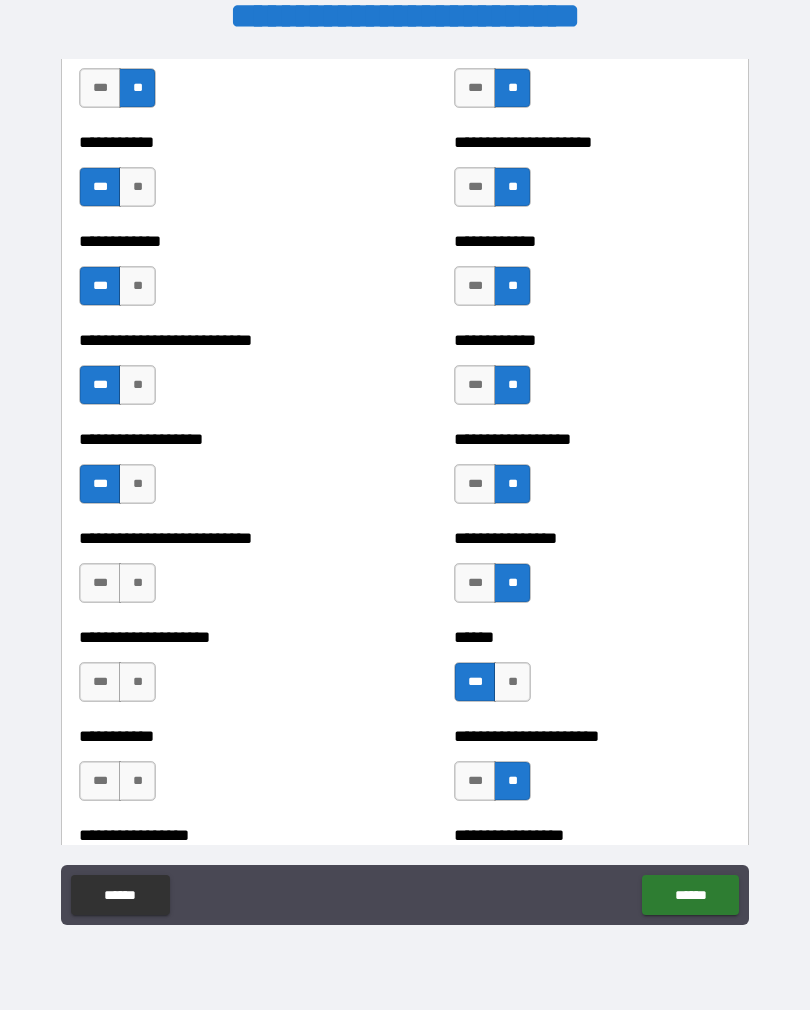 click on "**" at bounding box center [137, 583] 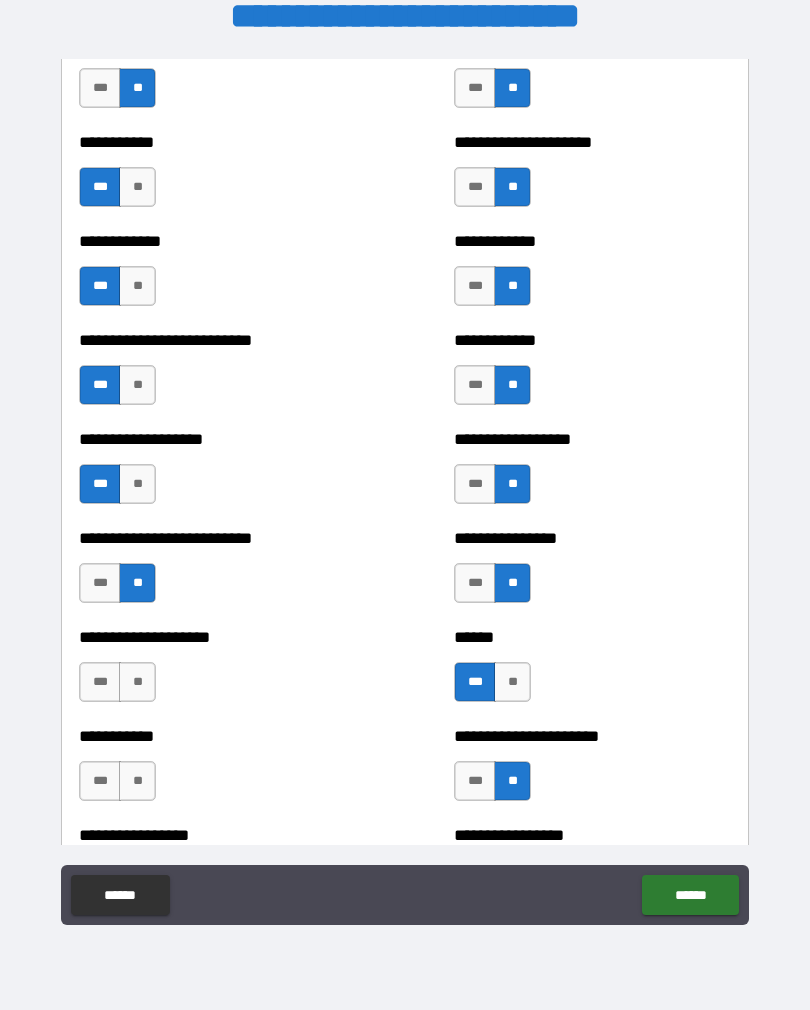 click on "**" at bounding box center (137, 682) 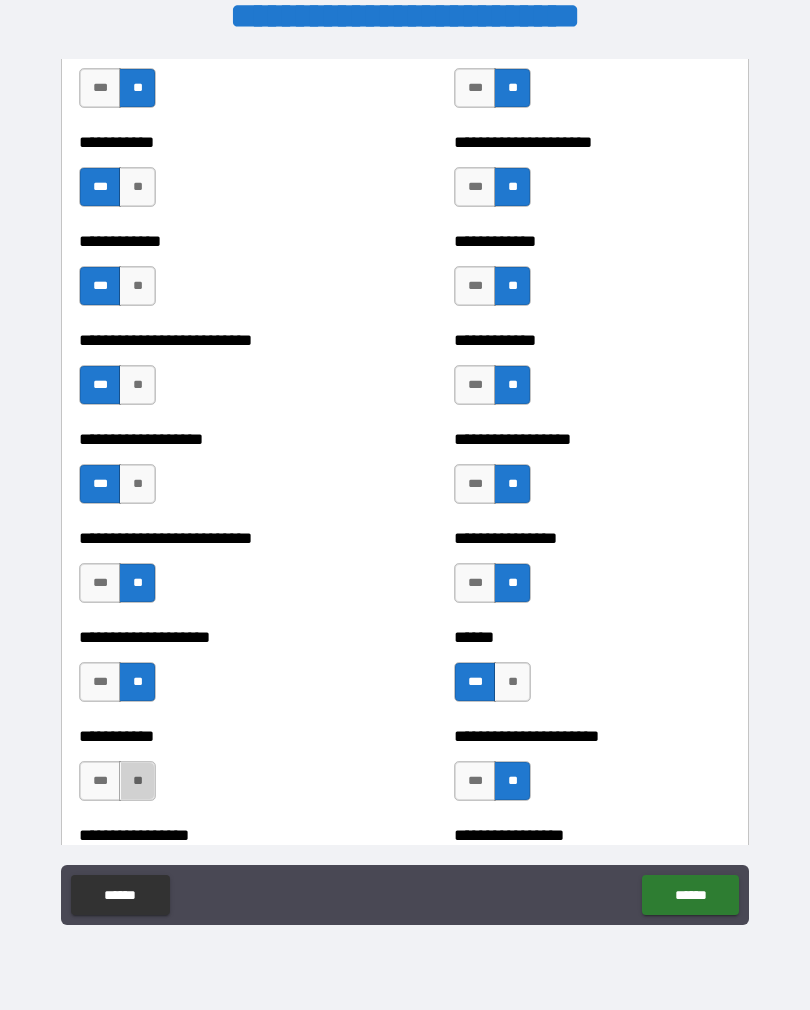 click on "**" at bounding box center (137, 781) 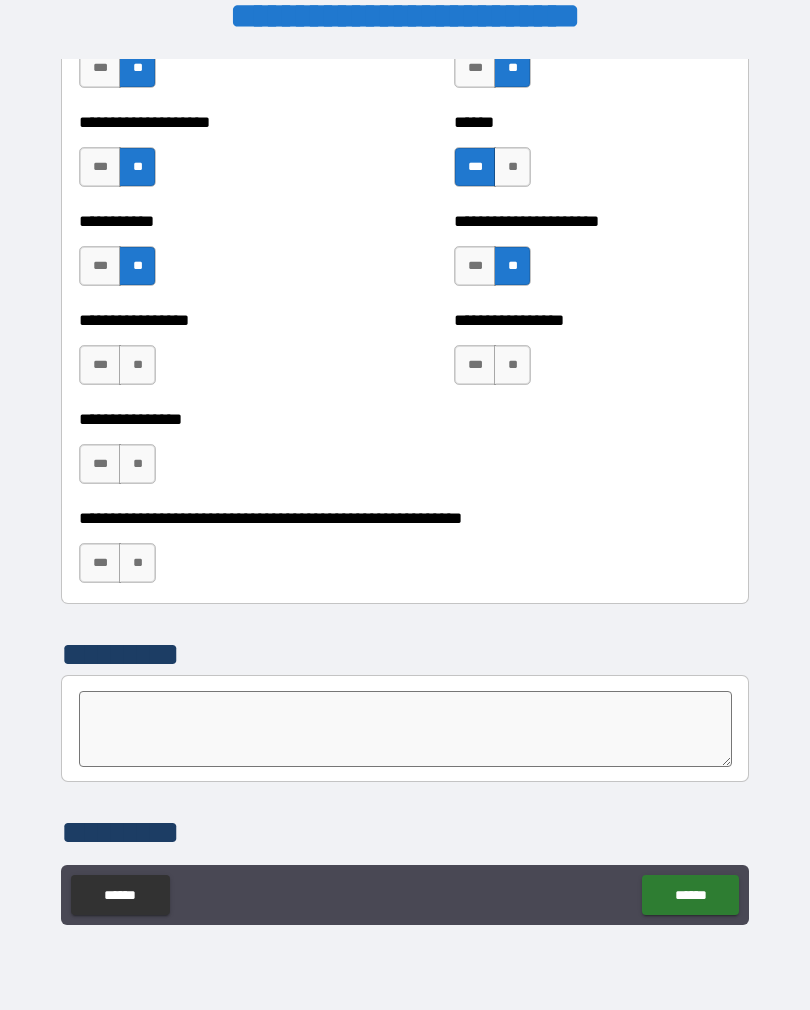 scroll, scrollTop: 5891, scrollLeft: 0, axis: vertical 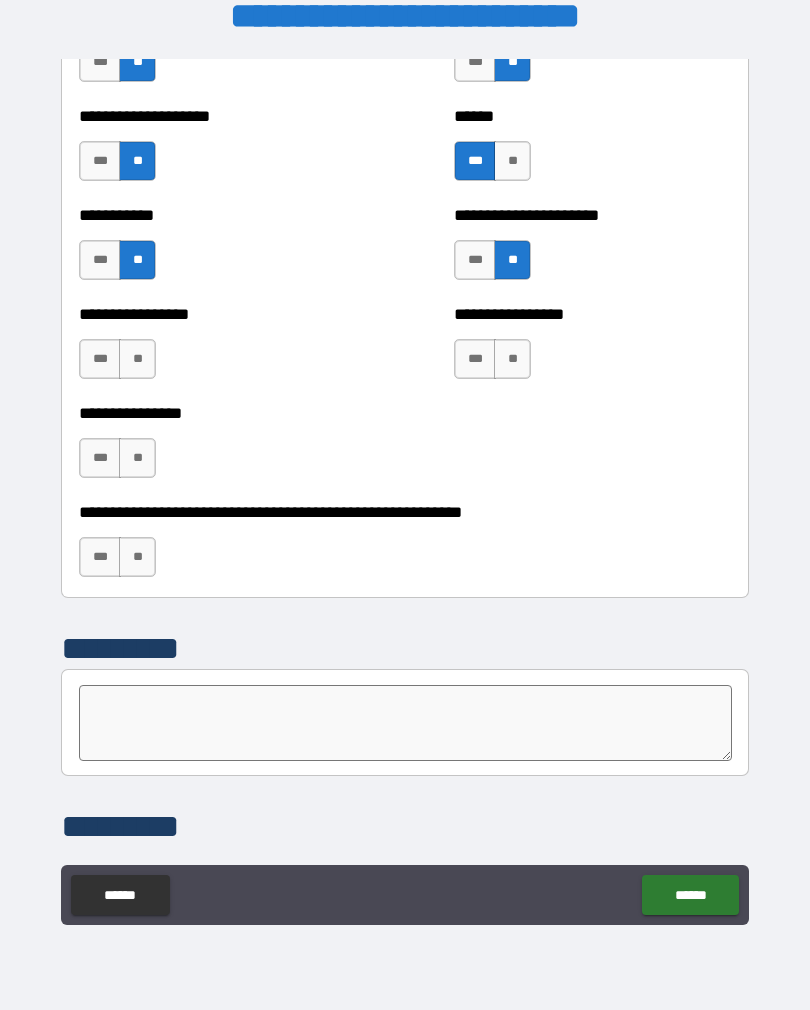 click on "**" at bounding box center (512, 359) 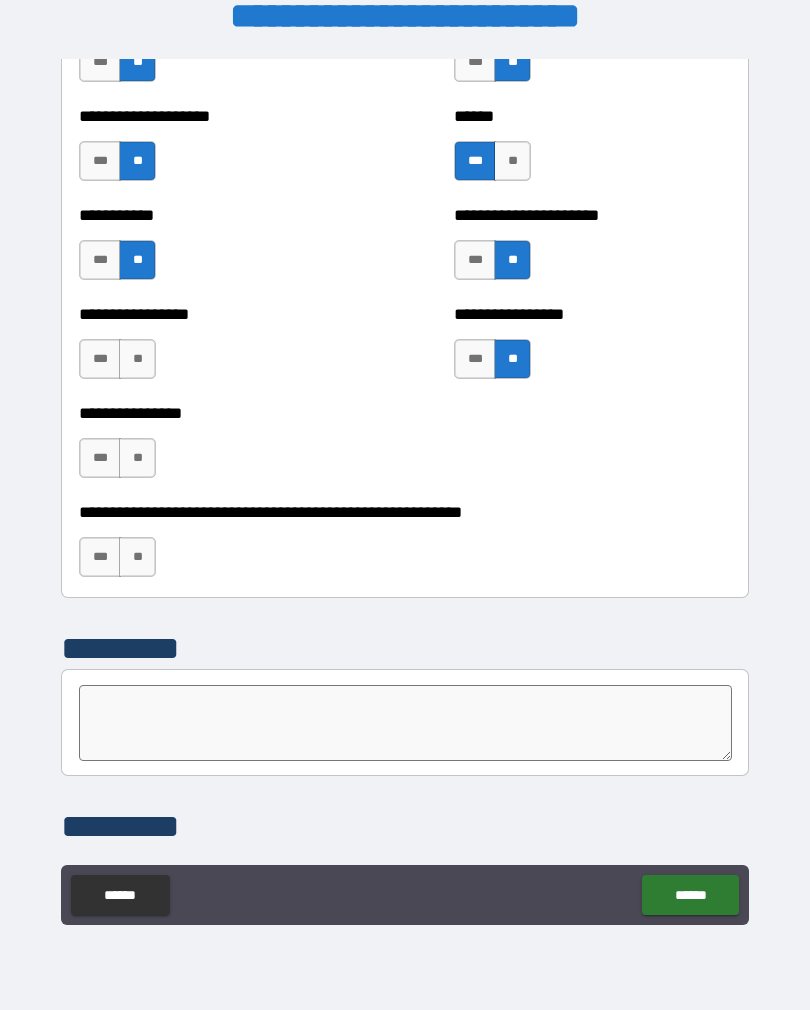 click on "***" at bounding box center [100, 458] 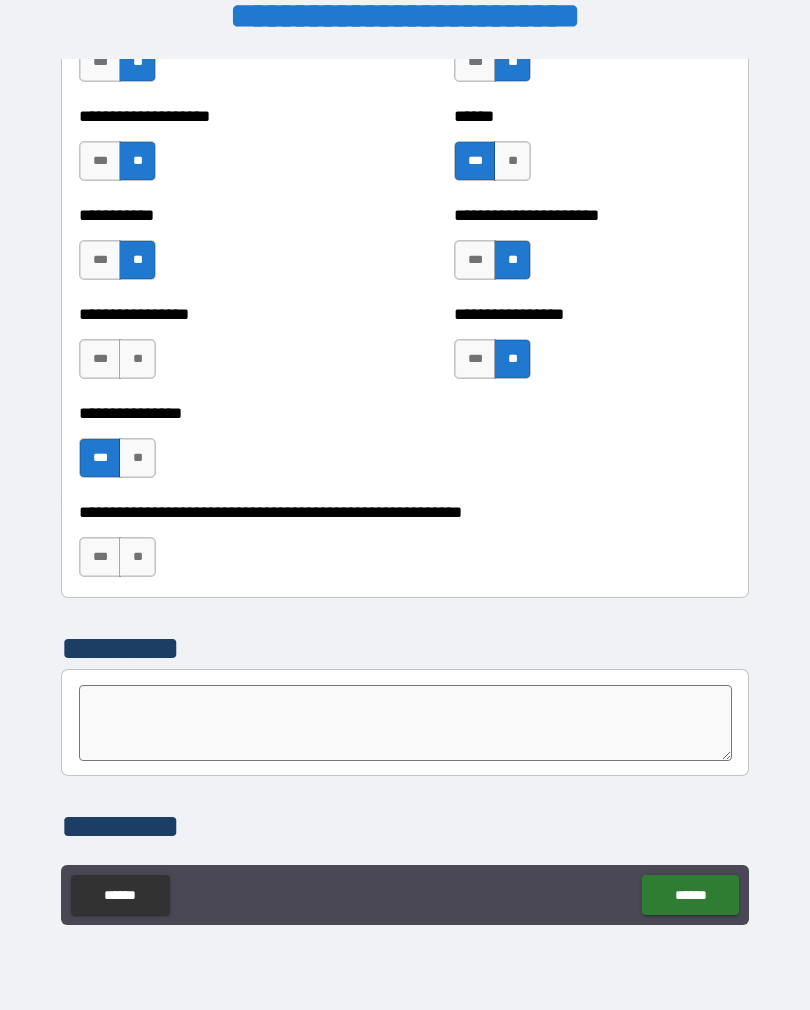 click on "**" at bounding box center (137, 359) 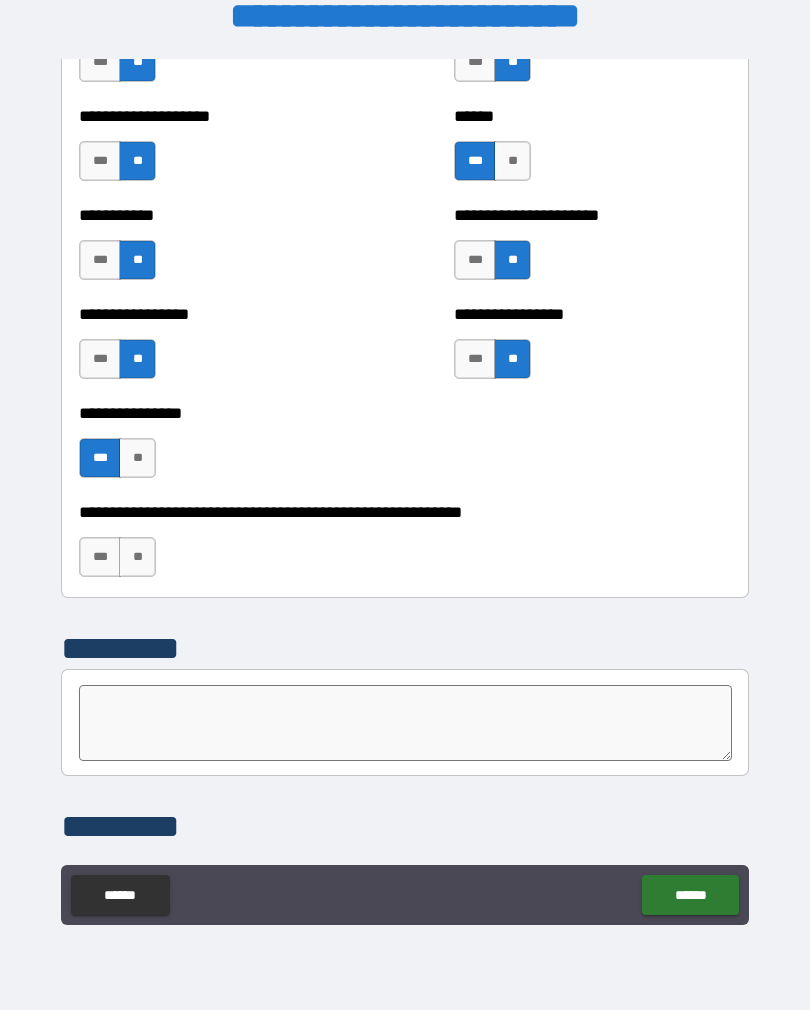 click on "***" at bounding box center [100, 557] 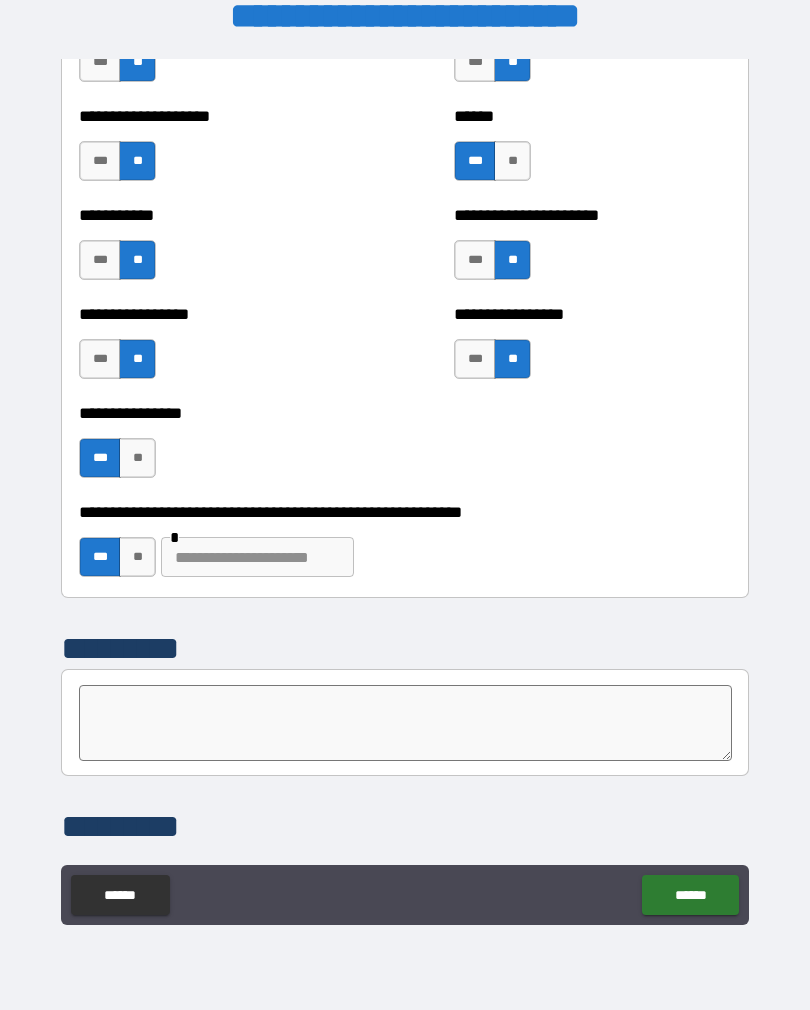 click at bounding box center (257, 557) 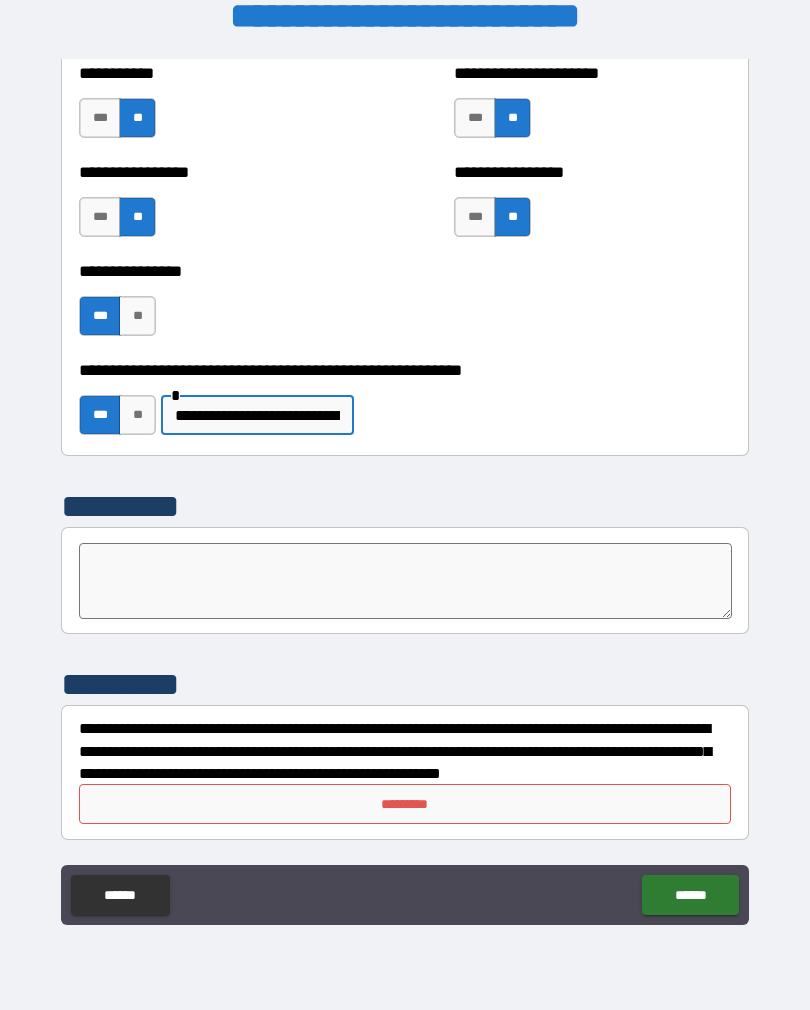 scroll, scrollTop: 6033, scrollLeft: 0, axis: vertical 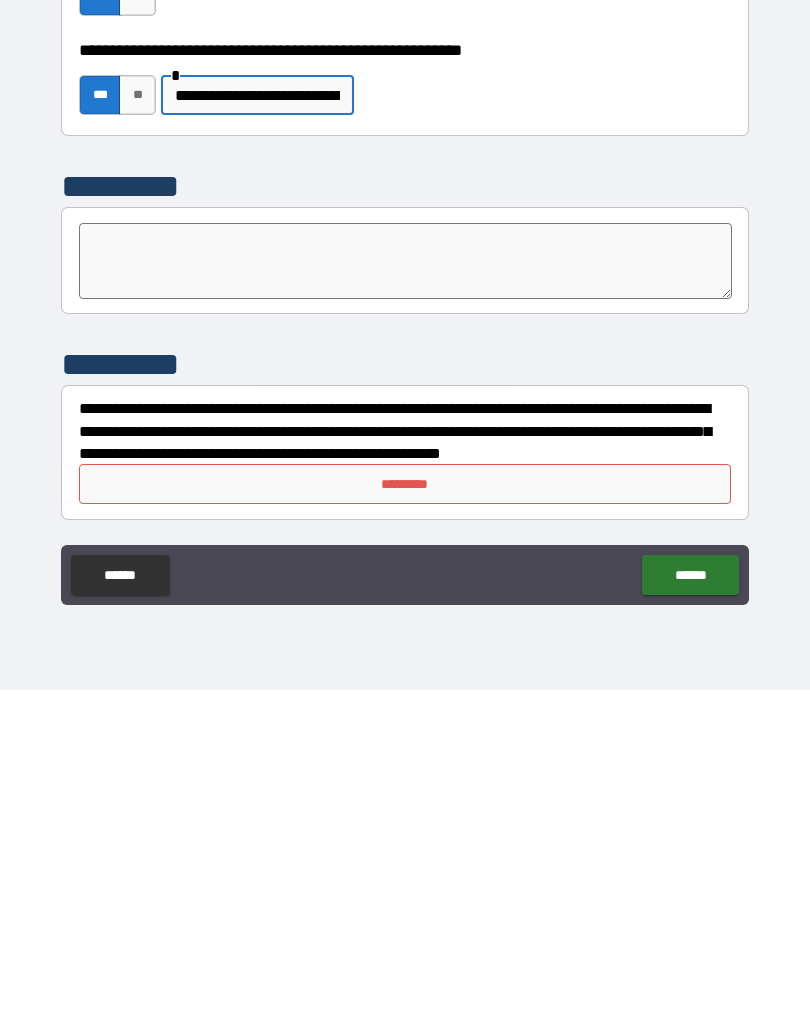 type on "**********" 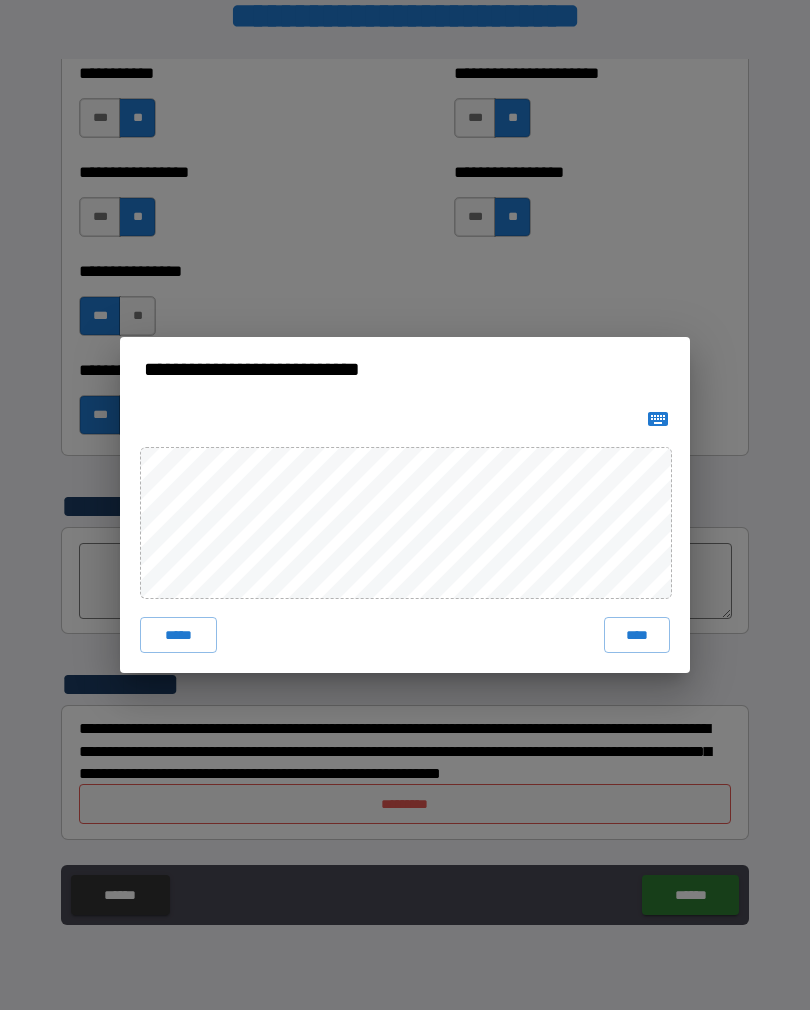 click on "****" at bounding box center [637, 635] 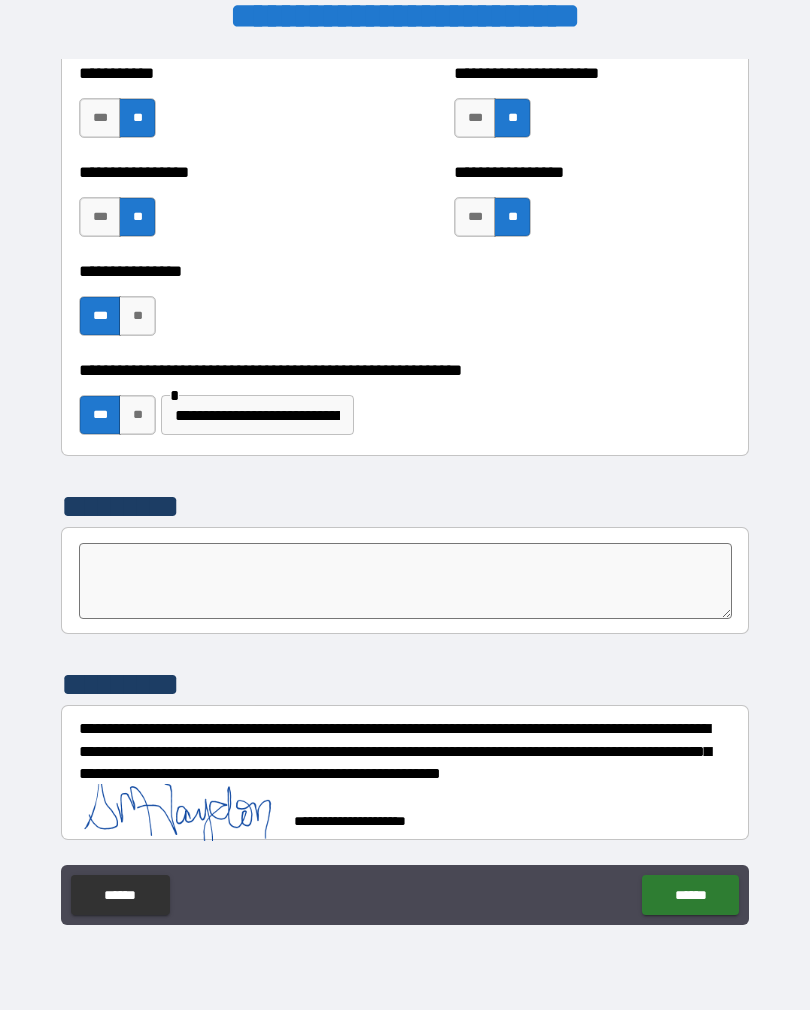 scroll, scrollTop: 6023, scrollLeft: 0, axis: vertical 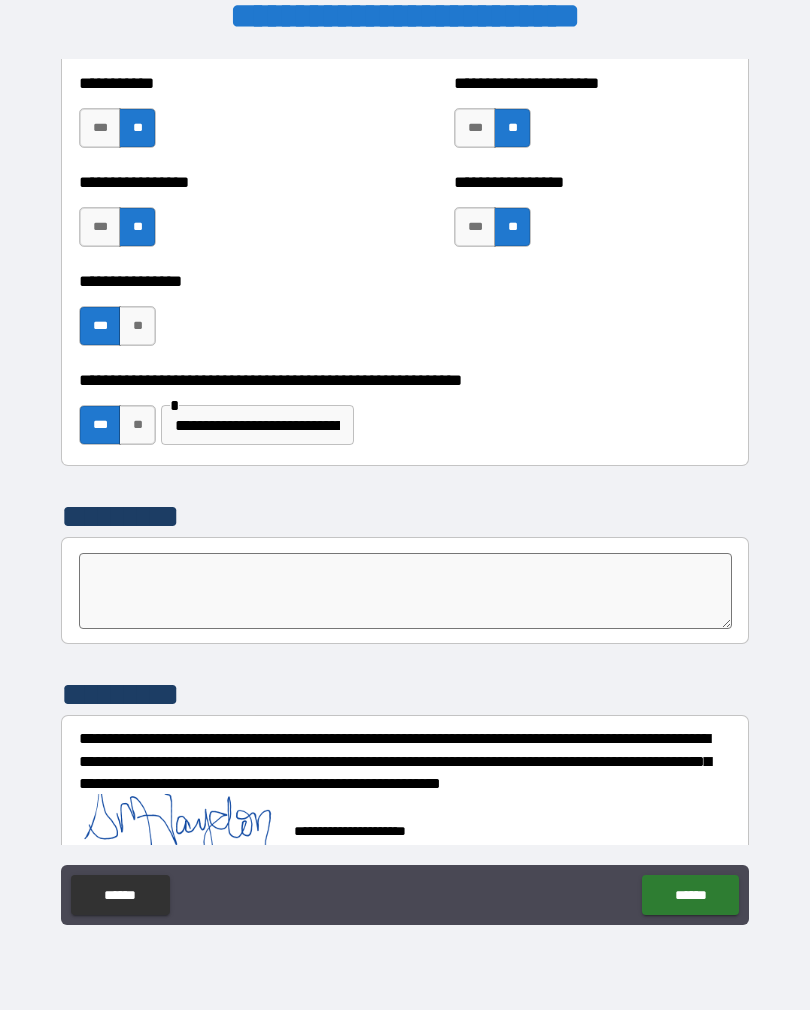 click on "******" at bounding box center [690, 895] 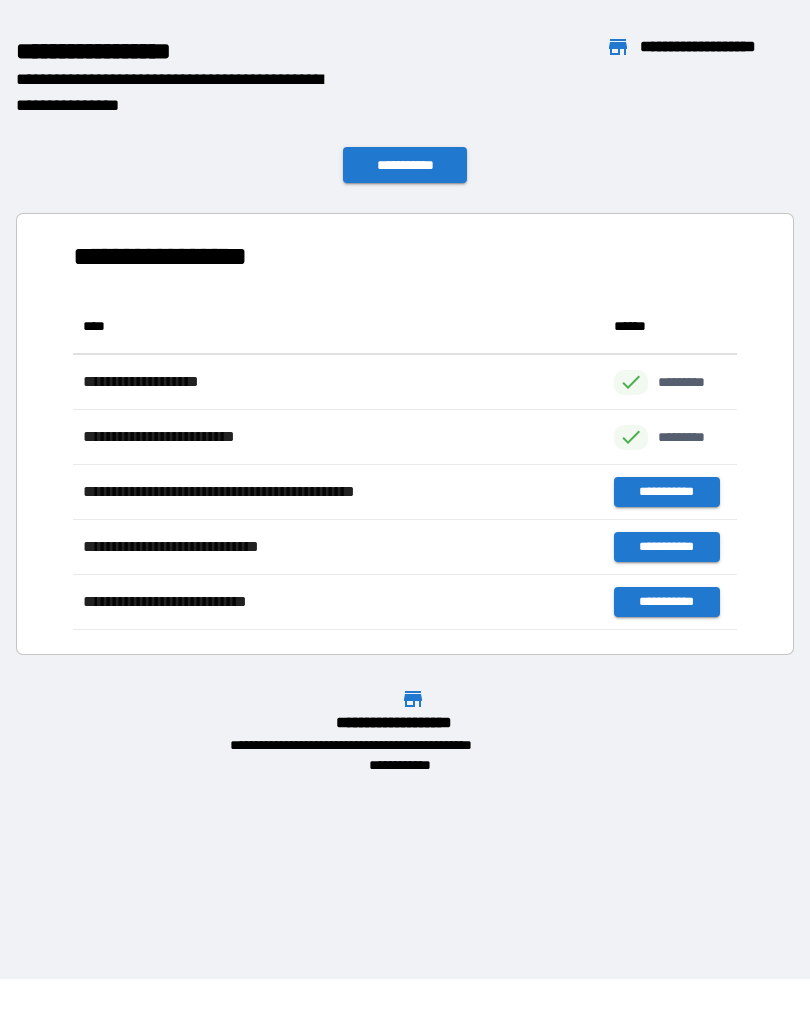 scroll, scrollTop: 1, scrollLeft: 1, axis: both 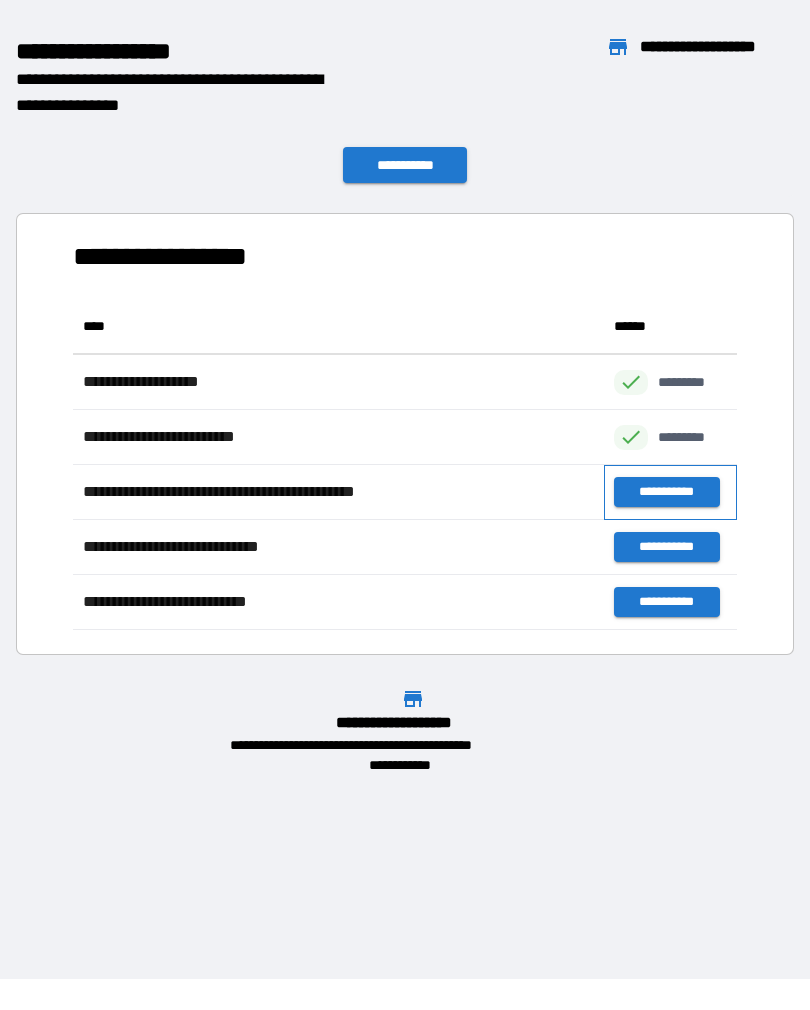 click on "**********" at bounding box center [670, 492] 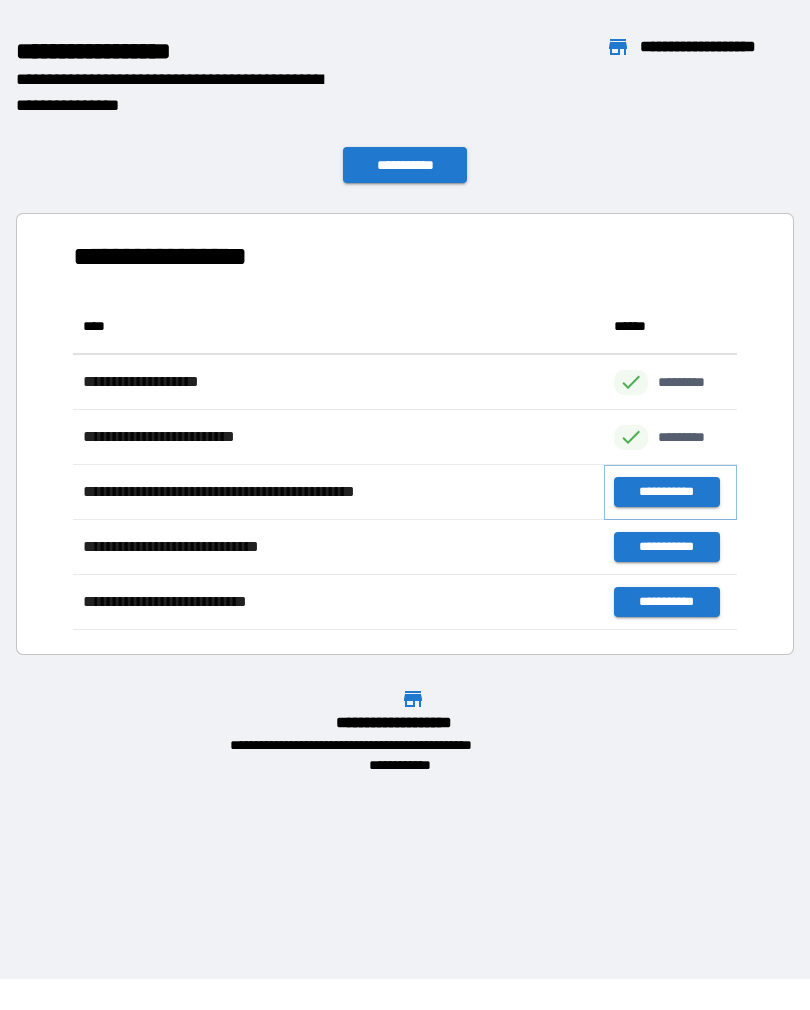 click on "**********" at bounding box center (666, 492) 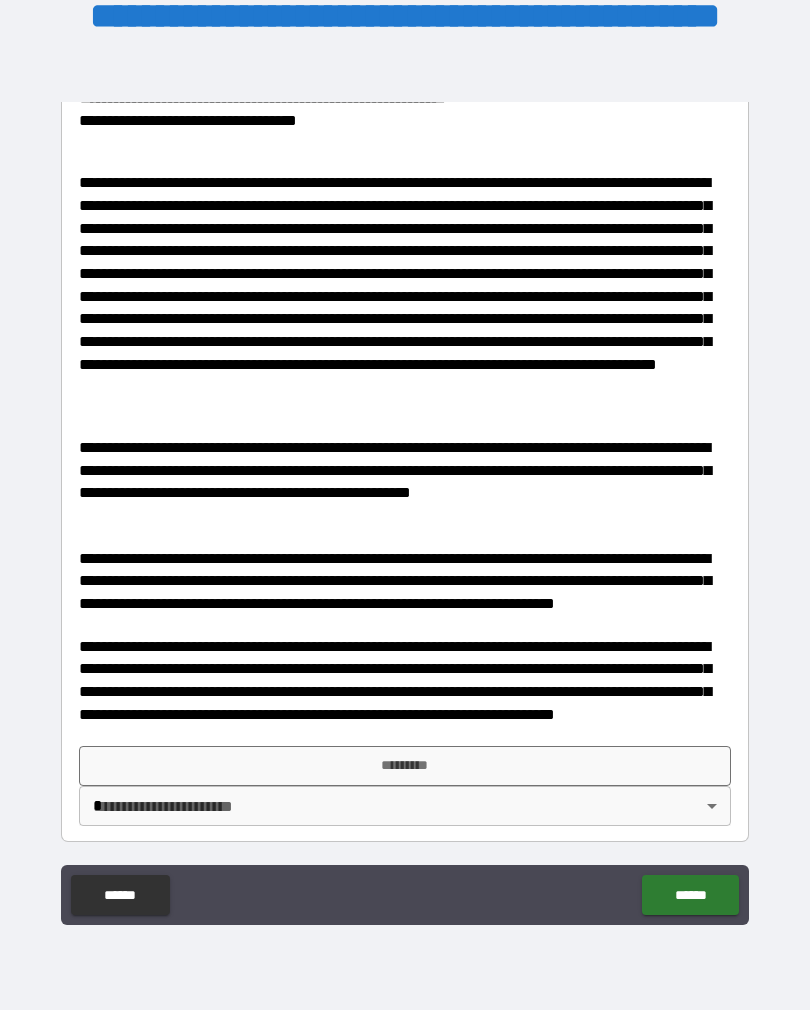 scroll, scrollTop: 597, scrollLeft: 0, axis: vertical 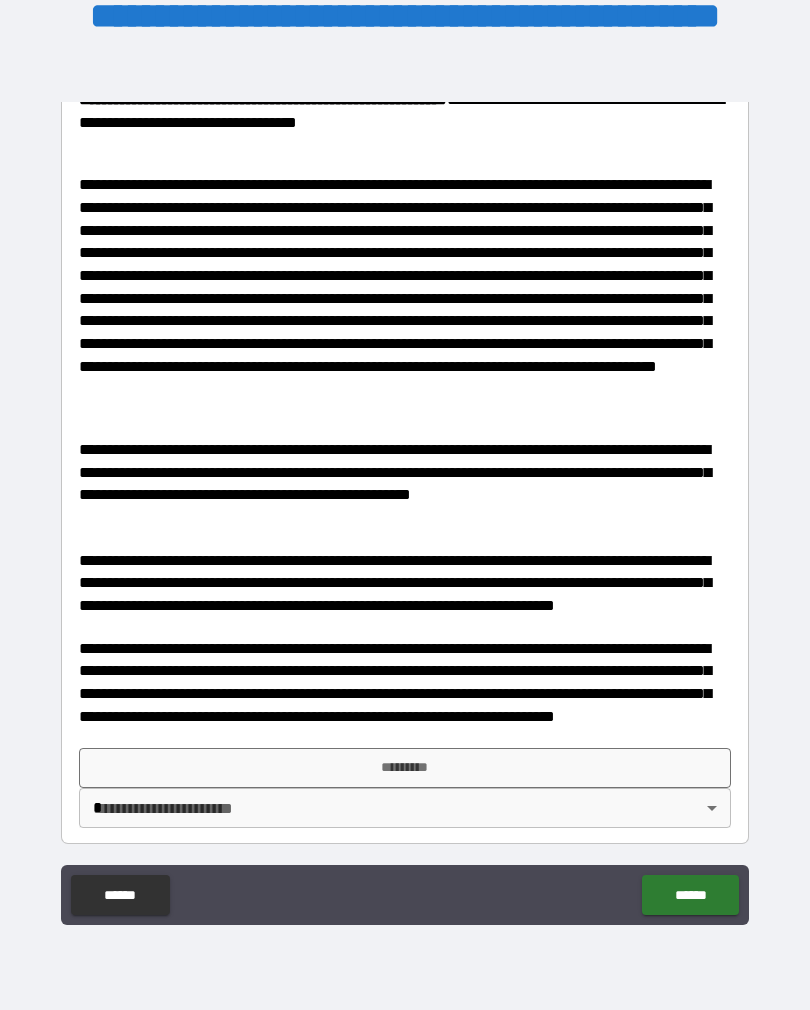 click on "*********" at bounding box center [405, 768] 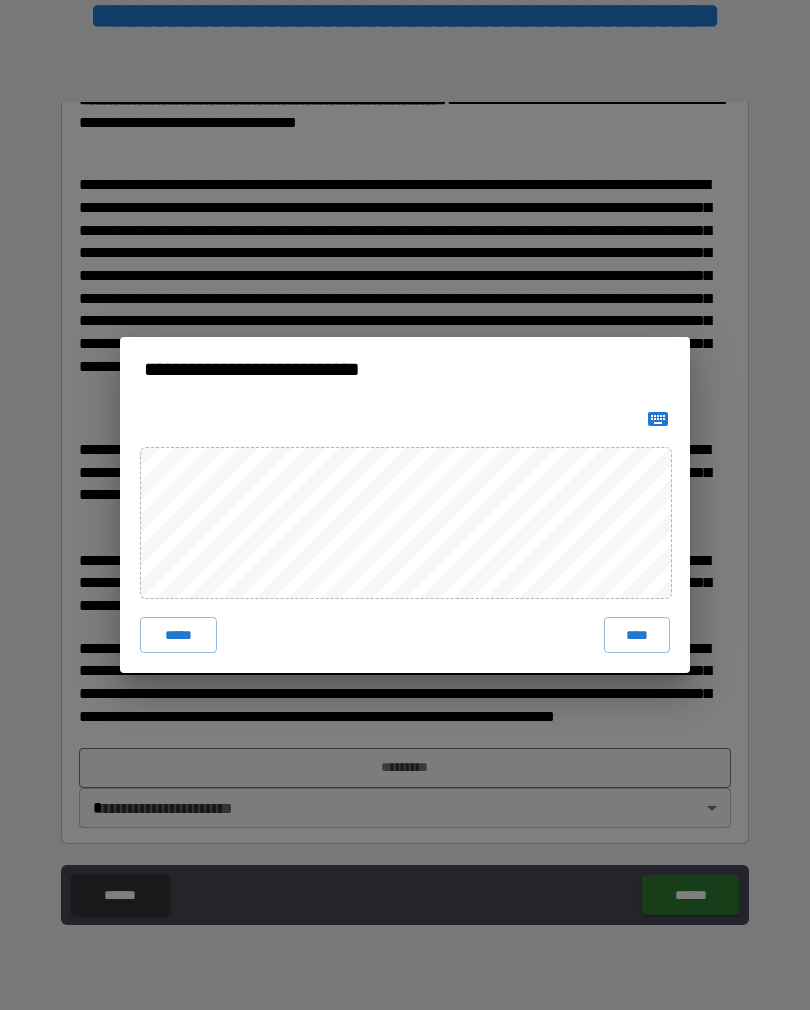 click on "****" at bounding box center [637, 635] 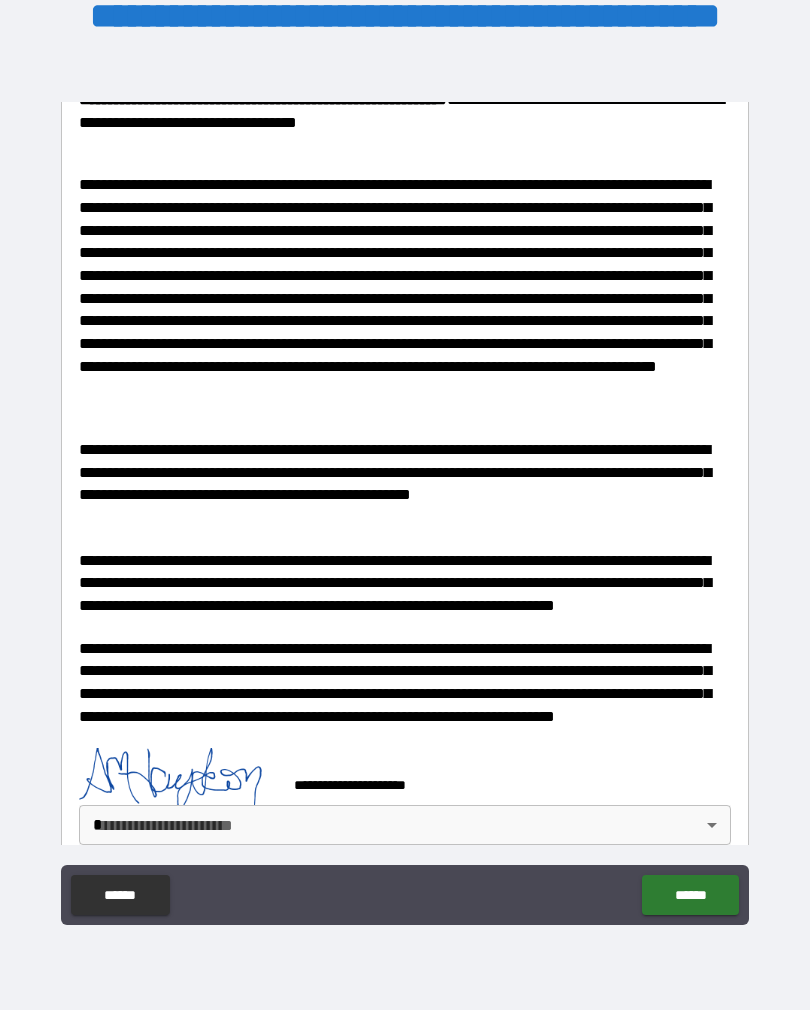 scroll, scrollTop: 587, scrollLeft: 0, axis: vertical 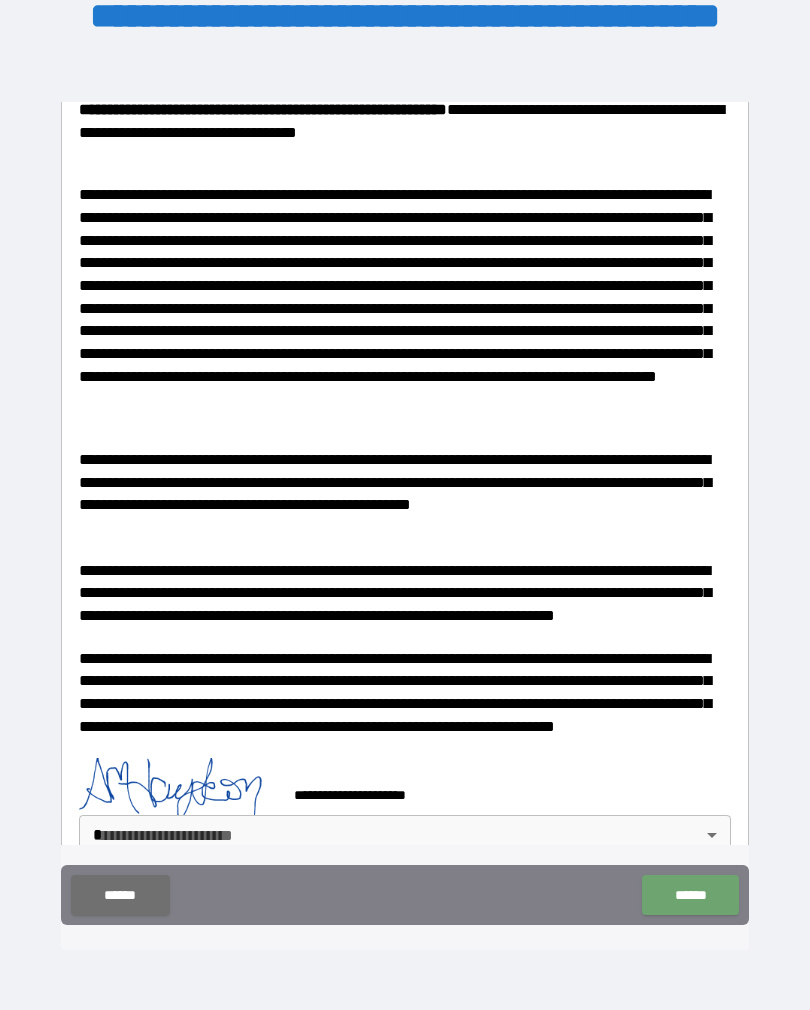 click on "******" at bounding box center [690, 895] 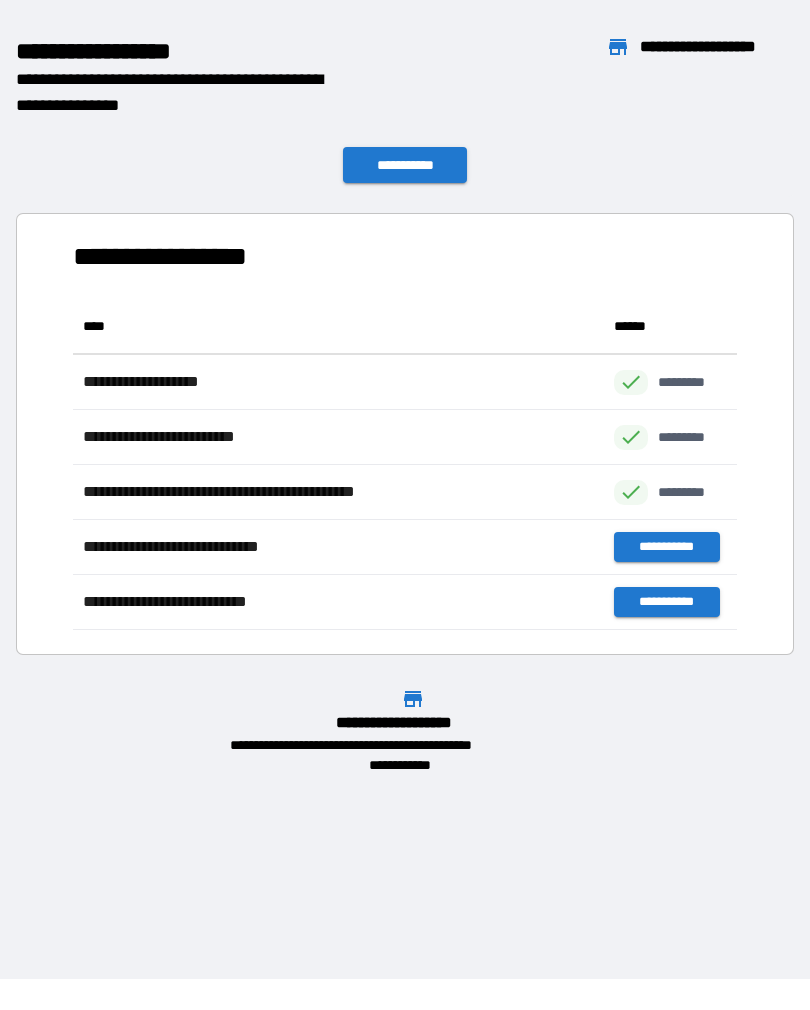 scroll, scrollTop: 1, scrollLeft: 1, axis: both 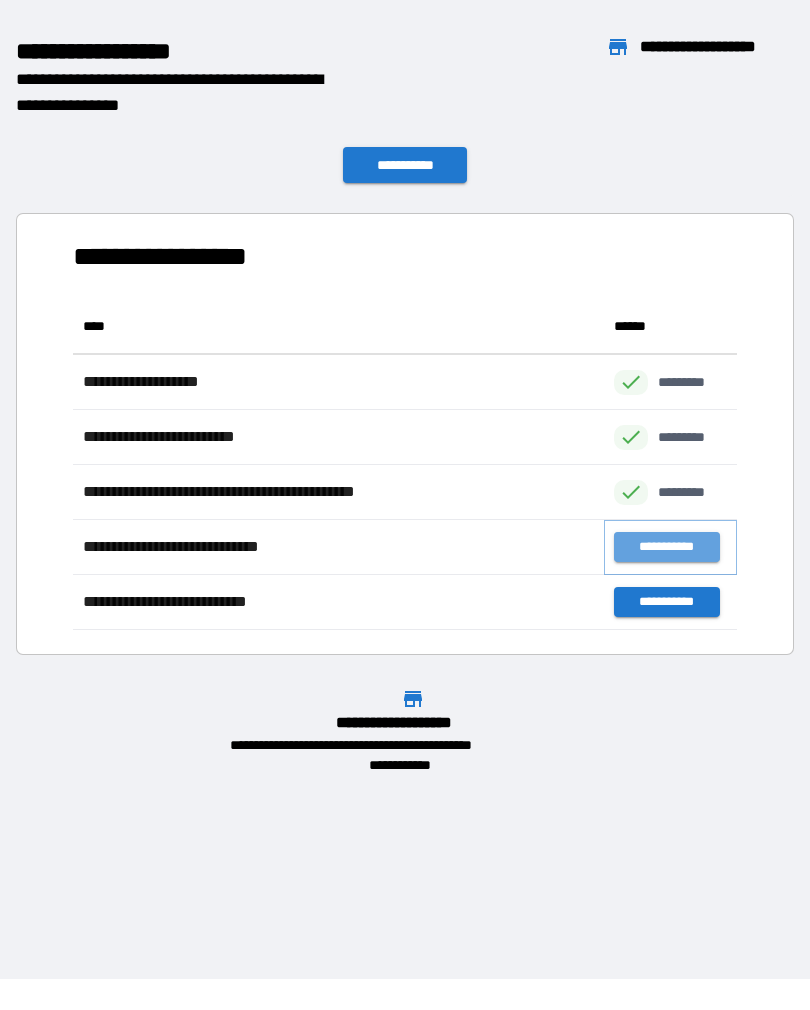 click on "**********" at bounding box center (666, 547) 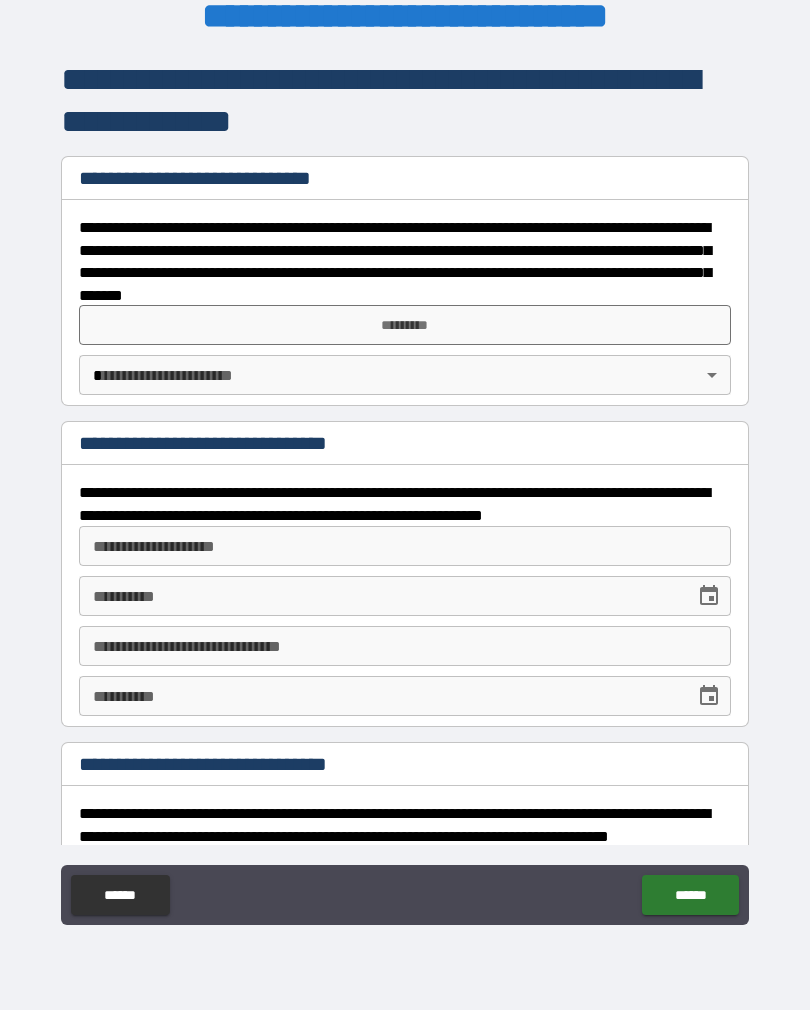 click on "*********" at bounding box center [405, 325] 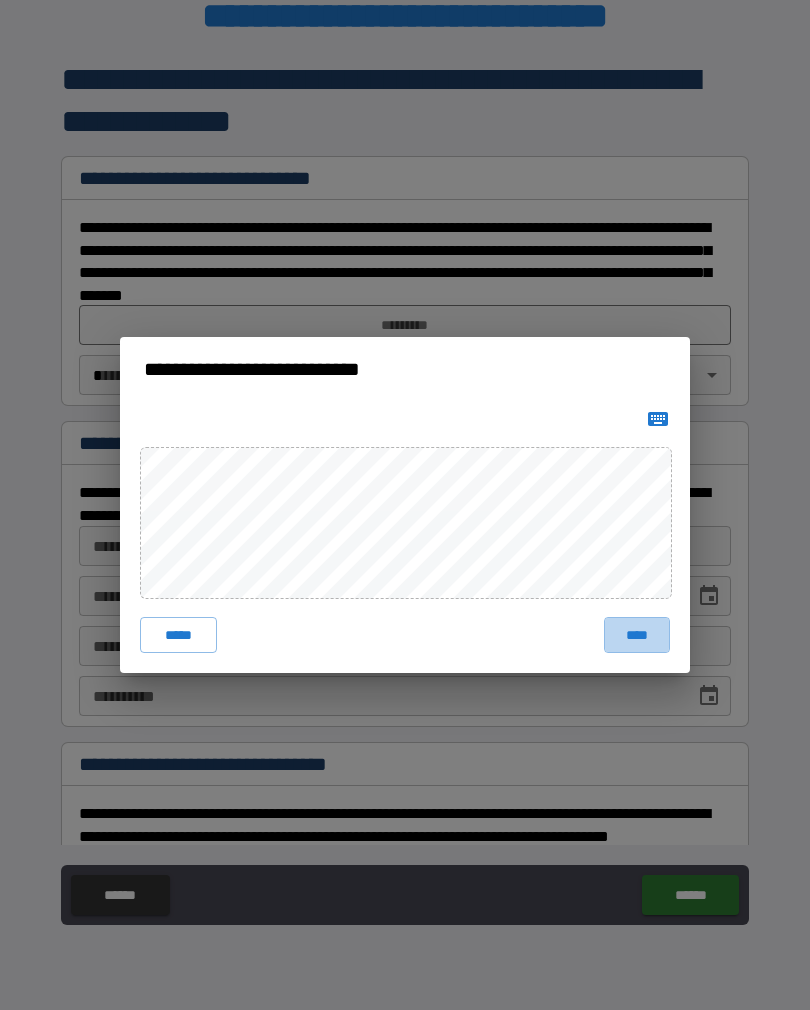 click on "****" at bounding box center [637, 635] 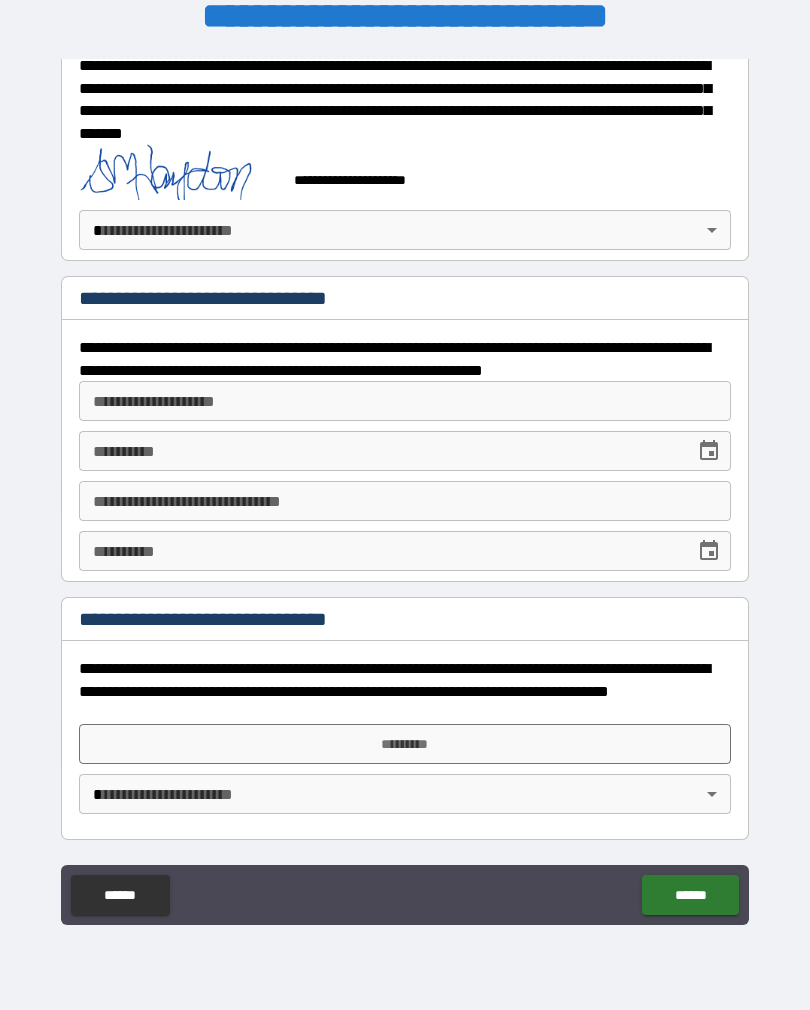 scroll, scrollTop: 162, scrollLeft: 0, axis: vertical 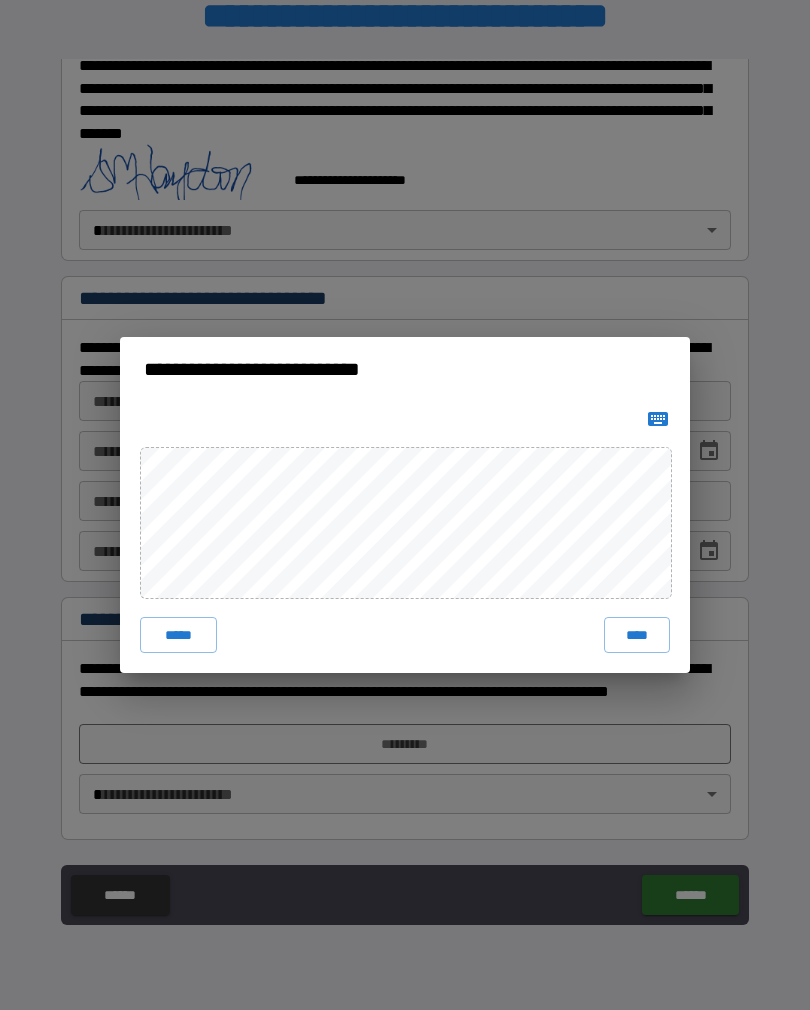 click on "*****" at bounding box center [178, 635] 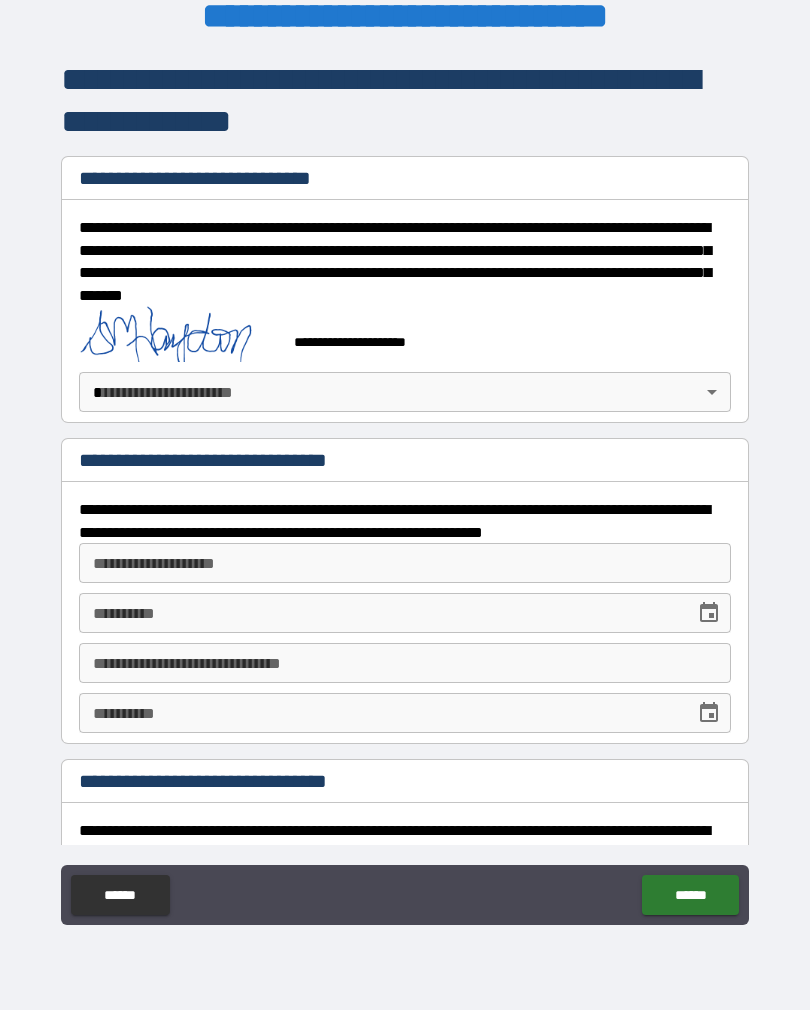scroll, scrollTop: 0, scrollLeft: 0, axis: both 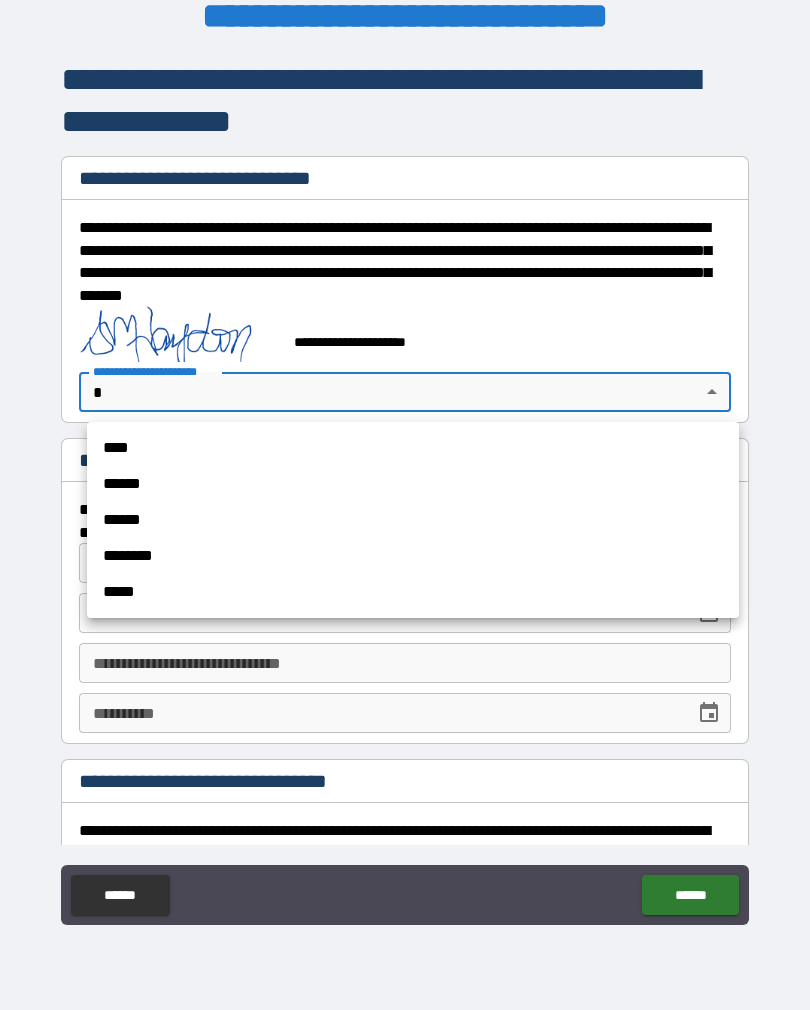 click on "****" at bounding box center [413, 448] 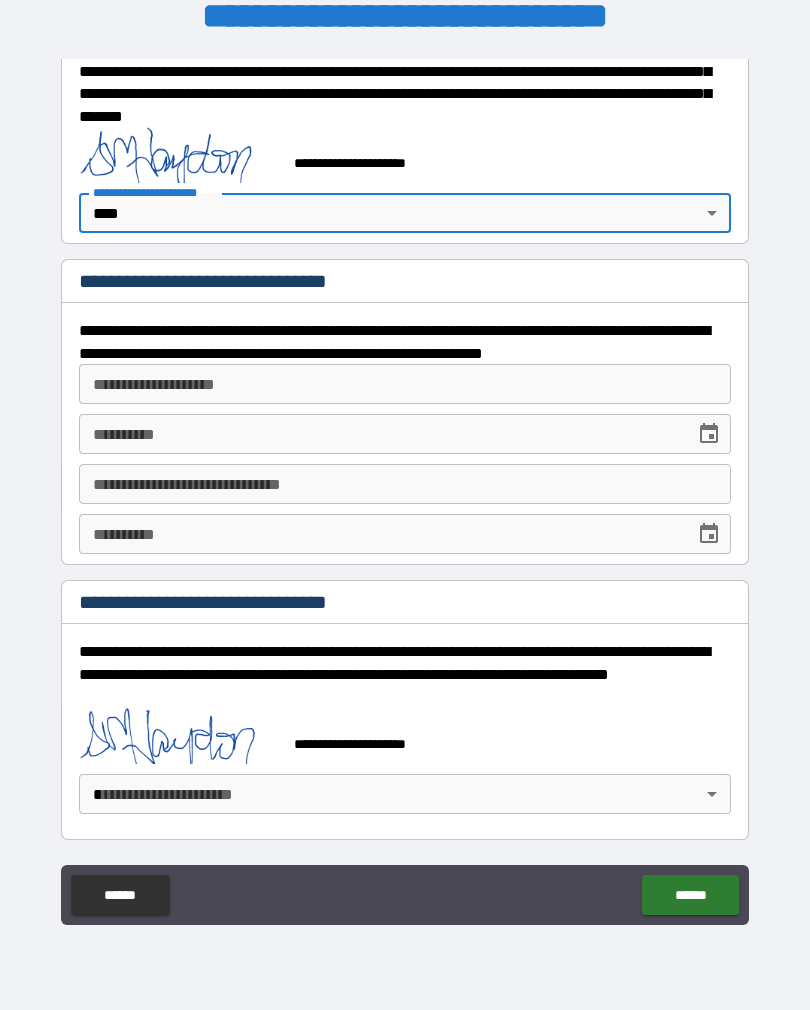 scroll, scrollTop: 179, scrollLeft: 0, axis: vertical 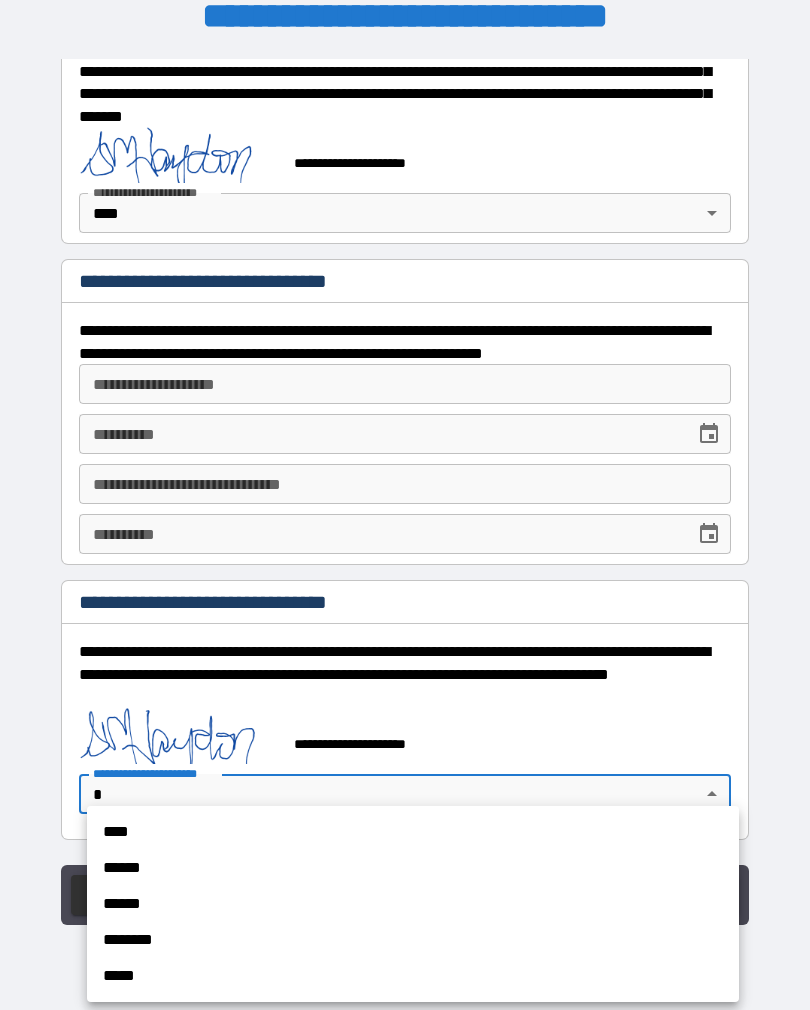click on "****" at bounding box center [413, 832] 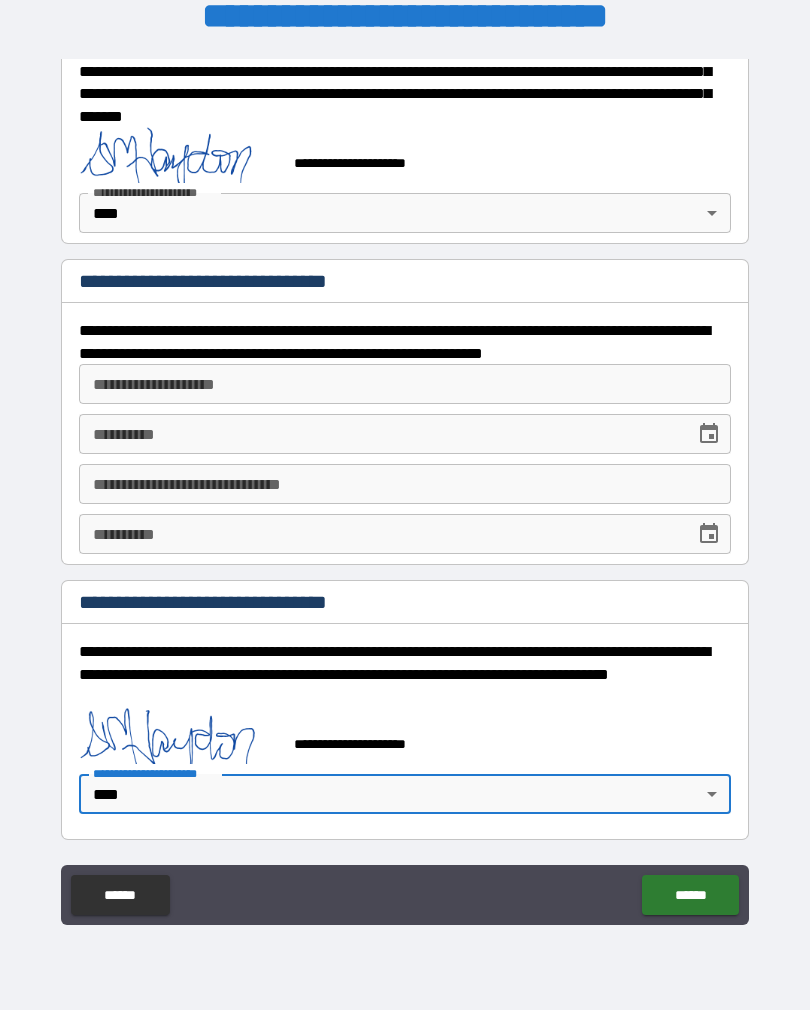 click on "******" at bounding box center (690, 895) 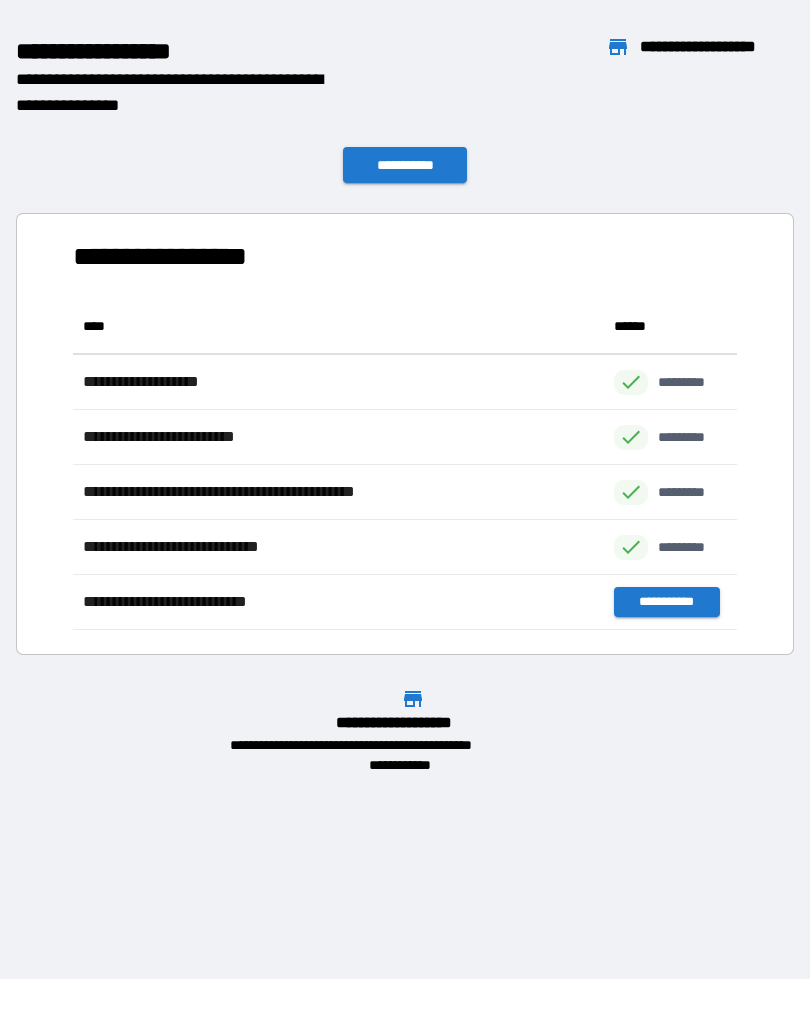 scroll, scrollTop: 1, scrollLeft: 1, axis: both 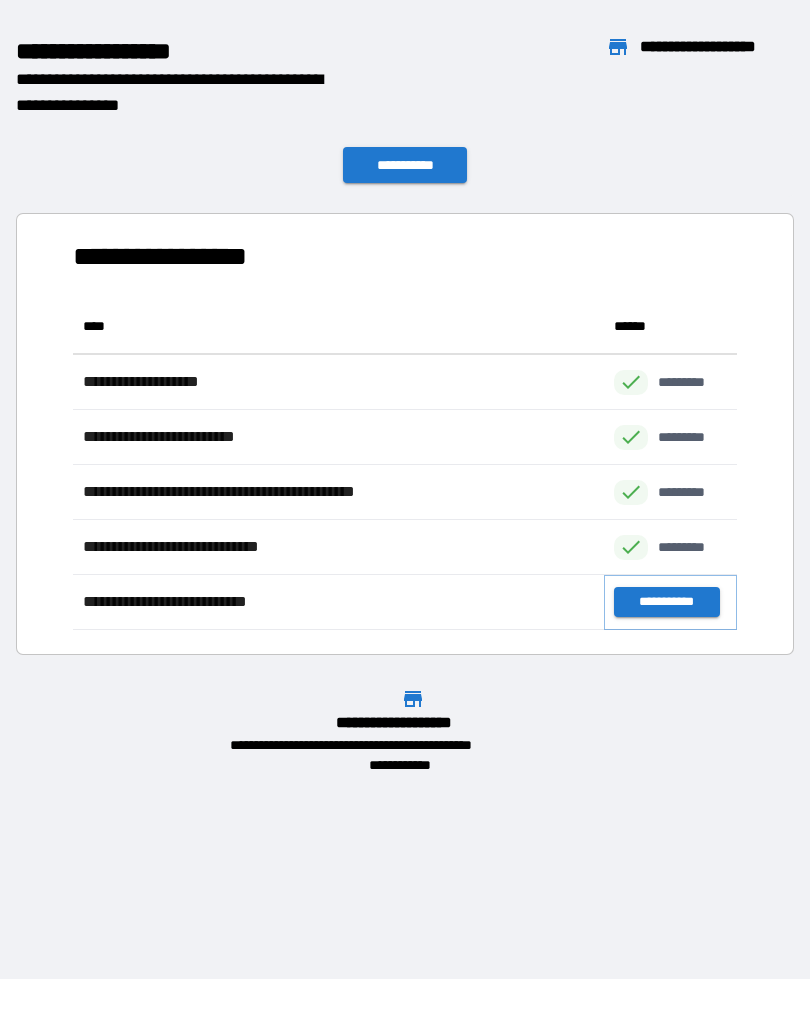 click on "**********" at bounding box center (666, 602) 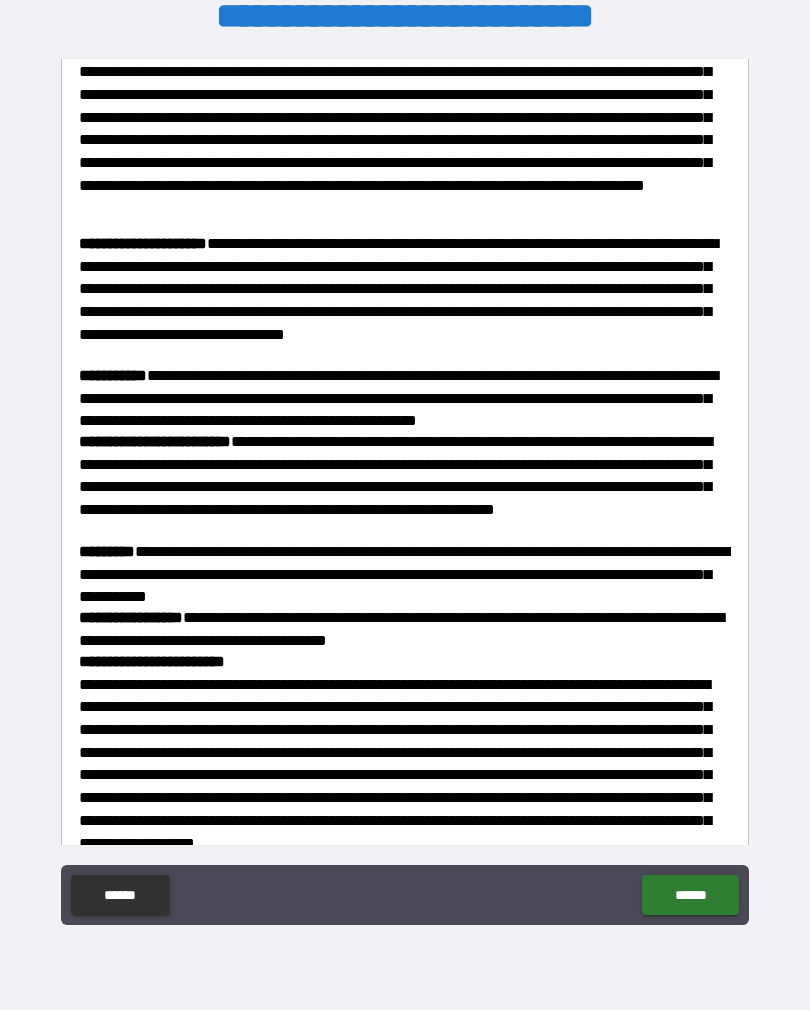 scroll, scrollTop: 1737, scrollLeft: 0, axis: vertical 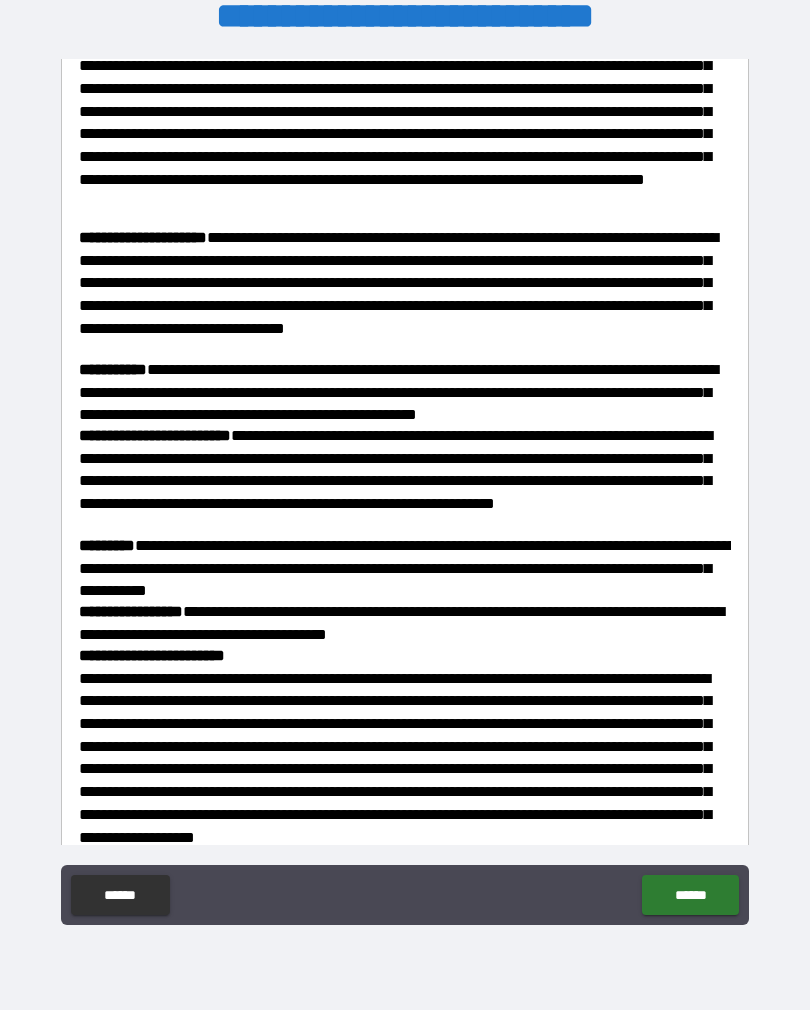 click on "******" at bounding box center (690, 895) 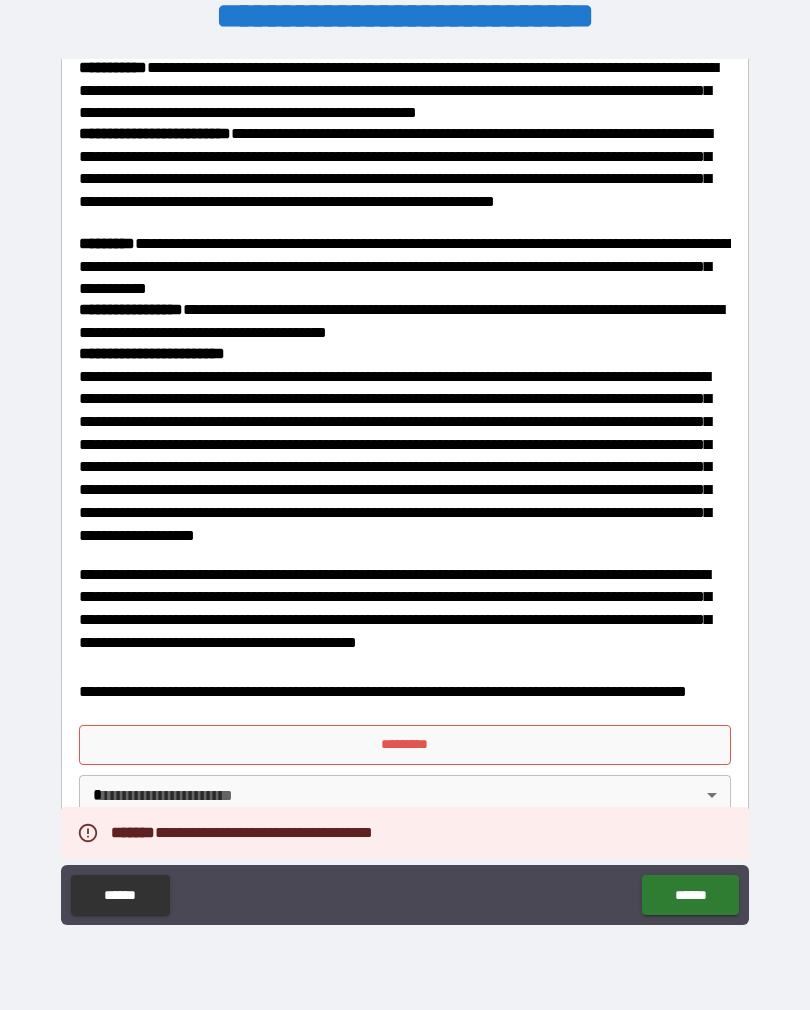 scroll, scrollTop: 2036, scrollLeft: 0, axis: vertical 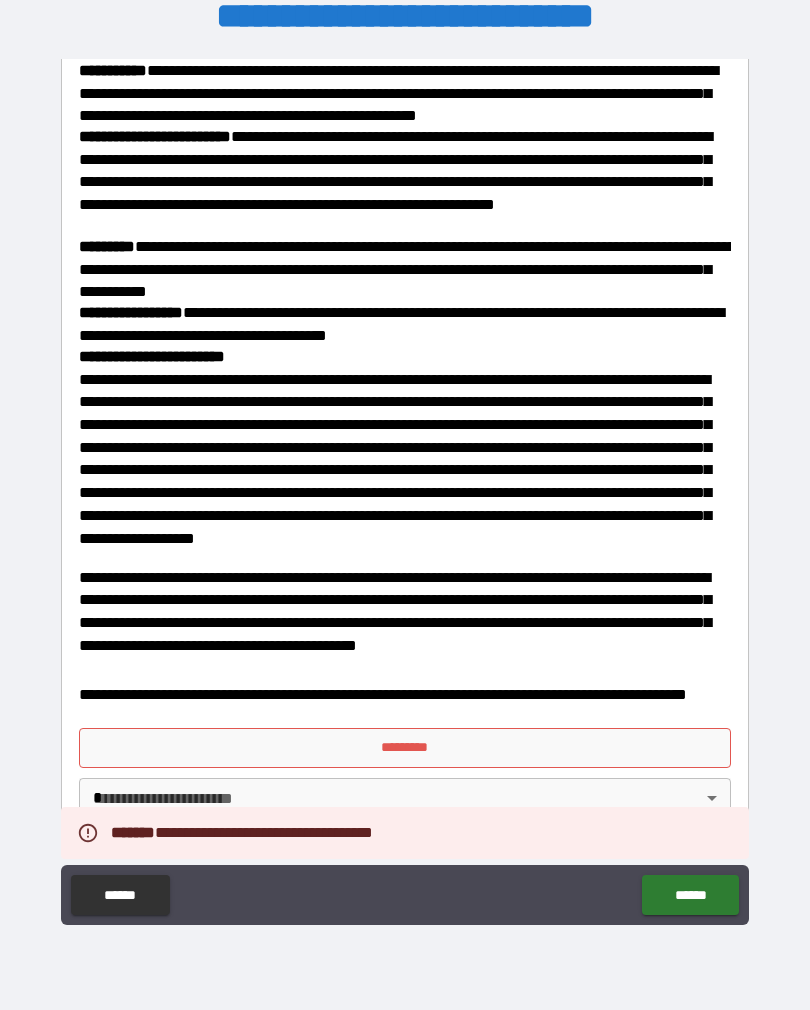 click on "*********" at bounding box center [405, 748] 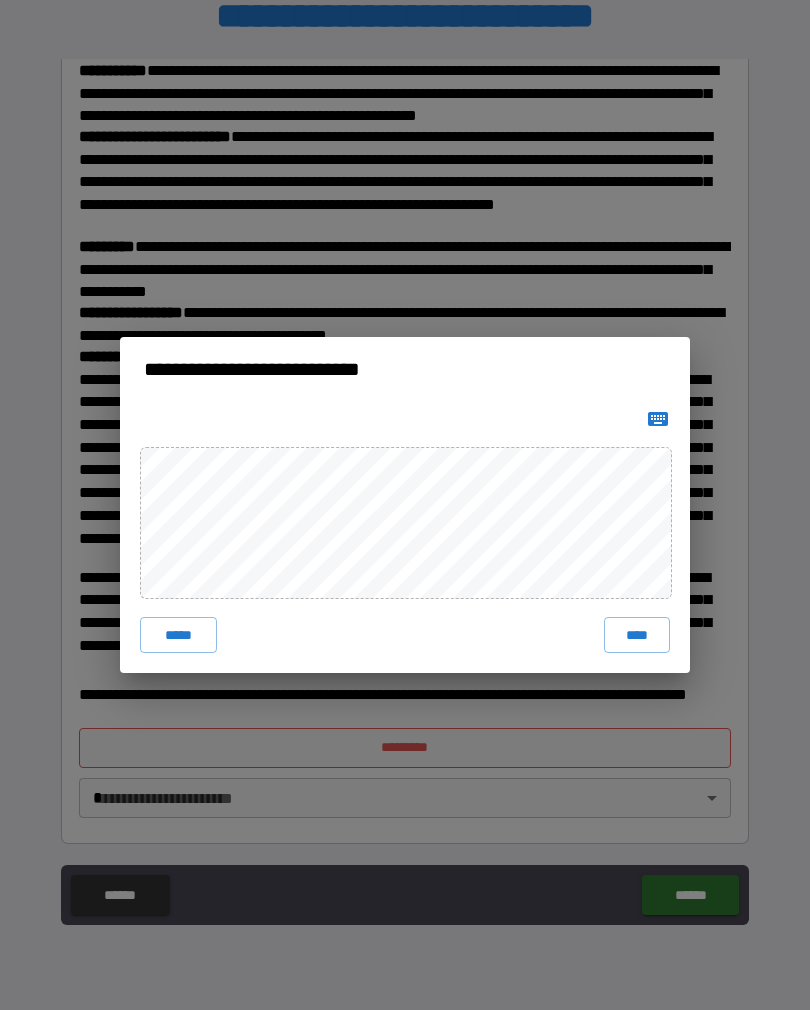 click on "*****" at bounding box center (178, 635) 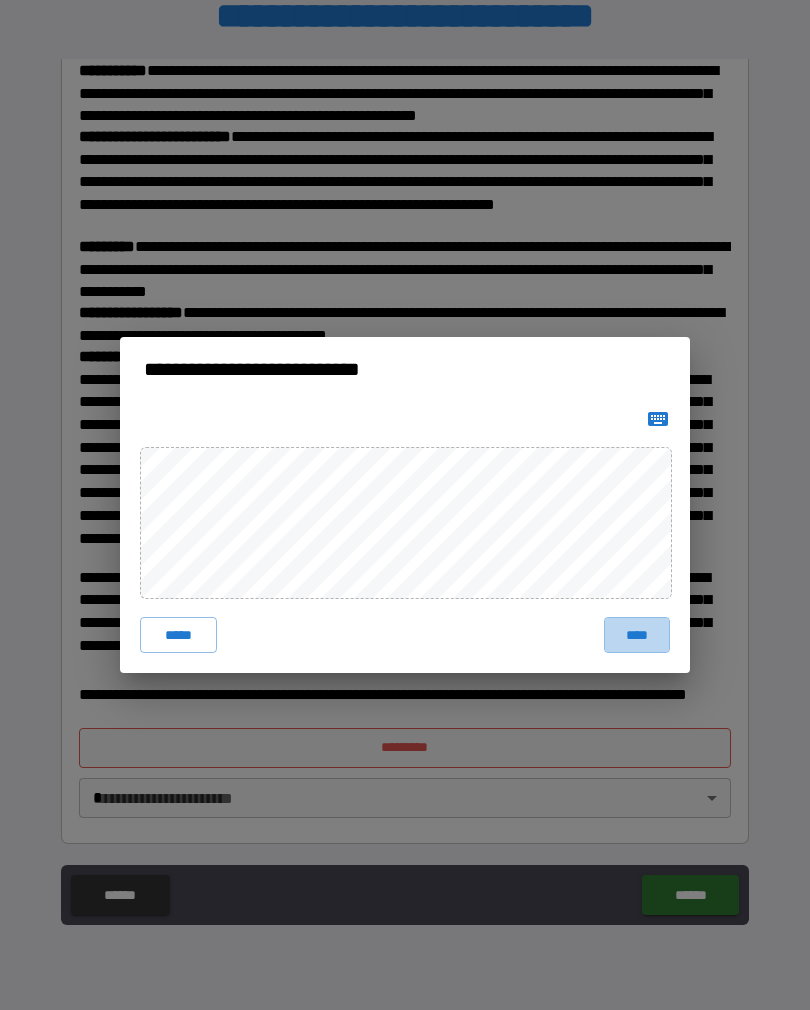 click on "****" at bounding box center [637, 635] 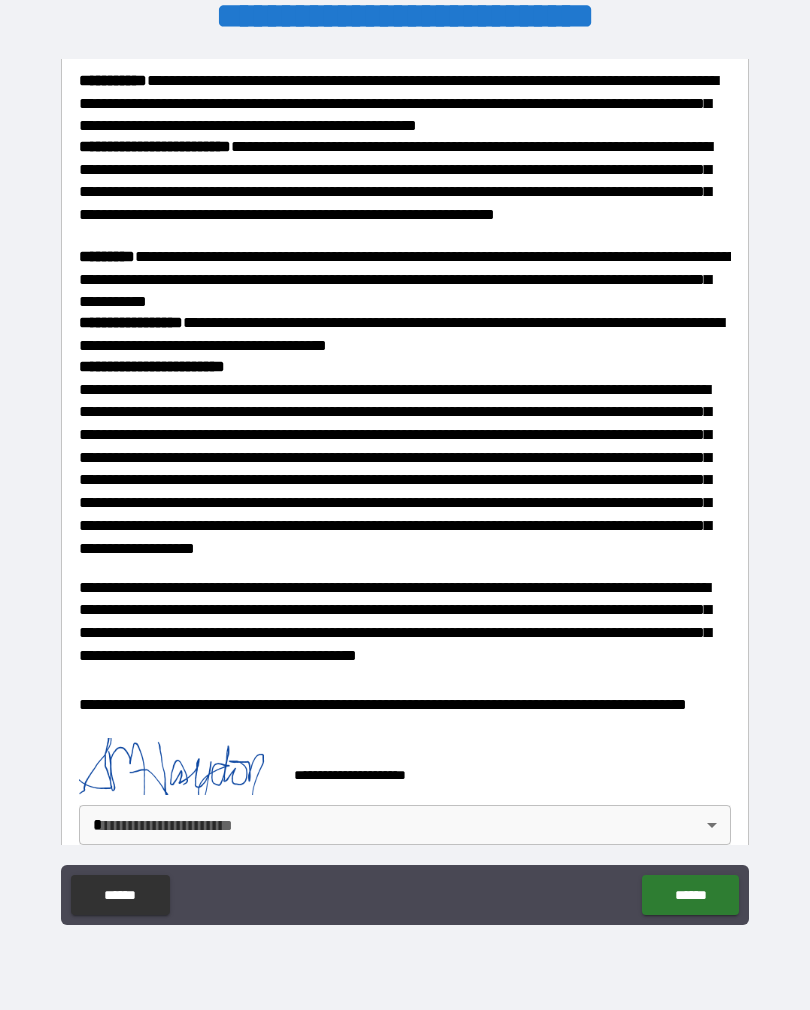 click on "**********" at bounding box center (405, 489) 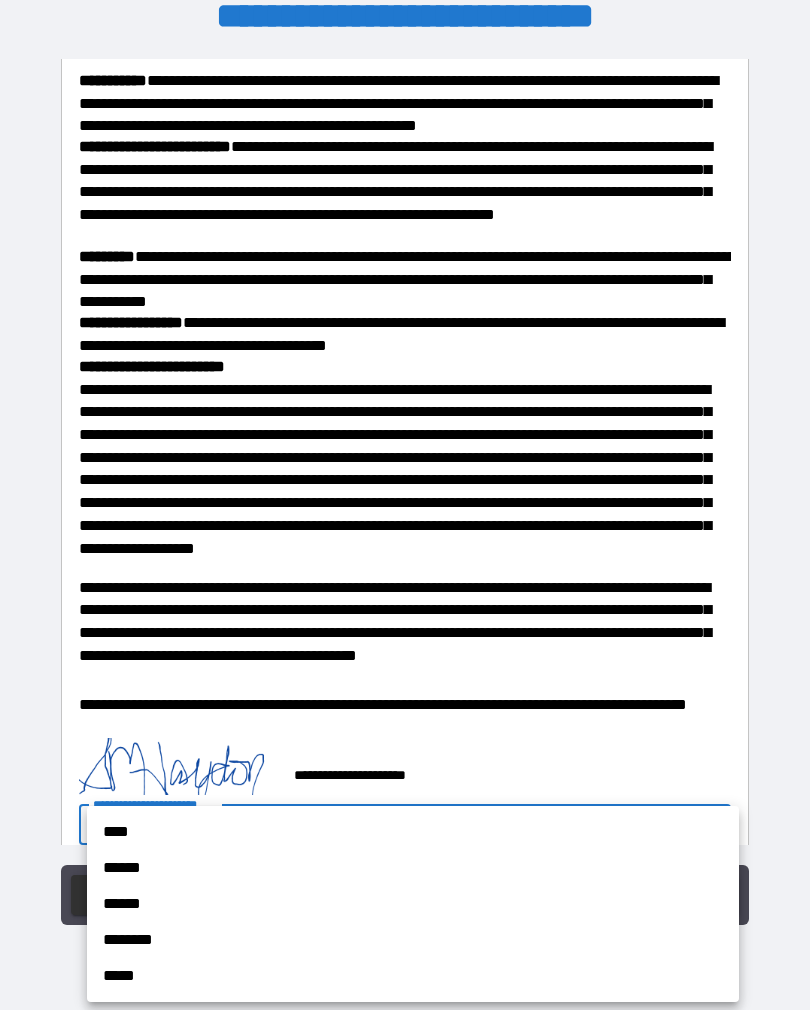 click on "****" at bounding box center (413, 832) 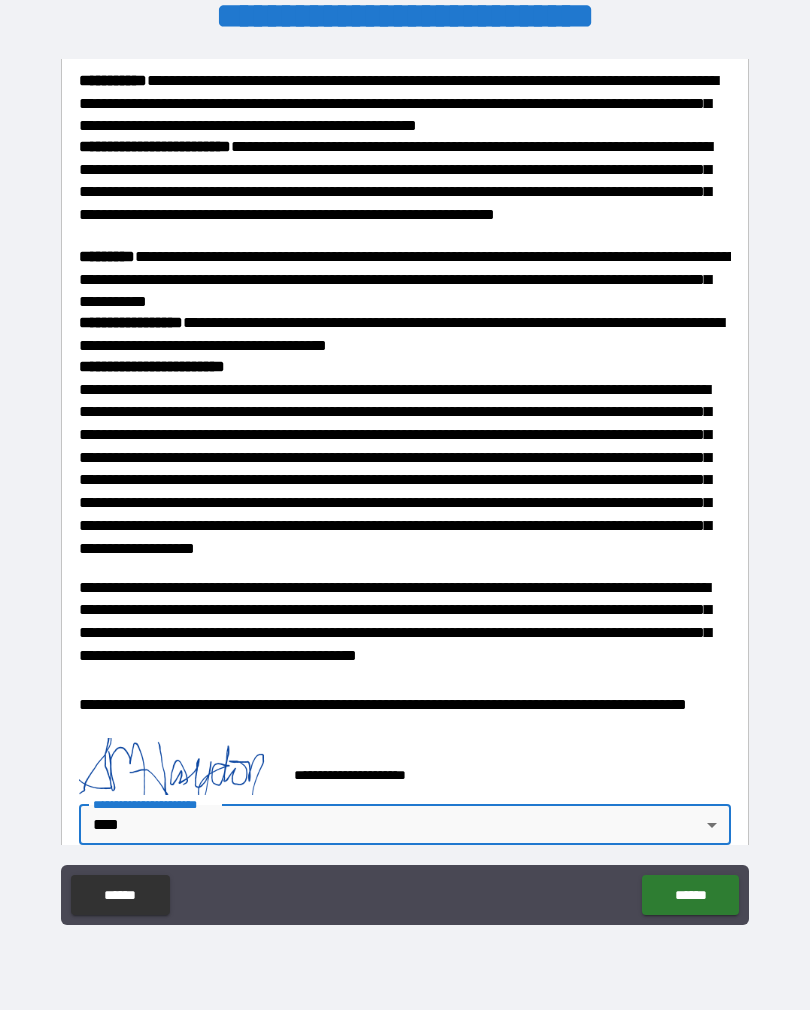 click on "******" at bounding box center [690, 895] 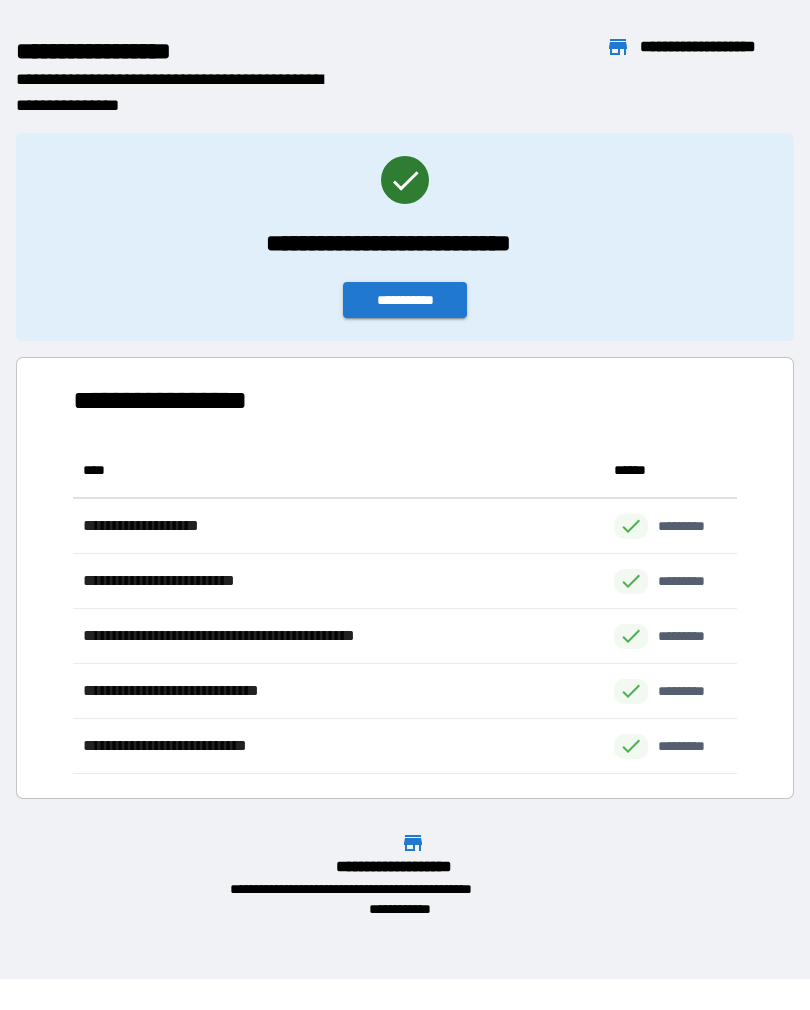 scroll, scrollTop: 1, scrollLeft: 1, axis: both 